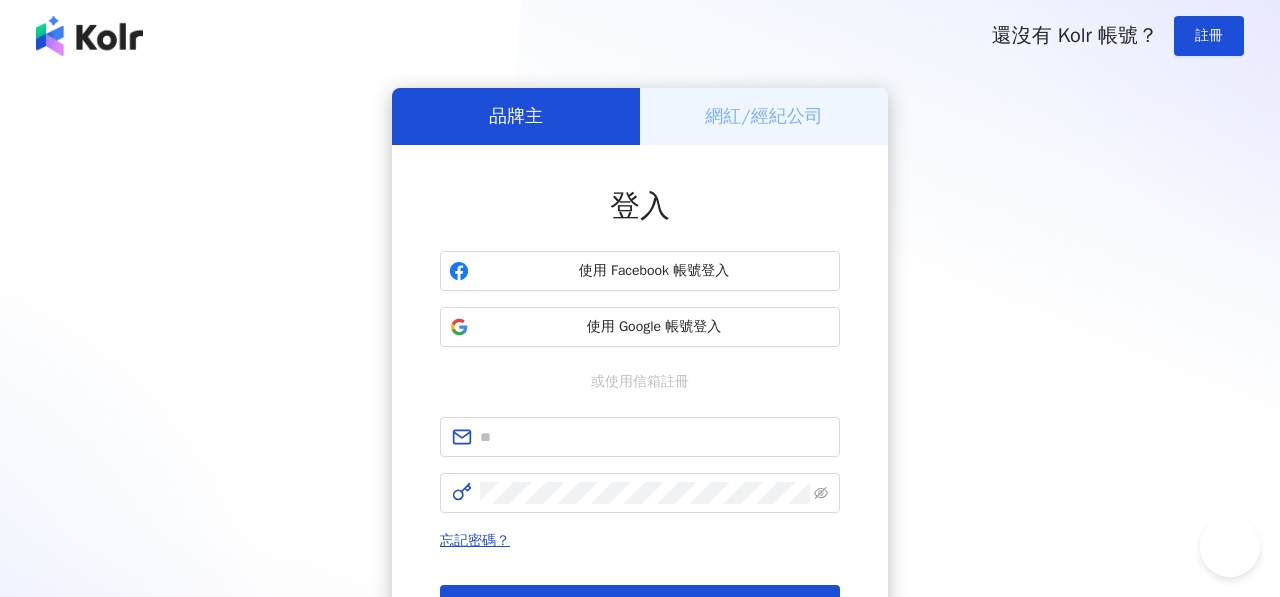 scroll, scrollTop: 0, scrollLeft: 0, axis: both 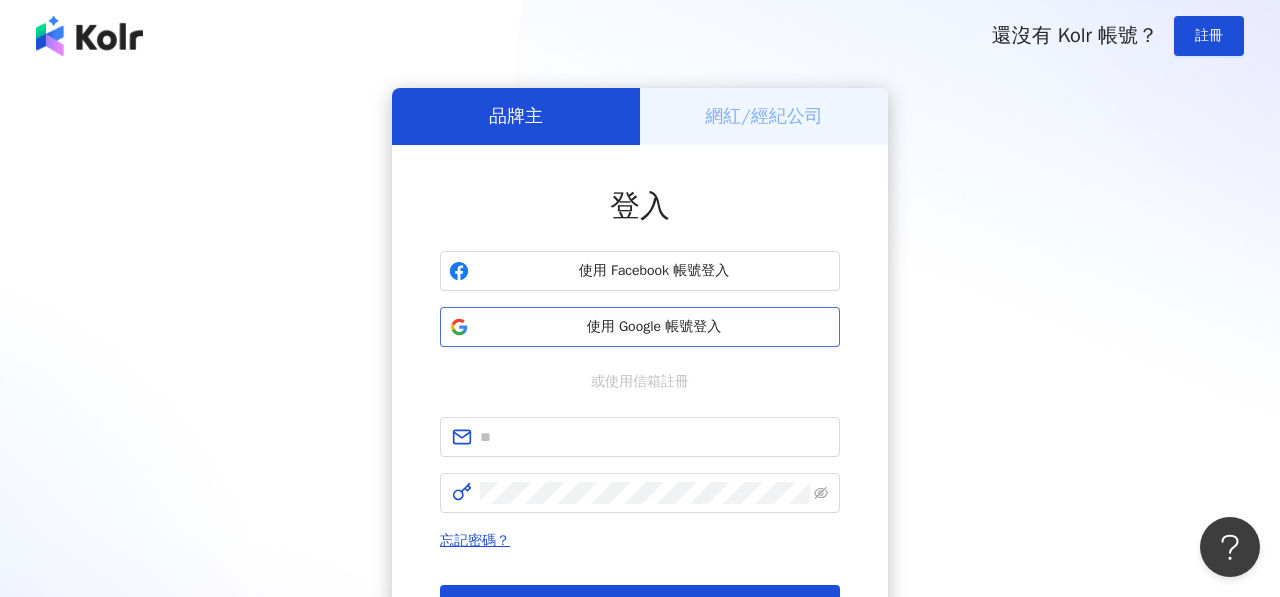 click on "使用 Google 帳號登入" at bounding box center (654, 327) 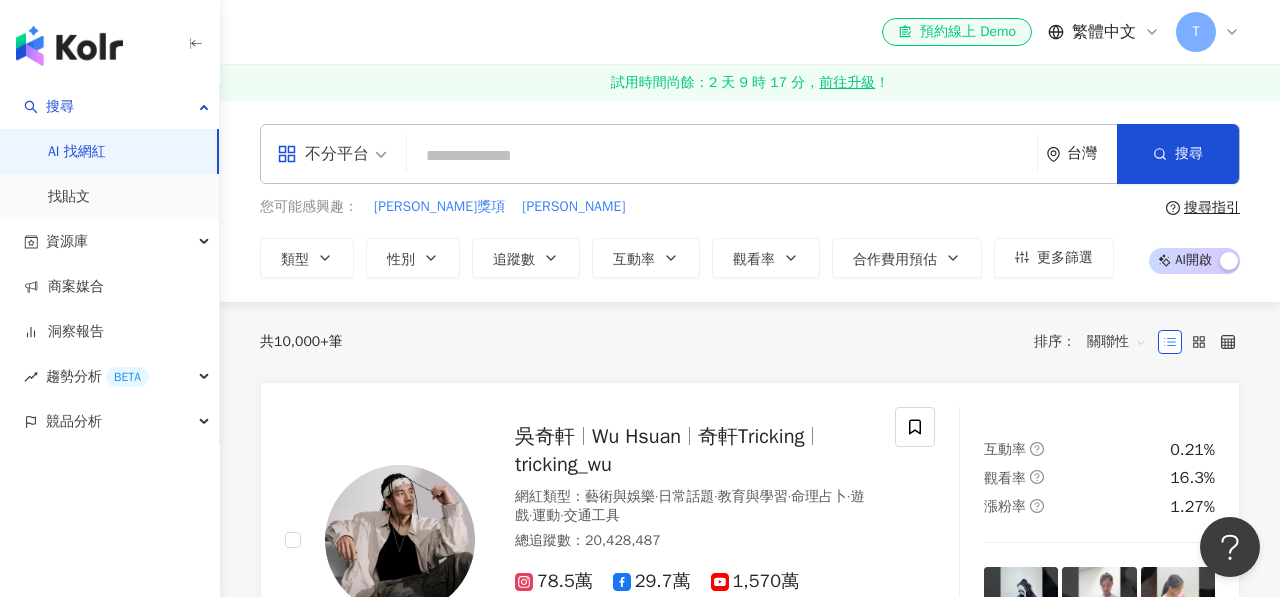 paste on "**********" 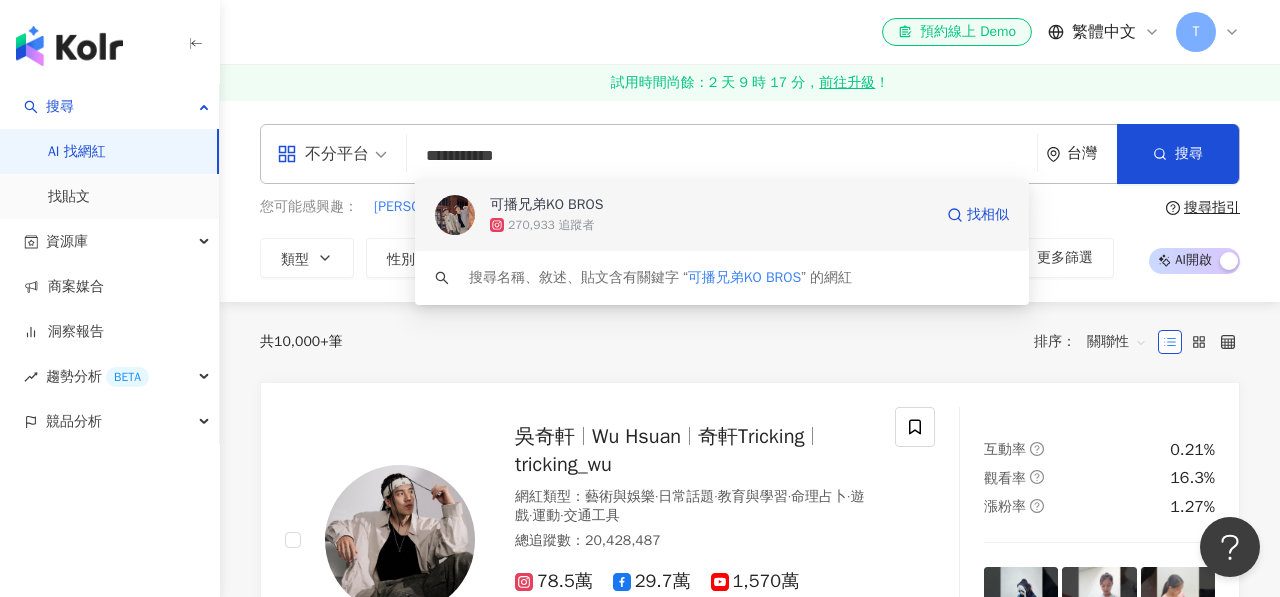 click on "可播兄弟KO BROS 270,933   追蹤者 找相似" at bounding box center (722, 215) 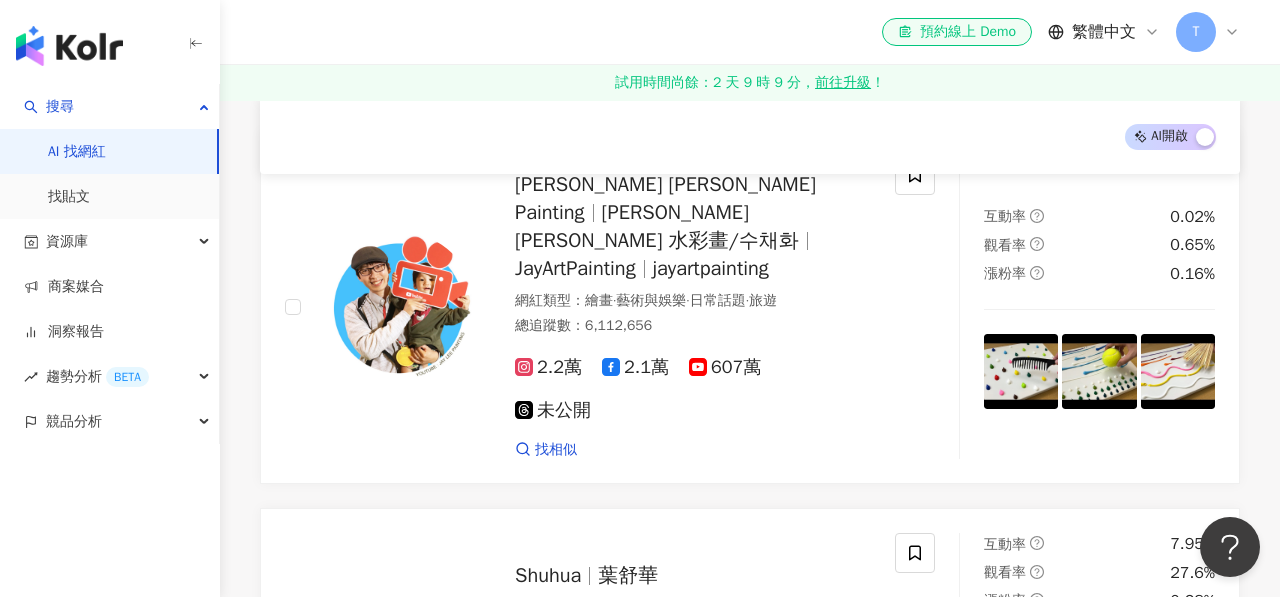 scroll, scrollTop: 2431, scrollLeft: 0, axis: vertical 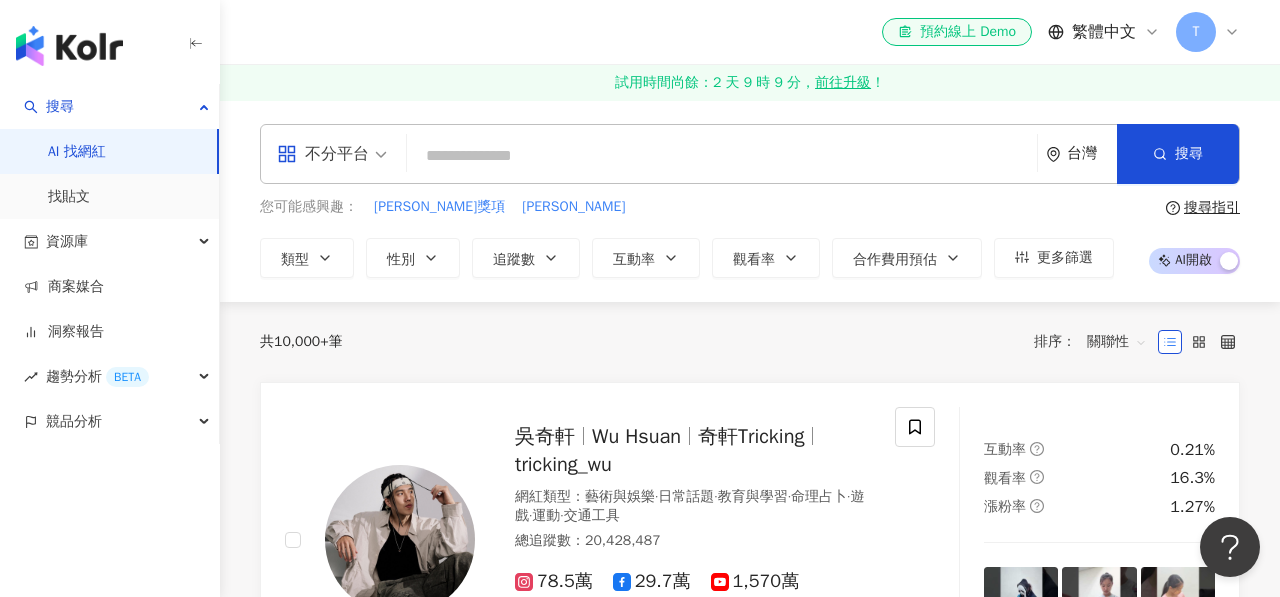 click at bounding box center (722, 156) 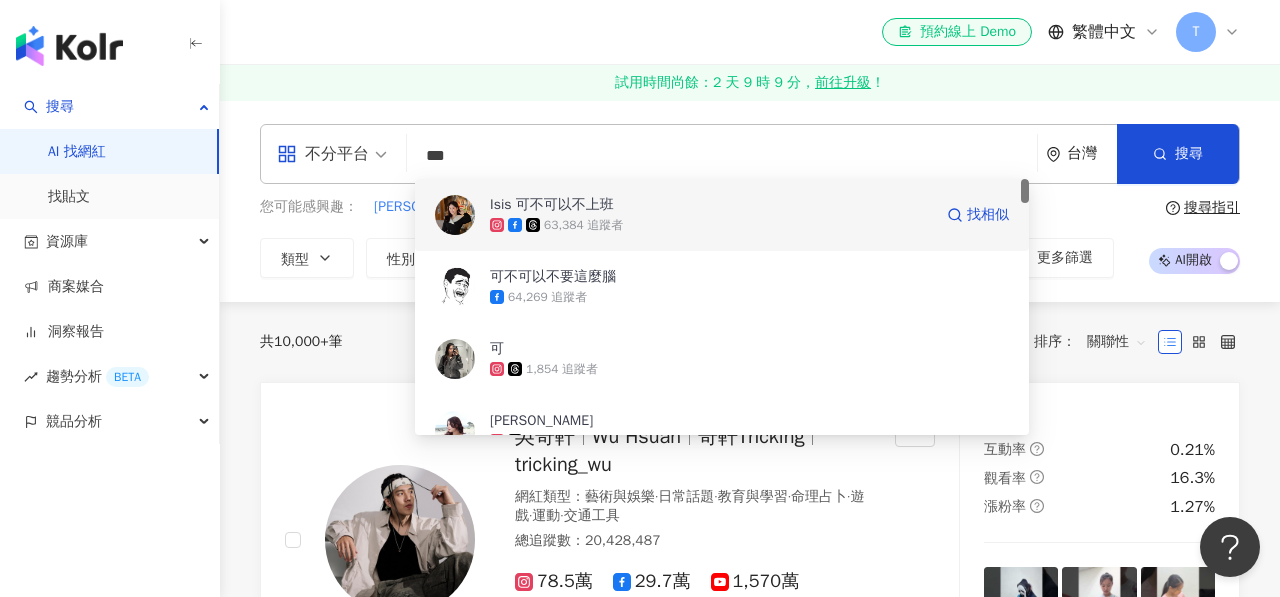 type on "**" 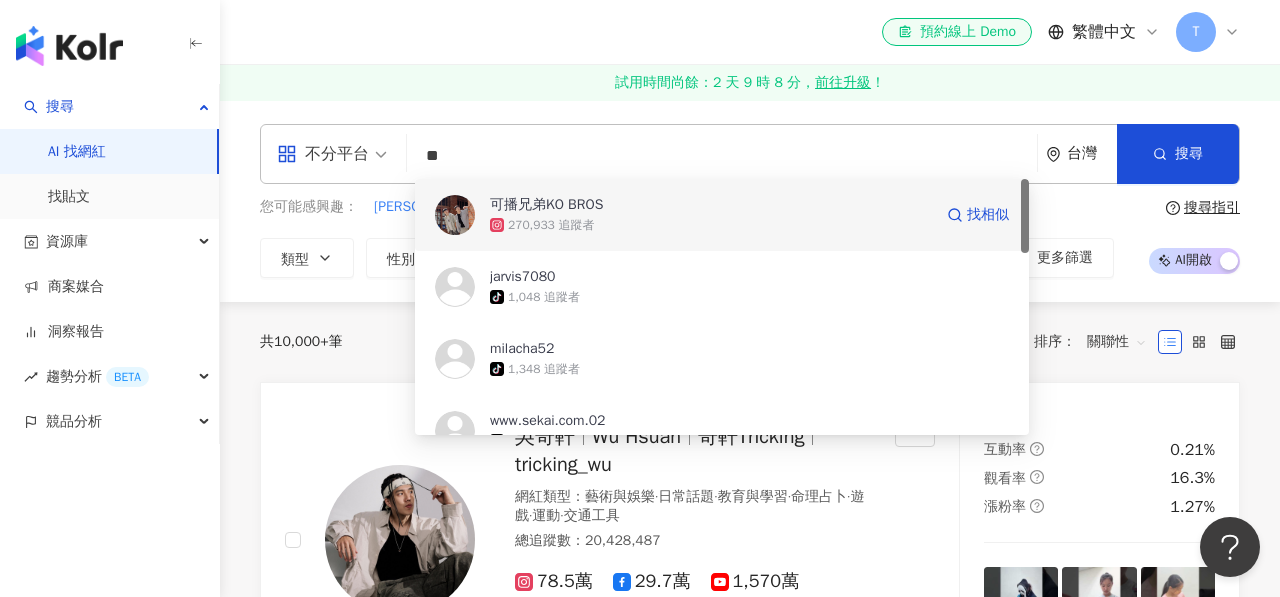 click on "可播兄弟KO BROS 270,933   追蹤者 找相似" at bounding box center [722, 215] 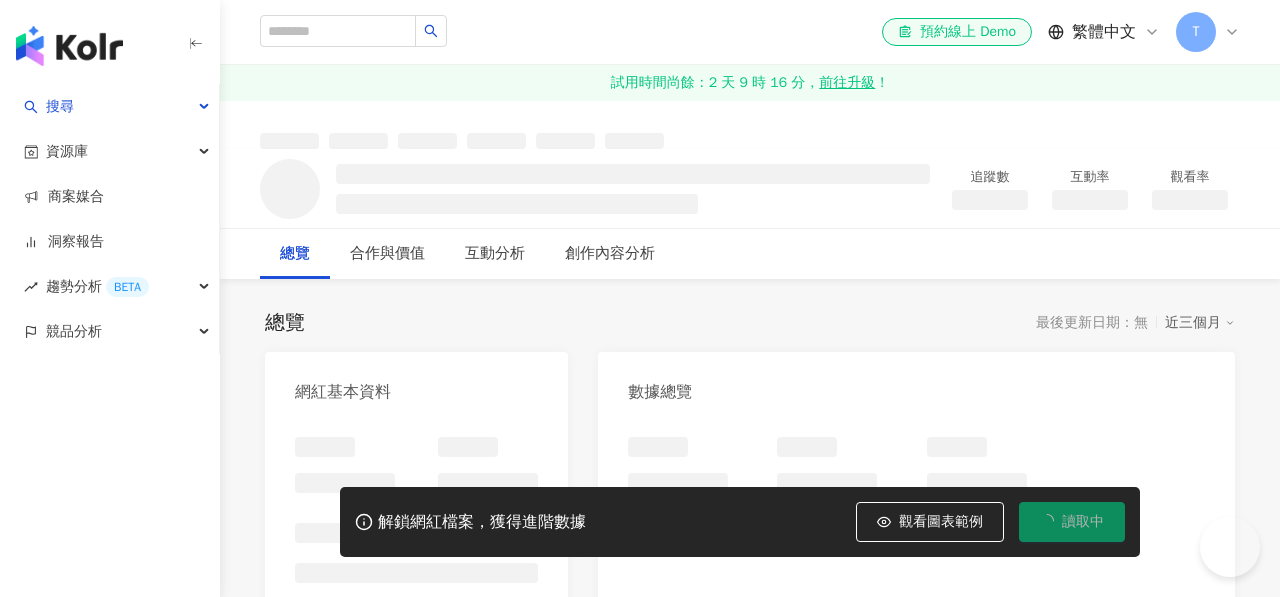 scroll, scrollTop: 0, scrollLeft: 0, axis: both 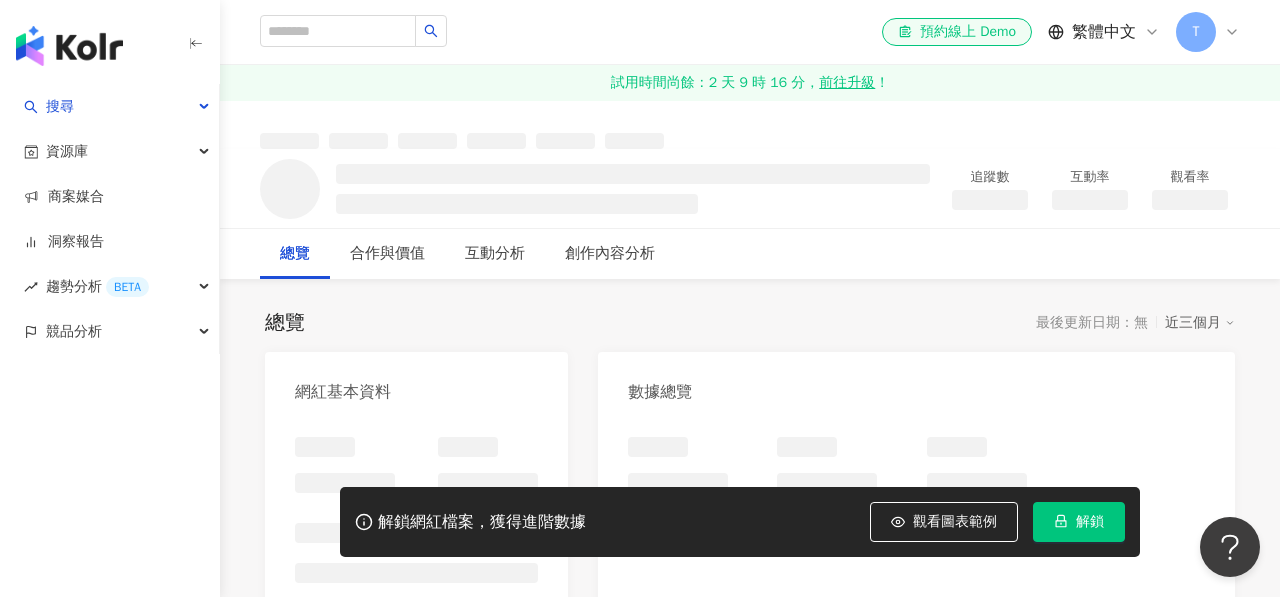 click on "解鎖" at bounding box center [1079, 522] 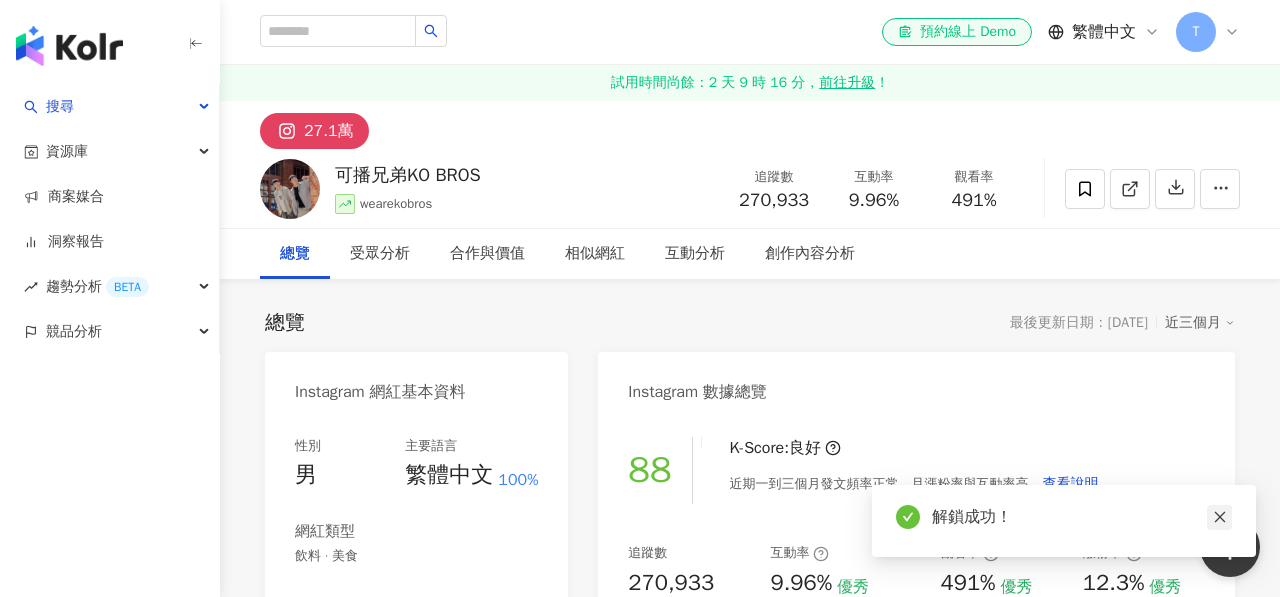 click 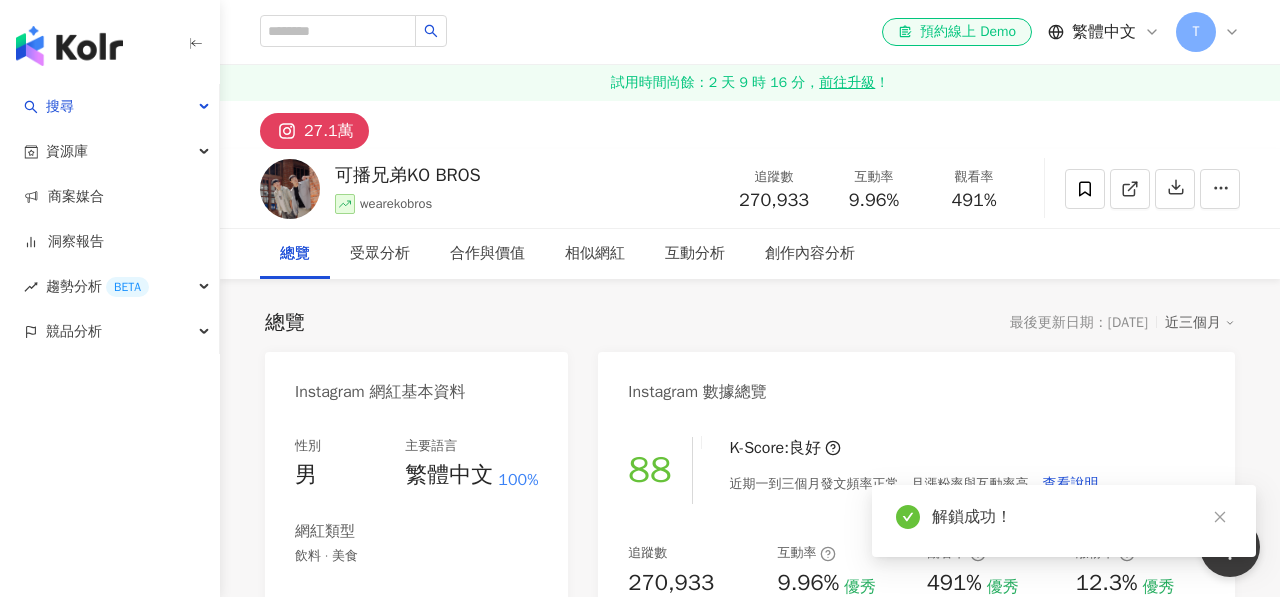 click 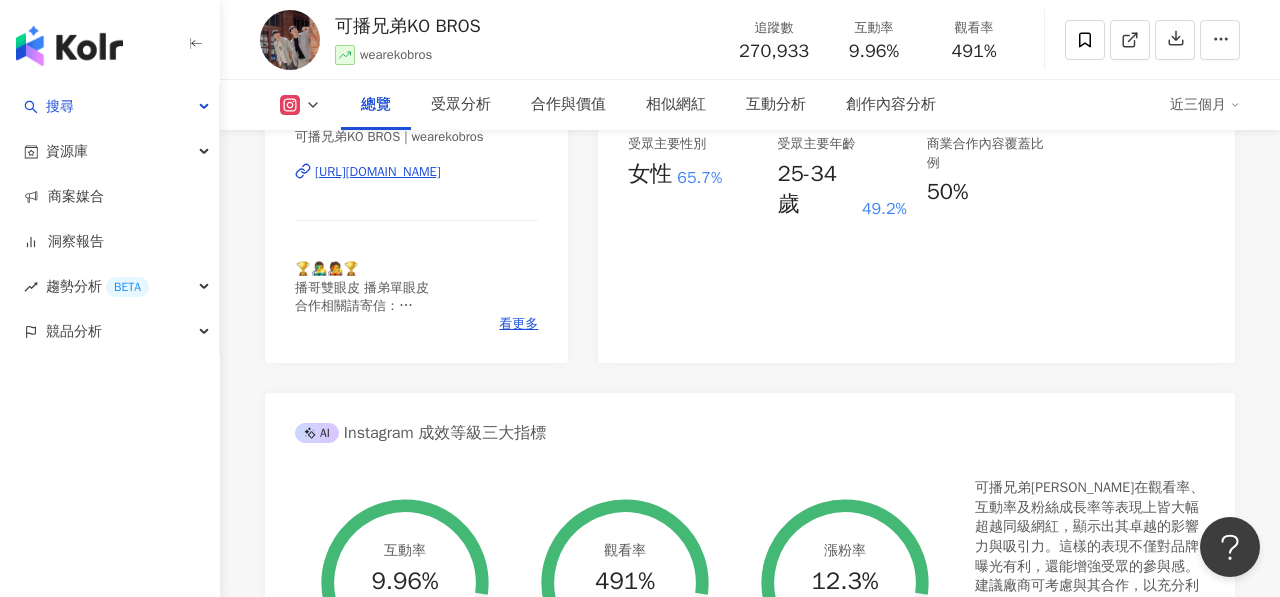 scroll, scrollTop: 510, scrollLeft: 0, axis: vertical 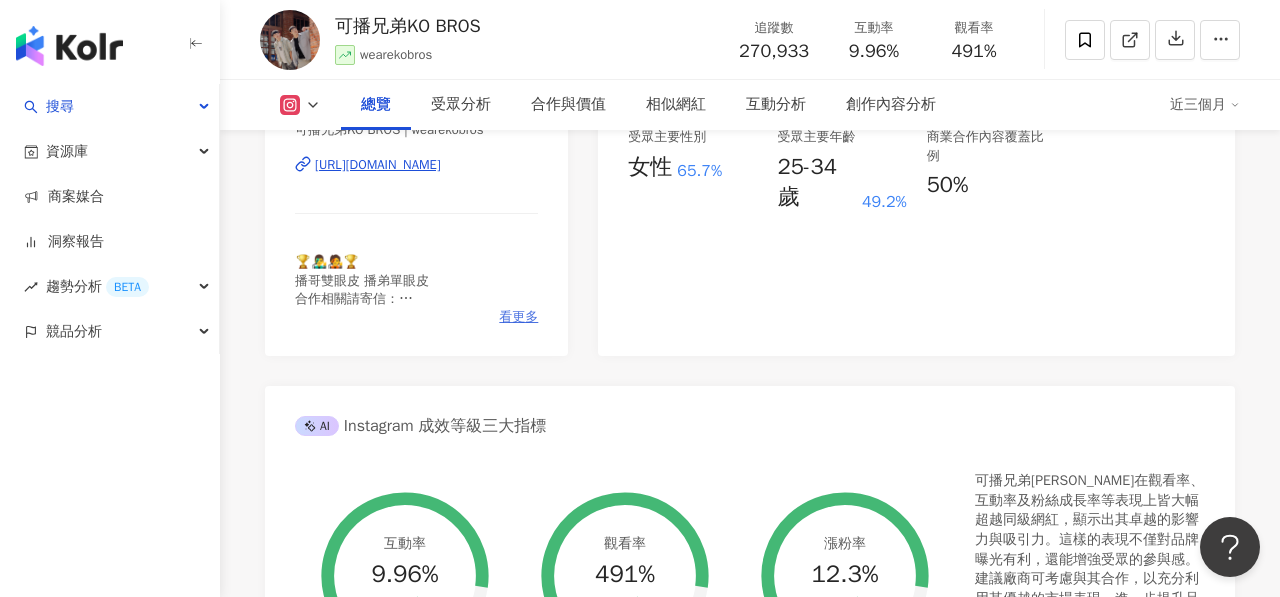 click on "看更多" at bounding box center (518, 317) 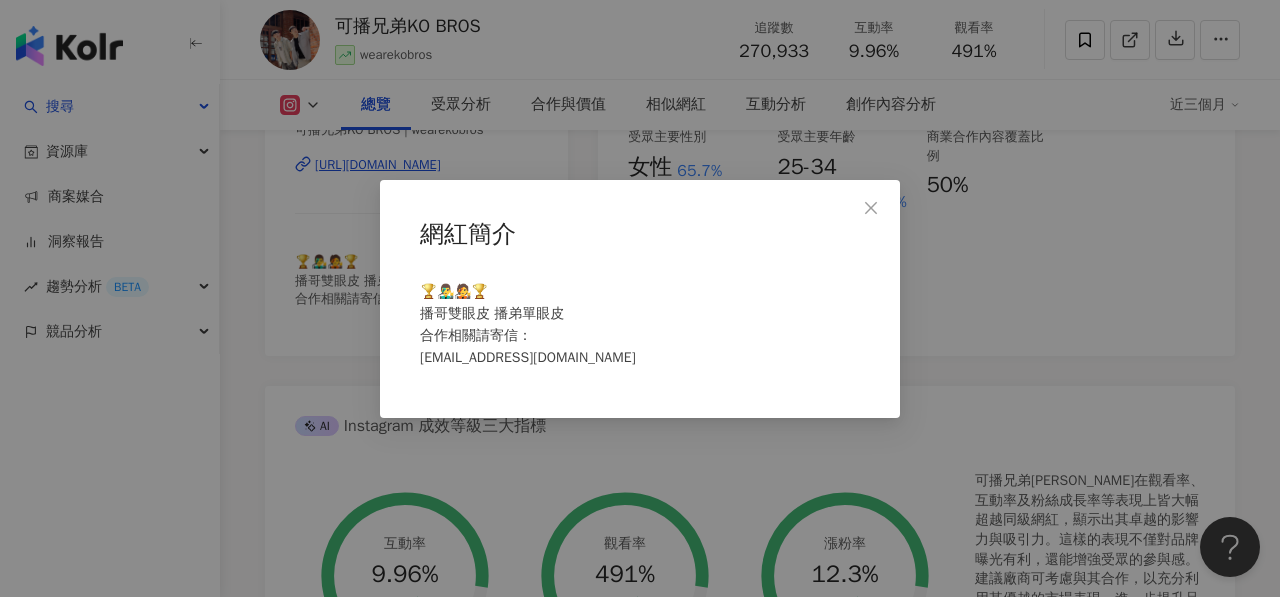 click on "🏆👨‍🎤🧑‍🎤🏆
播哥雙眼皮 播弟單眼皮
合作相關請寄信：
wearekobros@pressplay.cc" at bounding box center [640, 333] 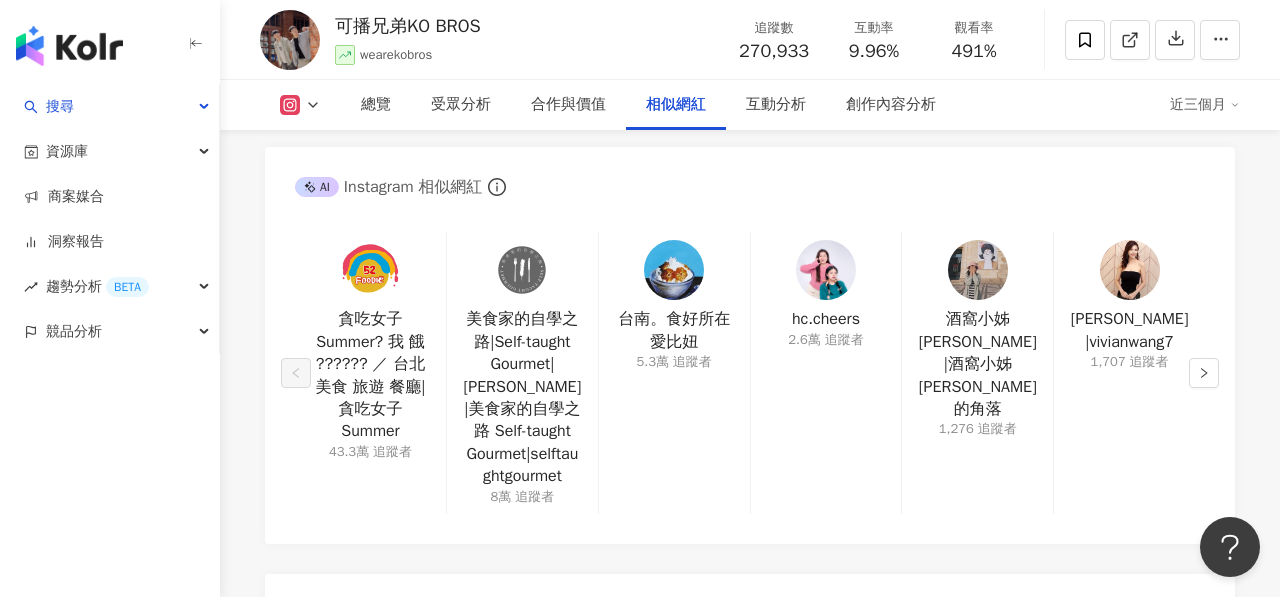 scroll, scrollTop: 3367, scrollLeft: 0, axis: vertical 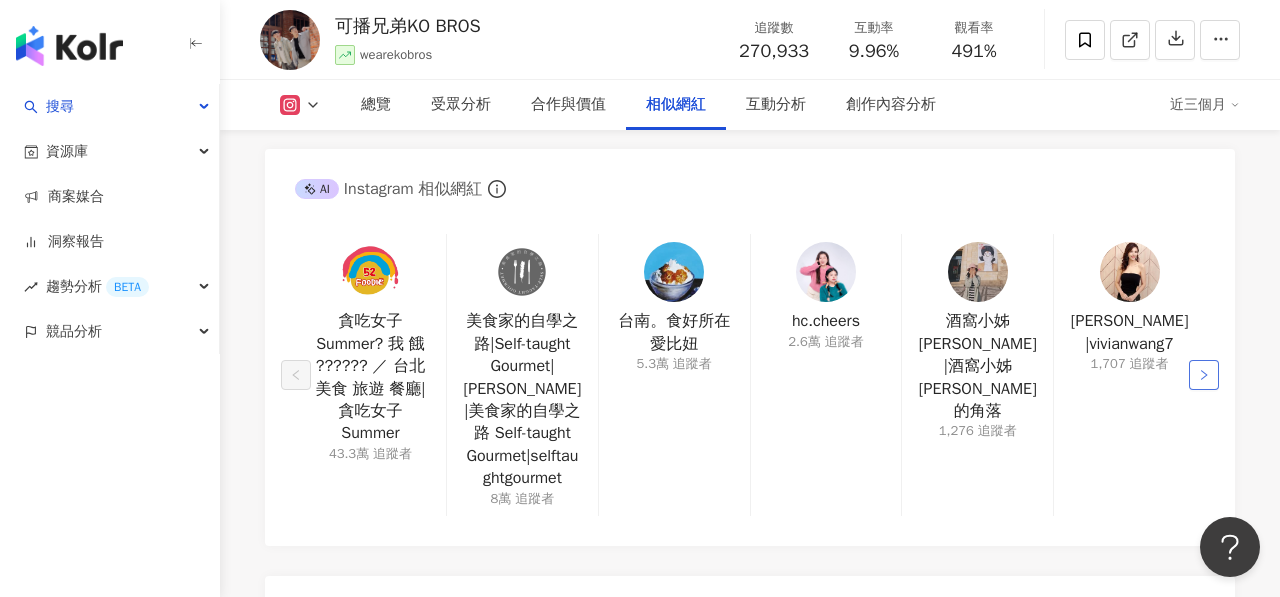 click at bounding box center [1204, 375] 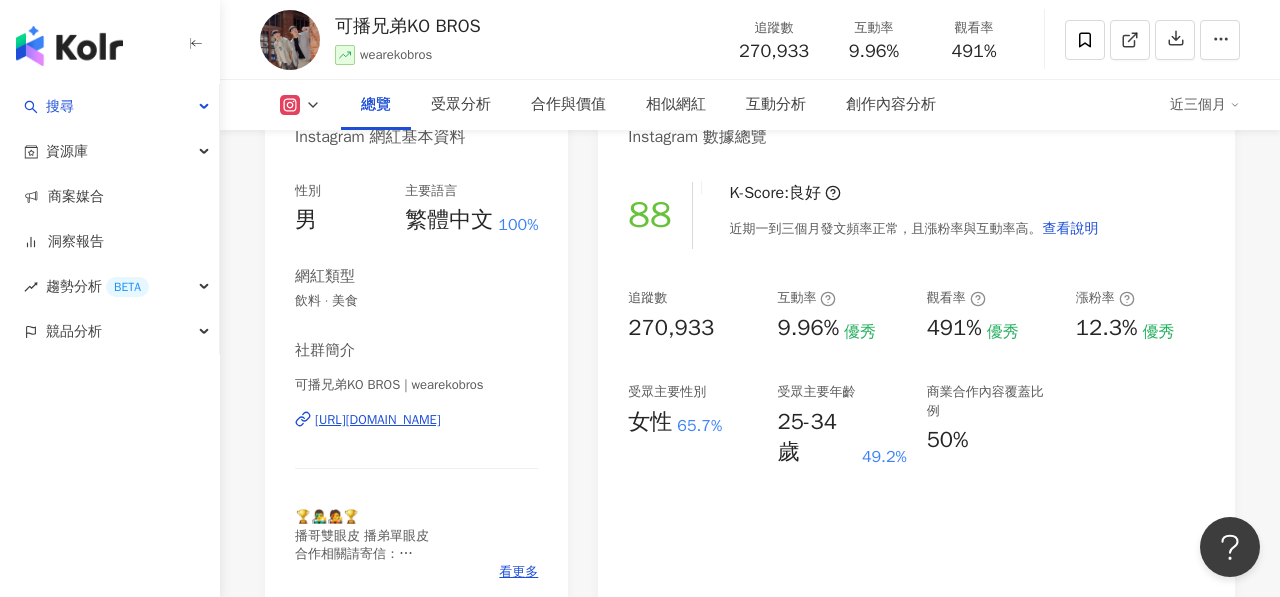 scroll, scrollTop: 115, scrollLeft: 0, axis: vertical 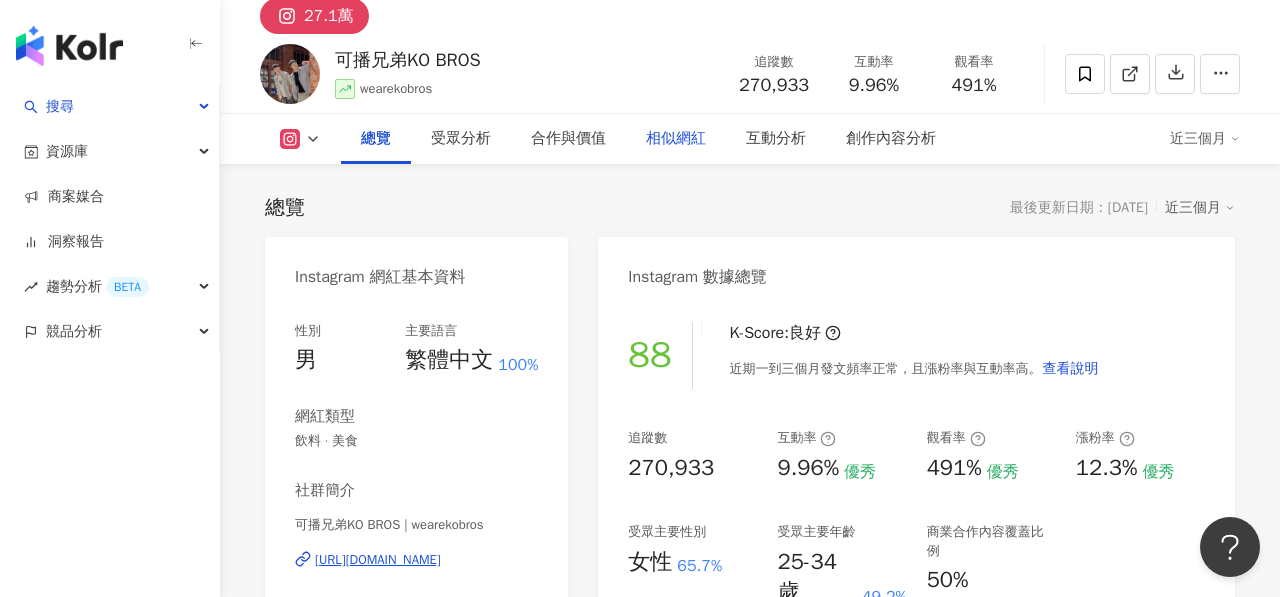 click on "相似網紅" at bounding box center [676, 139] 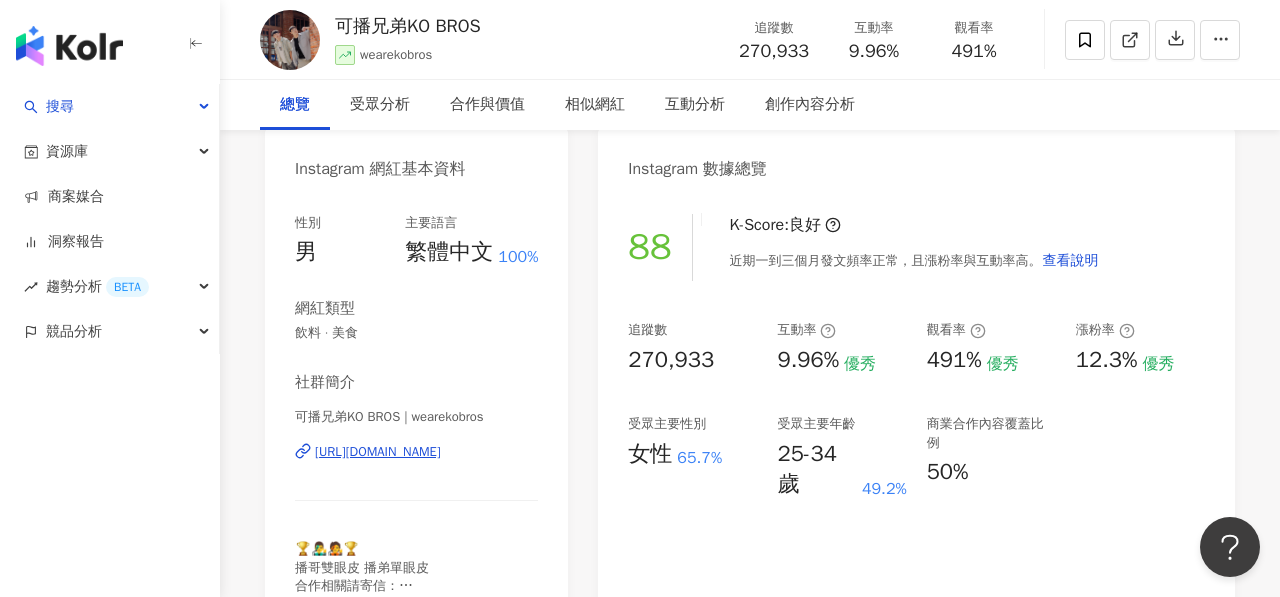 scroll, scrollTop: 0, scrollLeft: 0, axis: both 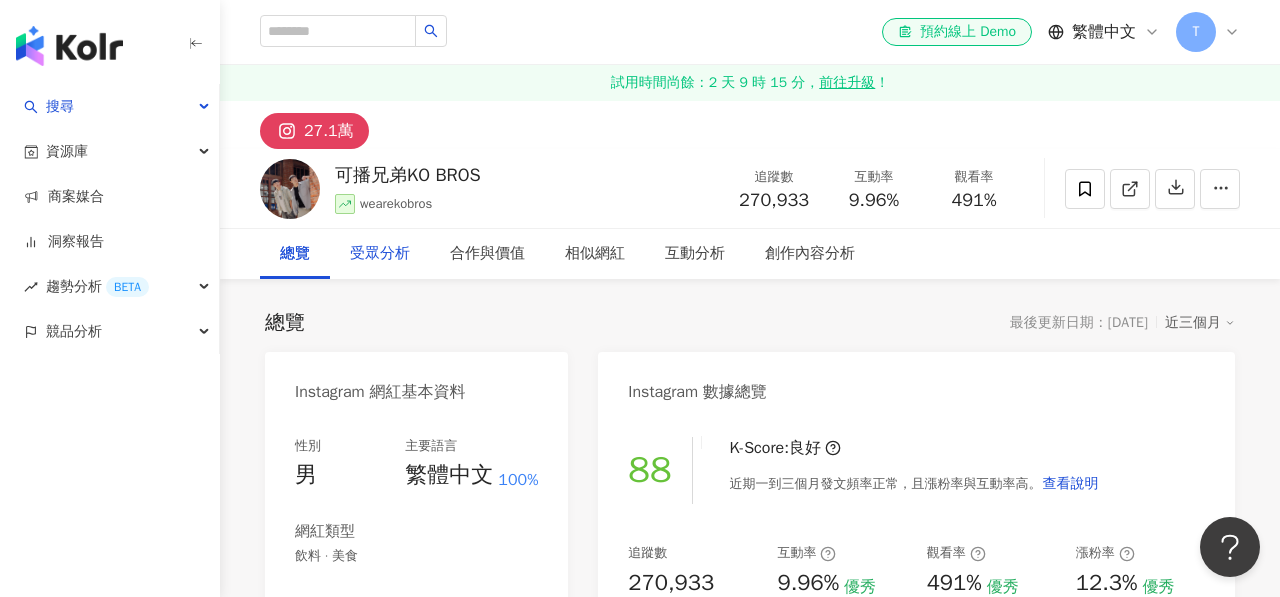 click on "受眾分析" at bounding box center [380, 254] 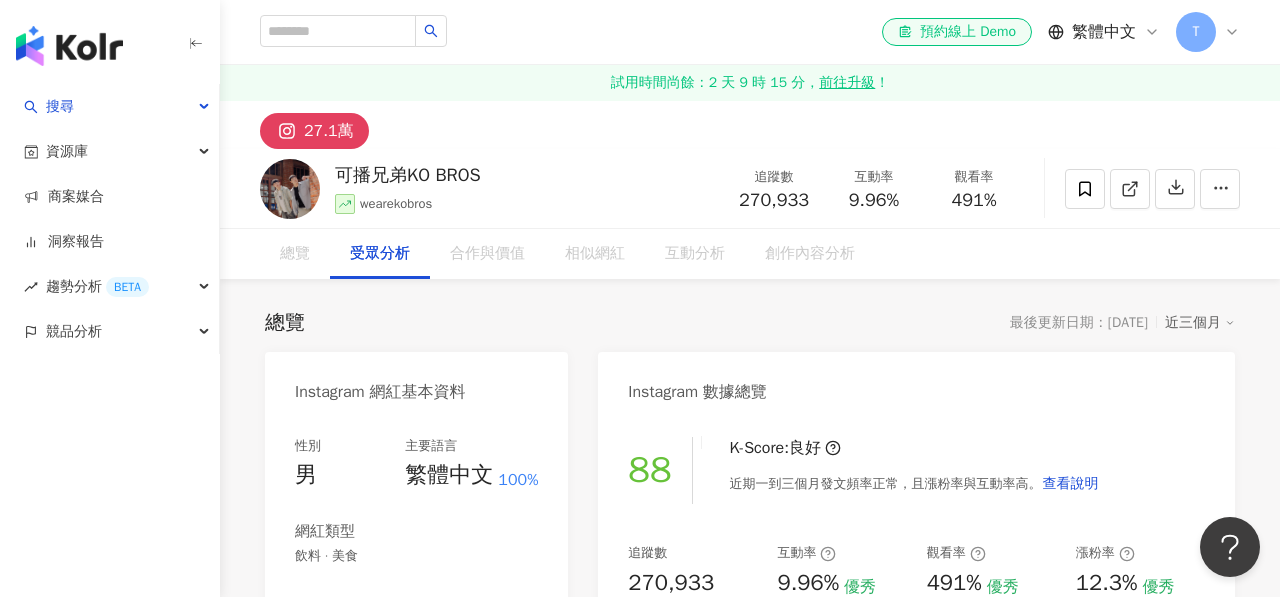 click on "受眾主要性別" at bounding box center [368, 2079] 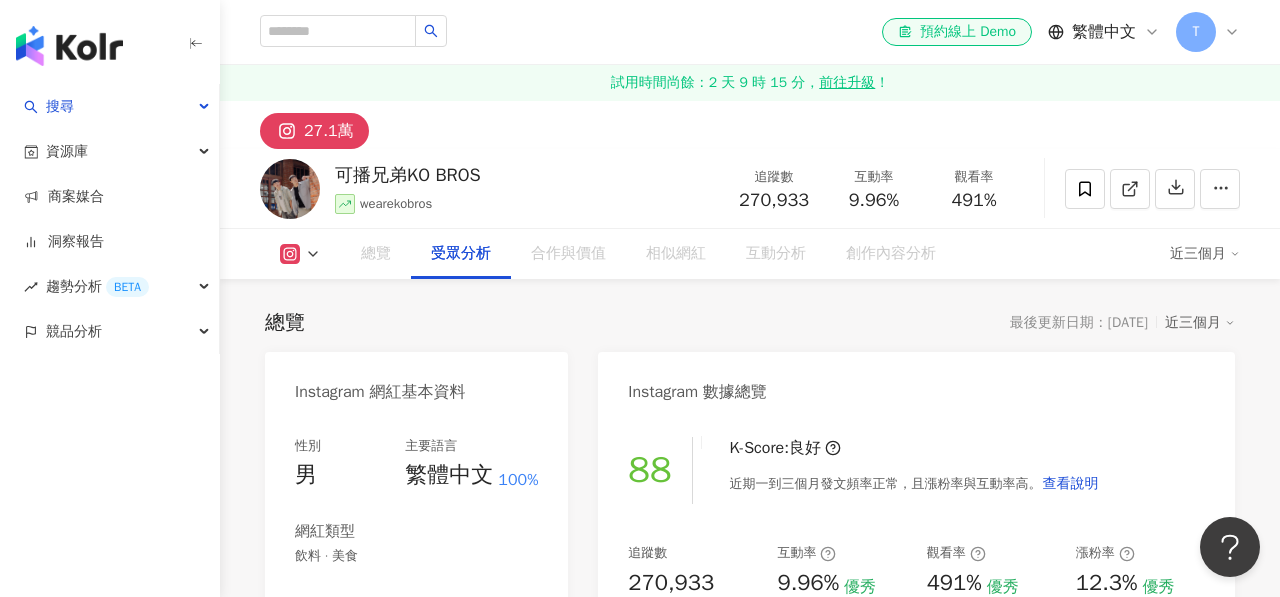 scroll, scrollTop: 1792, scrollLeft: 0, axis: vertical 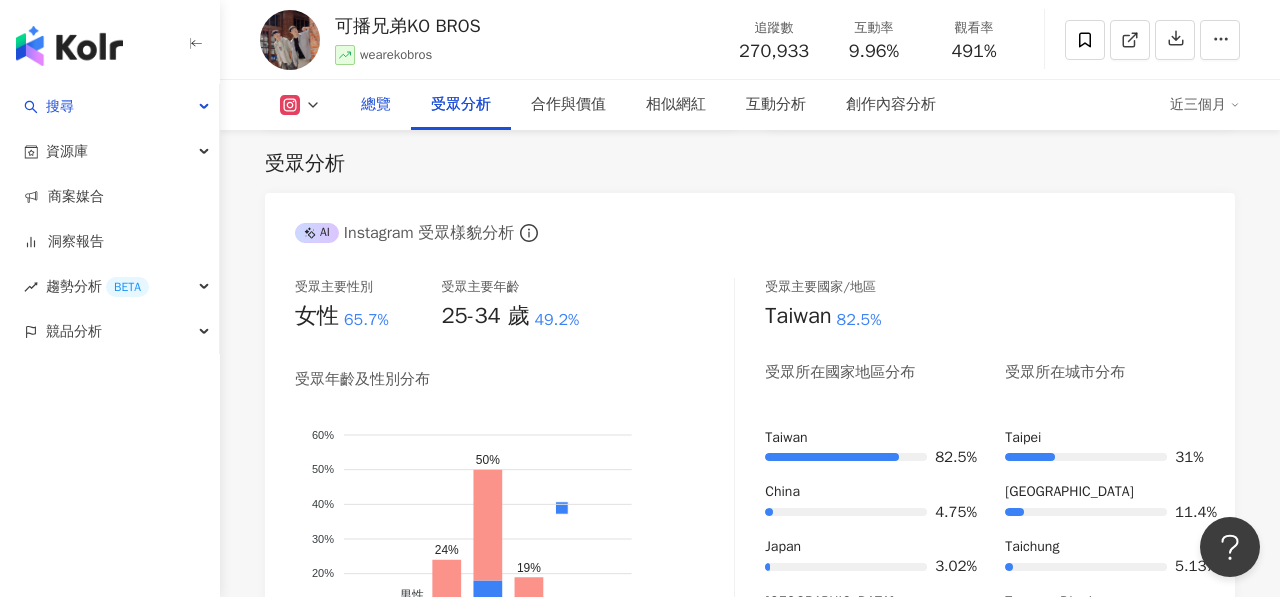 click on "總覽" at bounding box center (376, 105) 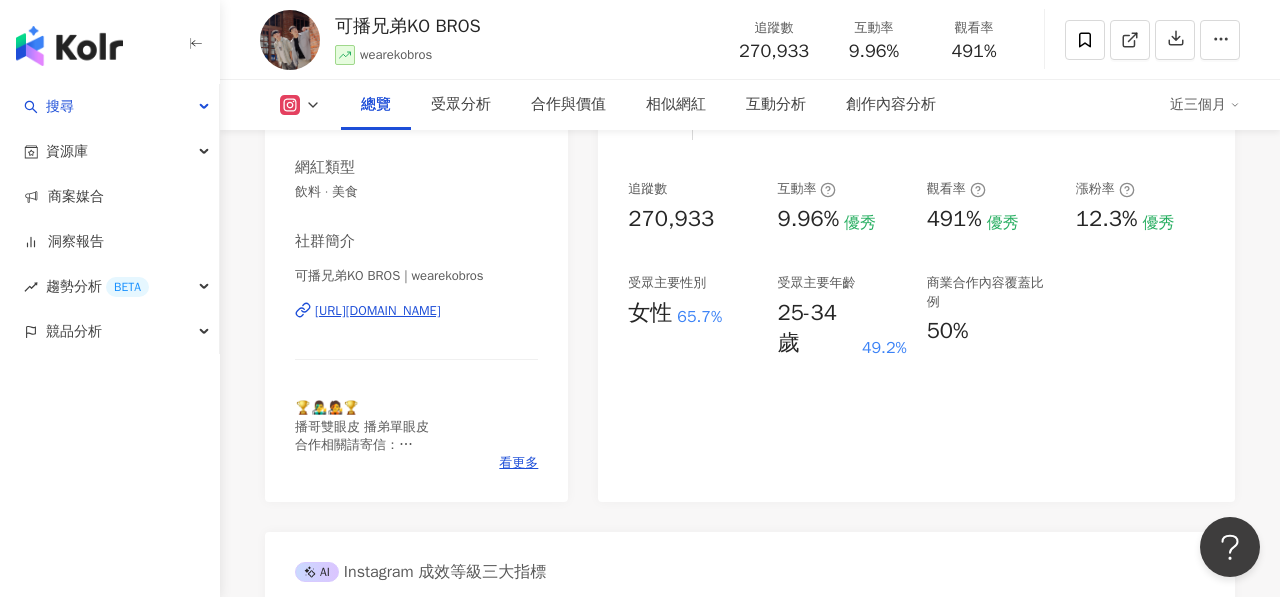scroll, scrollTop: 449, scrollLeft: 0, axis: vertical 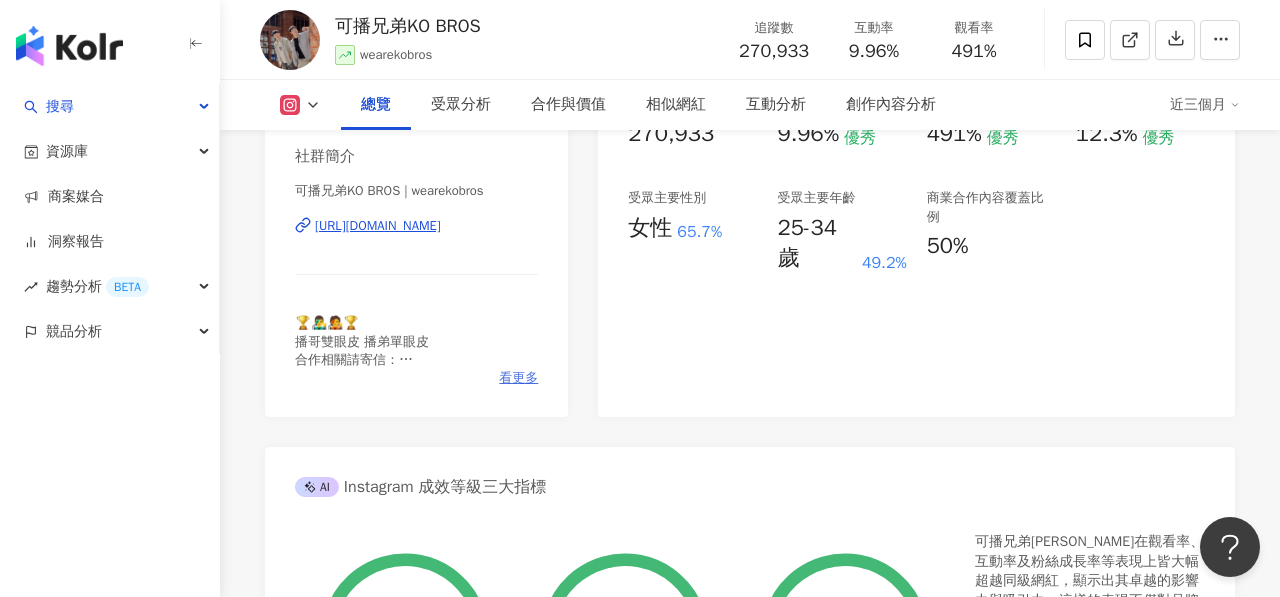 click on "看更多" at bounding box center (518, 378) 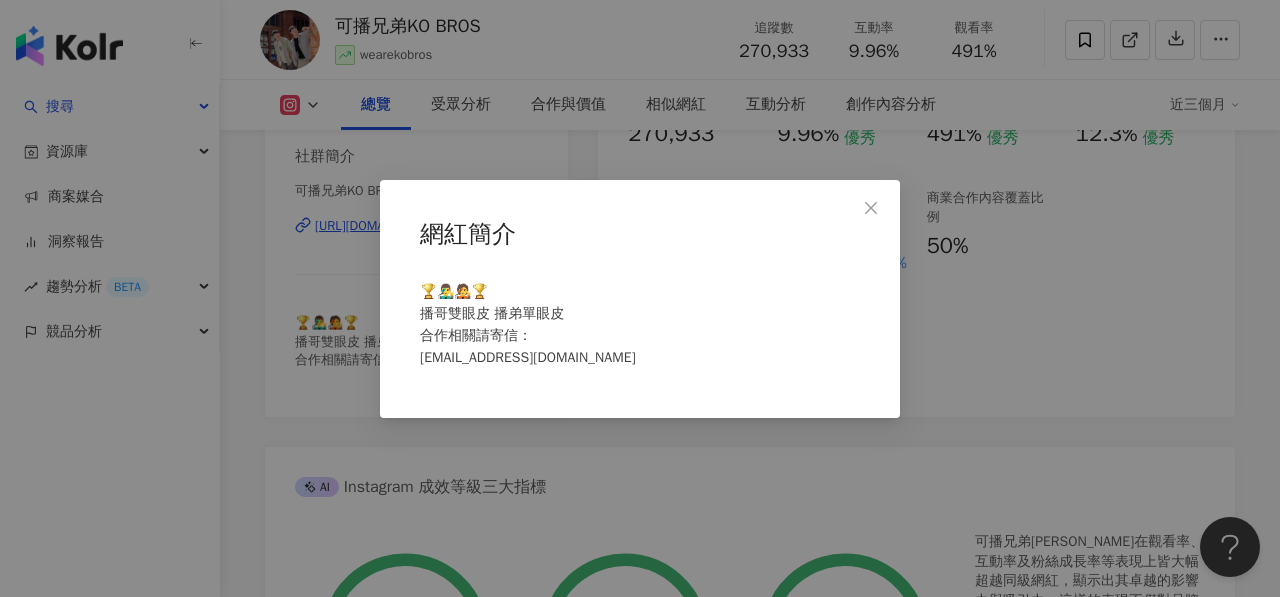 click on "🏆👨‍🎤🧑‍🎤🏆
播哥雙眼皮 播弟單眼皮
合作相關請寄信：
wearekobros@pressplay.cc" at bounding box center [528, 324] 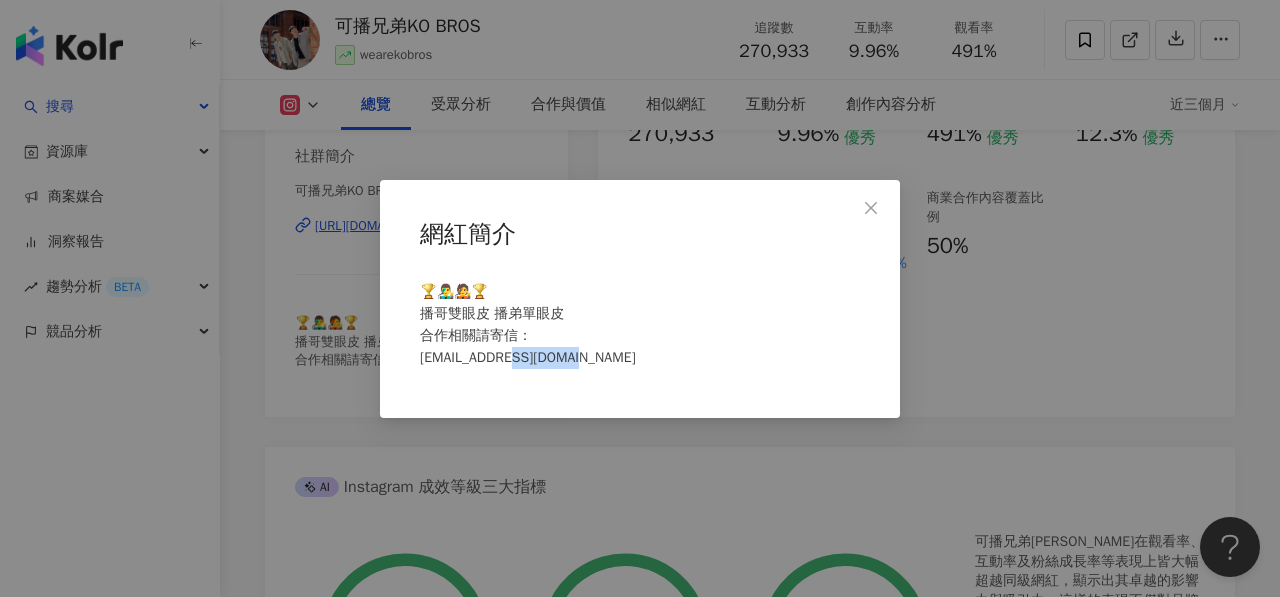 click on "🏆👨‍🎤🧑‍🎤🏆
播哥雙眼皮 播弟單眼皮
合作相關請寄信：
wearekobros@pressplay.cc" at bounding box center [528, 324] 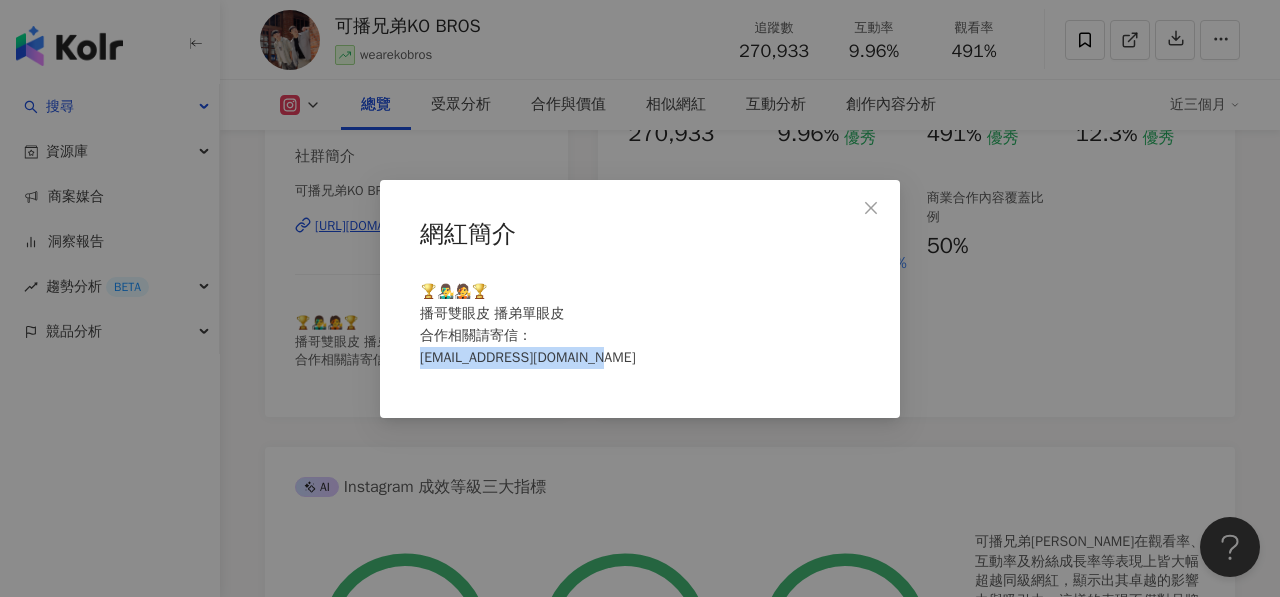 copy on "obros@pressplay.cc" 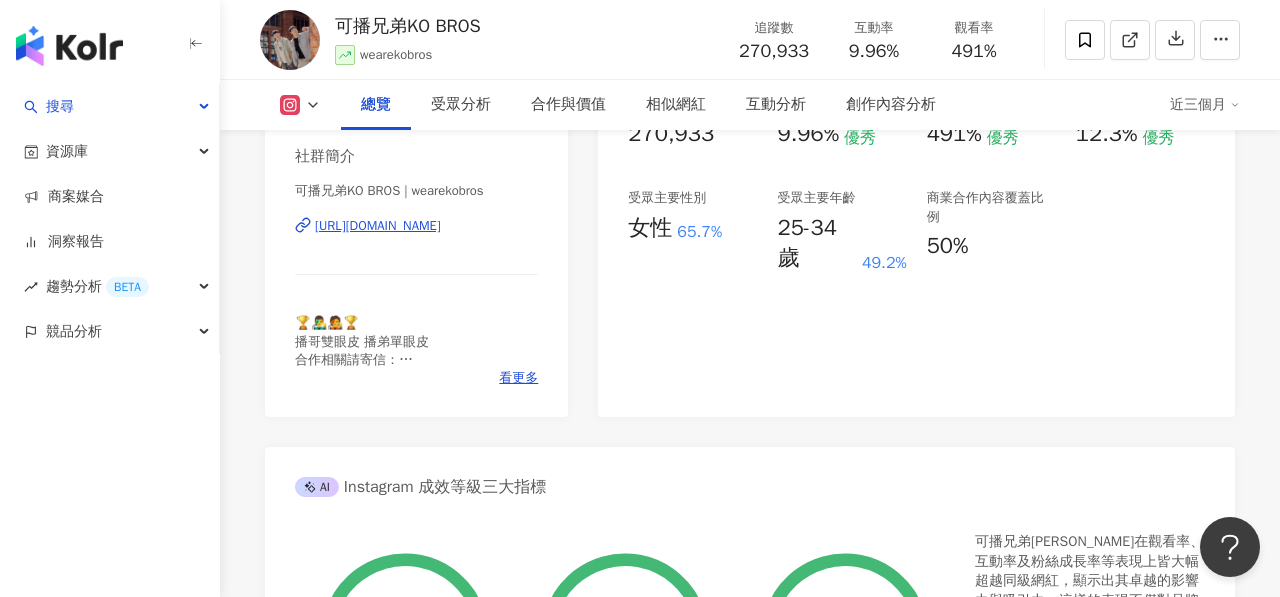 click on "可播兄弟KO BROS" at bounding box center (408, 26) 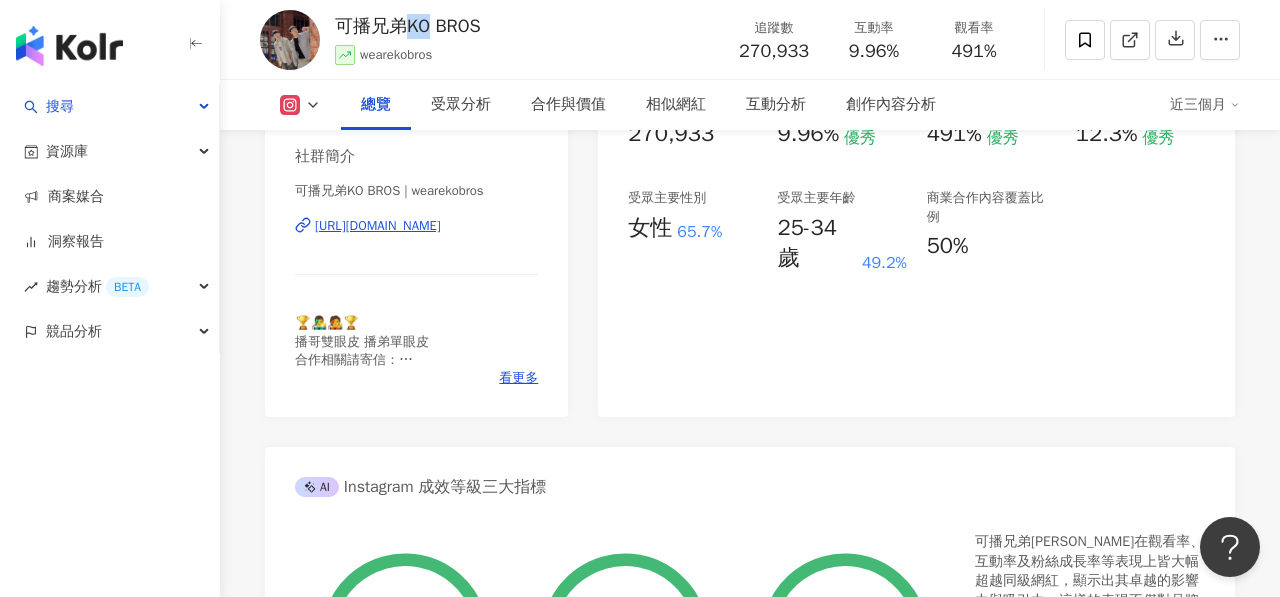 click on "可播兄弟KO BROS" at bounding box center (408, 26) 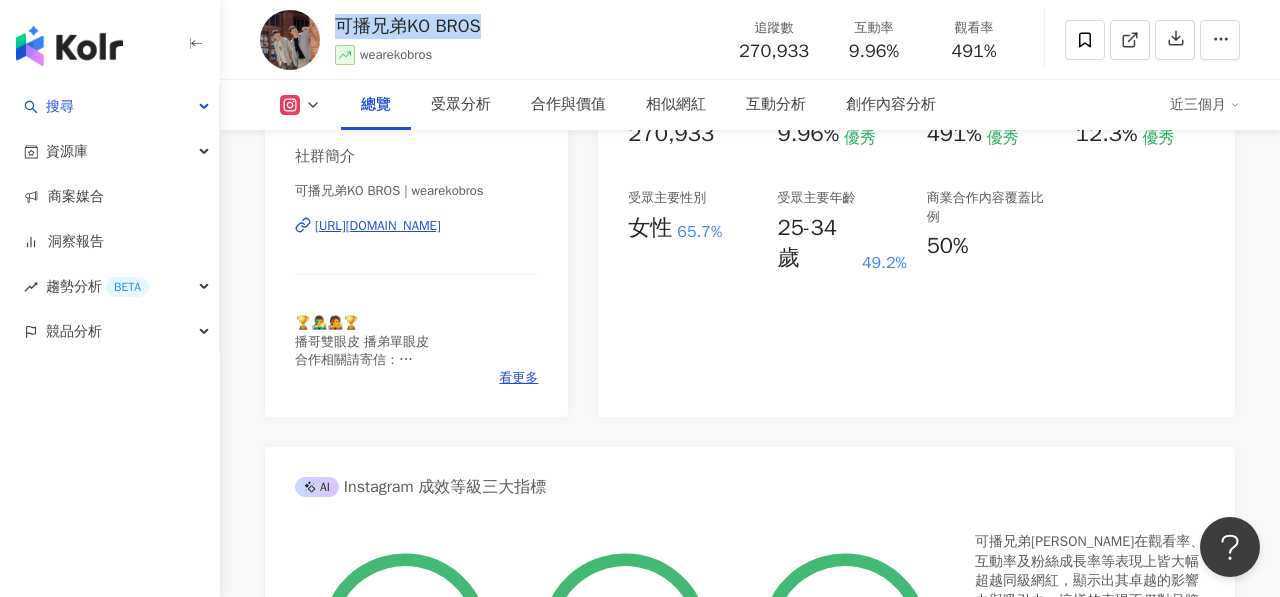 copy on "可播兄弟KO BROS" 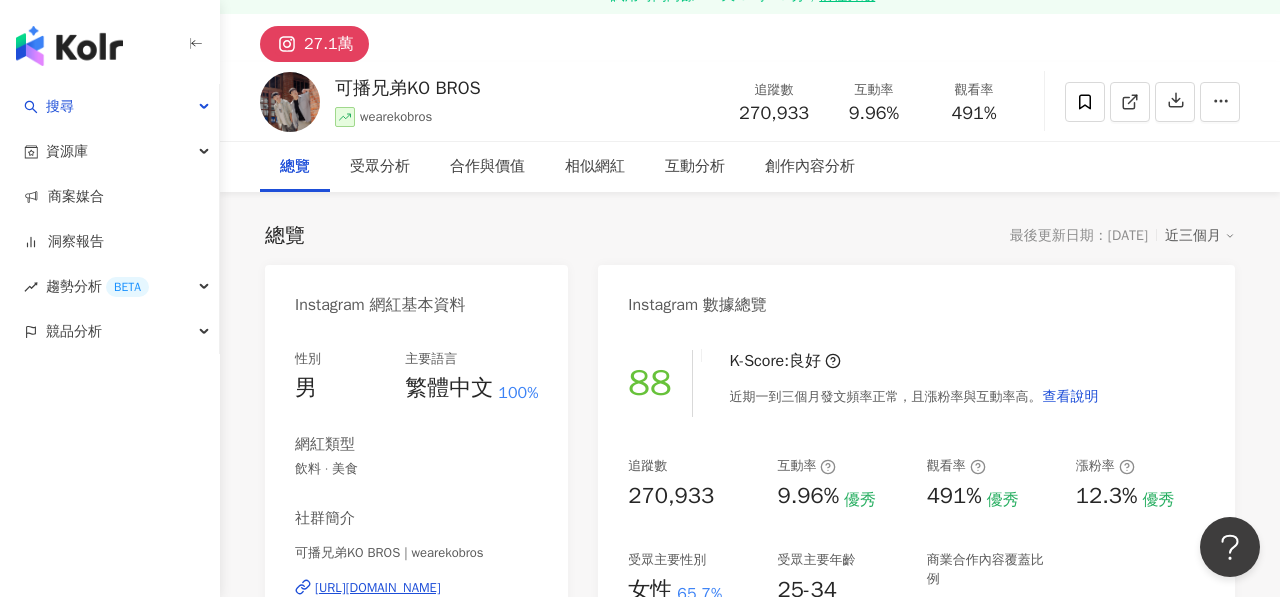 scroll, scrollTop: 0, scrollLeft: 0, axis: both 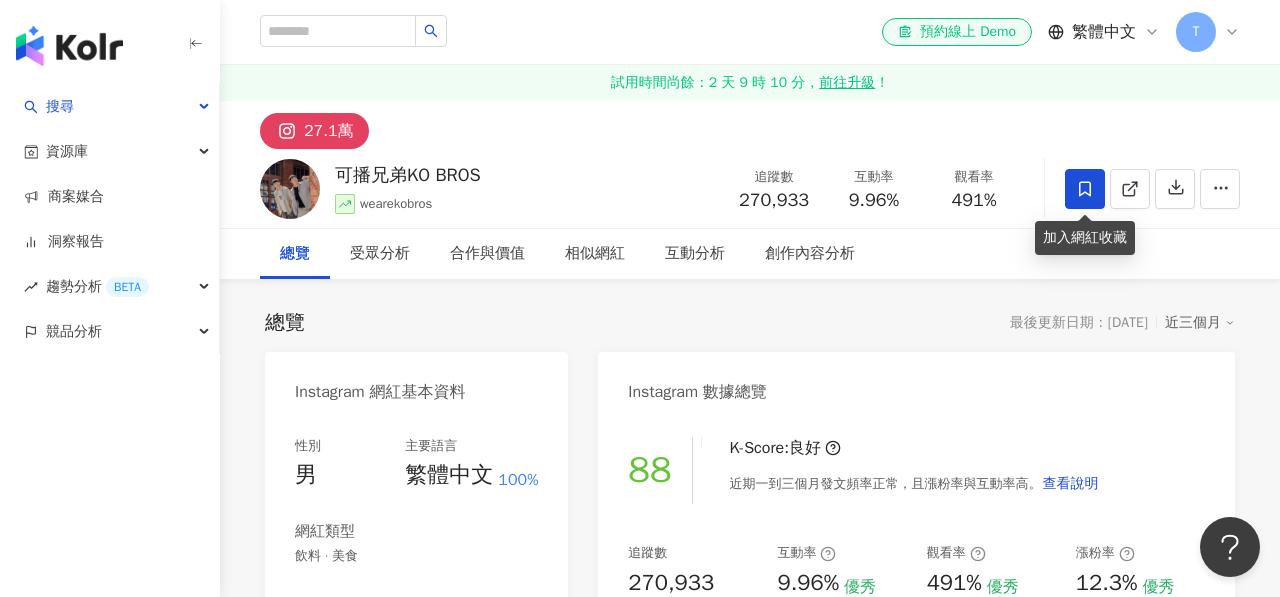 click 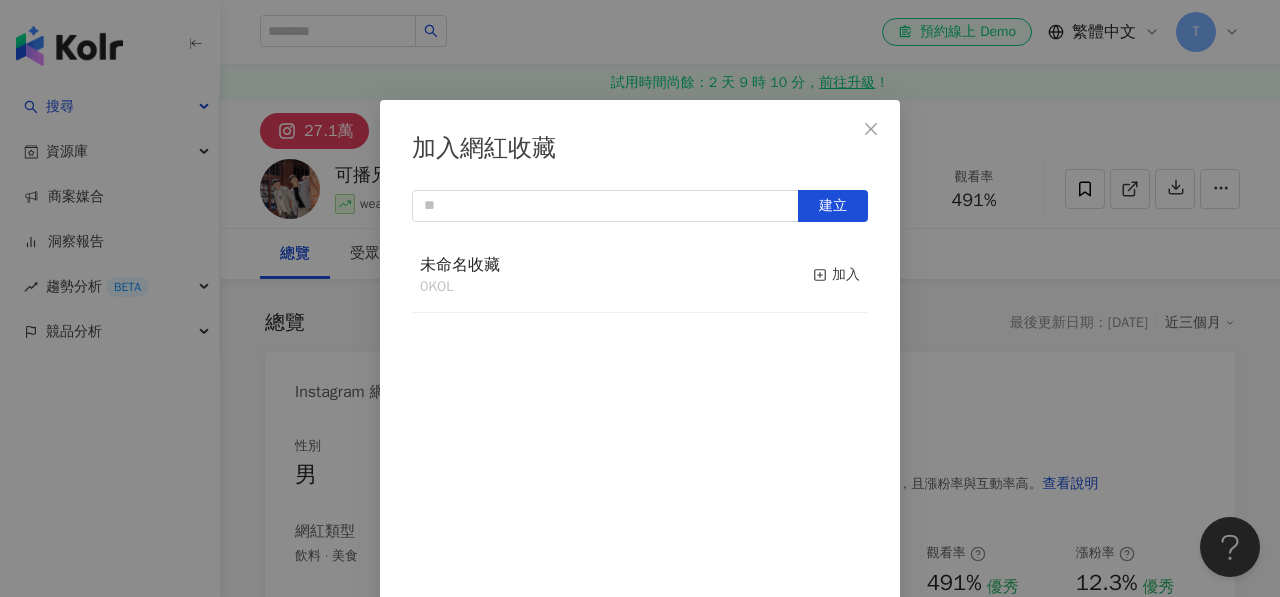 scroll, scrollTop: 24, scrollLeft: 0, axis: vertical 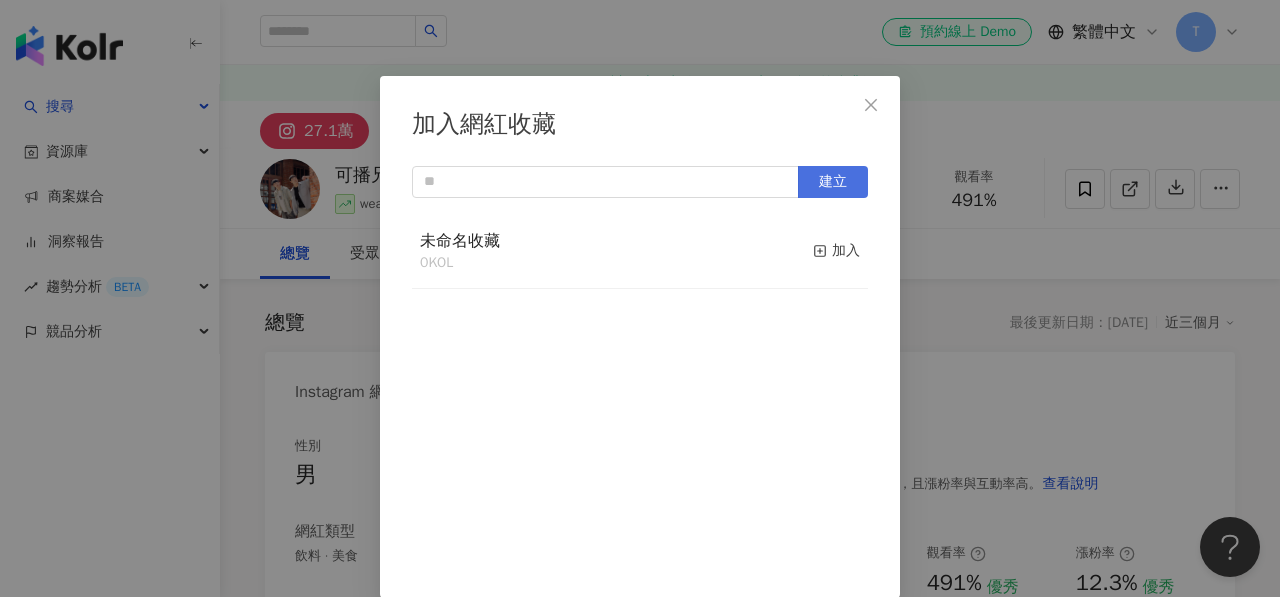 click on "建立" at bounding box center [833, 182] 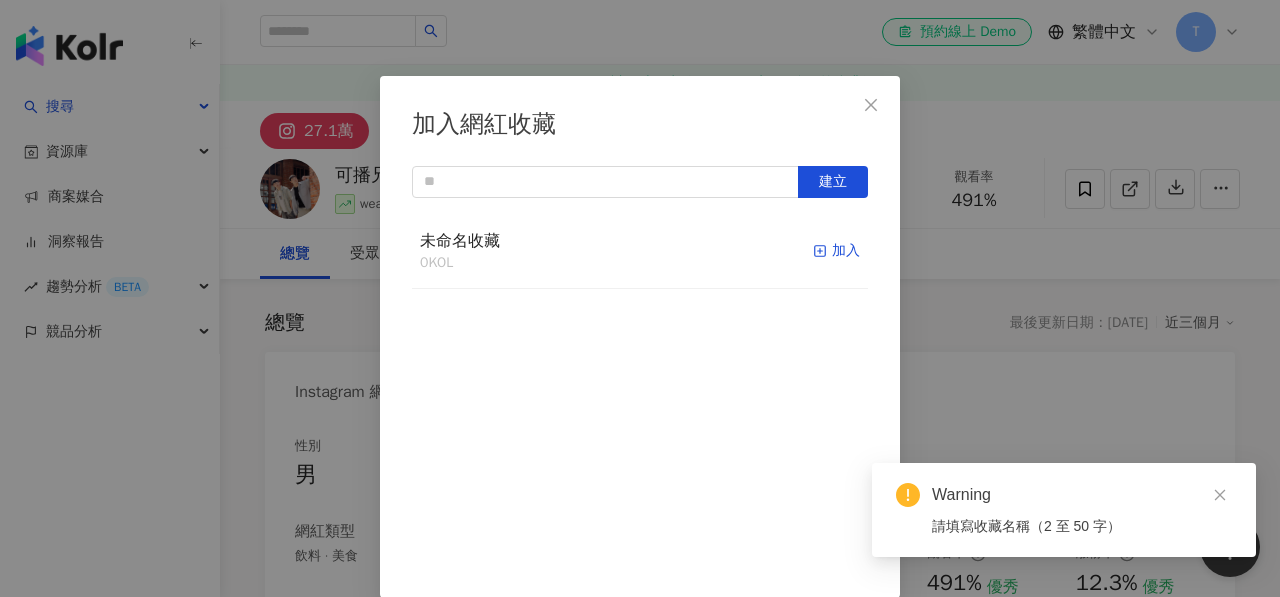 click on "加入" at bounding box center [836, 251] 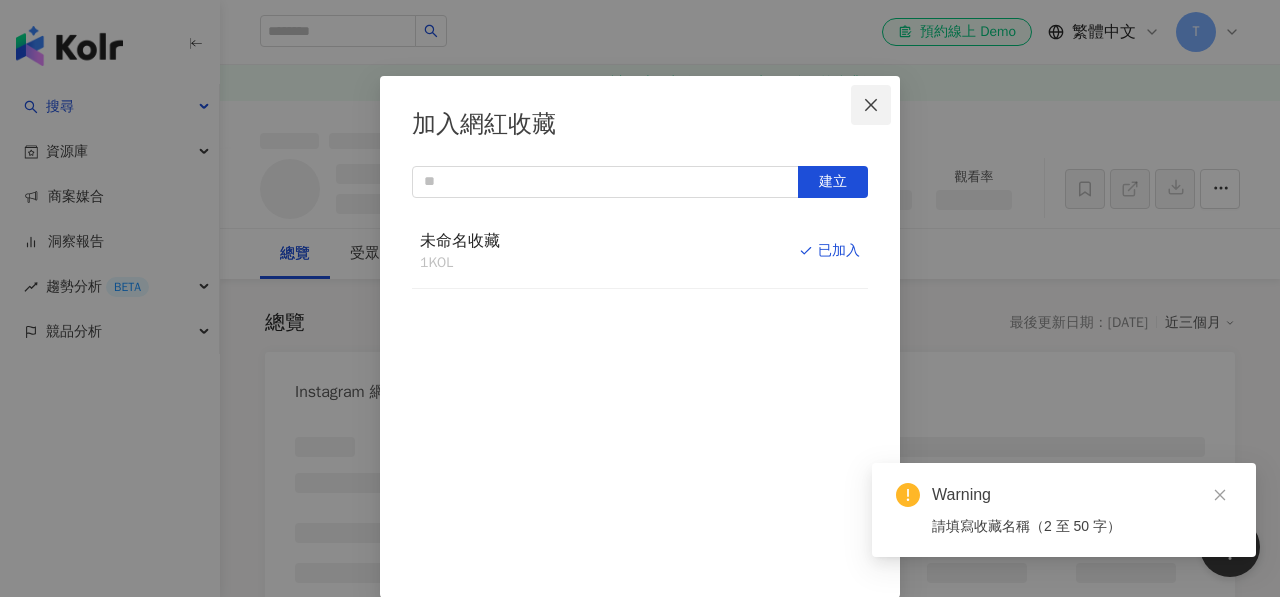 click 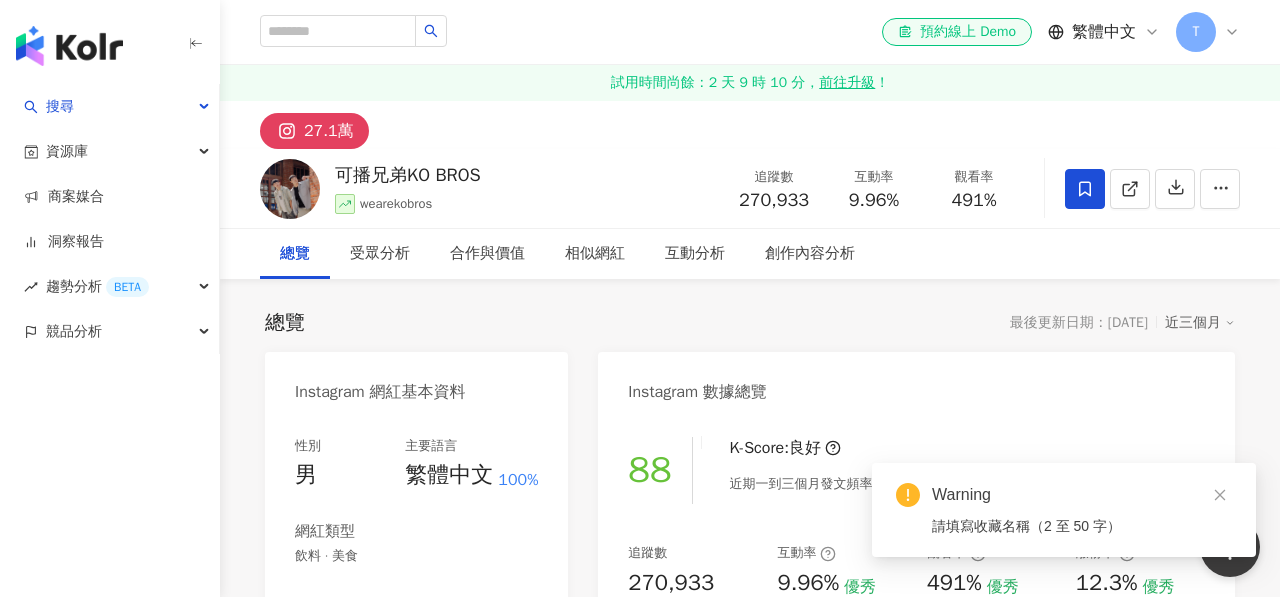 scroll, scrollTop: 0, scrollLeft: 0, axis: both 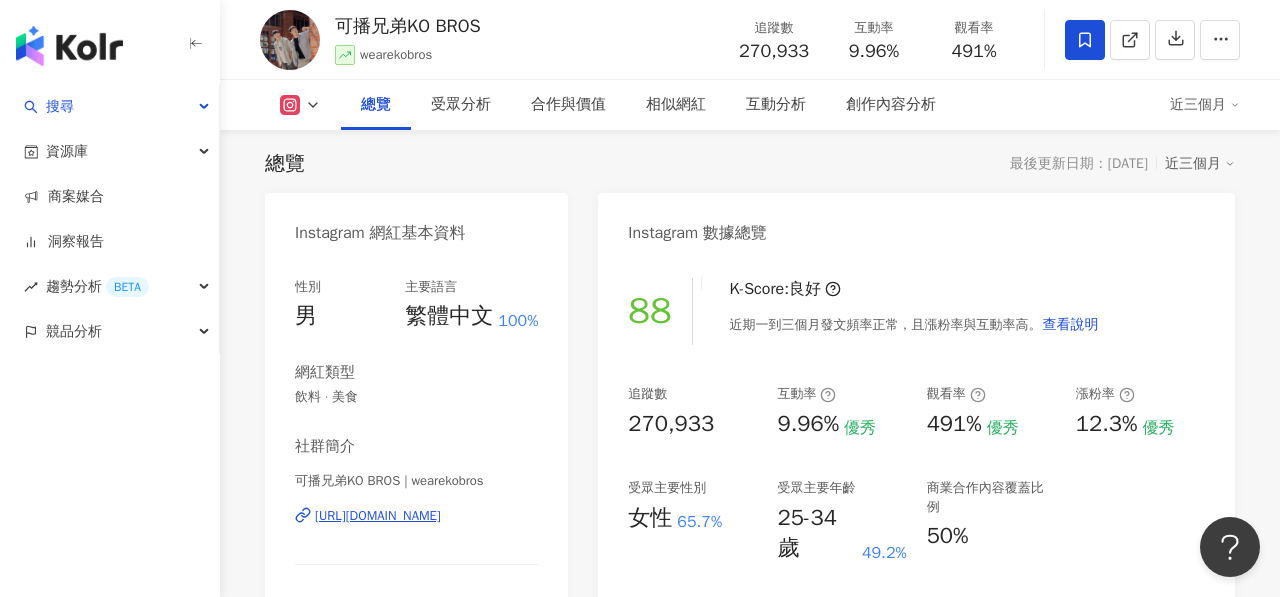 click on "可播兄弟KO BROS wearekobros 追蹤數 270,933 互動率 9.96% 觀看率 491%" at bounding box center [750, 39] 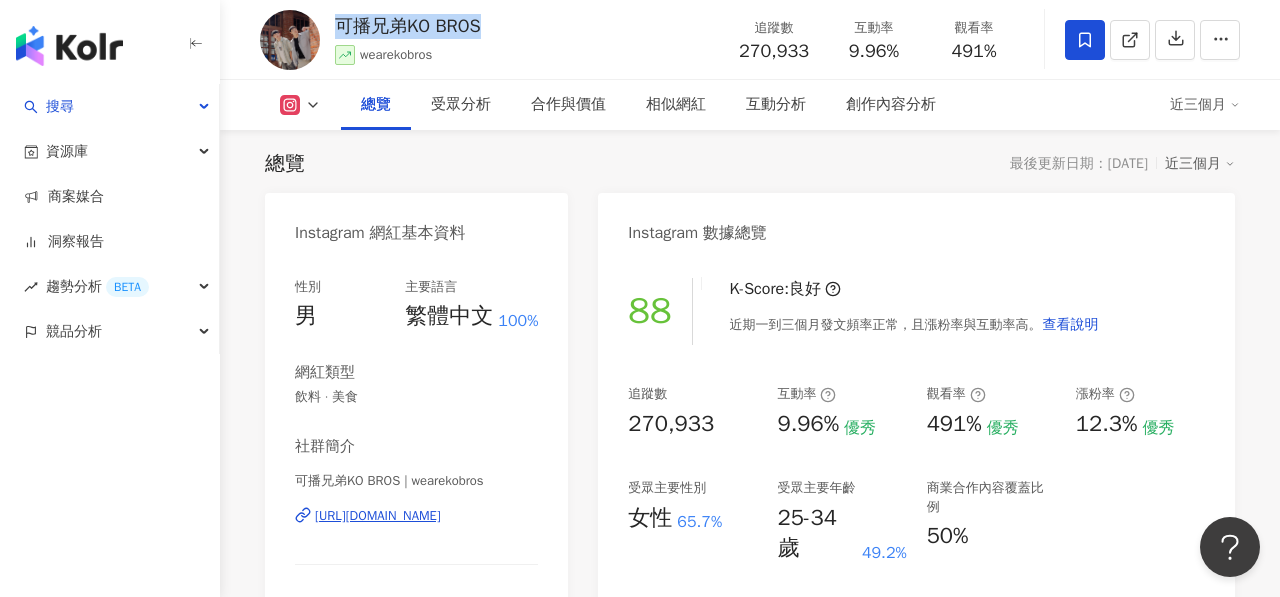 copy on "可播兄弟KO BROS" 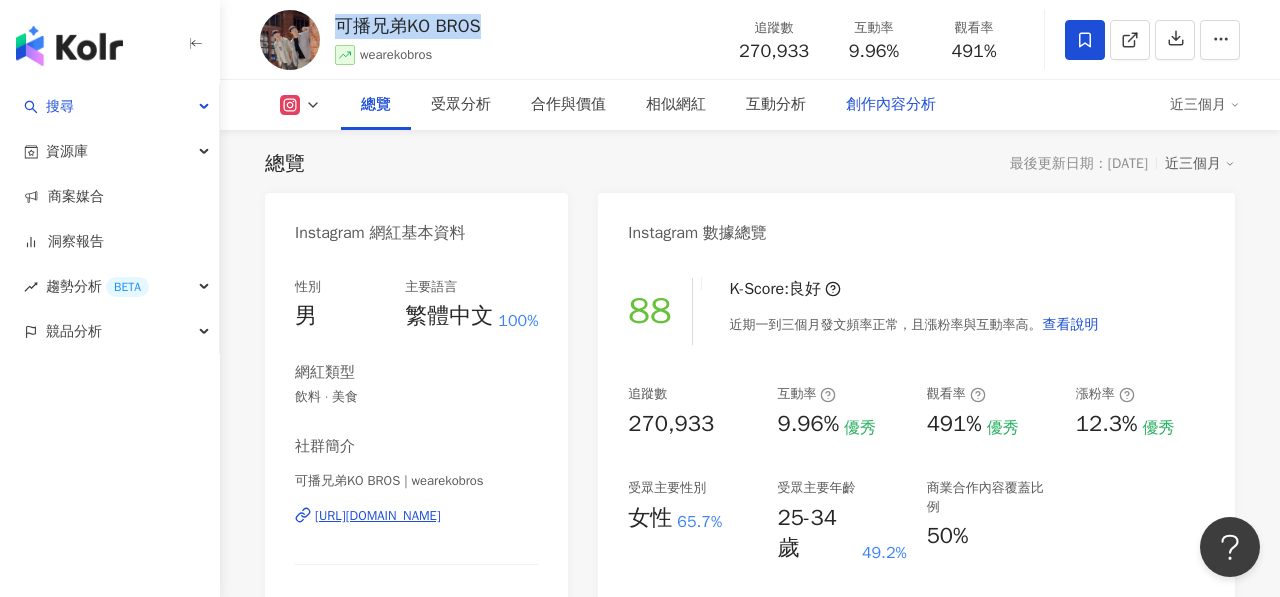 click on "創作內容分析" at bounding box center [891, 105] 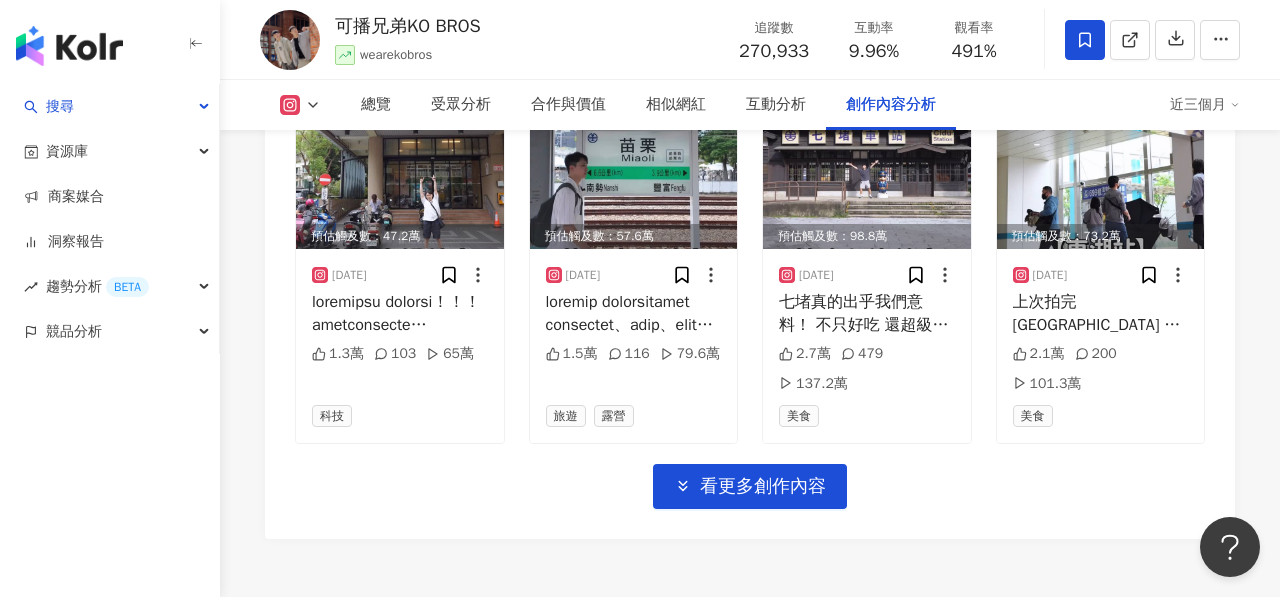 scroll, scrollTop: 7322, scrollLeft: 0, axis: vertical 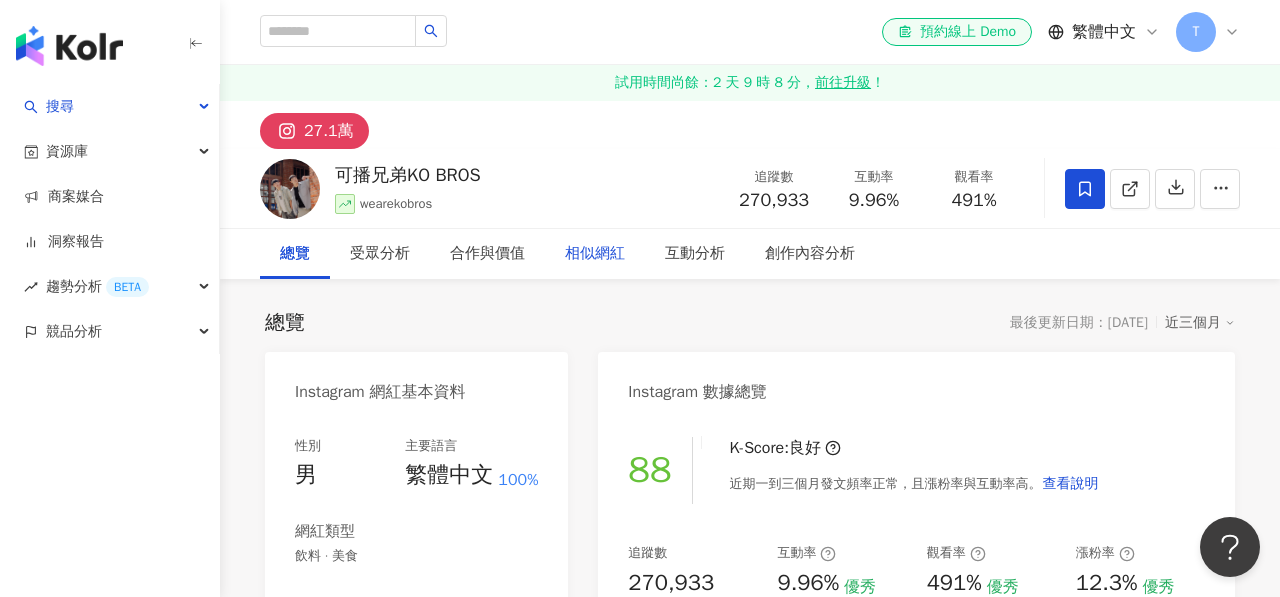 click on "相似網紅" at bounding box center (595, 254) 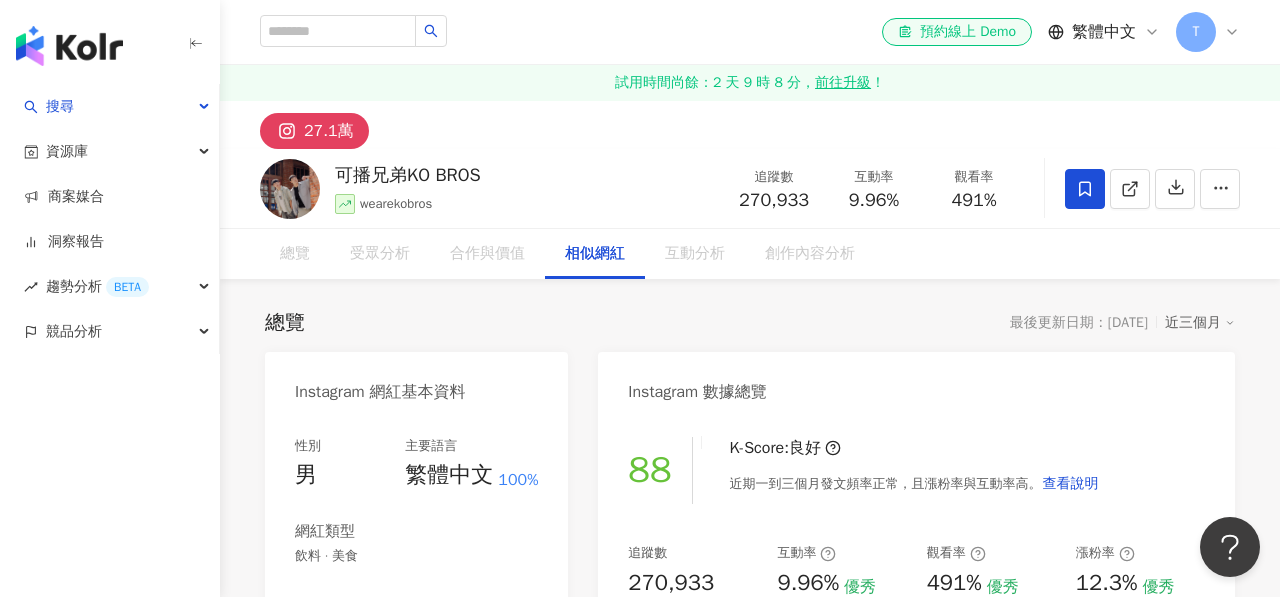 scroll, scrollTop: 3325, scrollLeft: 0, axis: vertical 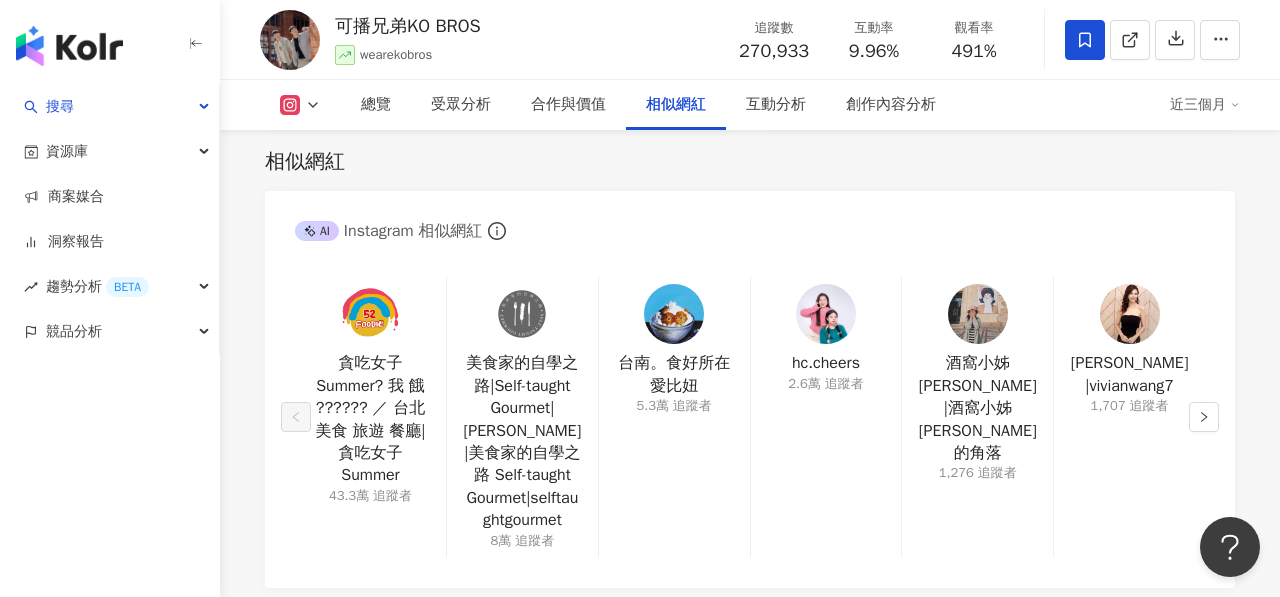 click at bounding box center (674, 314) 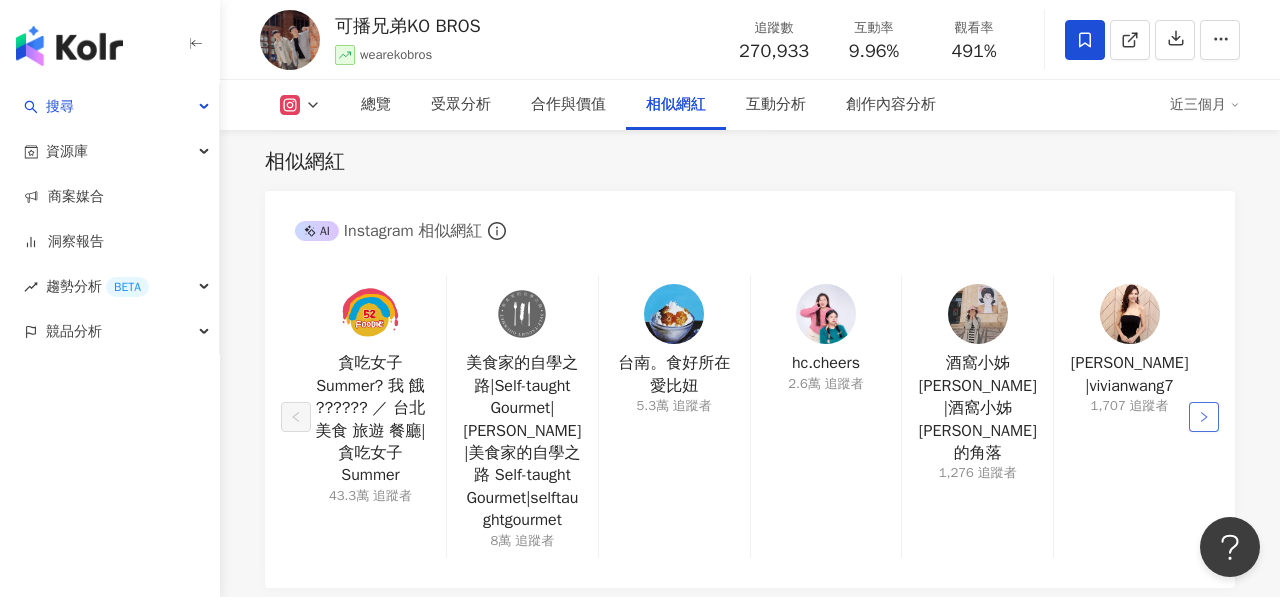 click at bounding box center [1204, 417] 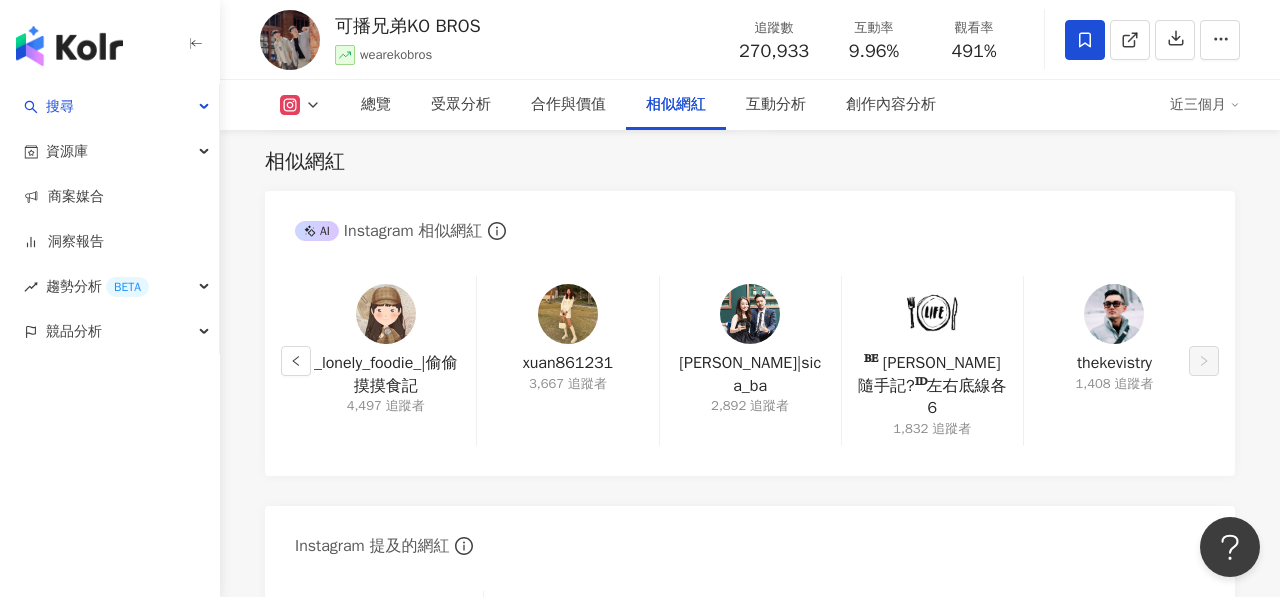 click at bounding box center (1114, 314) 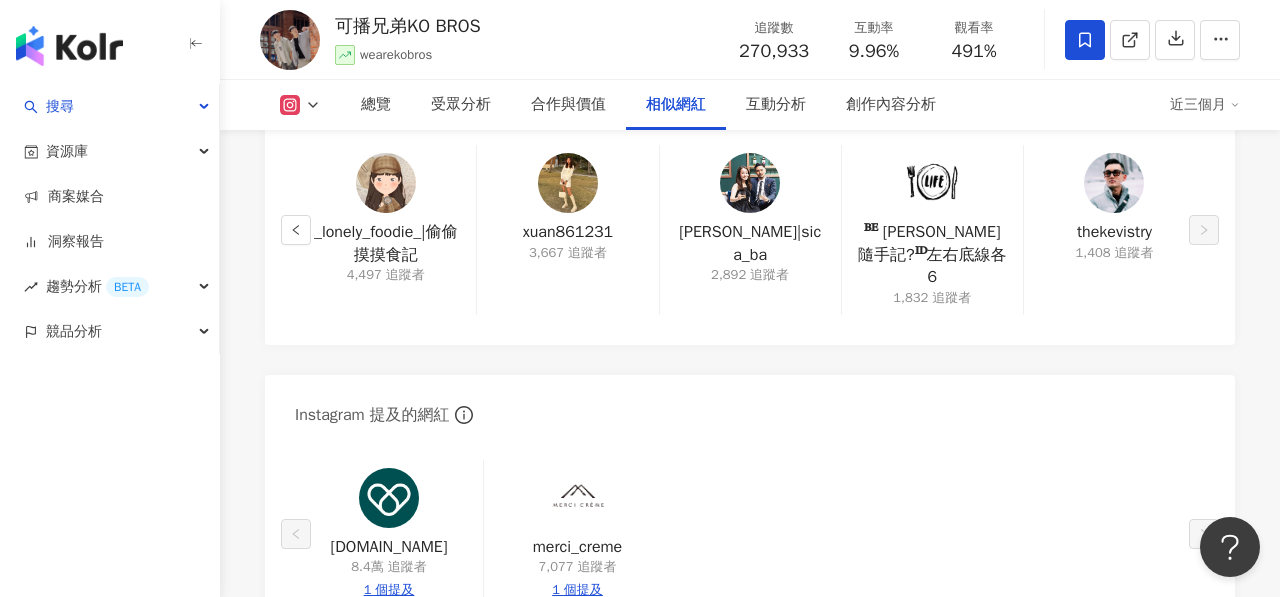 scroll, scrollTop: 3832, scrollLeft: 0, axis: vertical 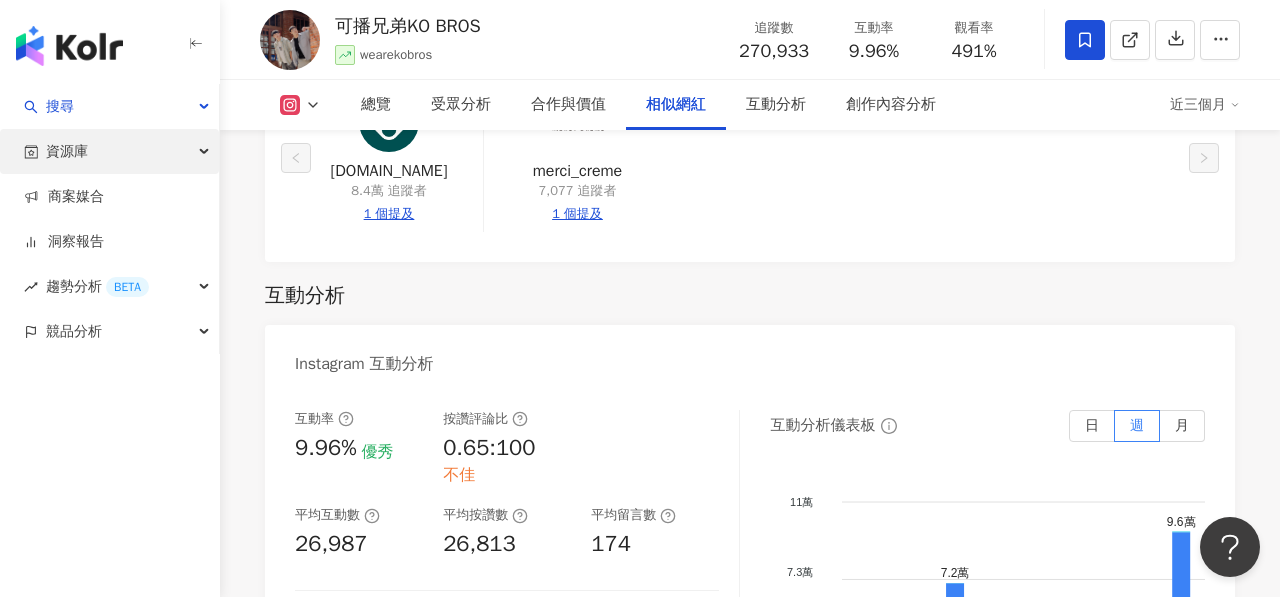 click on "資源庫" at bounding box center (109, 151) 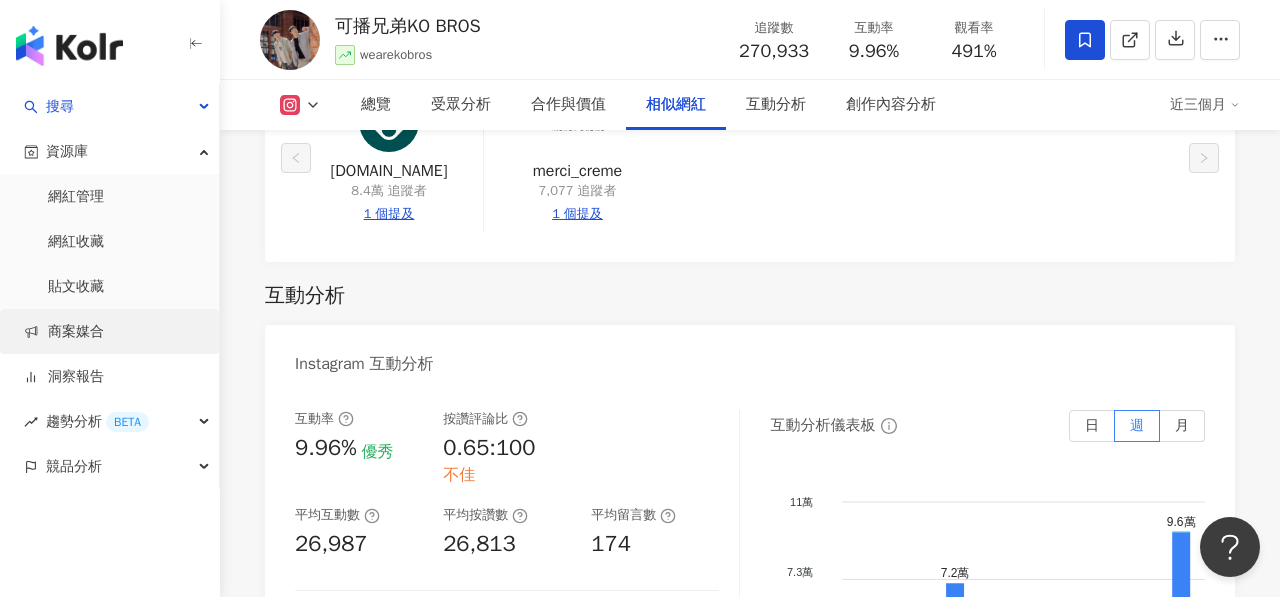 click on "商案媒合" at bounding box center [64, 332] 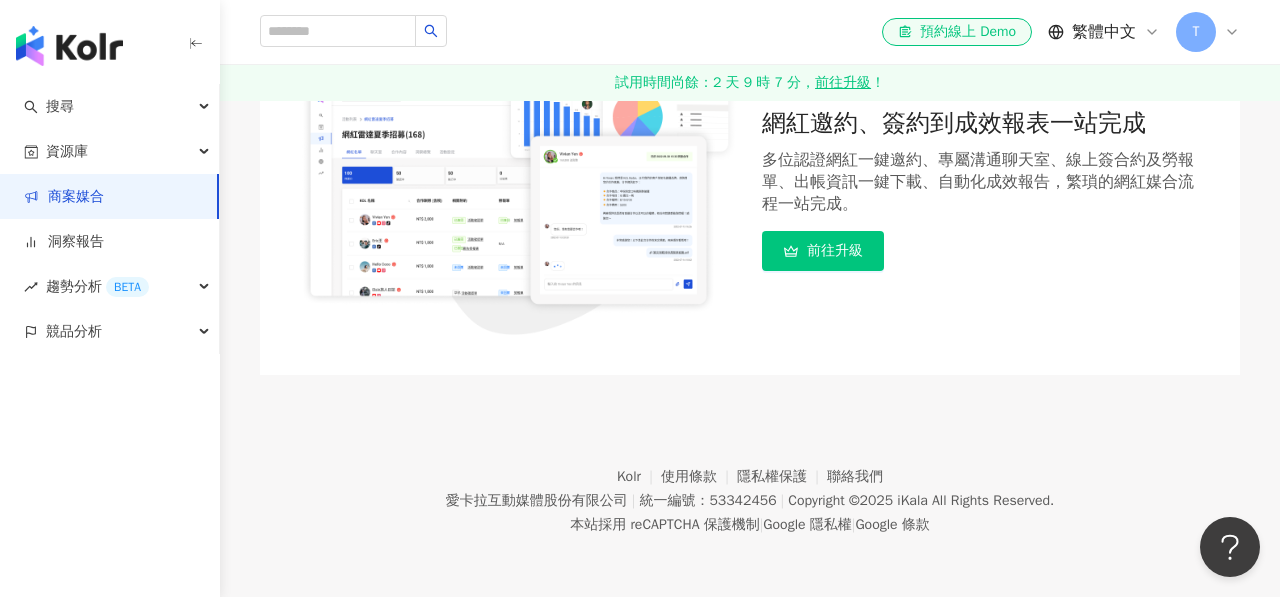 scroll, scrollTop: 0, scrollLeft: 0, axis: both 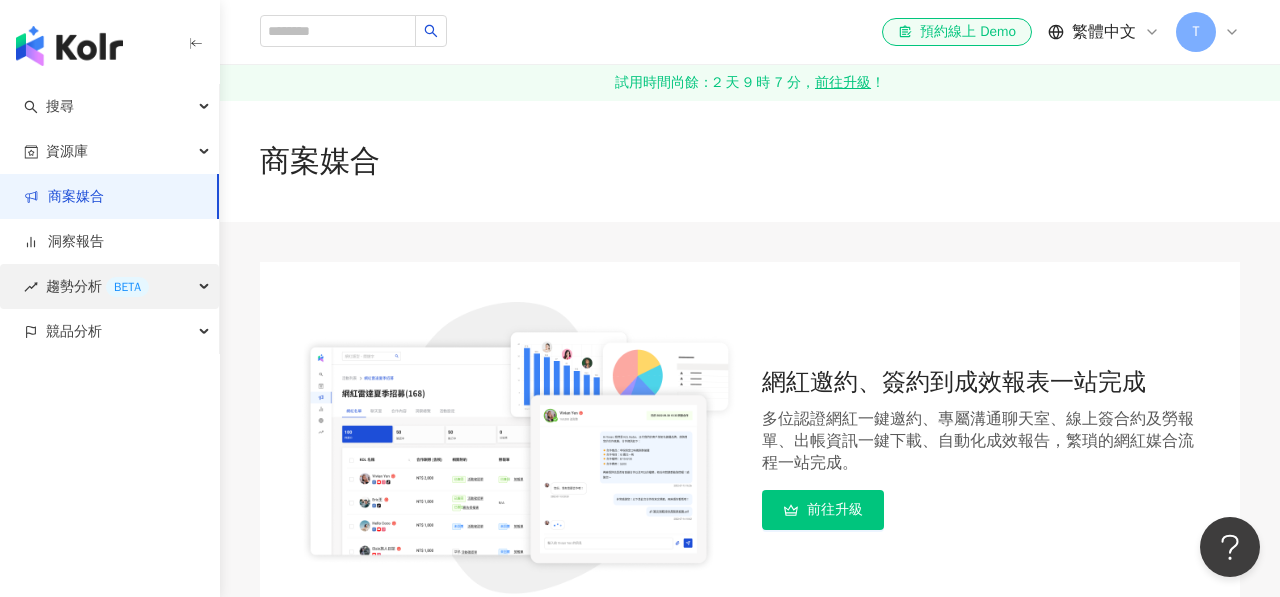 click on "趨勢分析 BETA" at bounding box center [109, 286] 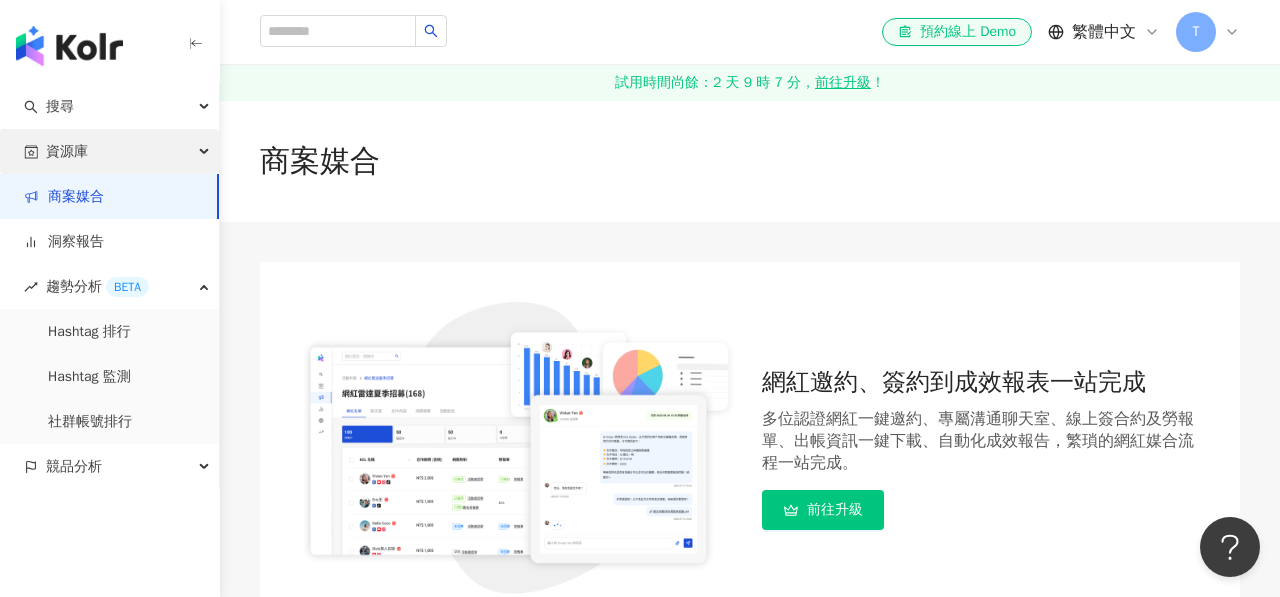 click on "資源庫" at bounding box center [109, 151] 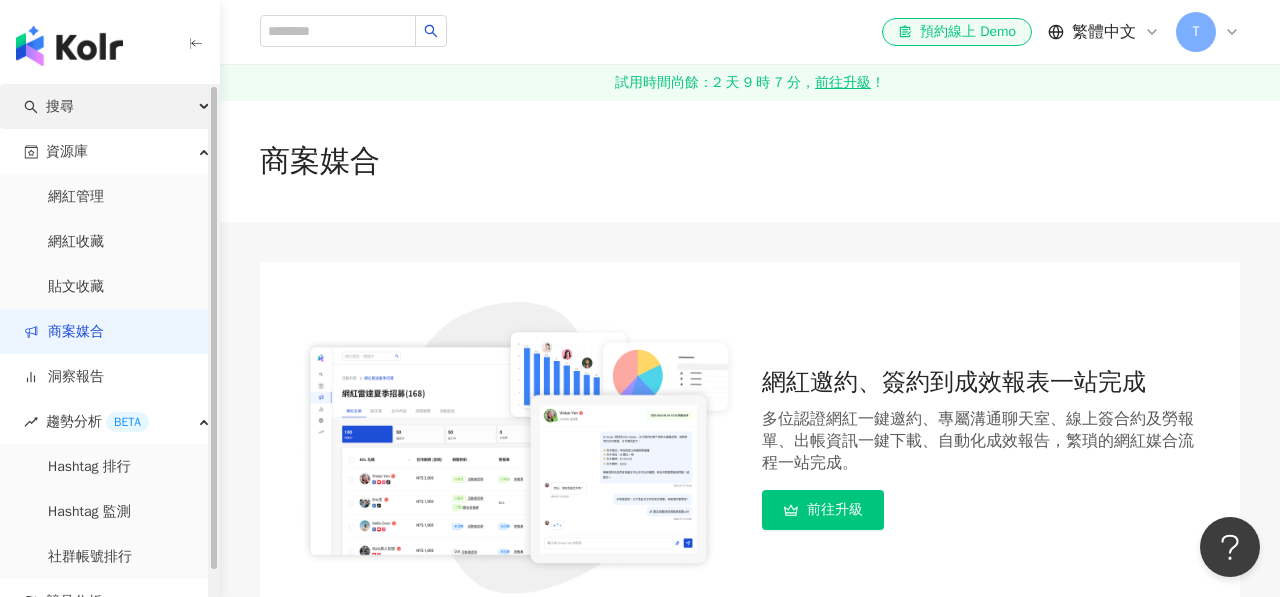click on "搜尋" at bounding box center [109, 106] 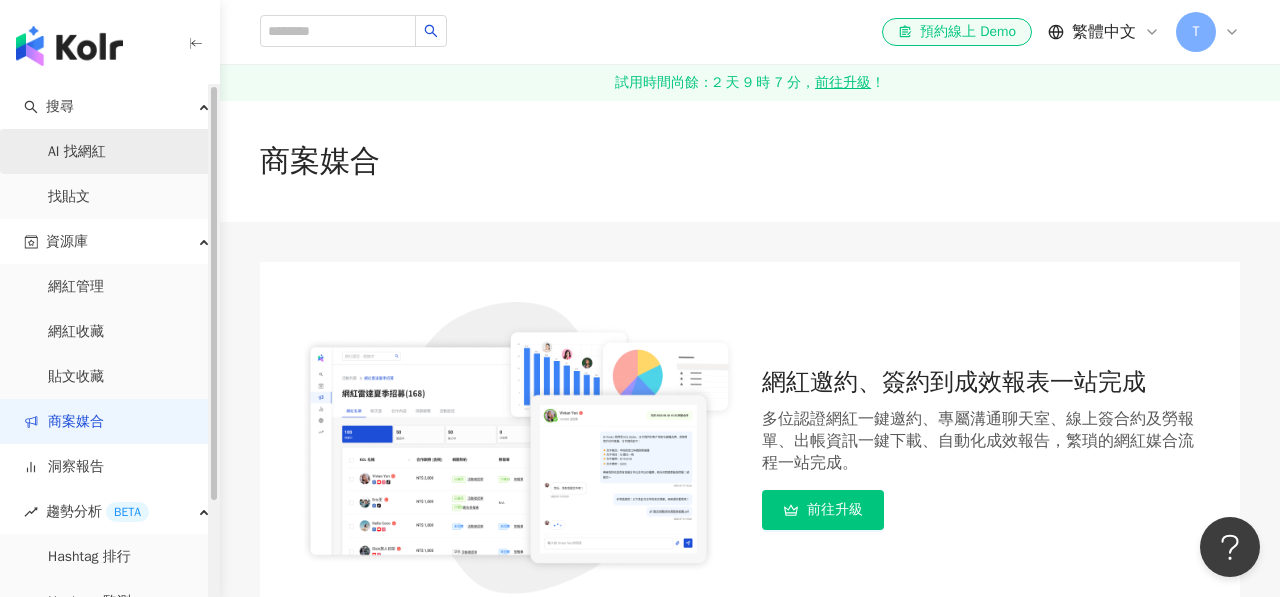 click on "AI 找網紅" at bounding box center [77, 152] 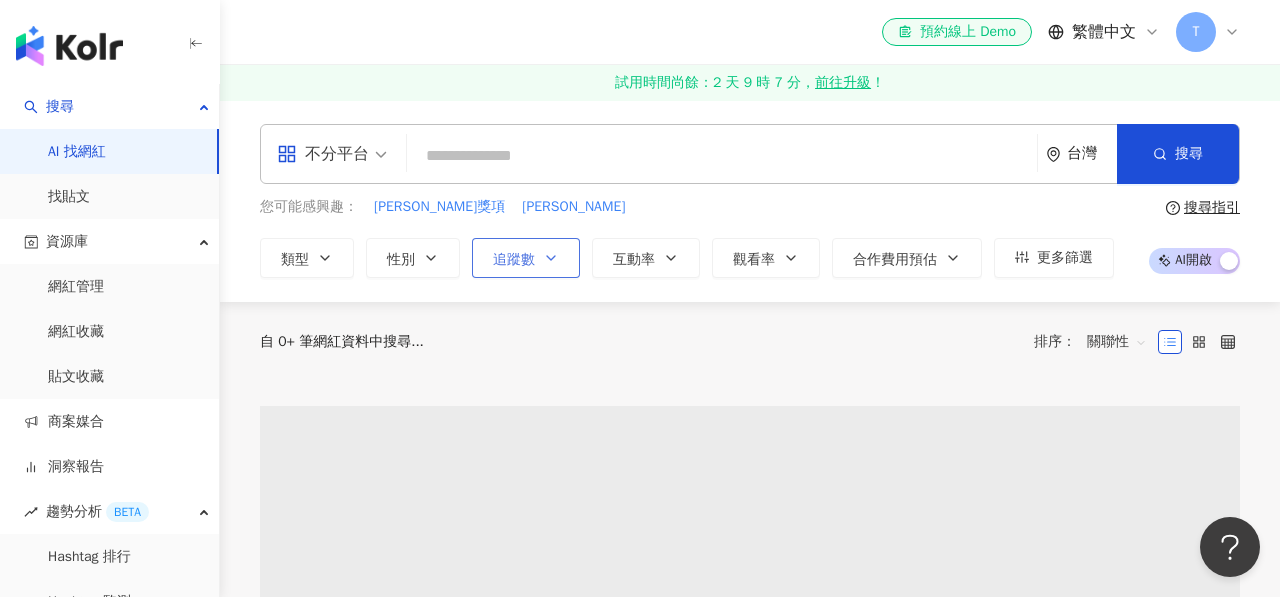 click on "追蹤數" at bounding box center [526, 258] 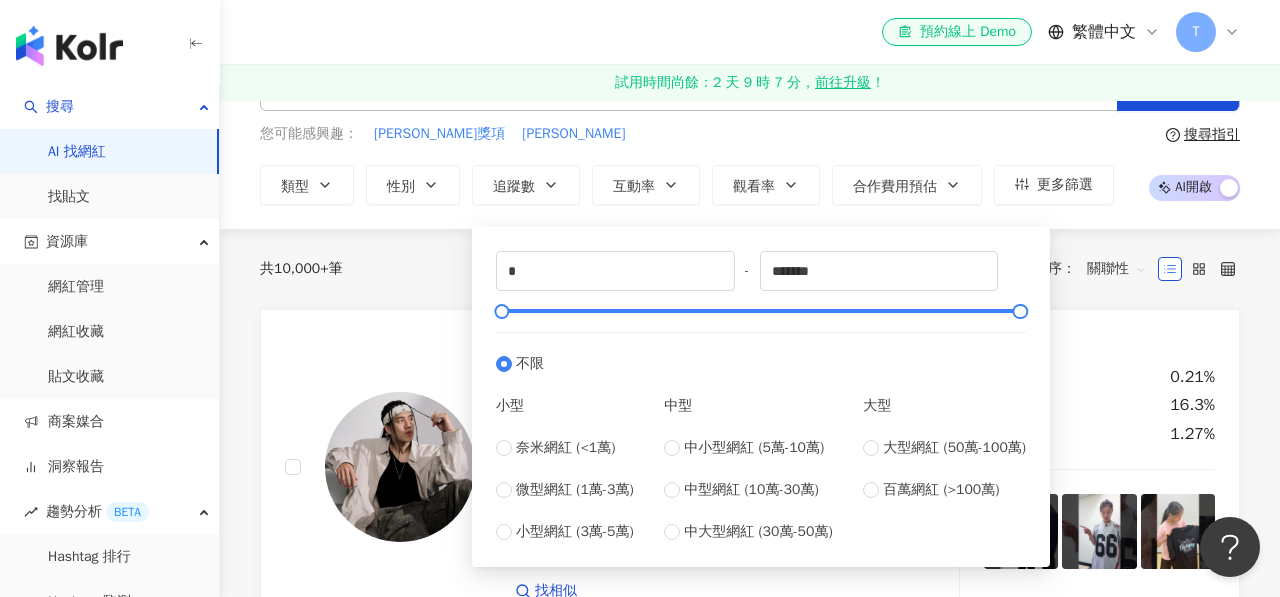 scroll, scrollTop: 80, scrollLeft: 0, axis: vertical 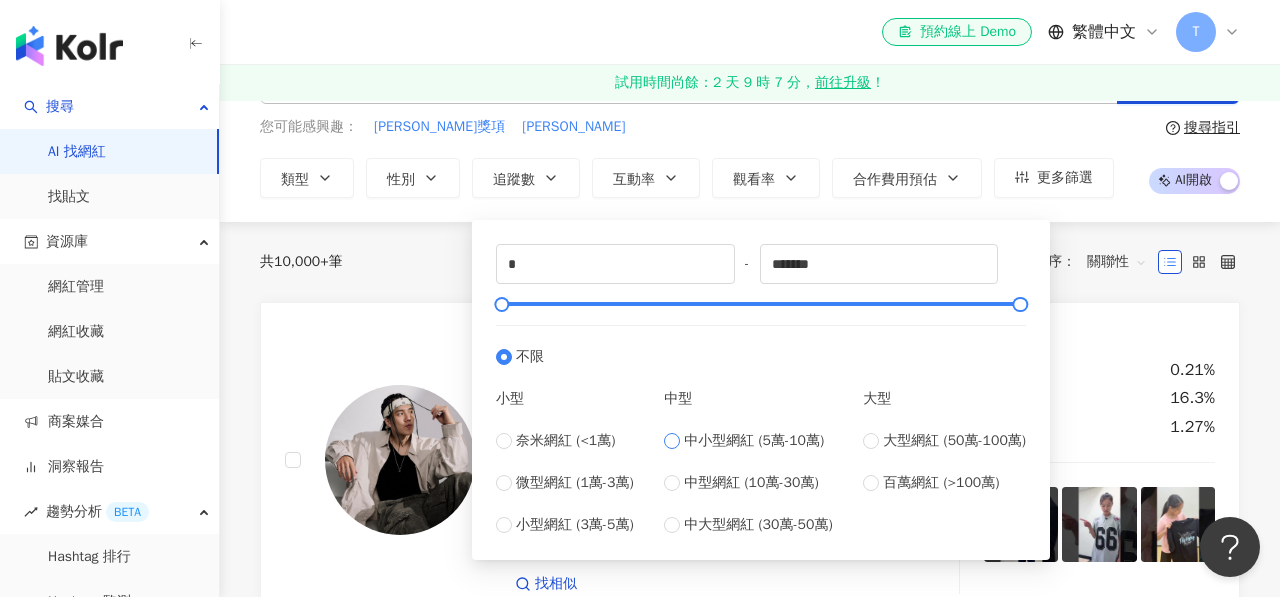 click on "中小型網紅 (5萬-10萬)" at bounding box center (754, 441) 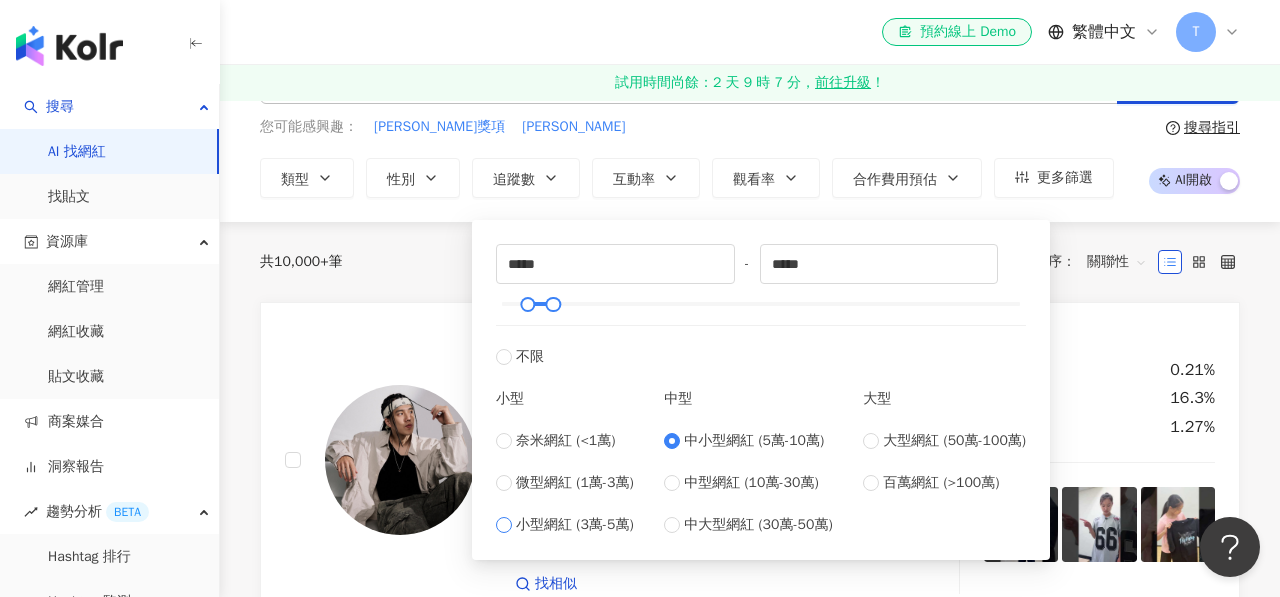 click on "小型網紅 (3萬-5萬)" at bounding box center (575, 525) 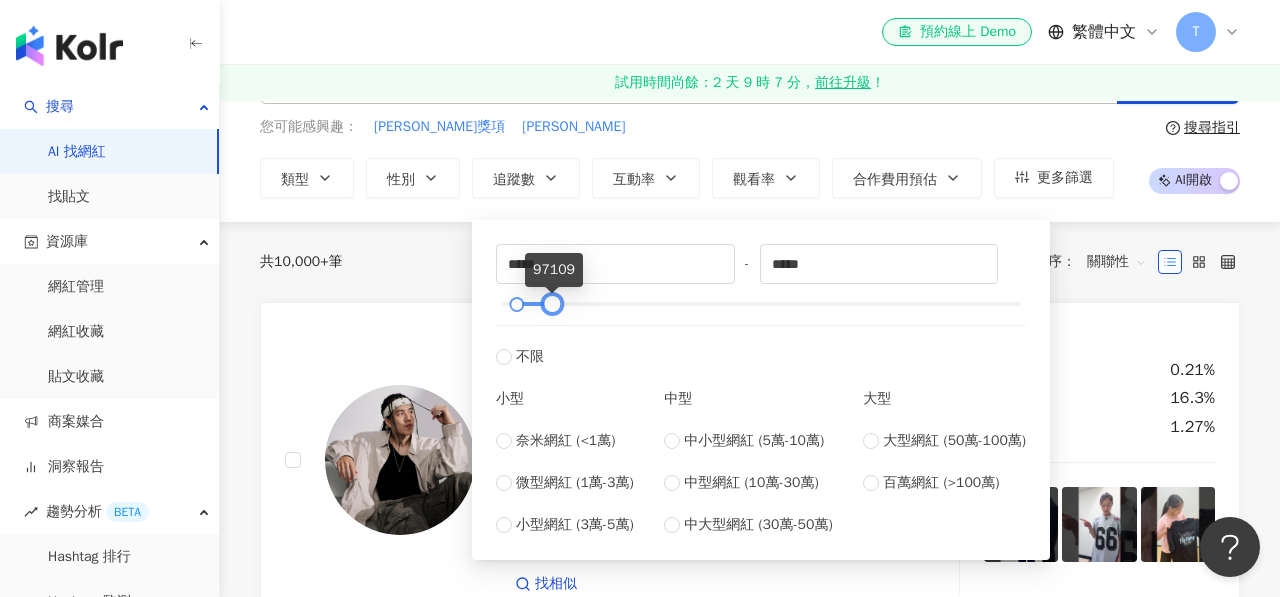 drag, startPoint x: 538, startPoint y: 301, endPoint x: 552, endPoint y: 297, distance: 14.56022 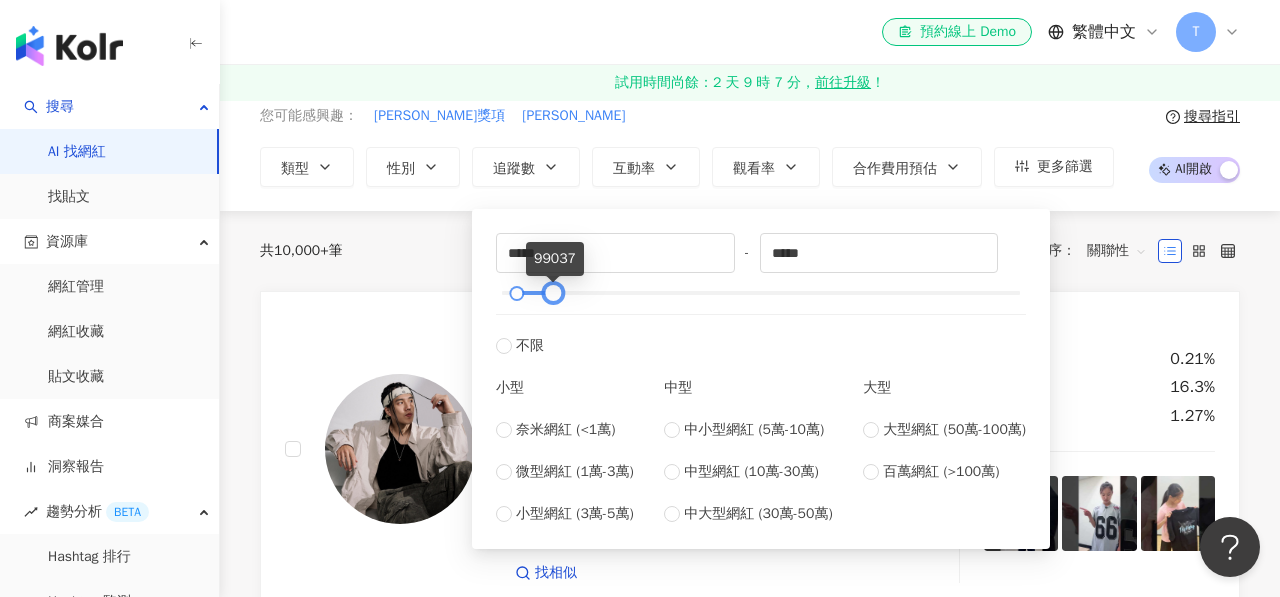 click at bounding box center [552, 293] 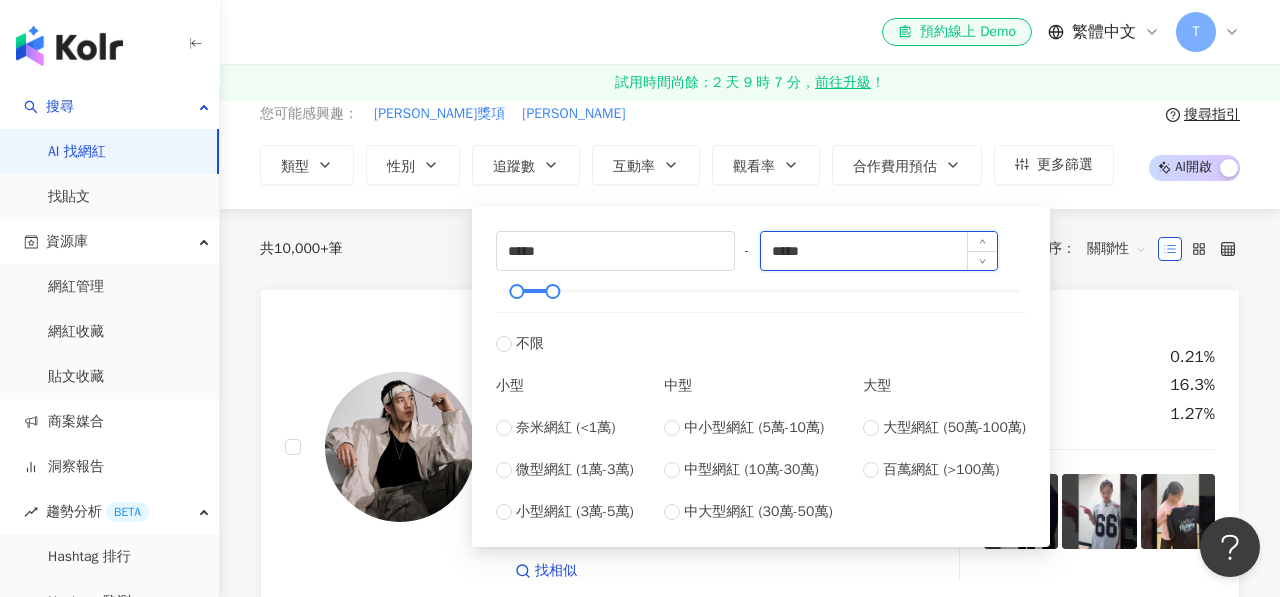 click on "*****" at bounding box center (879, 251) 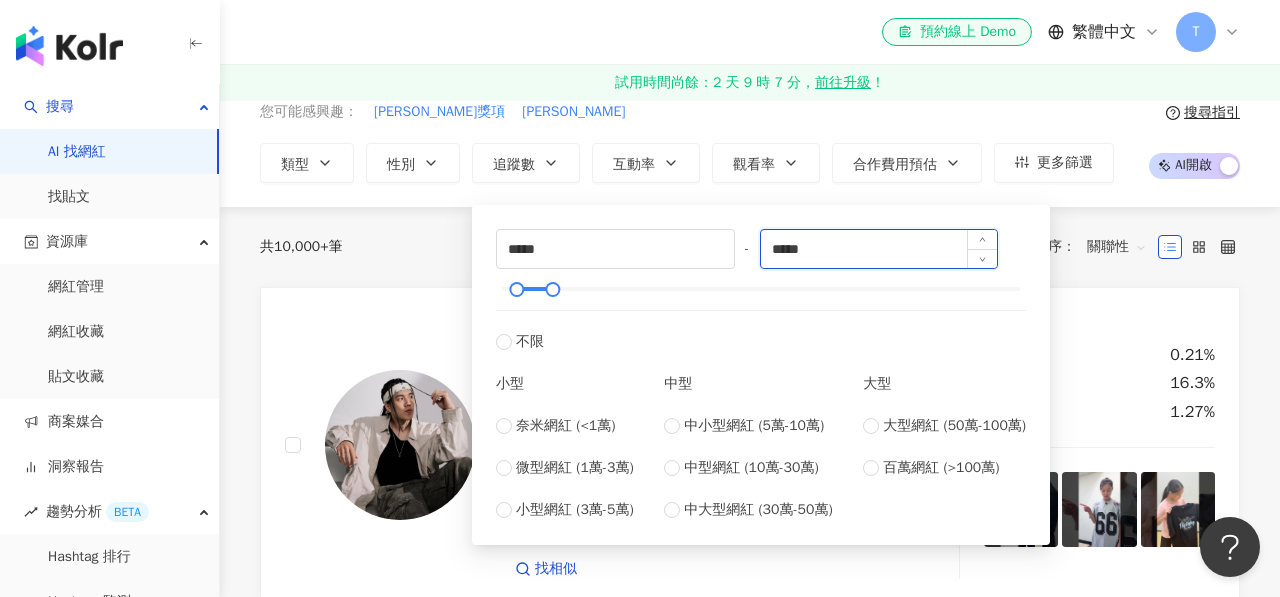 click on "*****" at bounding box center (879, 249) 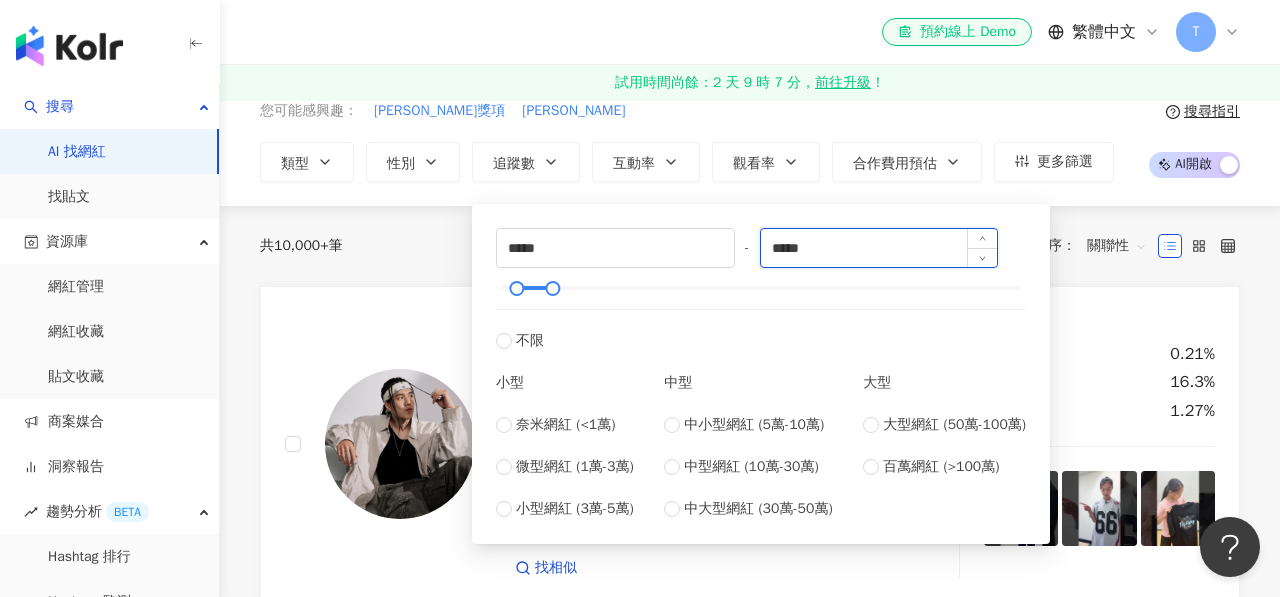 click on "*****" at bounding box center (879, 248) 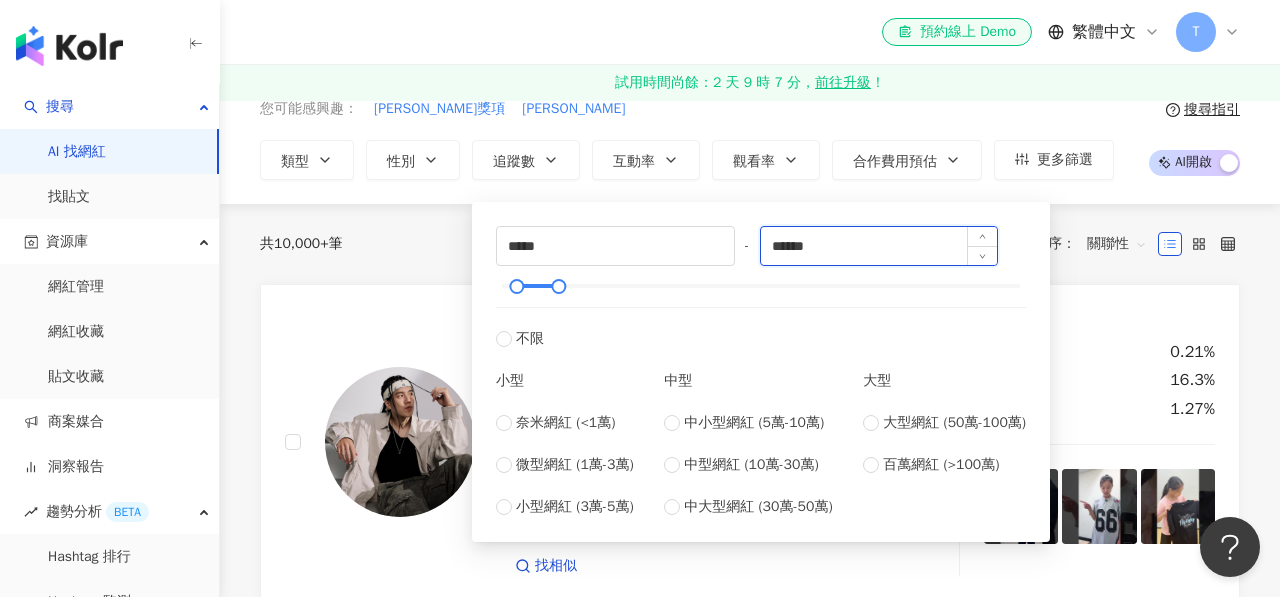 type on "******" 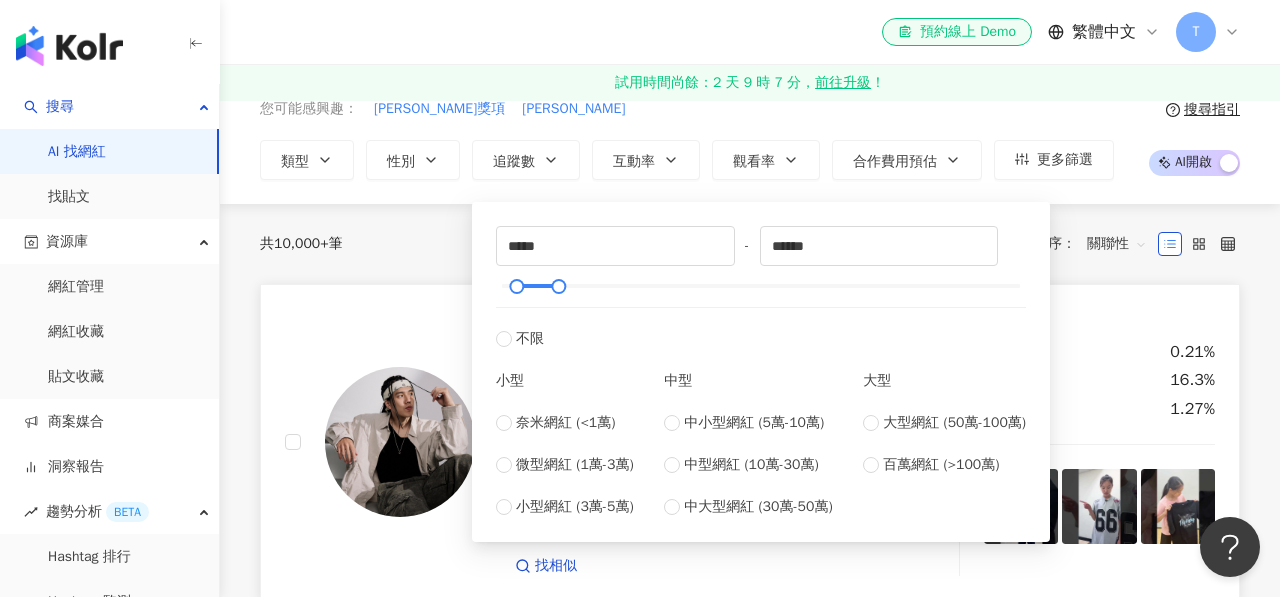 click on "互動率 0.21%" at bounding box center [1099, 352] 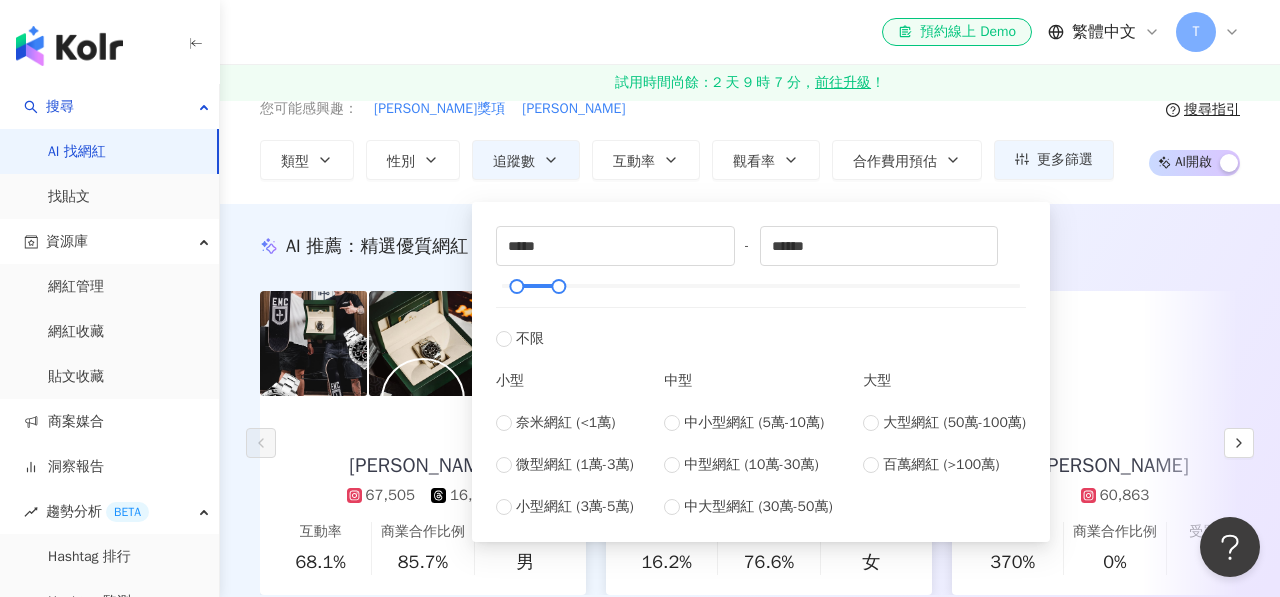 scroll, scrollTop: 0, scrollLeft: 0, axis: both 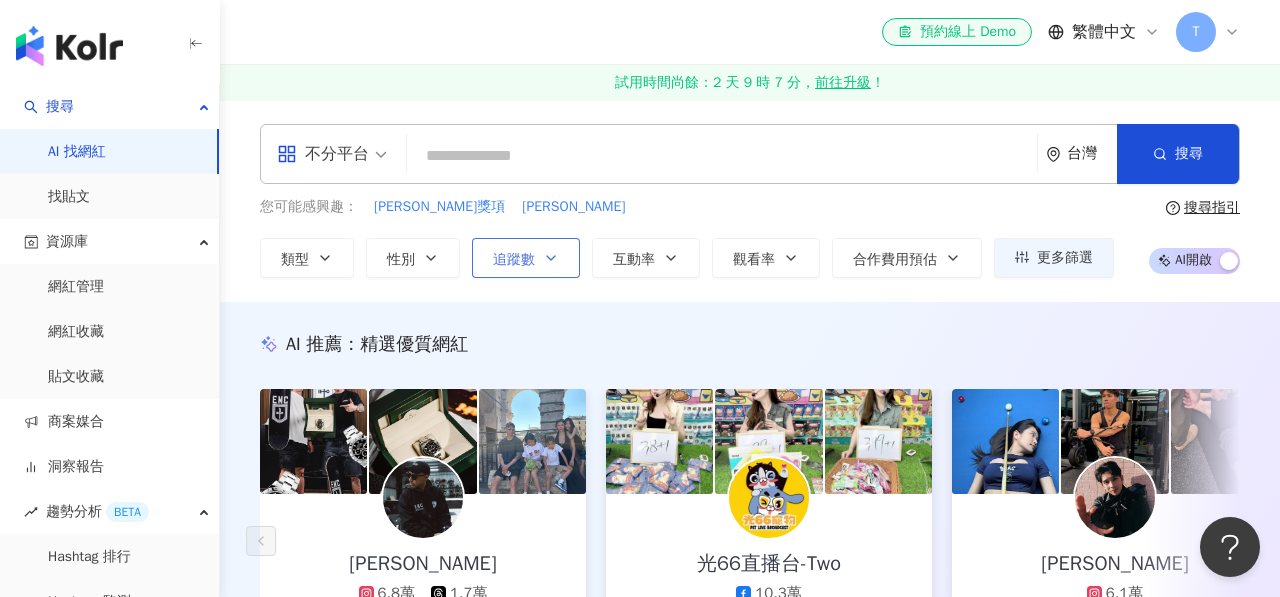 click on "追蹤數" at bounding box center [526, 258] 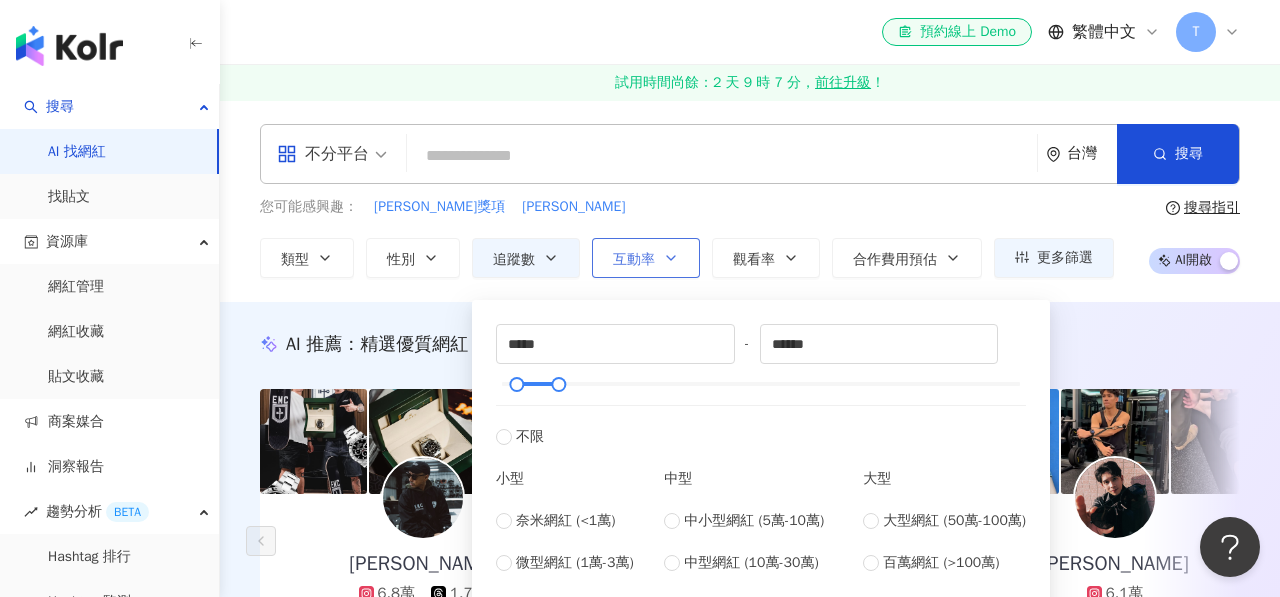 click on "互動率" at bounding box center [634, 260] 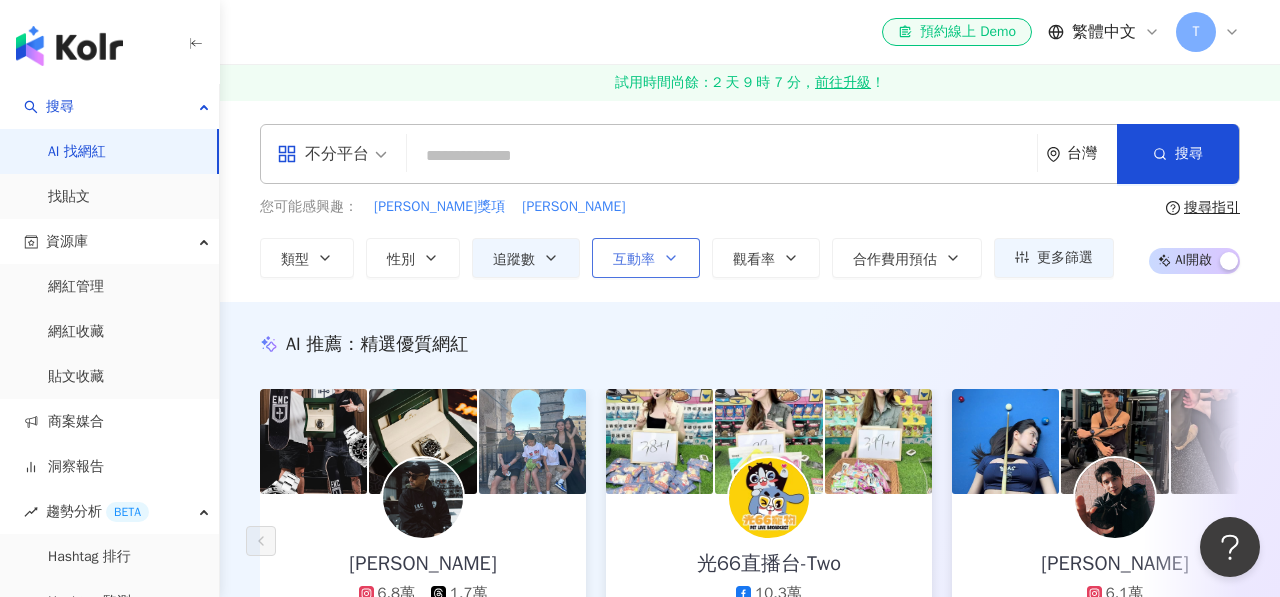 click on "互動率" at bounding box center [646, 258] 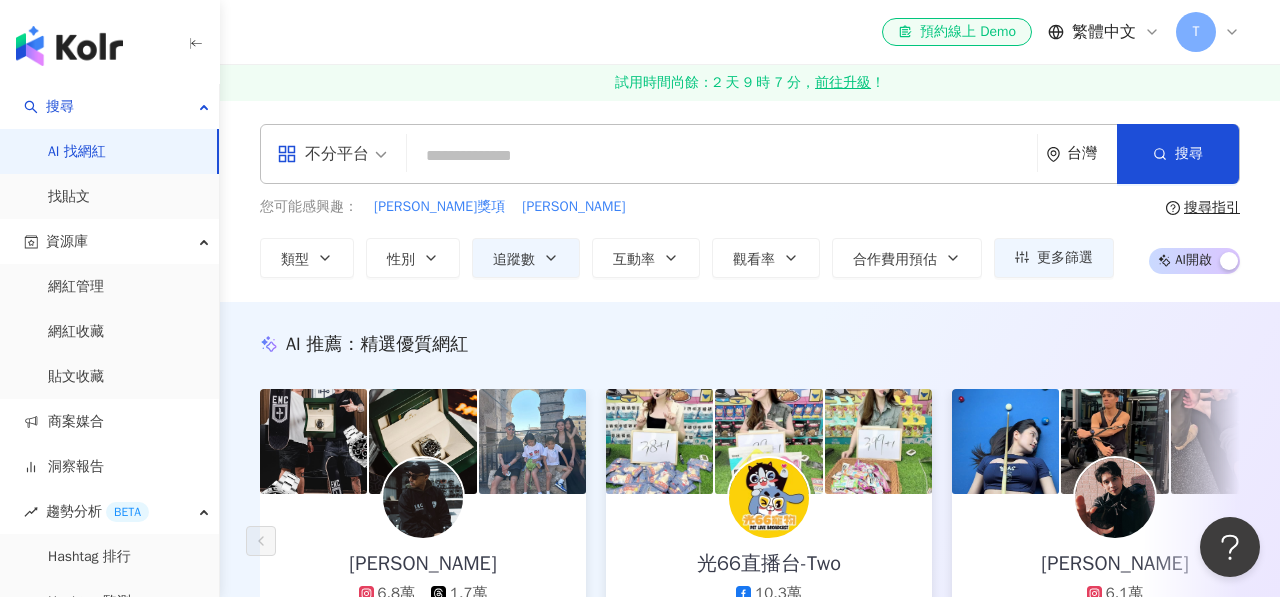 click on "互動率" at bounding box center [646, 258] 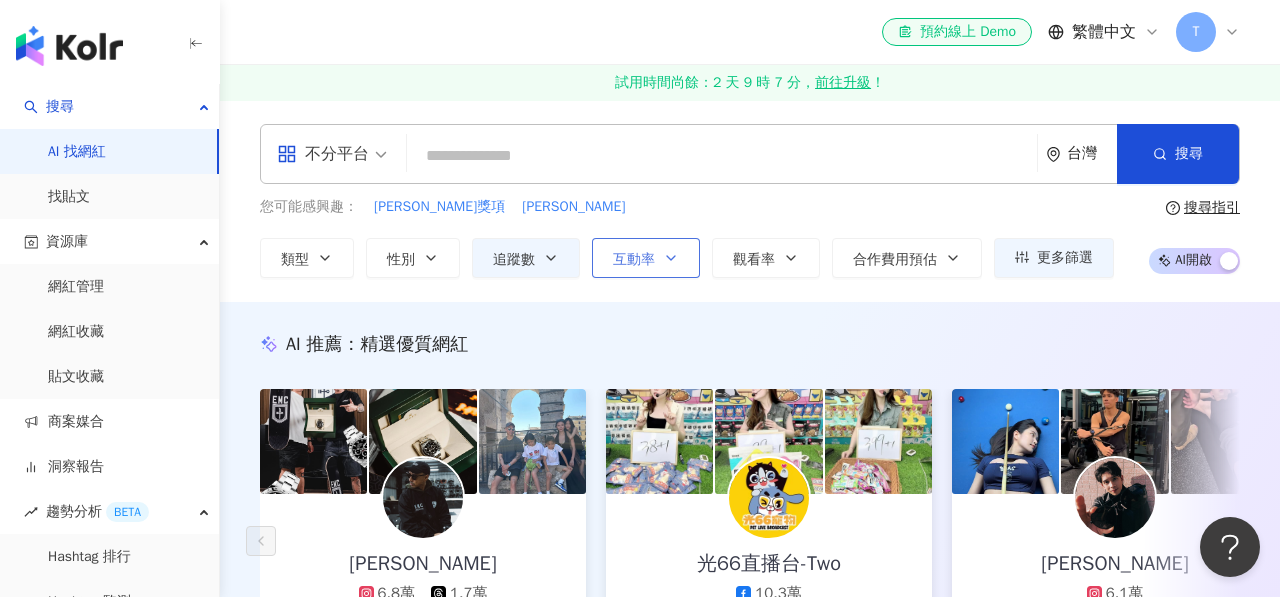 click on "互動率" at bounding box center [646, 258] 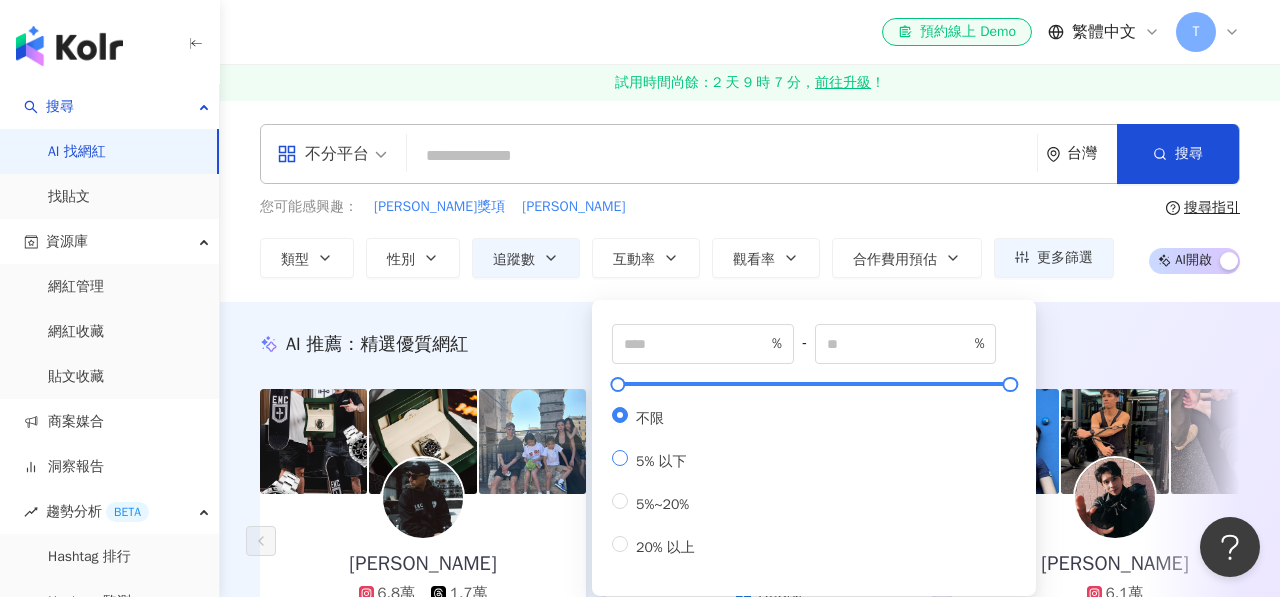 click on "5% 以下" at bounding box center [657, 459] 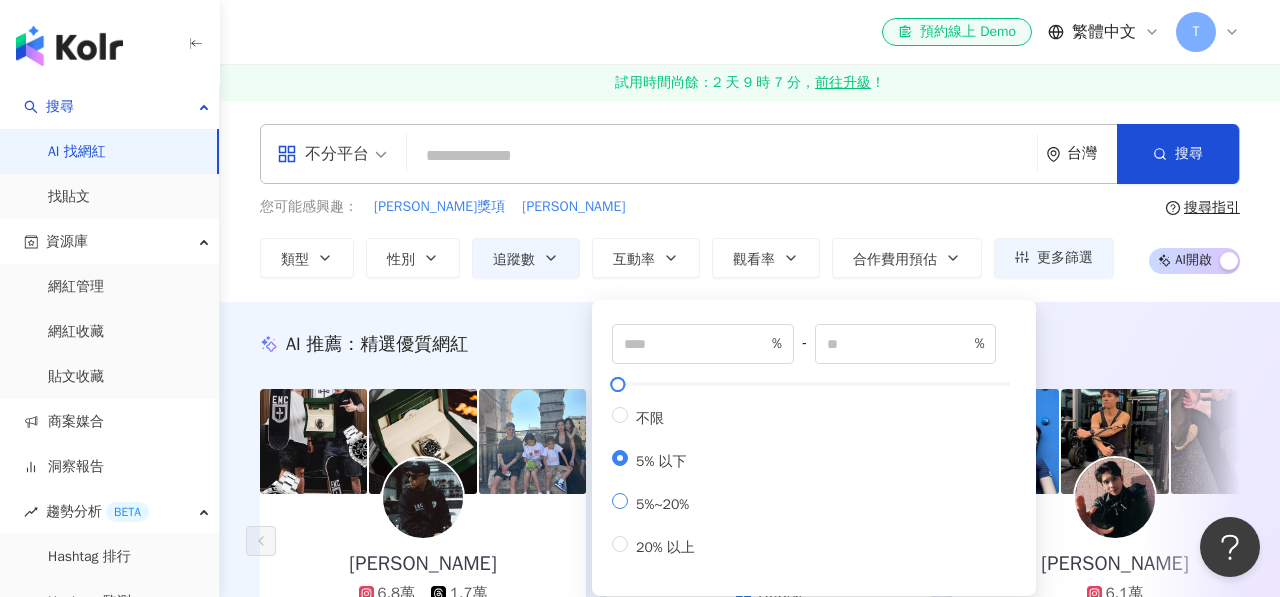 click on "5%~20%" at bounding box center (662, 504) 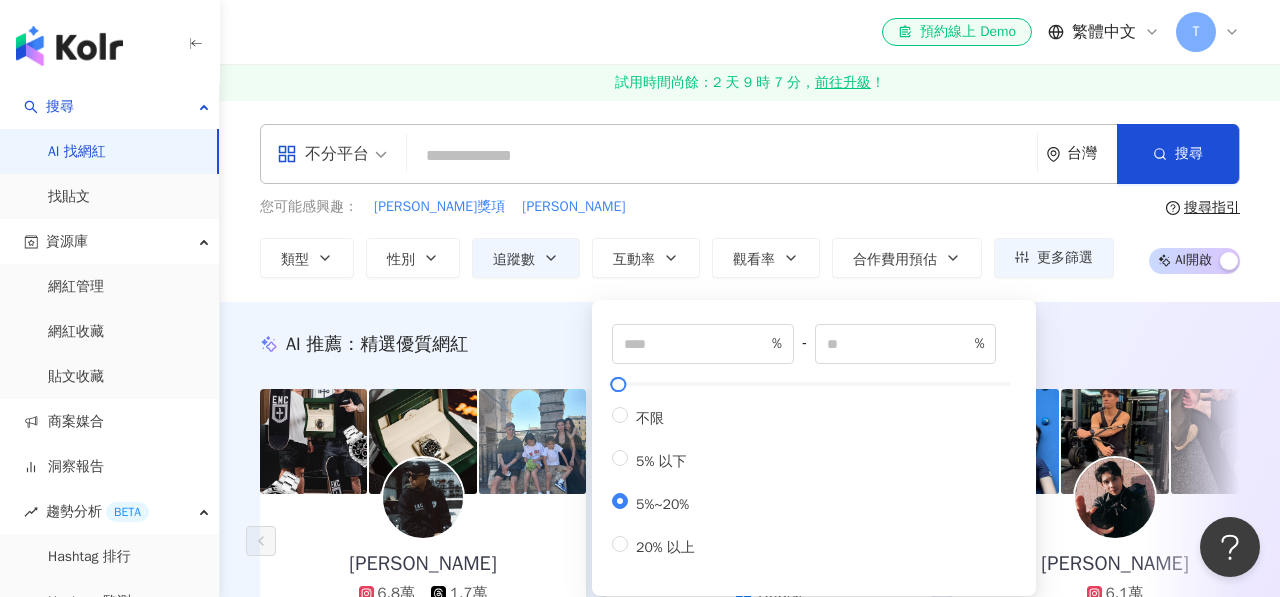 click on "您可能感興趣： 劉沛獎項  劉沛園  類型 性別 追蹤數 互動率 觀看率 合作費用預估  更多篩選 *****  -  ****** 不限 小型 奈米網紅 (<1萬) 微型網紅 (1萬-3萬) 小型網紅 (3萬-5萬) 中型 中小型網紅 (5萬-10萬) 中型網紅 (10萬-30萬) 中大型網紅 (30萬-50萬) 大型 大型網紅 (50萬-100萬) 百萬網紅 (>100萬) * %  -  ** % 不限 5% 以下 5%~20% 20% 以上" at bounding box center (687, 237) 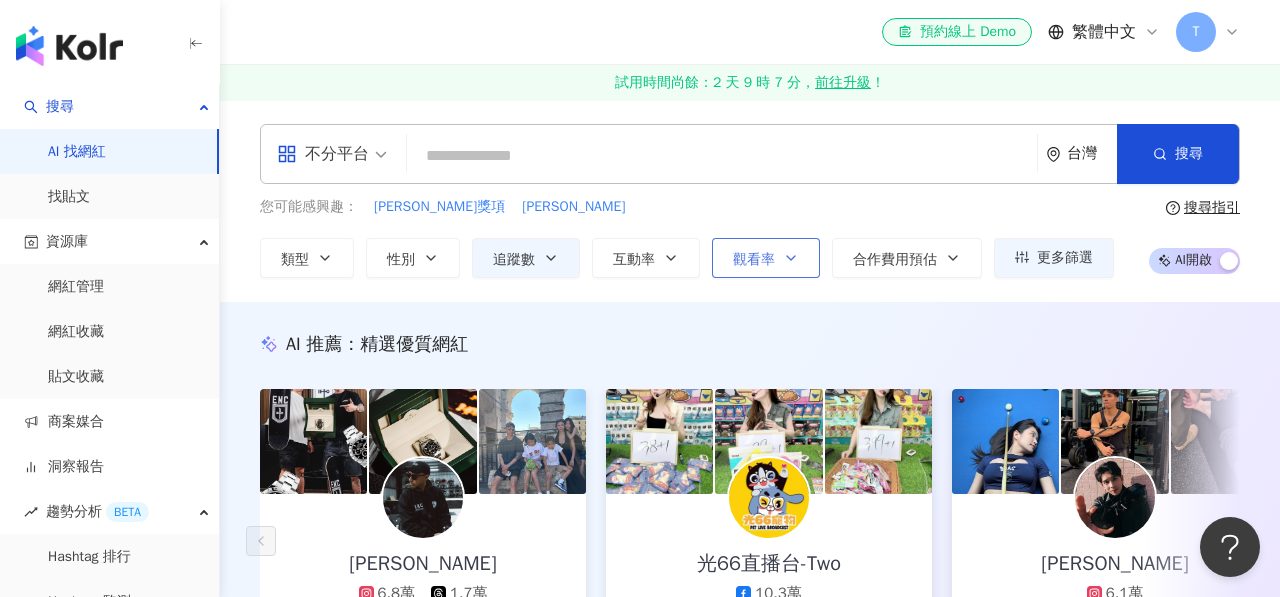 click on "觀看率" at bounding box center (754, 260) 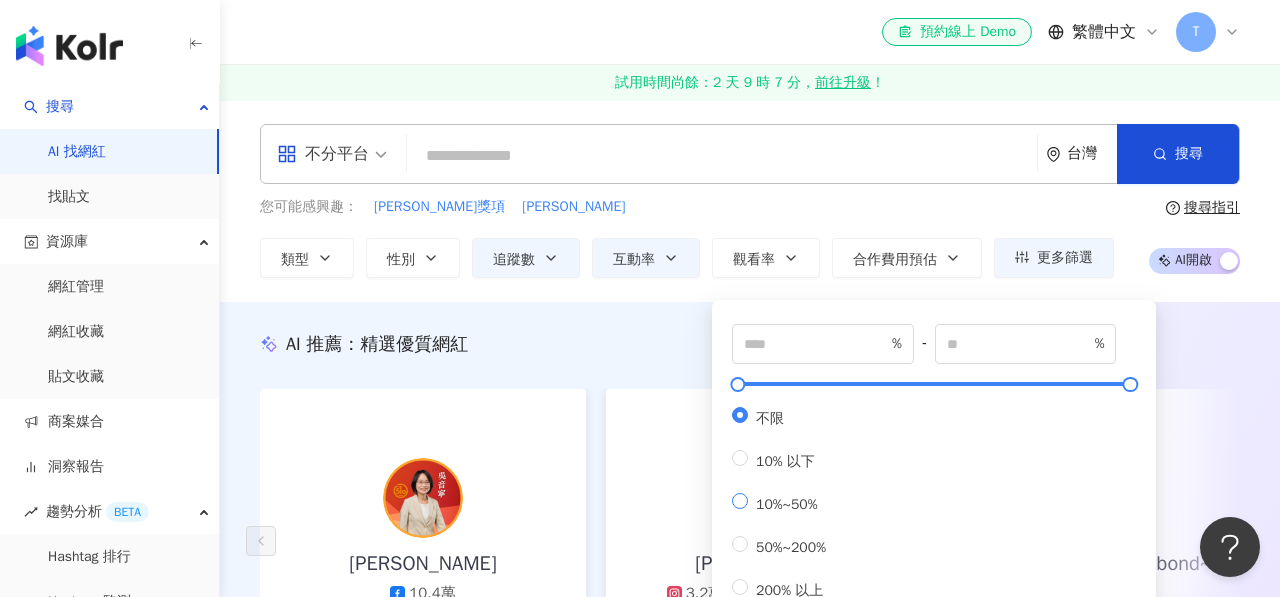 click on "10%~50%" at bounding box center (787, 504) 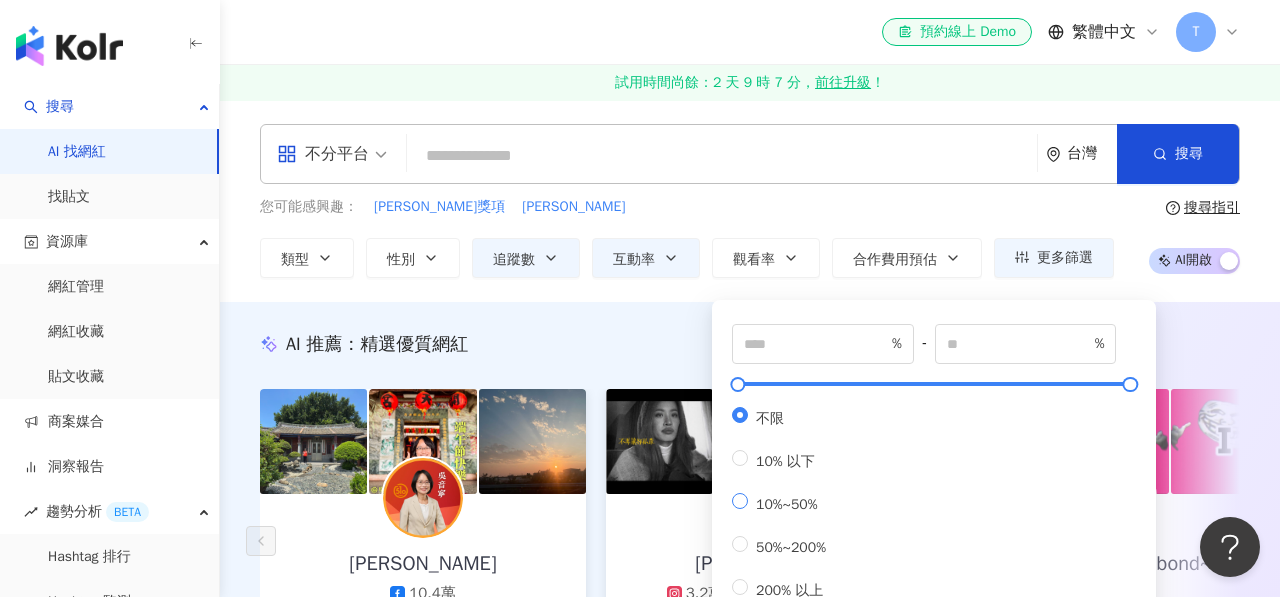 type on "**" 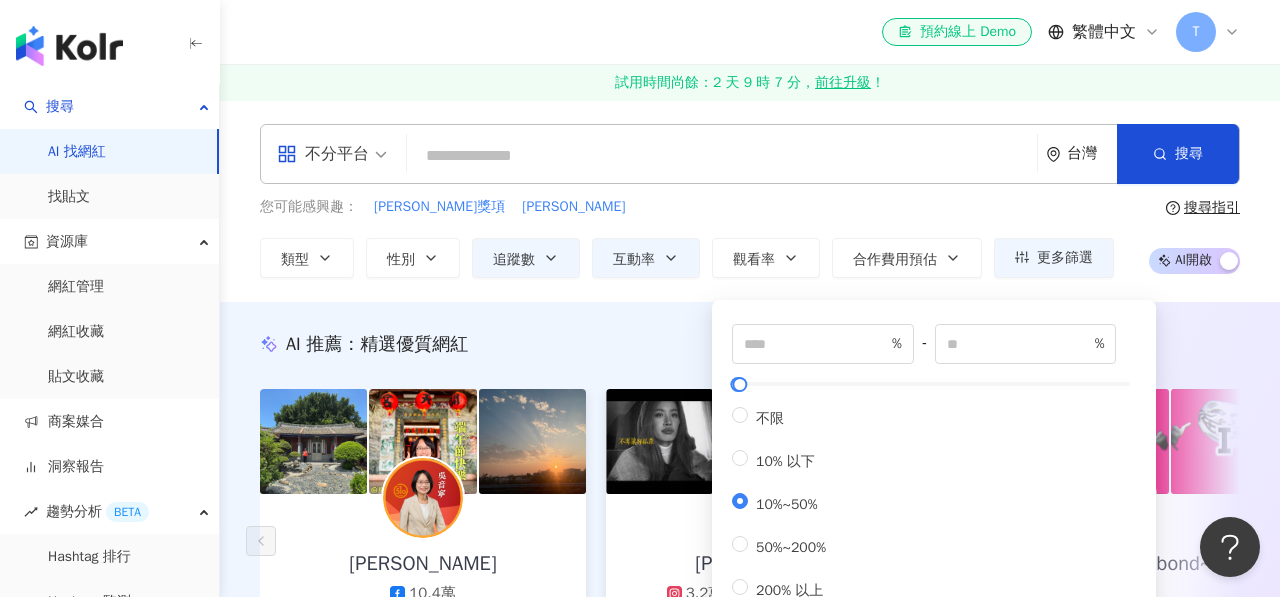 click at bounding box center [722, 156] 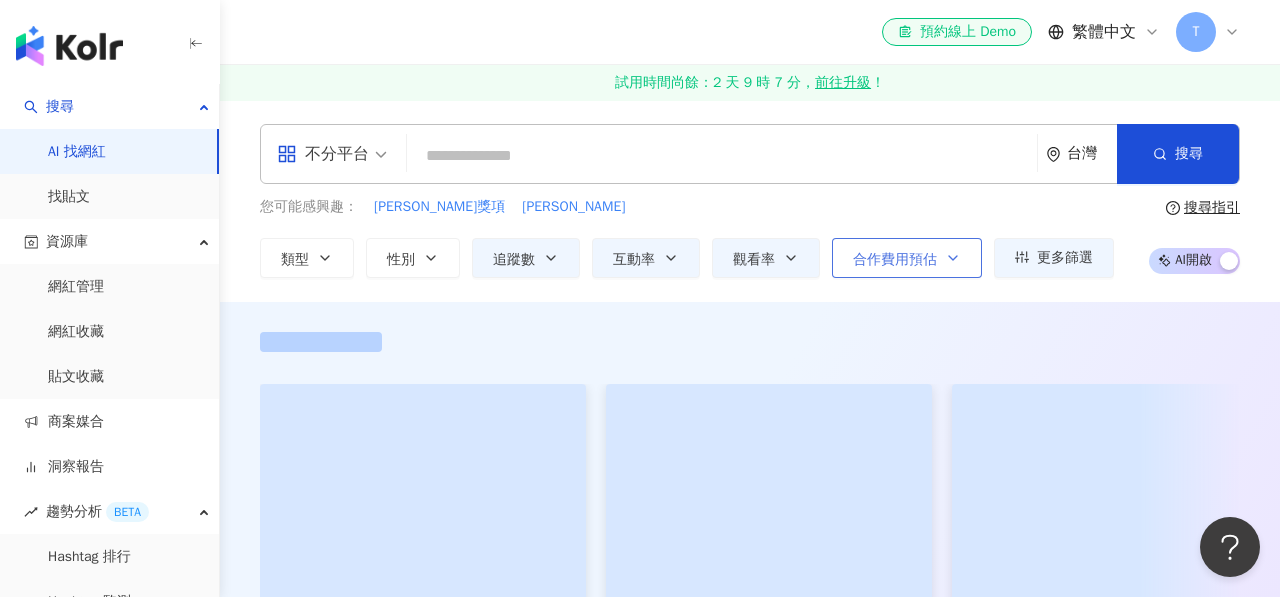 click on "合作費用預估" at bounding box center [907, 258] 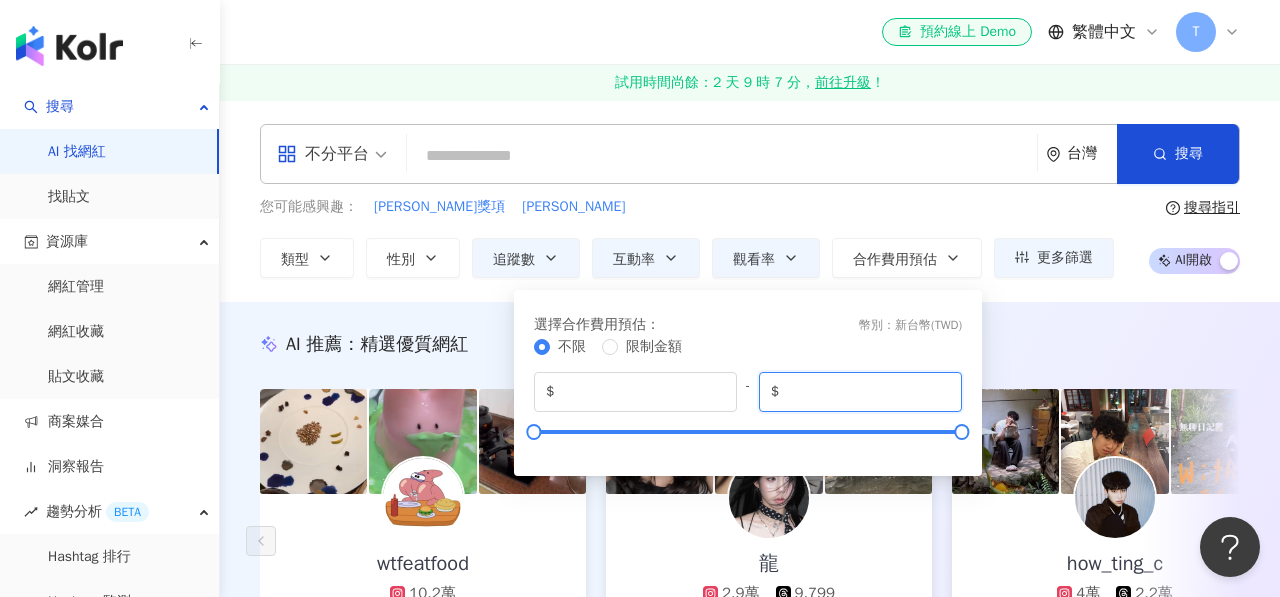 click on "*******" at bounding box center [866, 392] 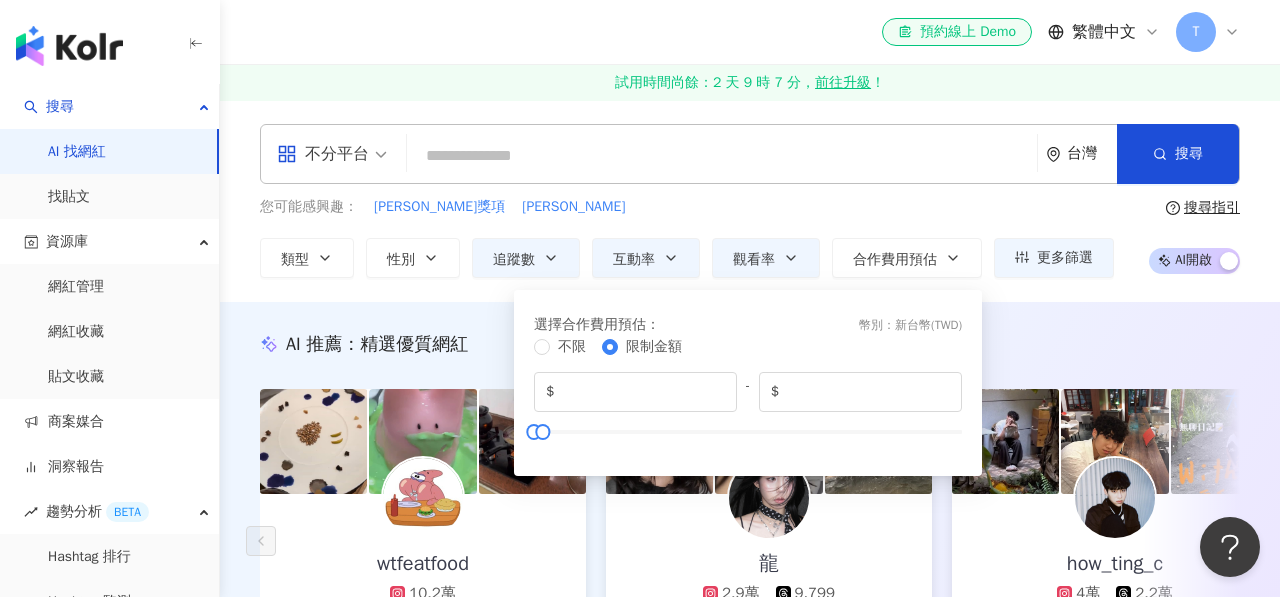click on "AI 推薦 ： 精選優質網紅" at bounding box center [750, 344] 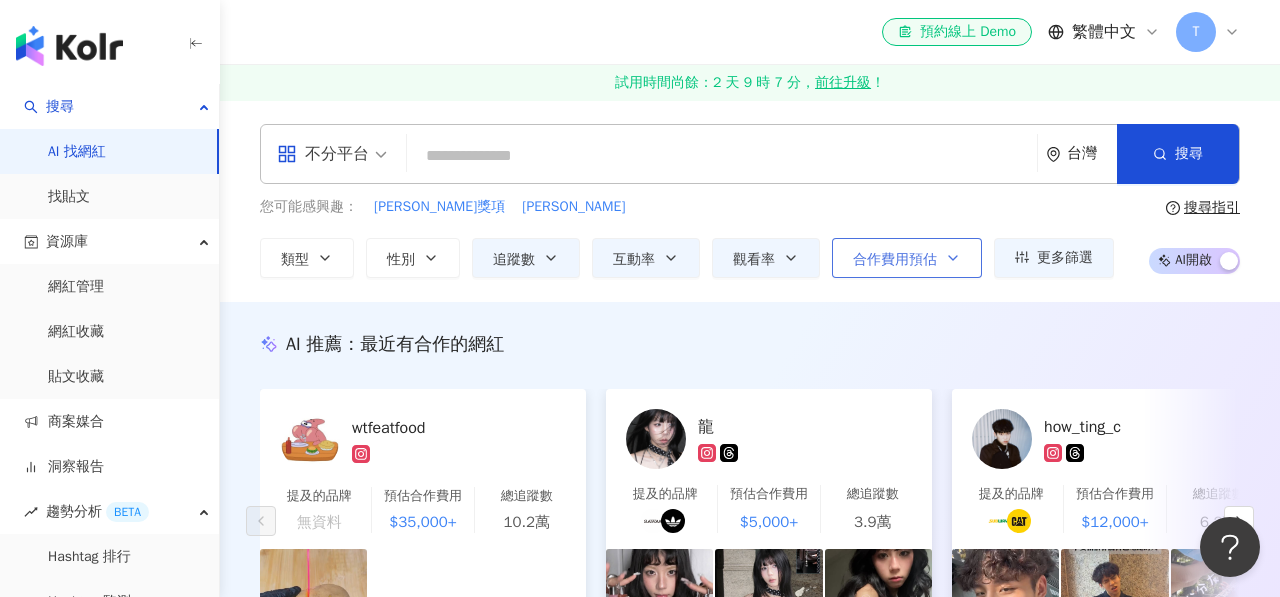 click on "合作費用預估" at bounding box center (907, 258) 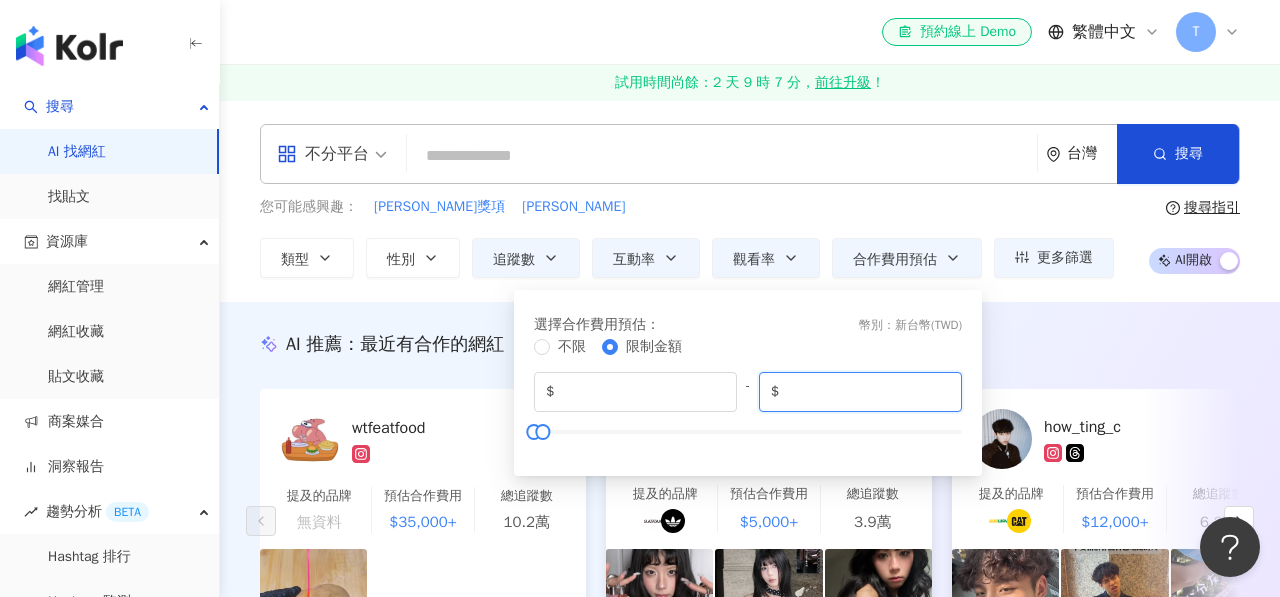 click on "*****" at bounding box center [866, 392] 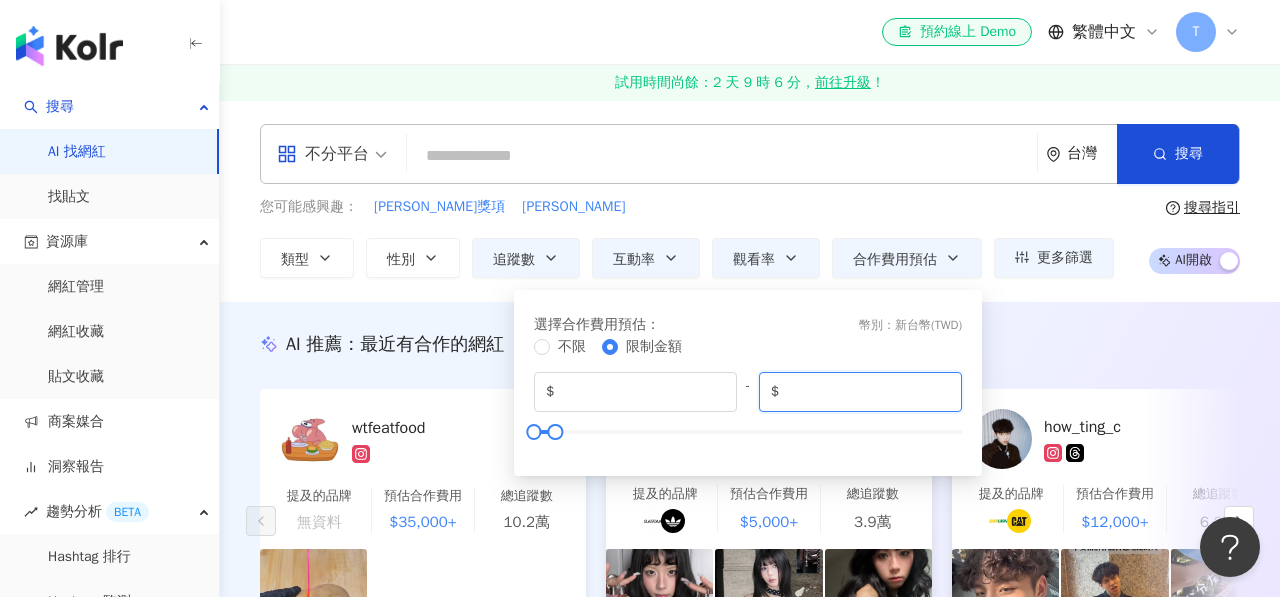 type on "*****" 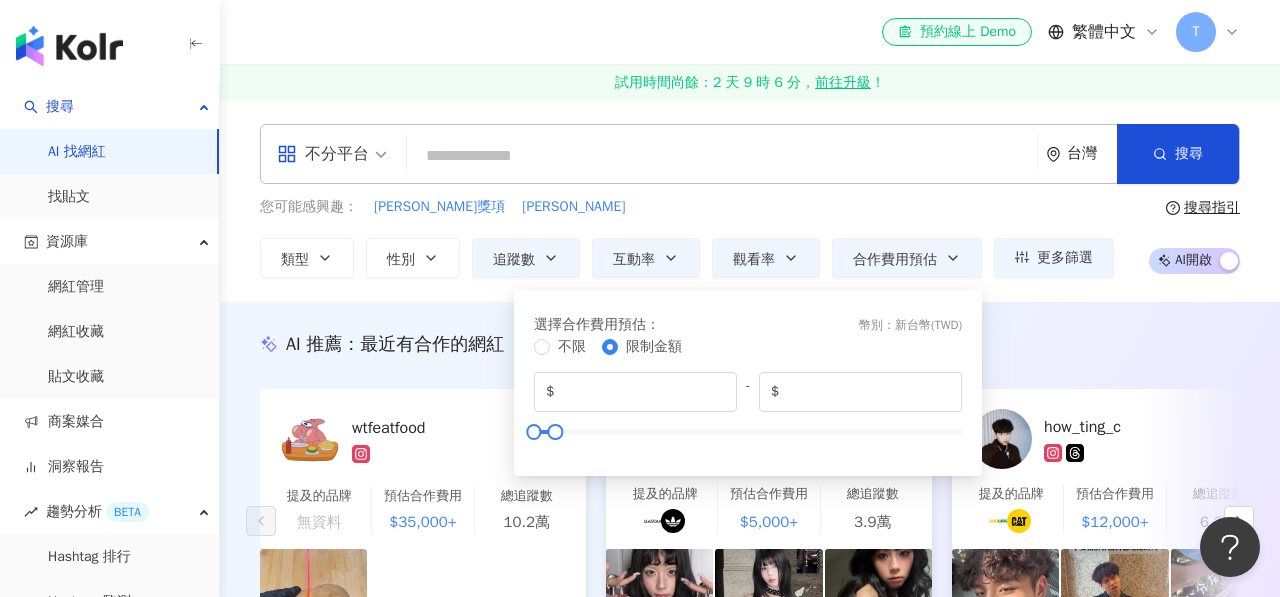 click on "AI 推薦 ： 最近有合作的網紅" at bounding box center [750, 344] 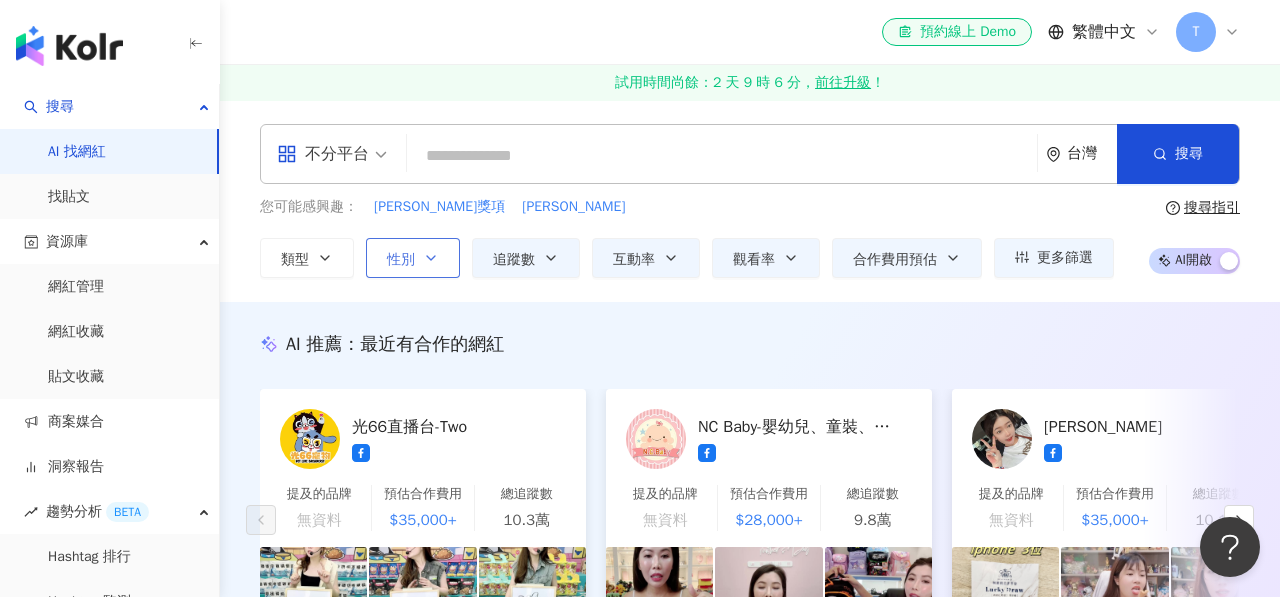 click 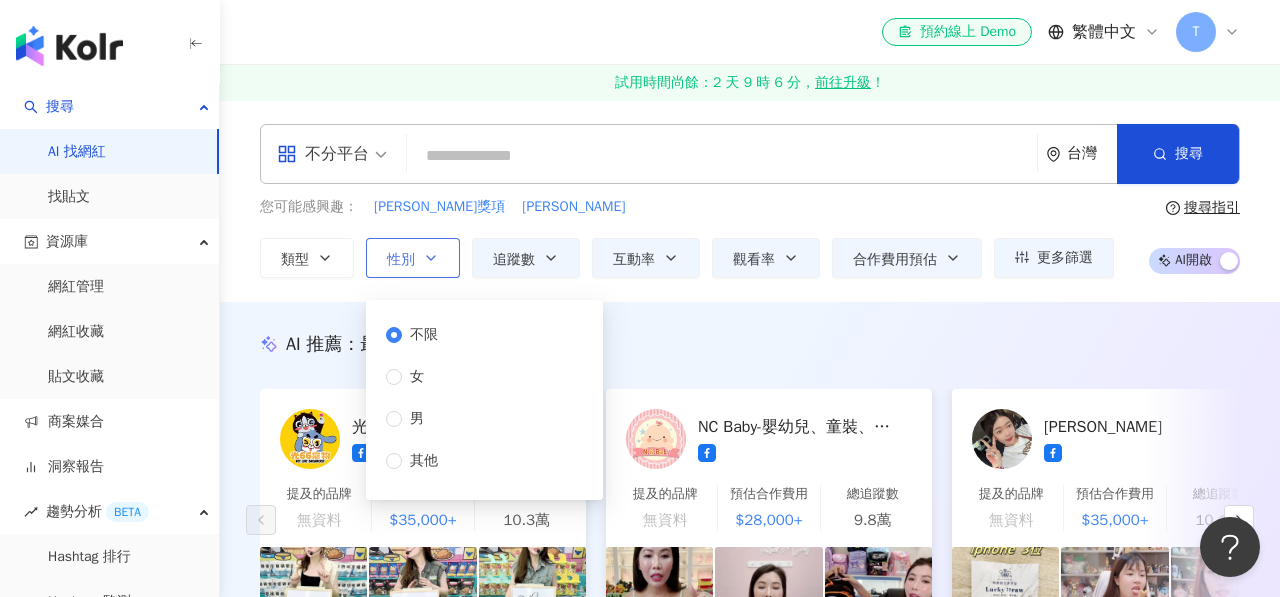 click 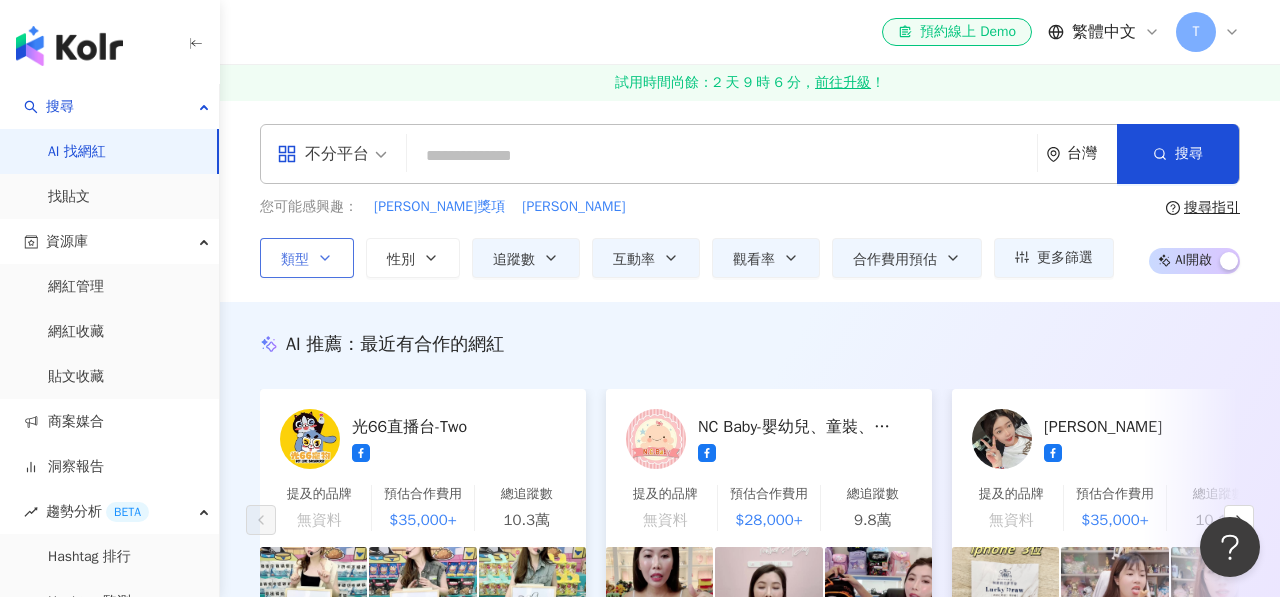 click on "類型" at bounding box center [307, 258] 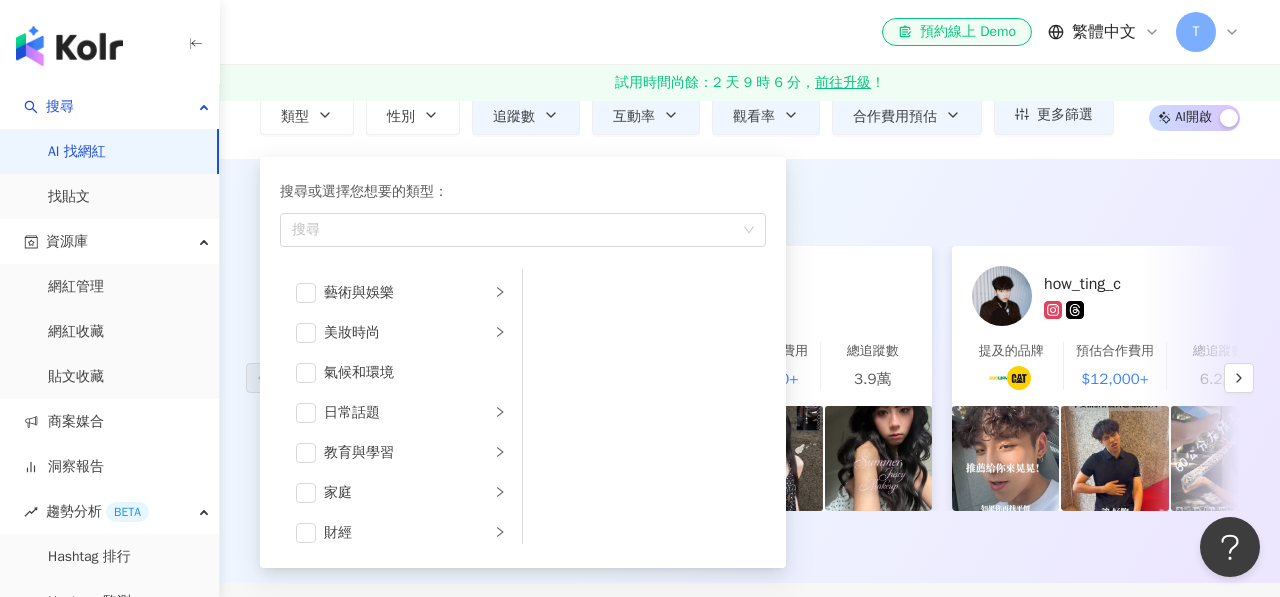 scroll, scrollTop: 307, scrollLeft: 0, axis: vertical 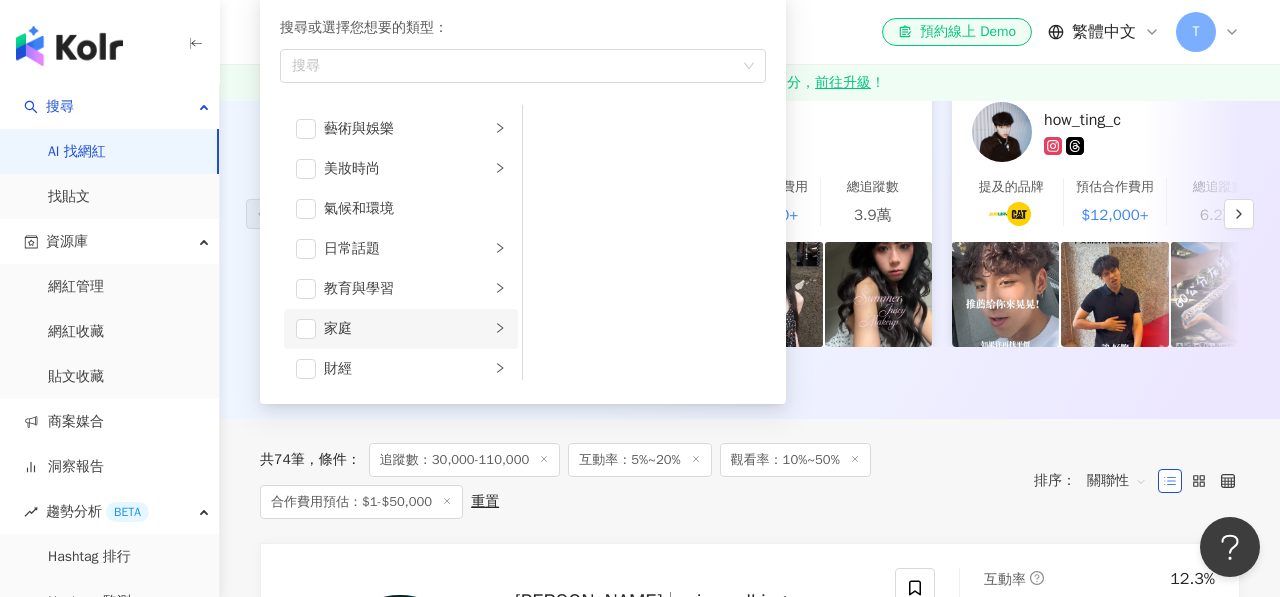click on "家庭" at bounding box center (407, 329) 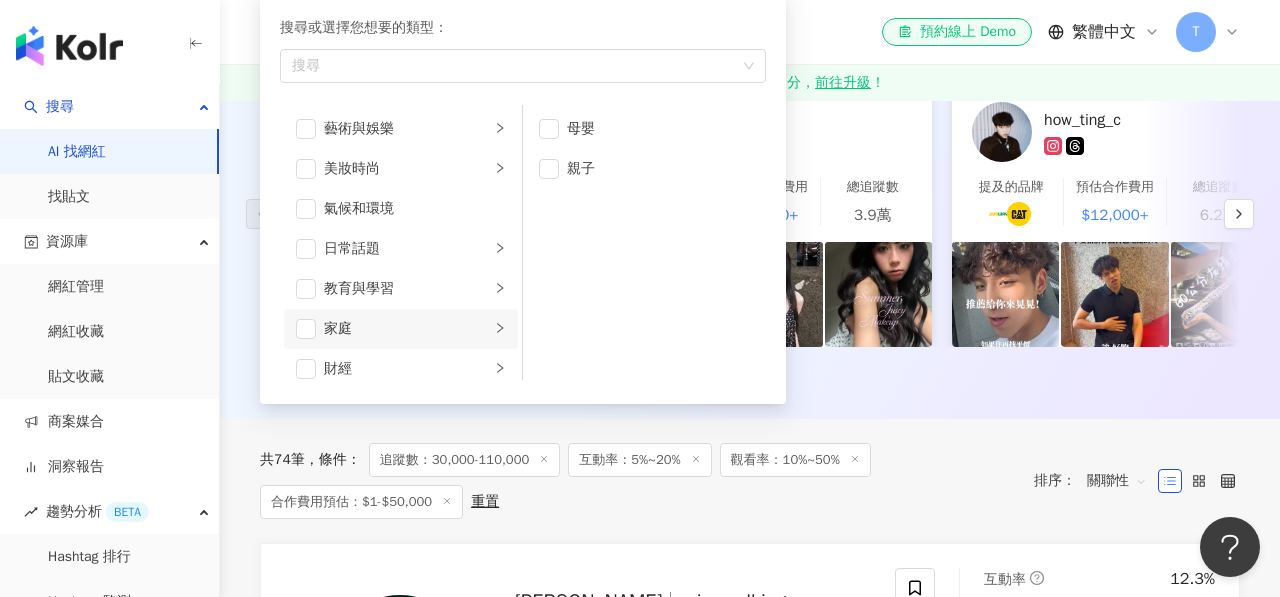 click on "家庭" at bounding box center [407, 329] 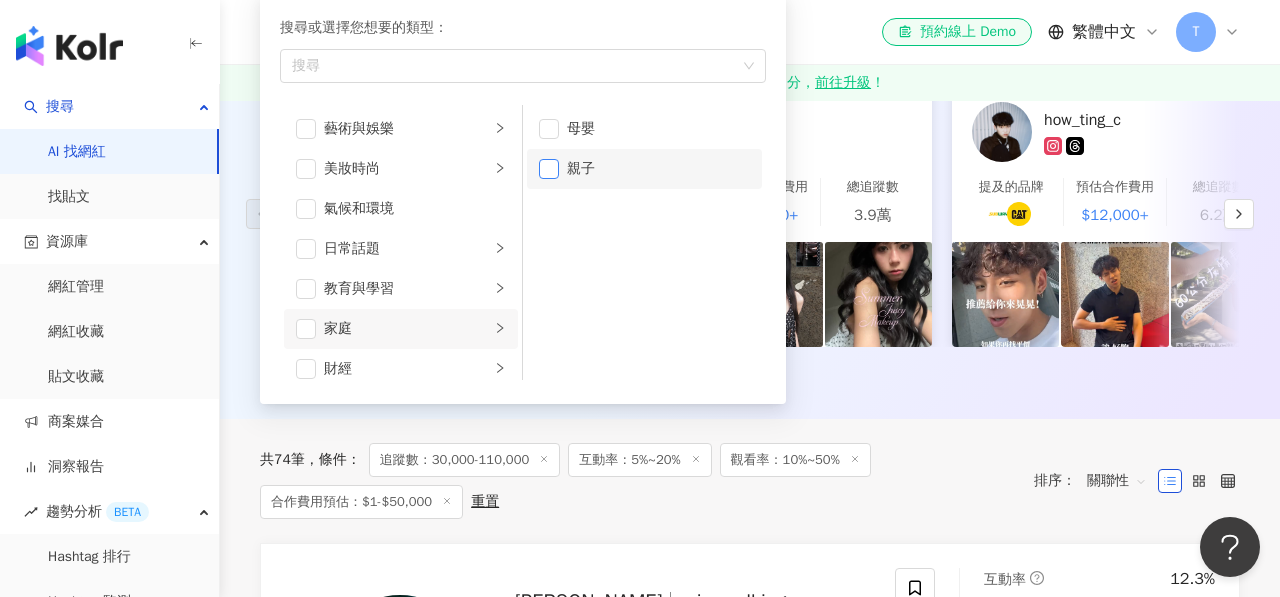 click at bounding box center (549, 169) 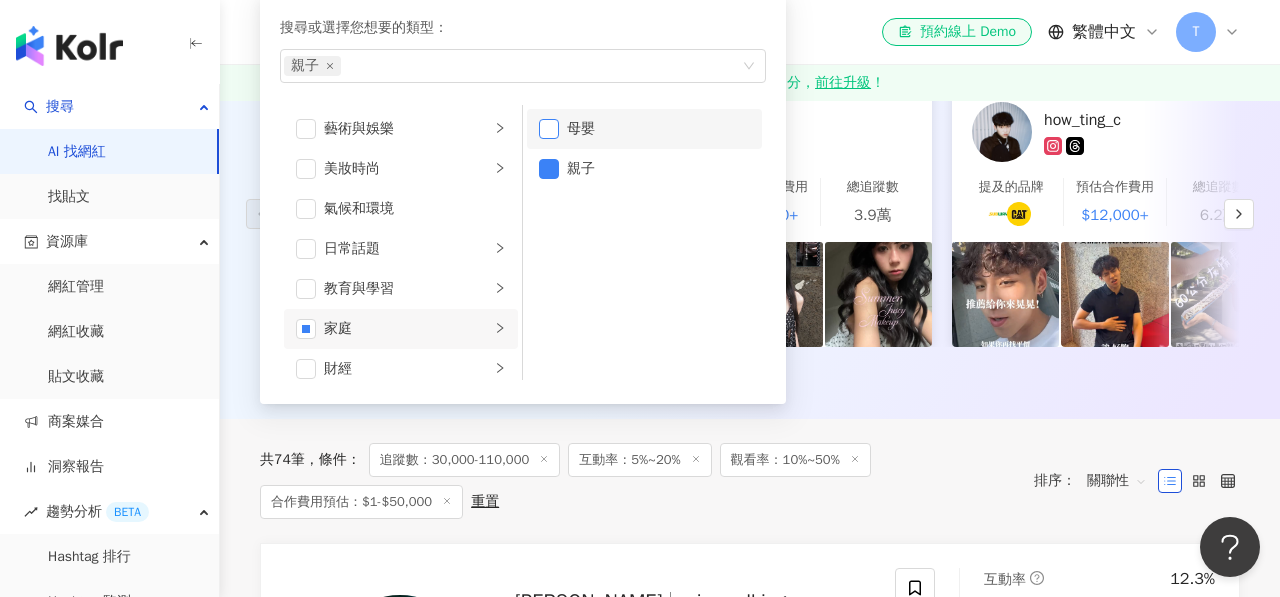 click at bounding box center (549, 129) 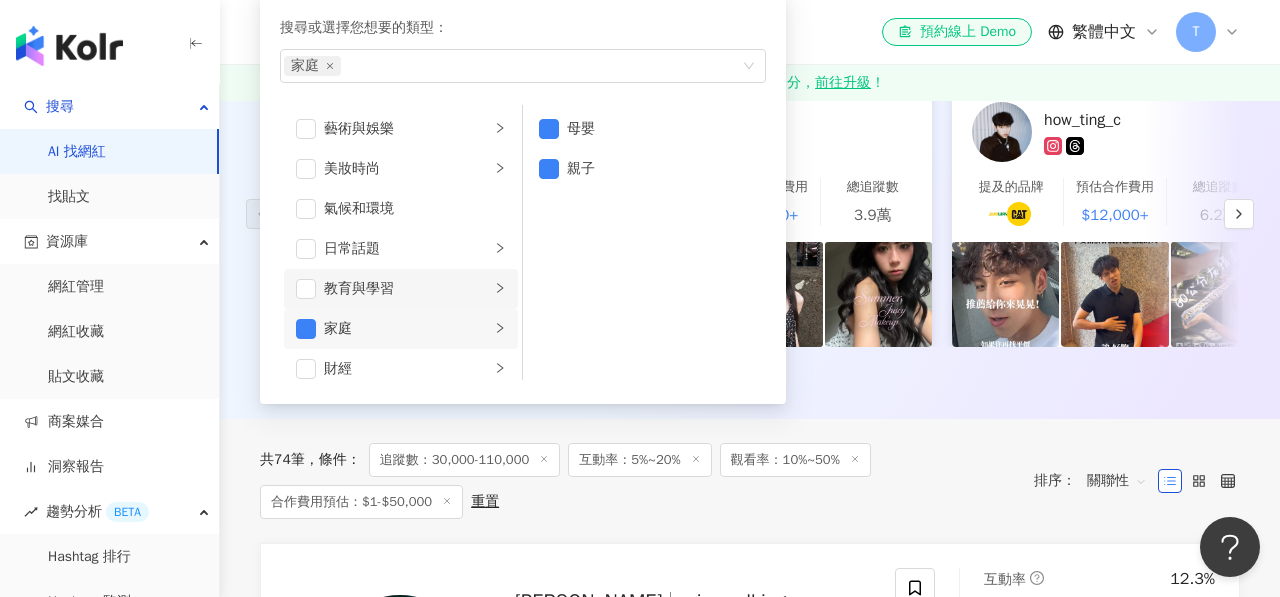 click on "教育與學習" at bounding box center (407, 289) 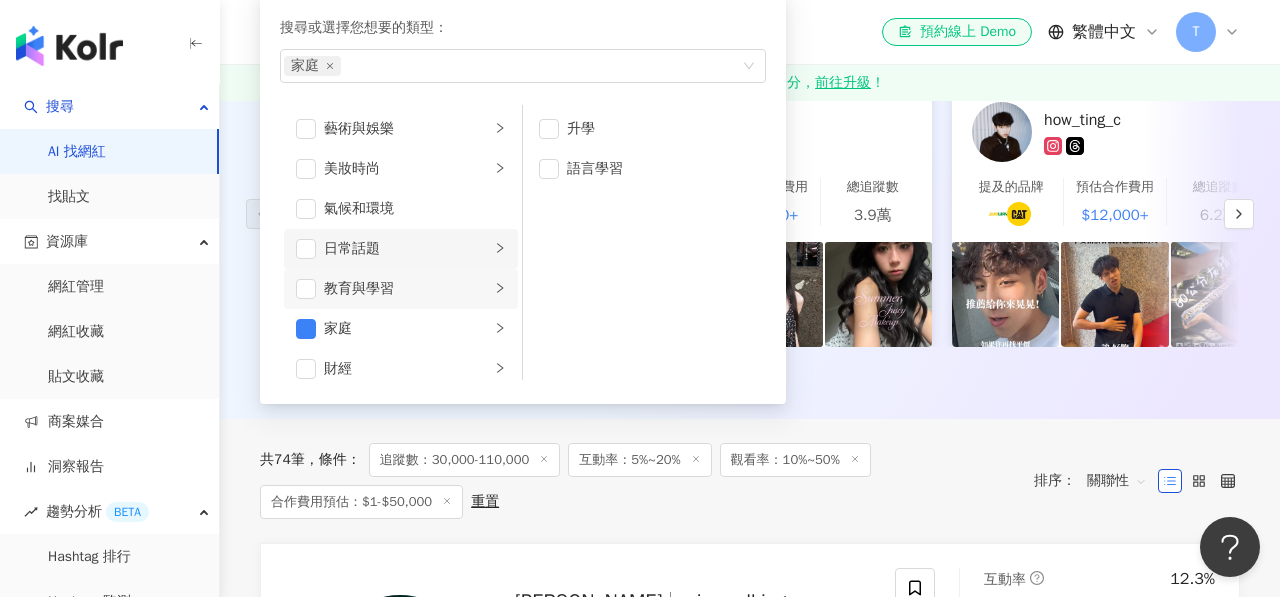 click on "日常話題" at bounding box center [407, 249] 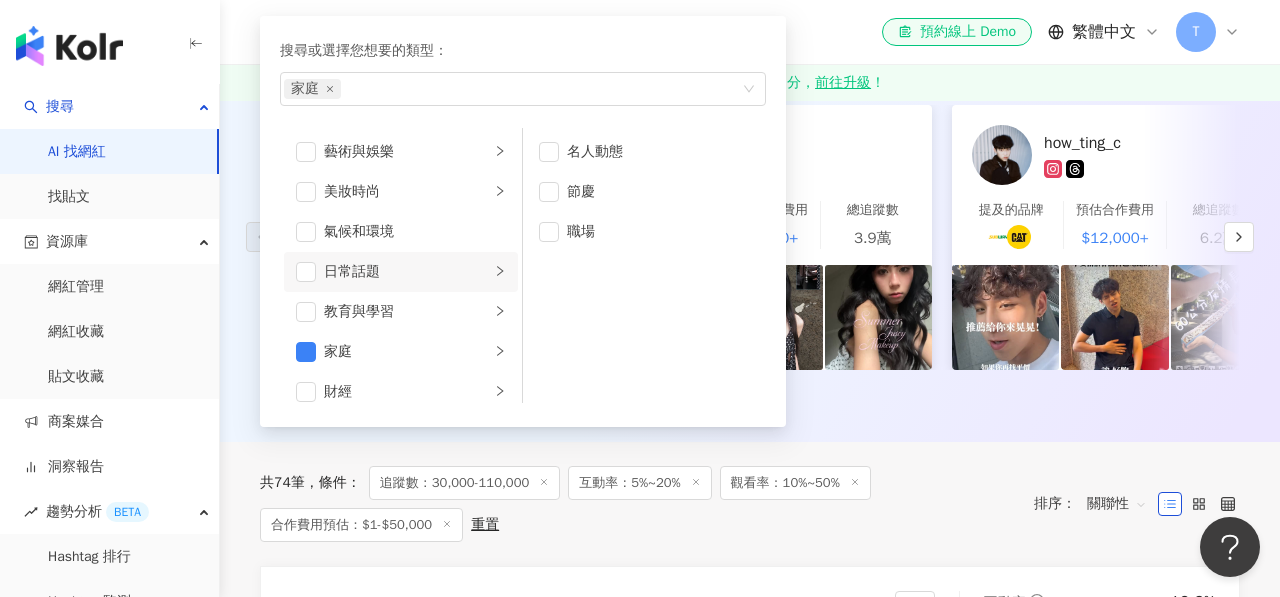 scroll, scrollTop: 403, scrollLeft: 0, axis: vertical 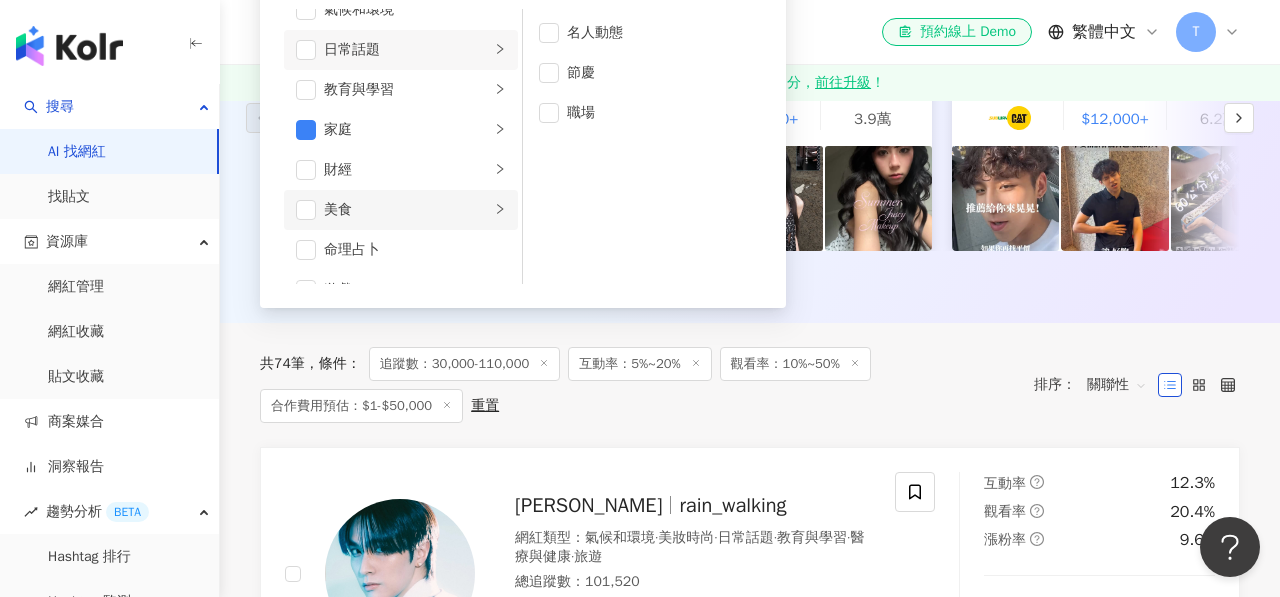 click on "美食" at bounding box center [407, 210] 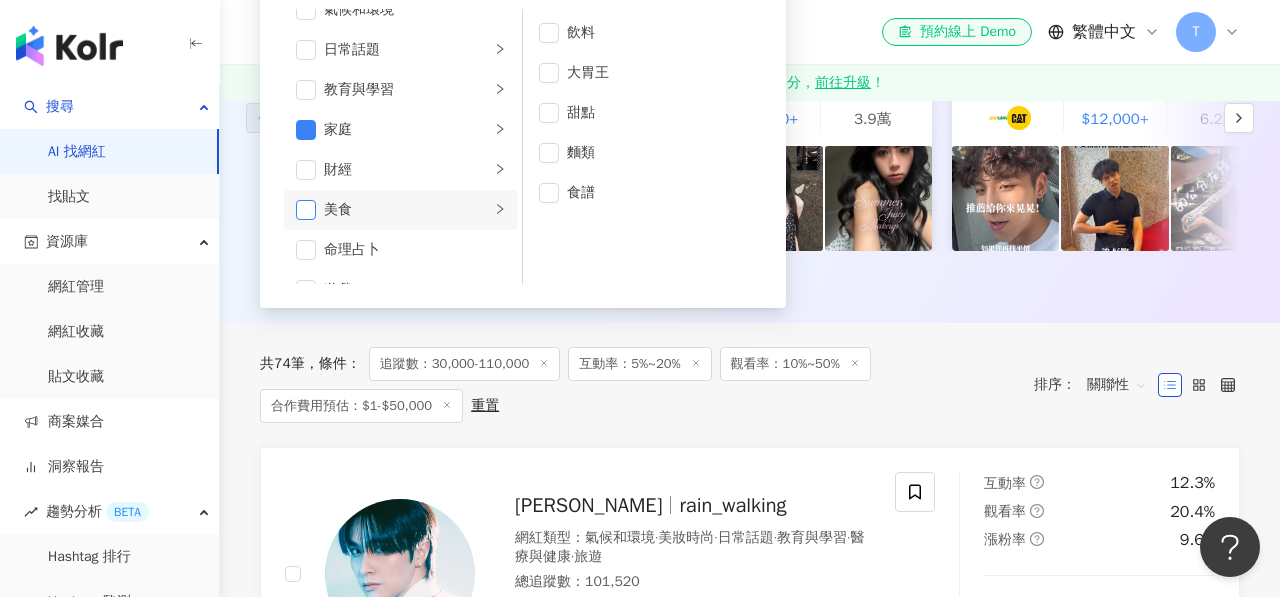 click at bounding box center (306, 210) 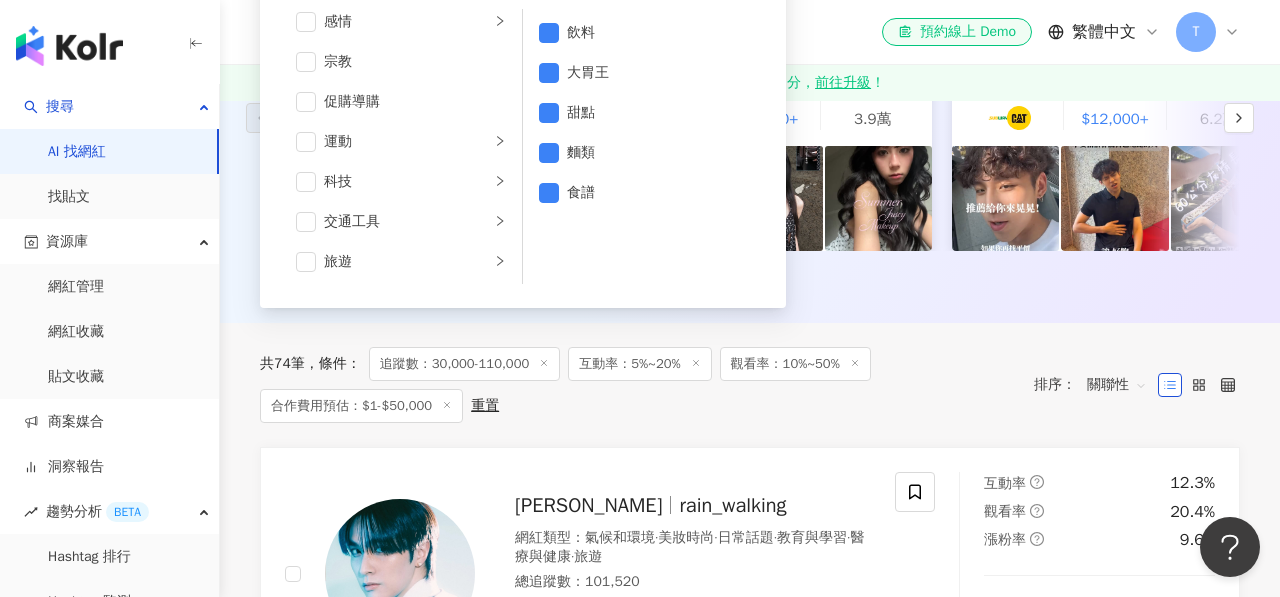 scroll, scrollTop: 693, scrollLeft: 0, axis: vertical 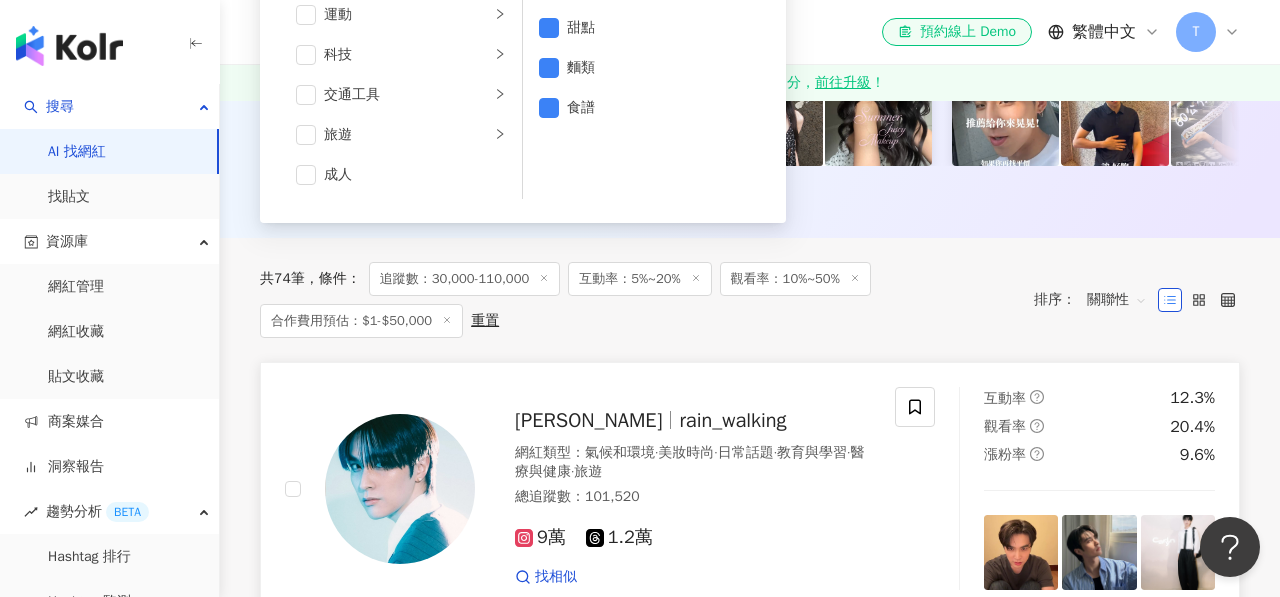 click on "林宇 rain_walking 網紅類型 ： 氣候和環境  ·  美妝時尚  ·  日常話題  ·  教育與學習  ·  醫療與健康  ·  旅遊 總追蹤數 ： 101,520 9萬 1.2萬 找相似 互動率 12.3% 觀看率 20.4% 漲粉率 9.6%" at bounding box center (750, 488) 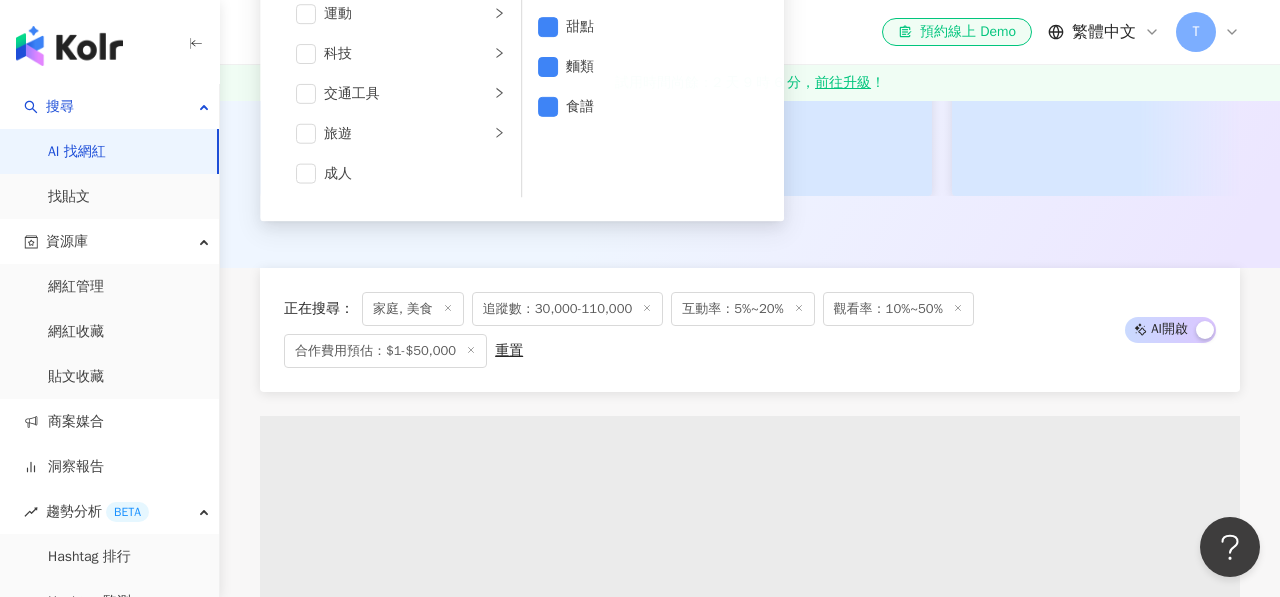 scroll, scrollTop: 0, scrollLeft: 0, axis: both 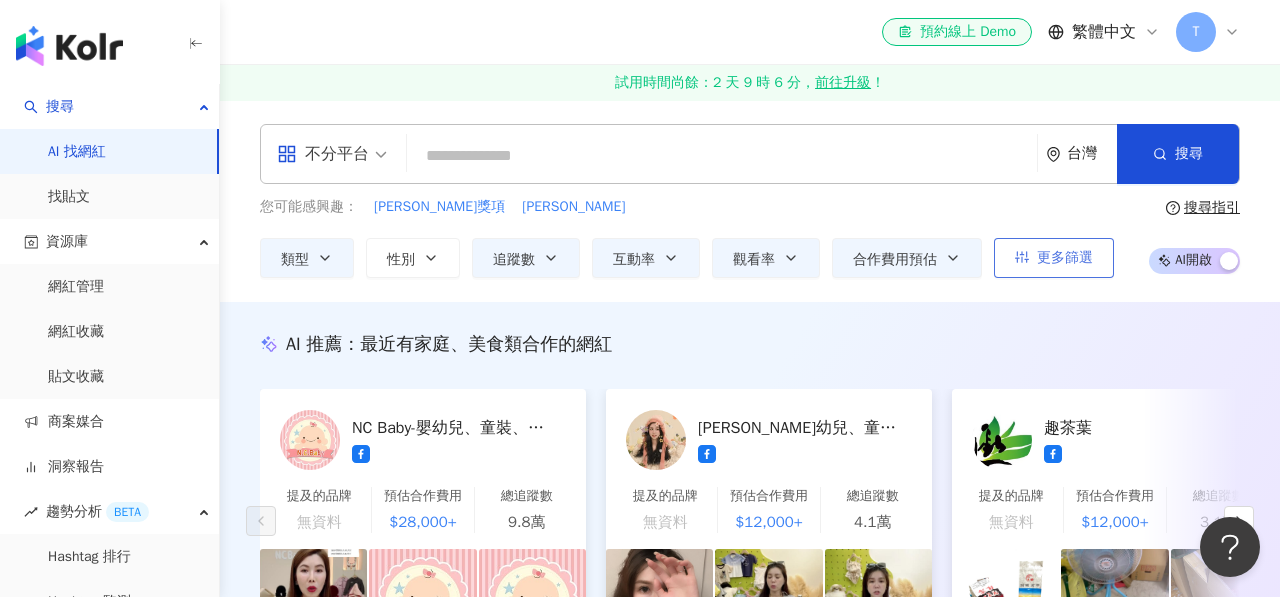 click on "更多篩選" at bounding box center (1054, 258) 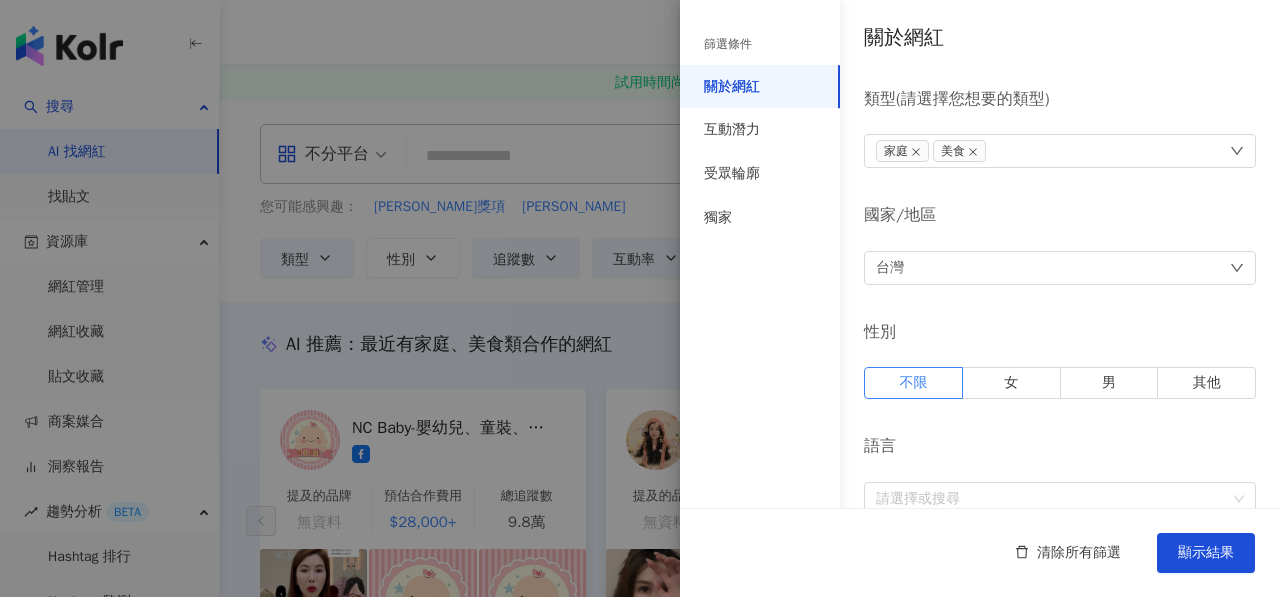 click at bounding box center (640, 298) 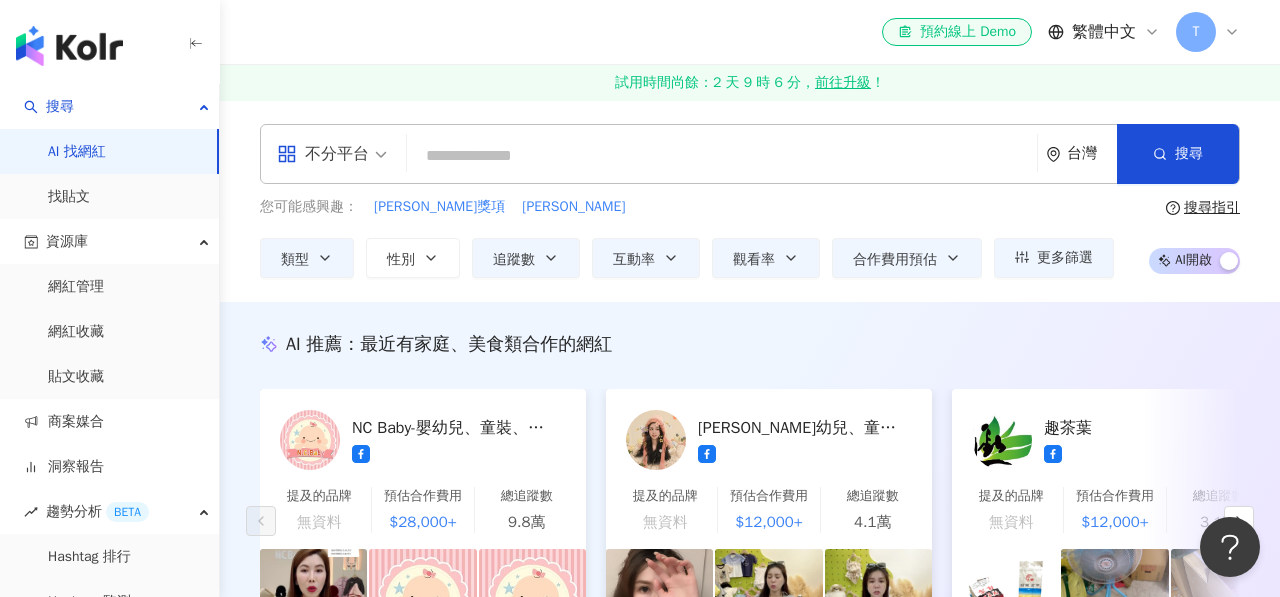 click on "不分平台" at bounding box center (323, 154) 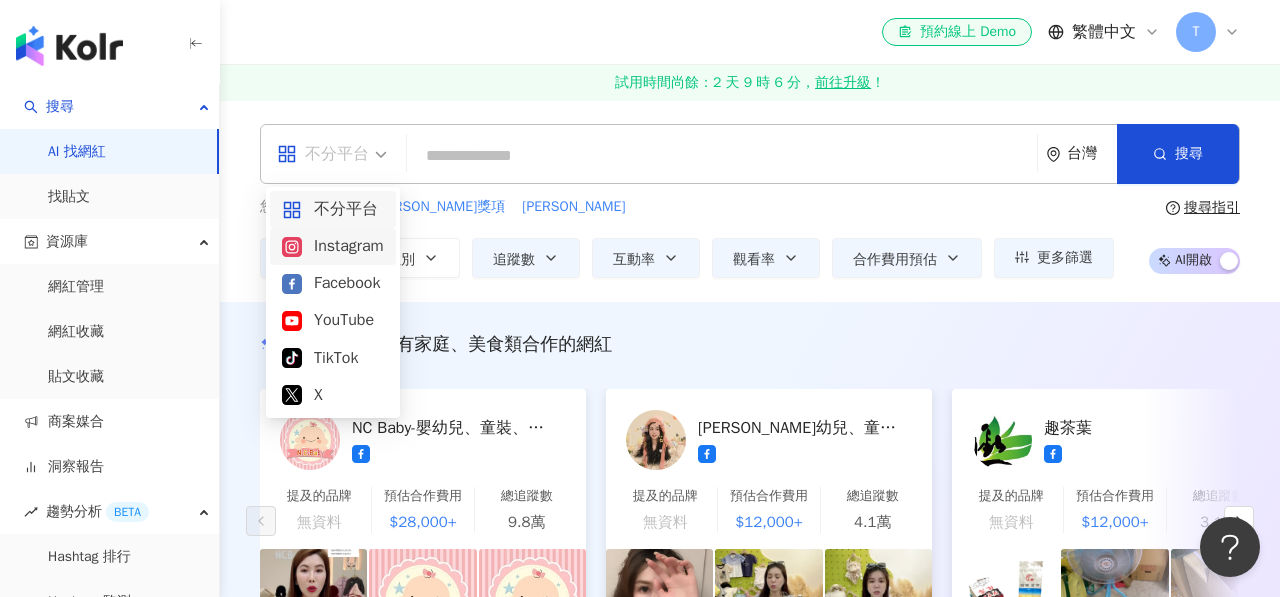 click on "Instagram" at bounding box center (333, 246) 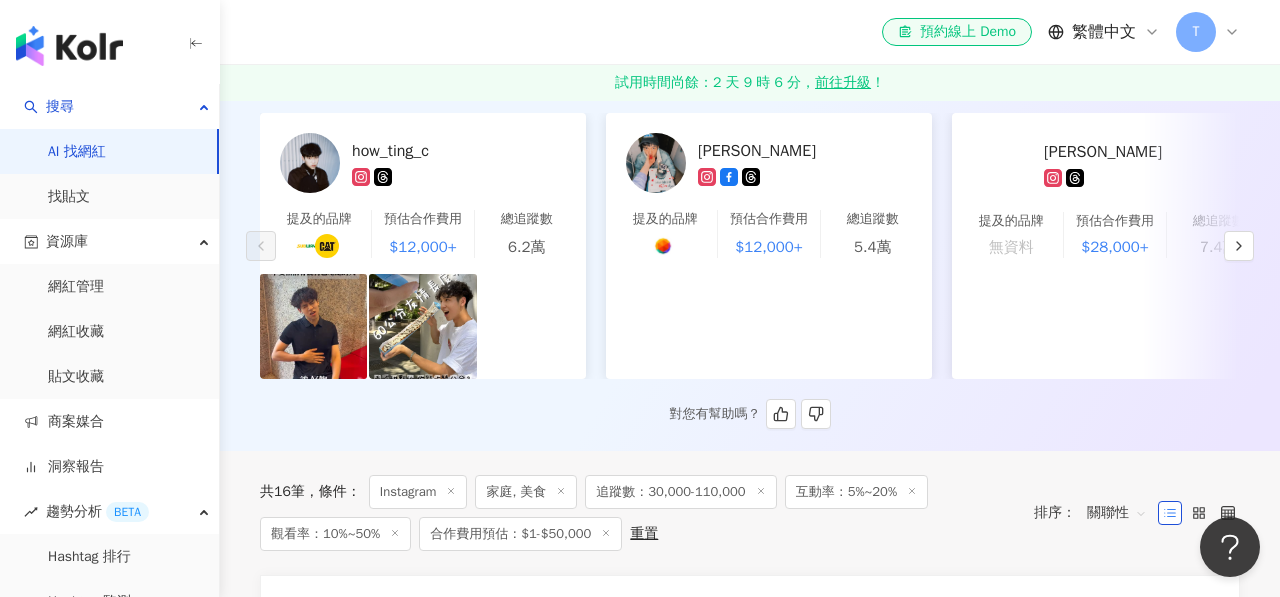 scroll, scrollTop: 277, scrollLeft: 0, axis: vertical 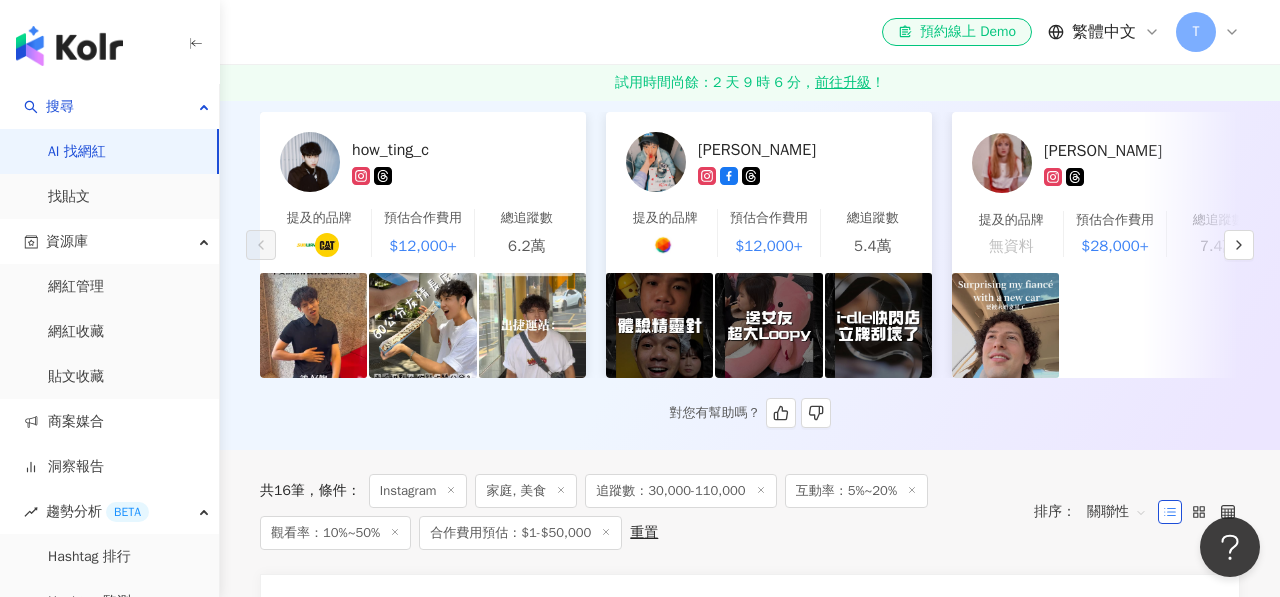 click at bounding box center [310, 162] 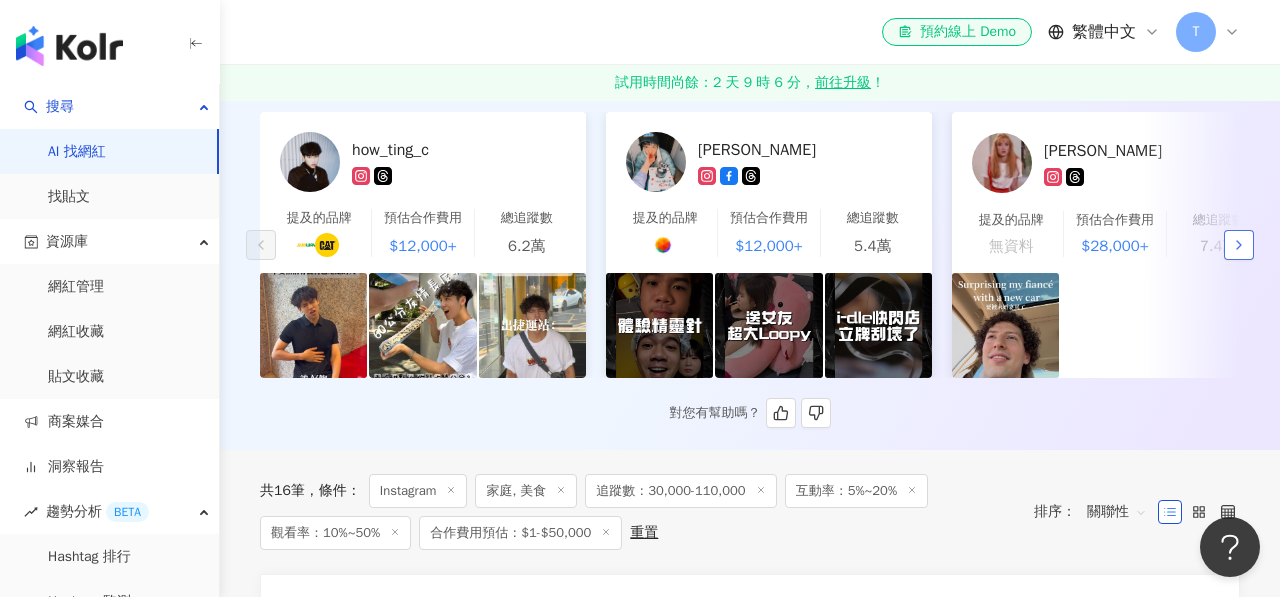 click at bounding box center (1239, 245) 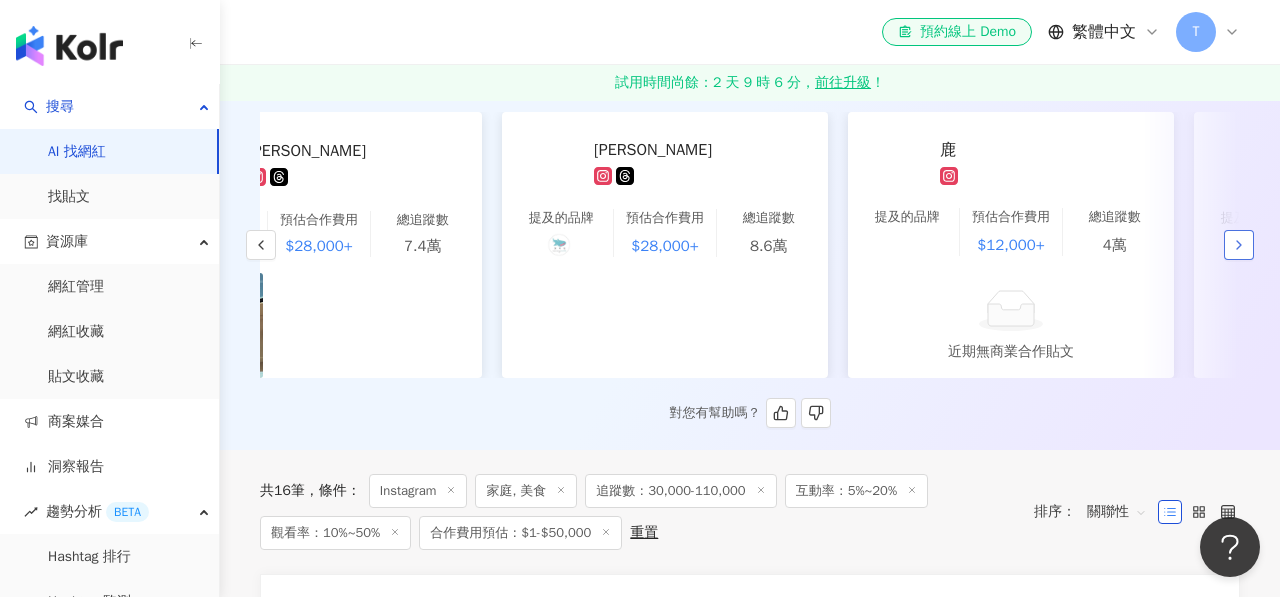 scroll, scrollTop: 0, scrollLeft: 1038, axis: horizontal 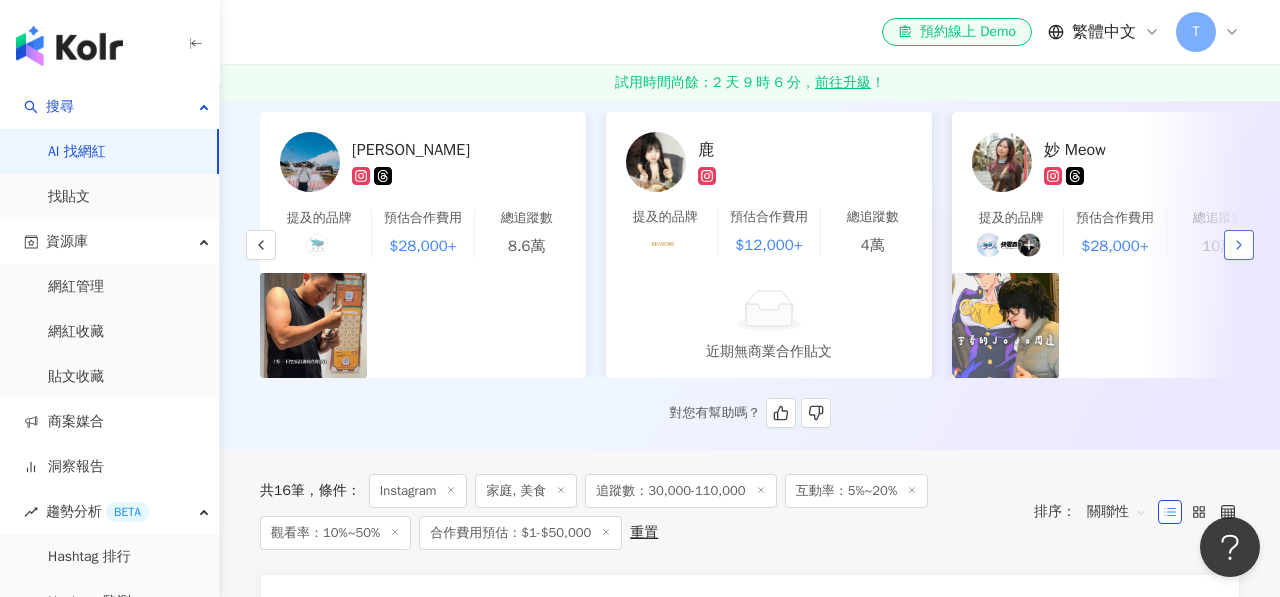 type 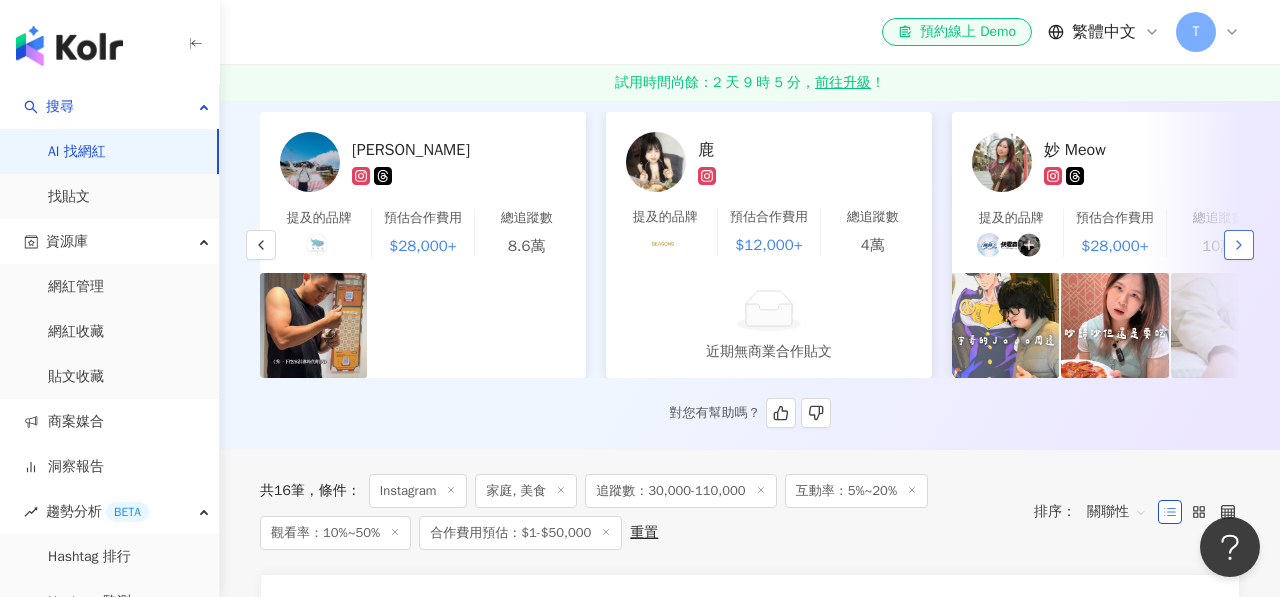 click 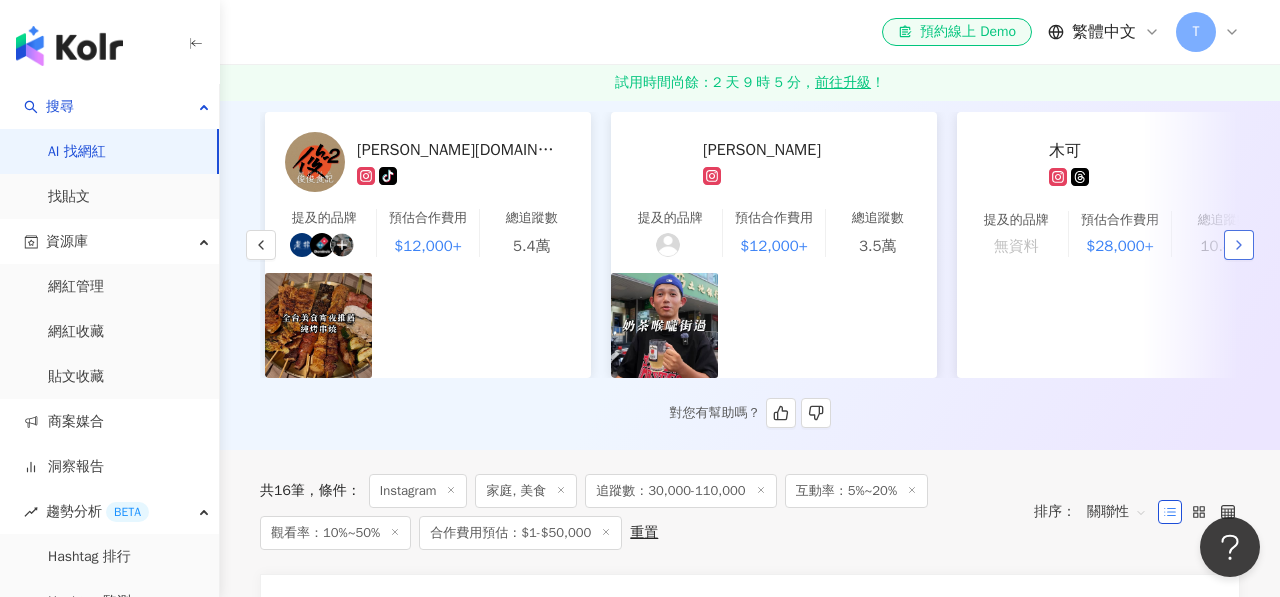 scroll, scrollTop: 0, scrollLeft: 2076, axis: horizontal 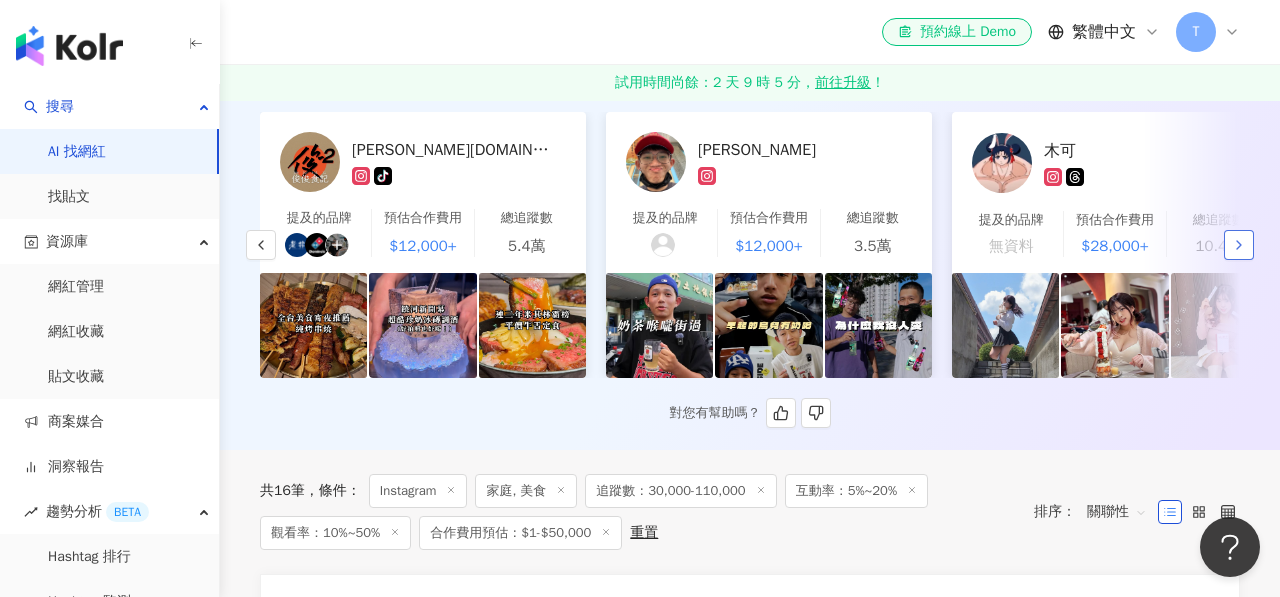 click 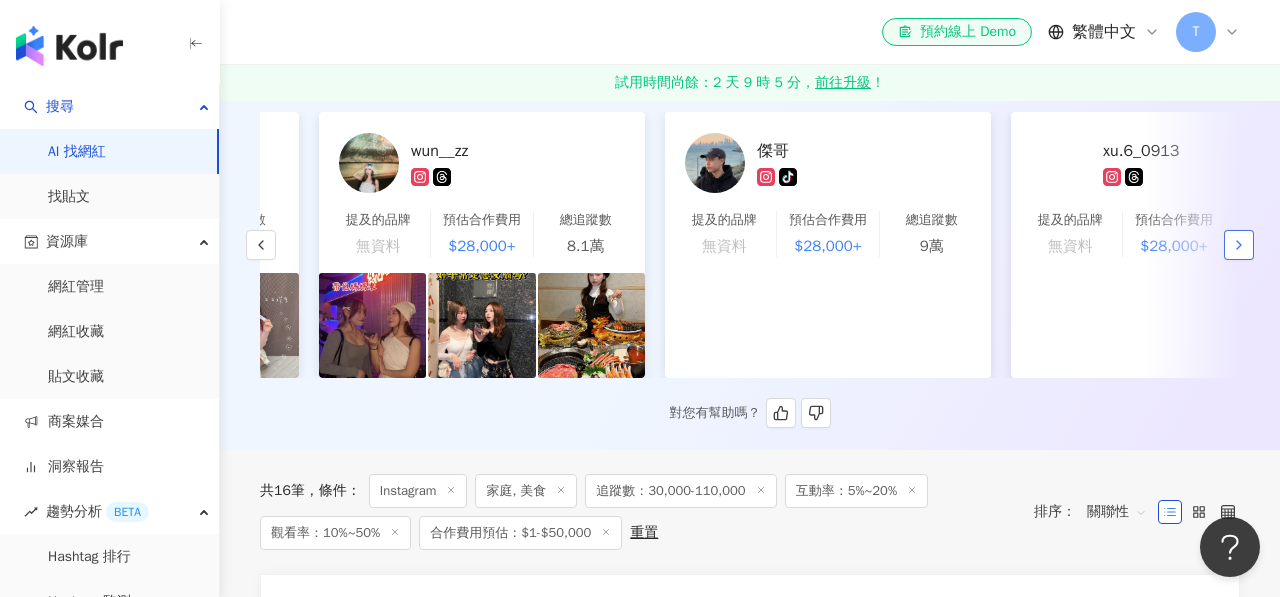 scroll, scrollTop: 0, scrollLeft: 3114, axis: horizontal 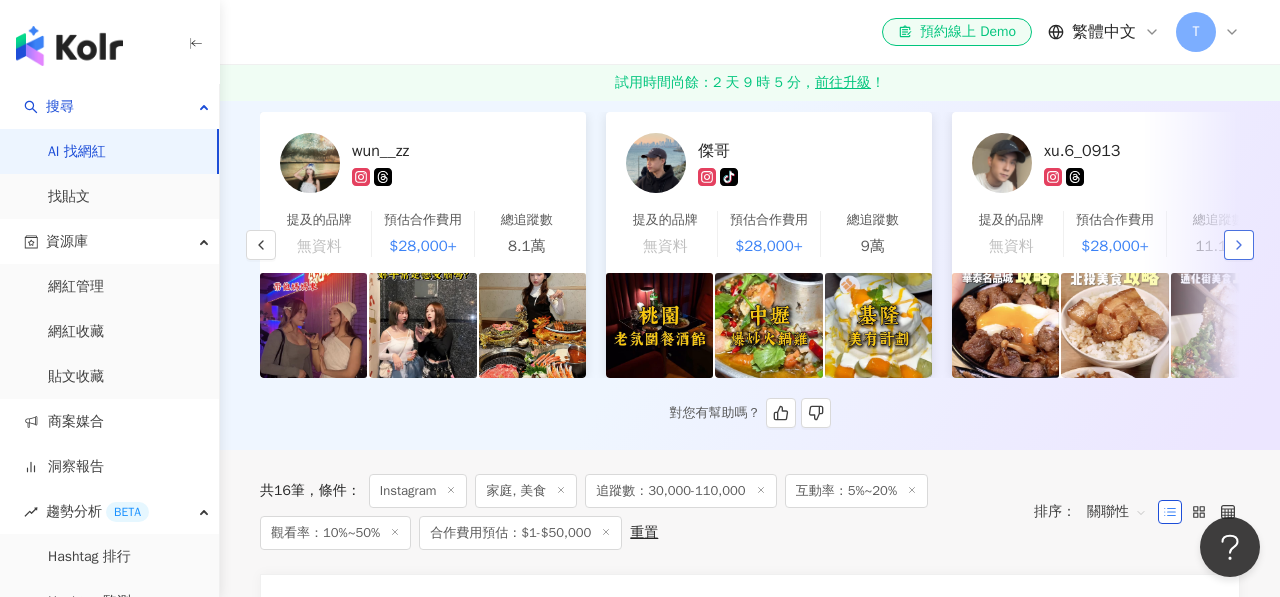 click 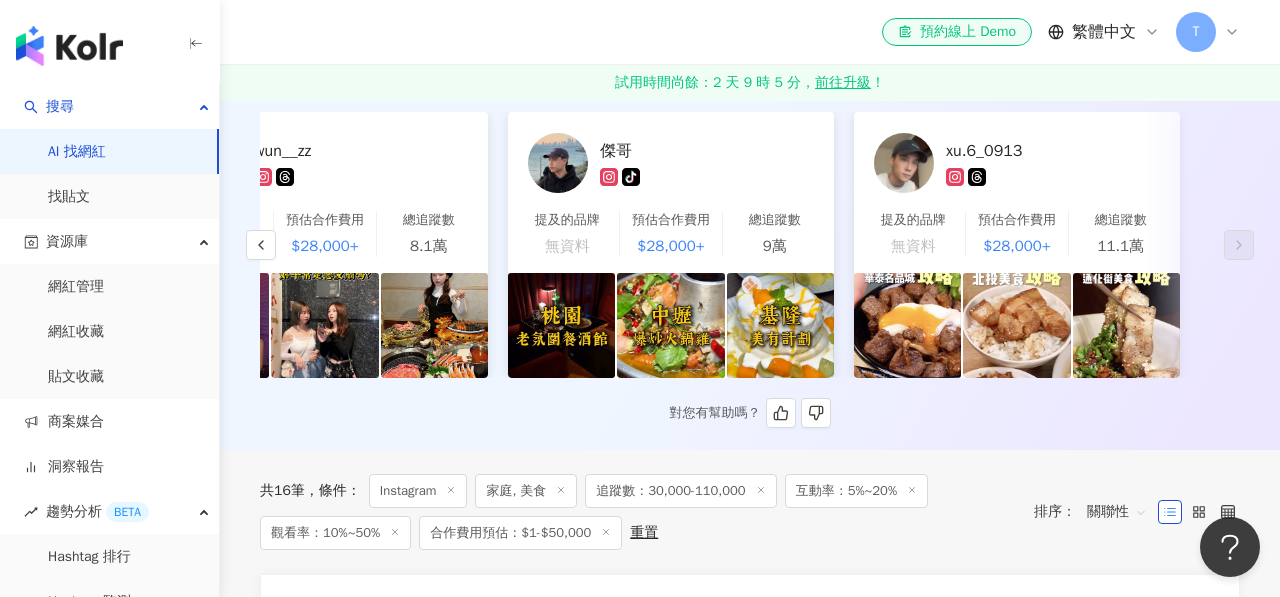click at bounding box center [904, 163] 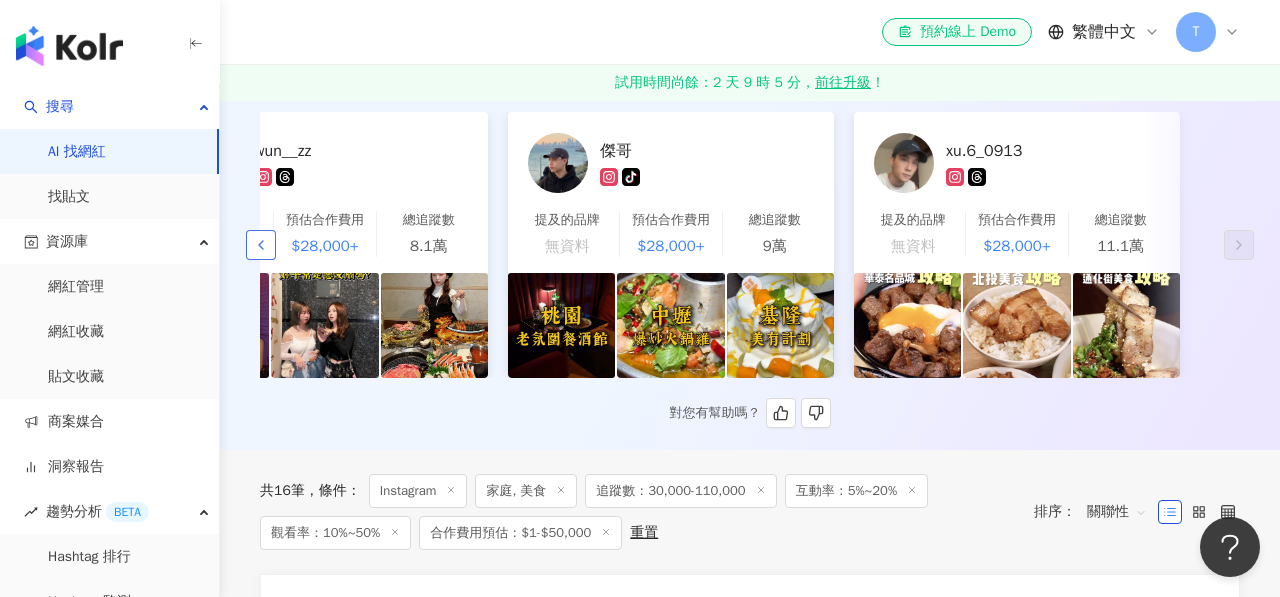 click 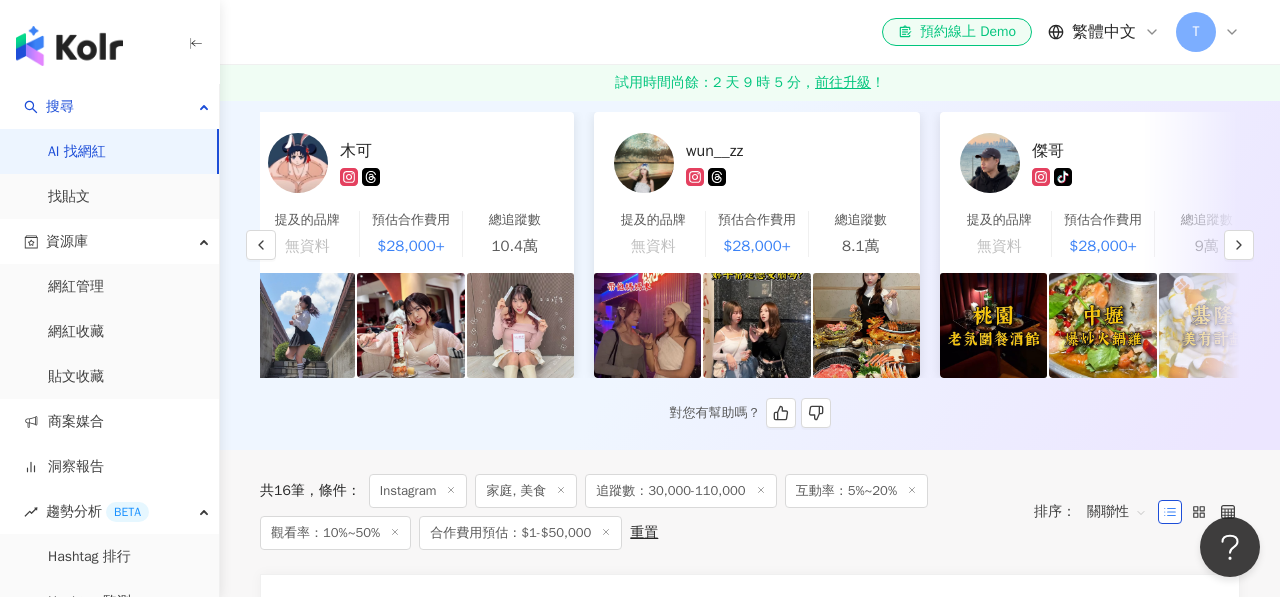 scroll, scrollTop: 0, scrollLeft: 2271, axis: horizontal 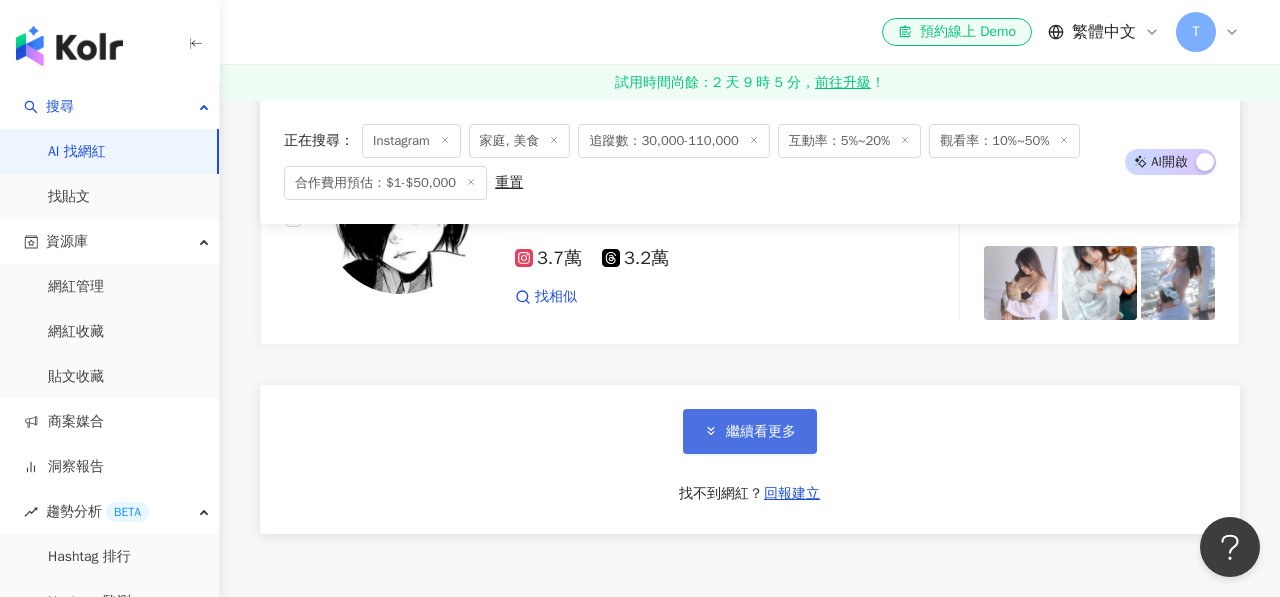 click on "繼續看更多" at bounding box center [750, 431] 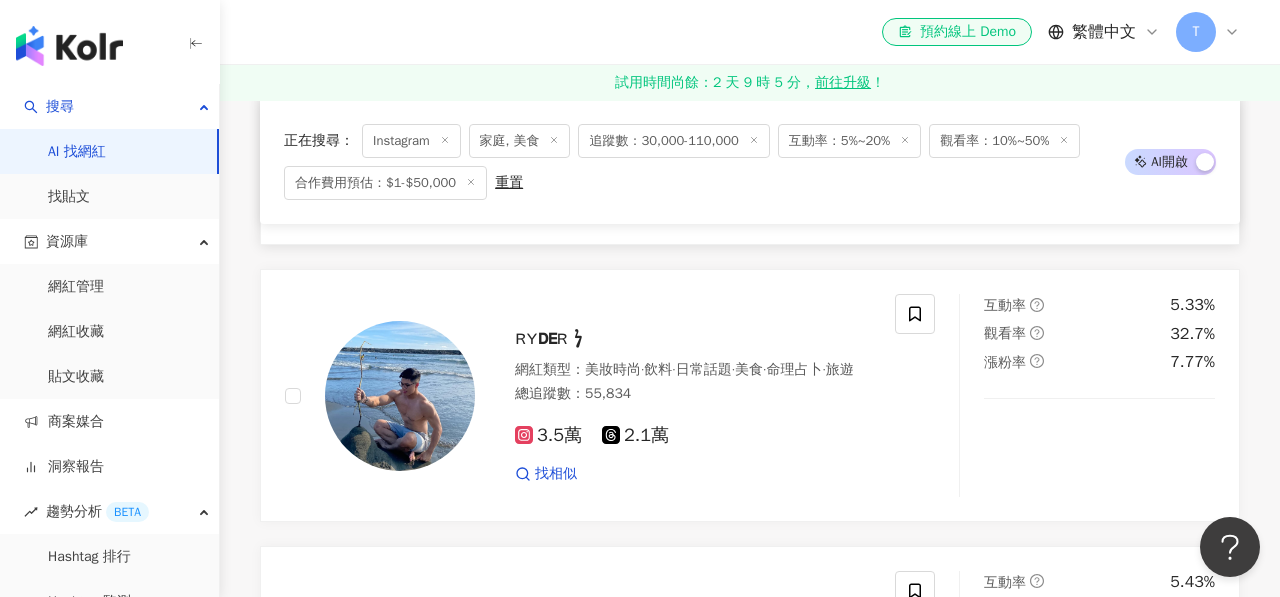 scroll, scrollTop: 4276, scrollLeft: 0, axis: vertical 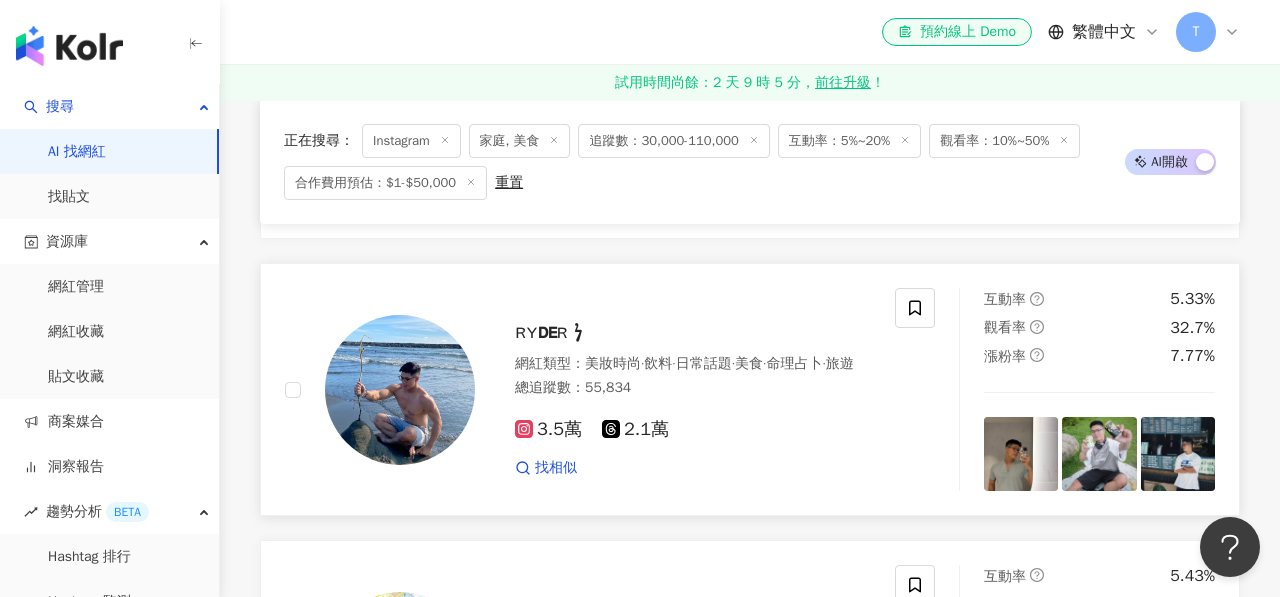 click on "網紅類型 ： 美妝時尚  ·  飲料  ·  日常話題  ·  美食  ·  命理占卜  ·  旅遊" at bounding box center [693, 364] 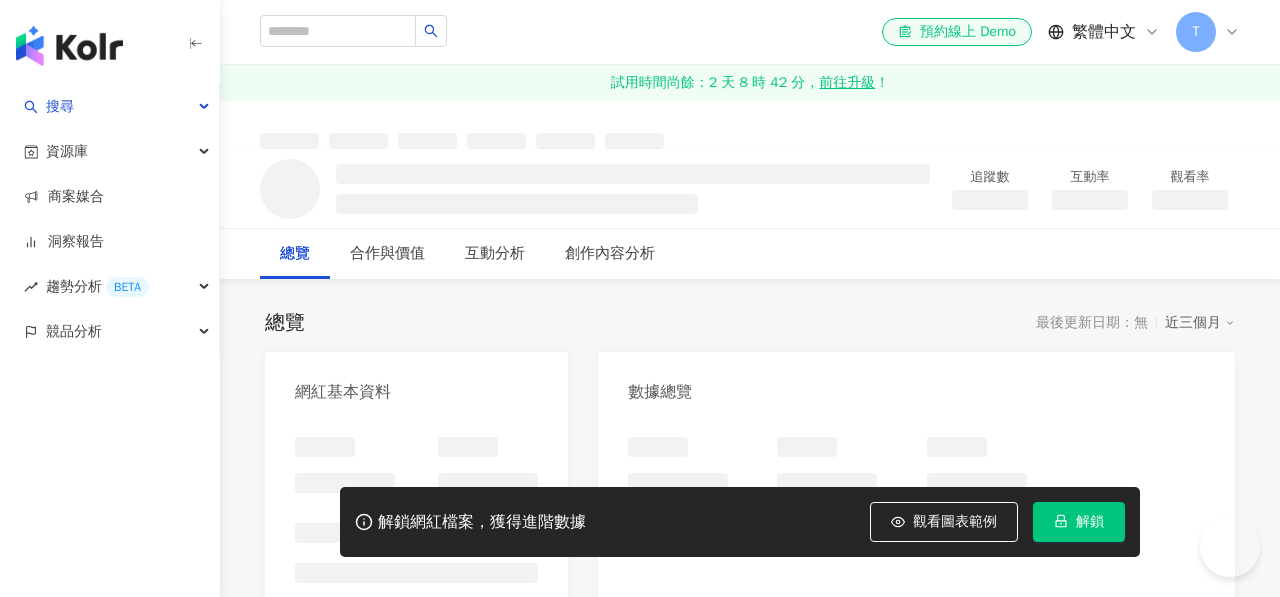 scroll, scrollTop: 0, scrollLeft: 0, axis: both 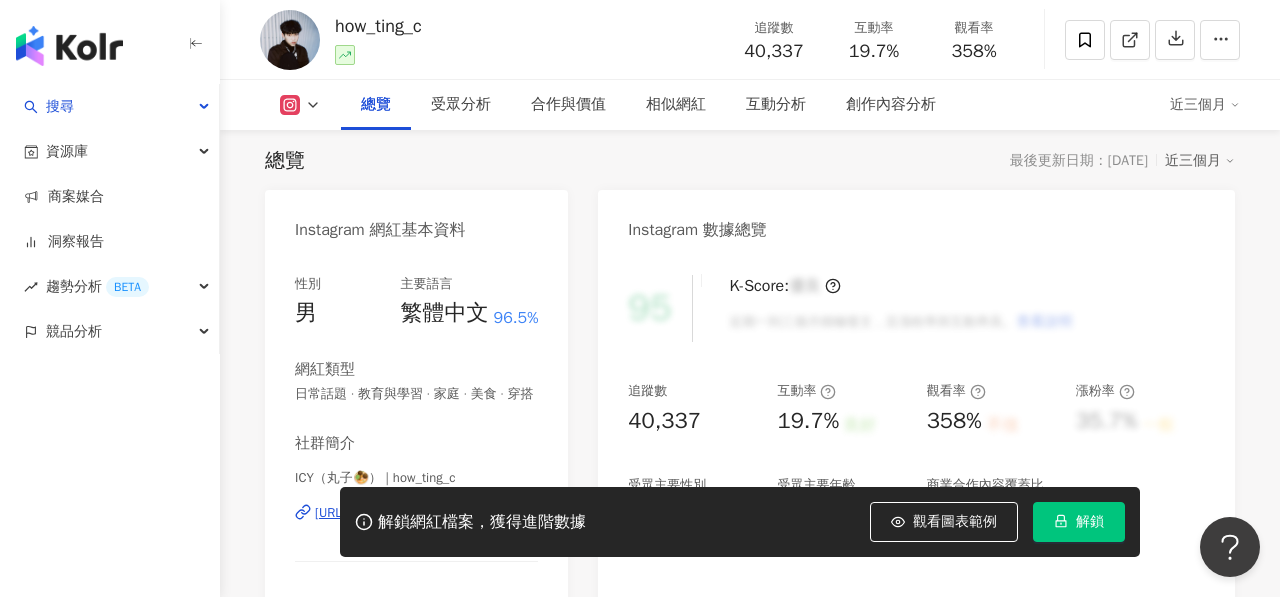click on "K-Score :   優良 近期一到三個月積極發文，且漲粉率與互動率高。 查看說明" at bounding box center (892, 308) 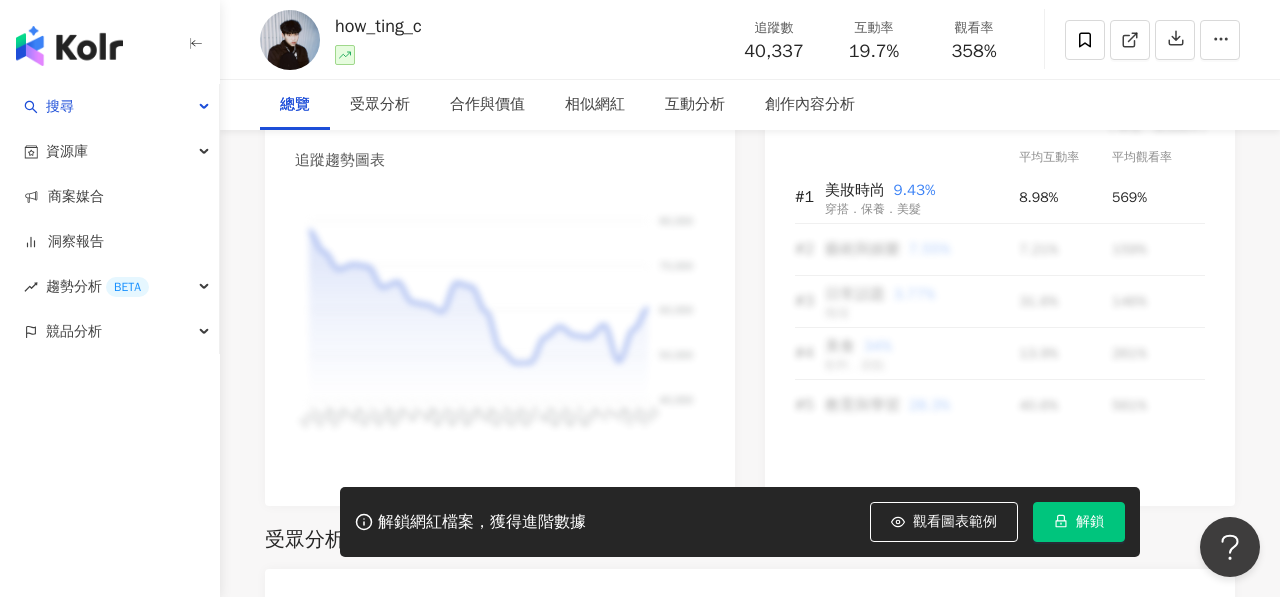 scroll, scrollTop: 0, scrollLeft: 0, axis: both 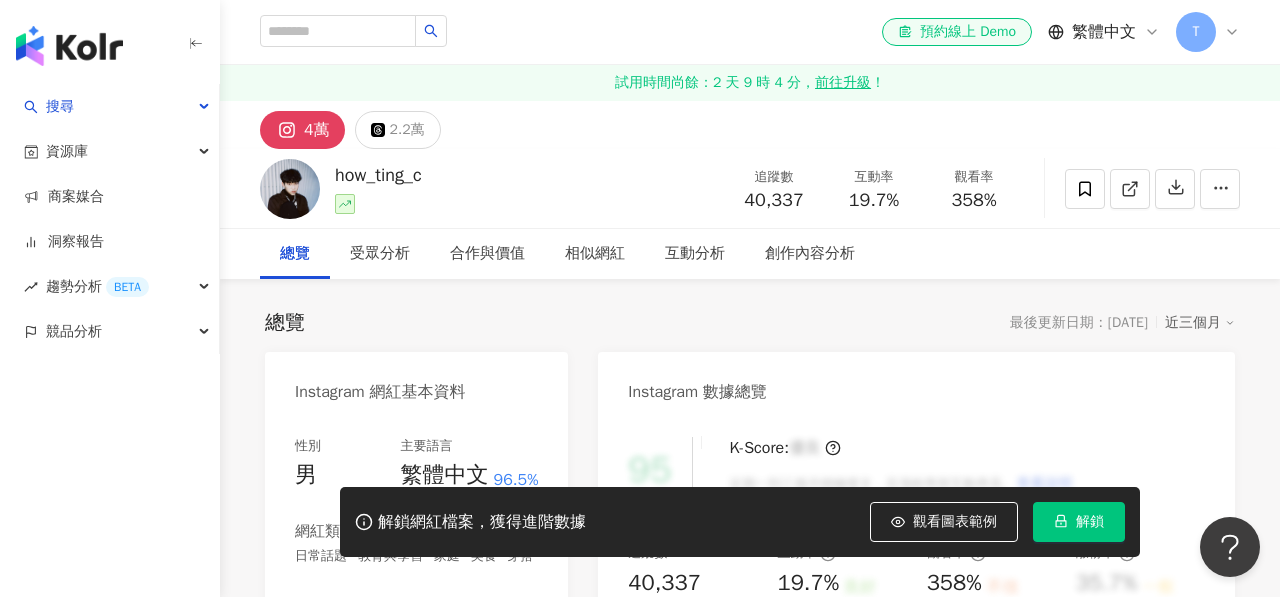 click on "how_ting_c" at bounding box center (378, 175) 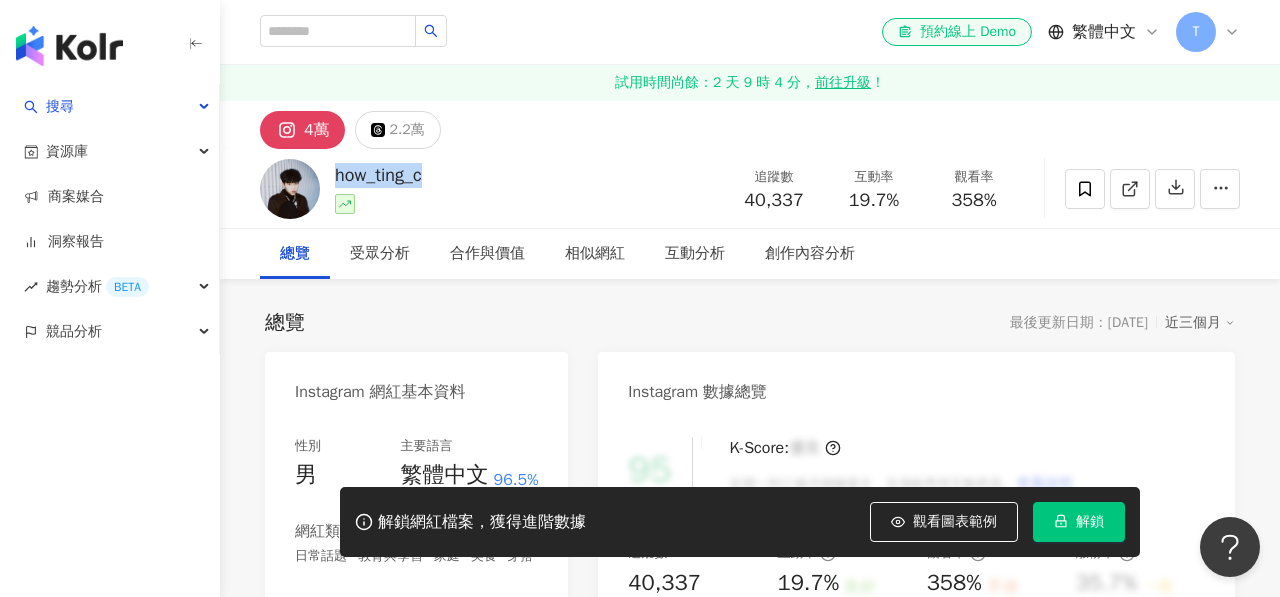 click 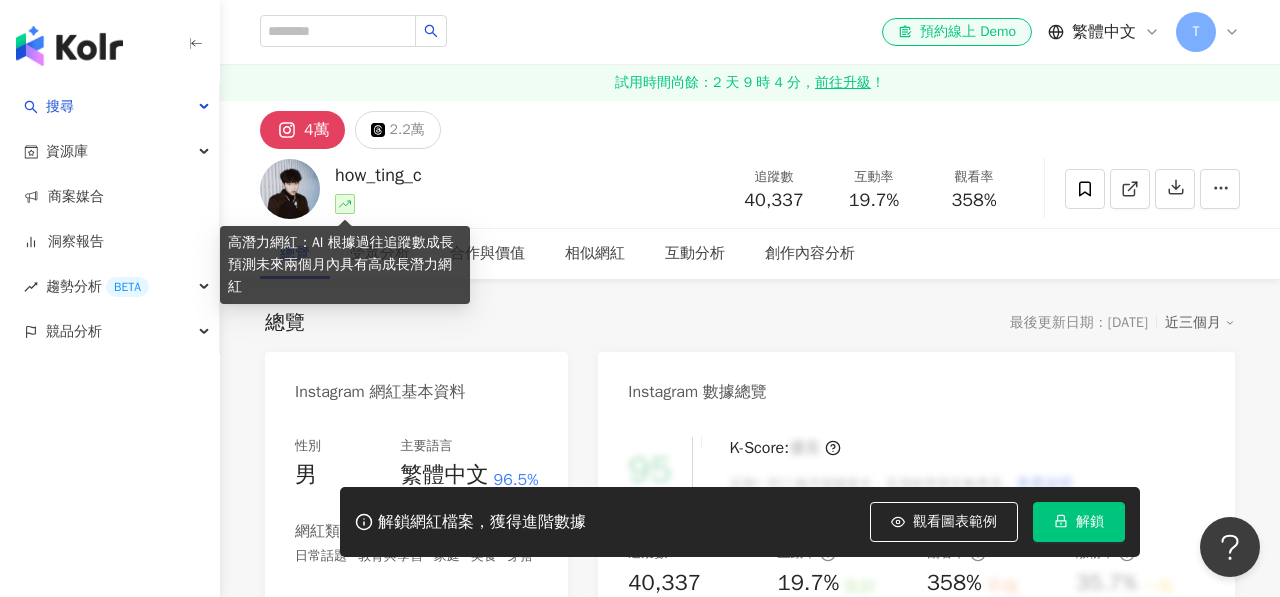 click 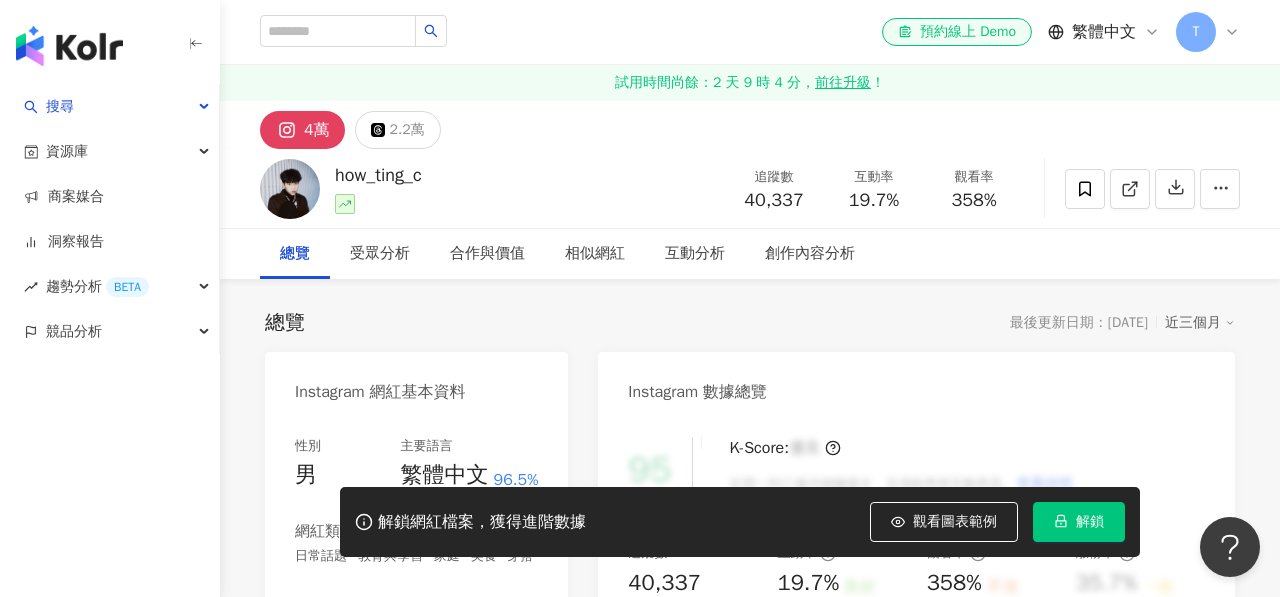 click on "how_ting_c" at bounding box center (378, 175) 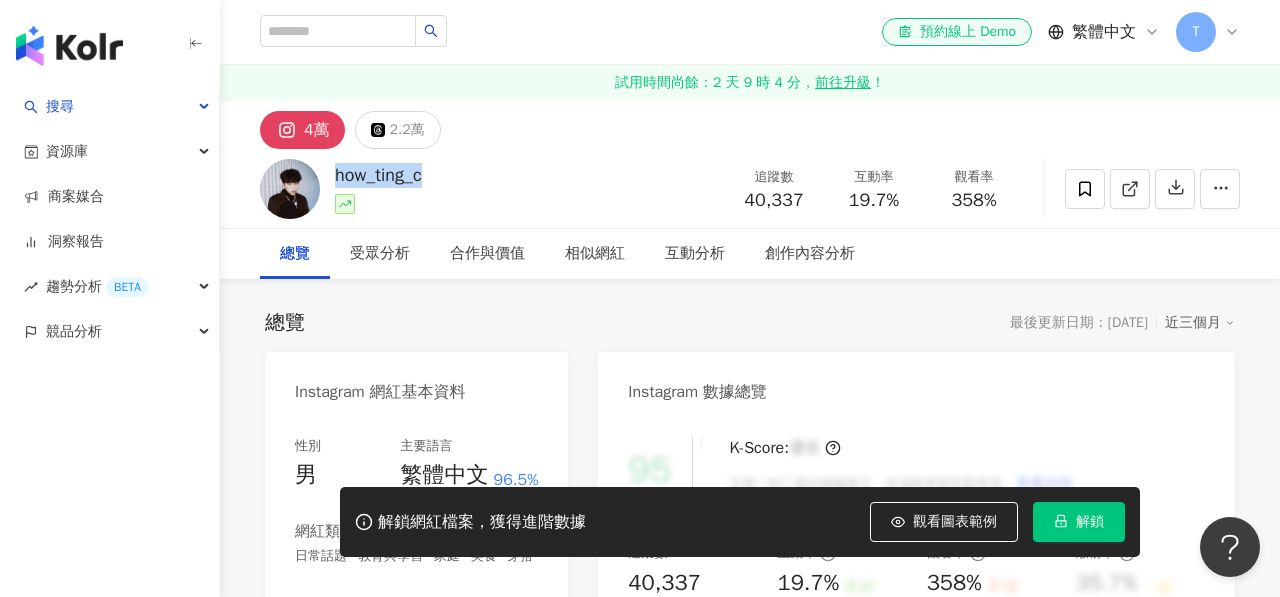 click on "how_ting_c" at bounding box center [378, 175] 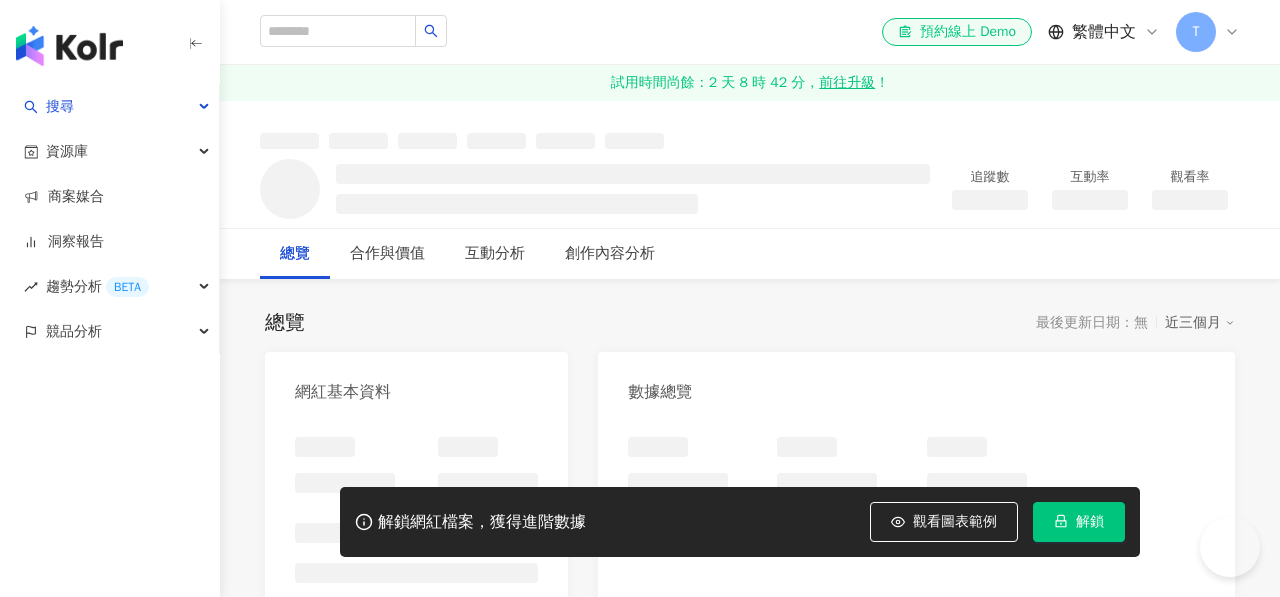 scroll, scrollTop: 0, scrollLeft: 0, axis: both 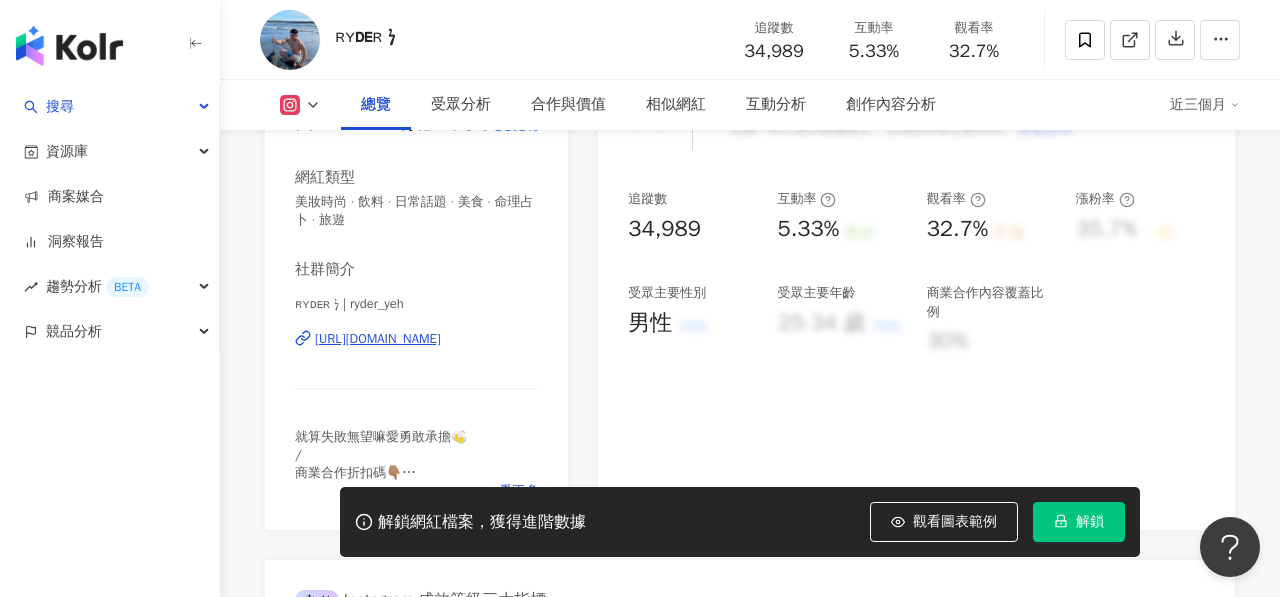 click on "[URL][DOMAIN_NAME]" at bounding box center [378, 339] 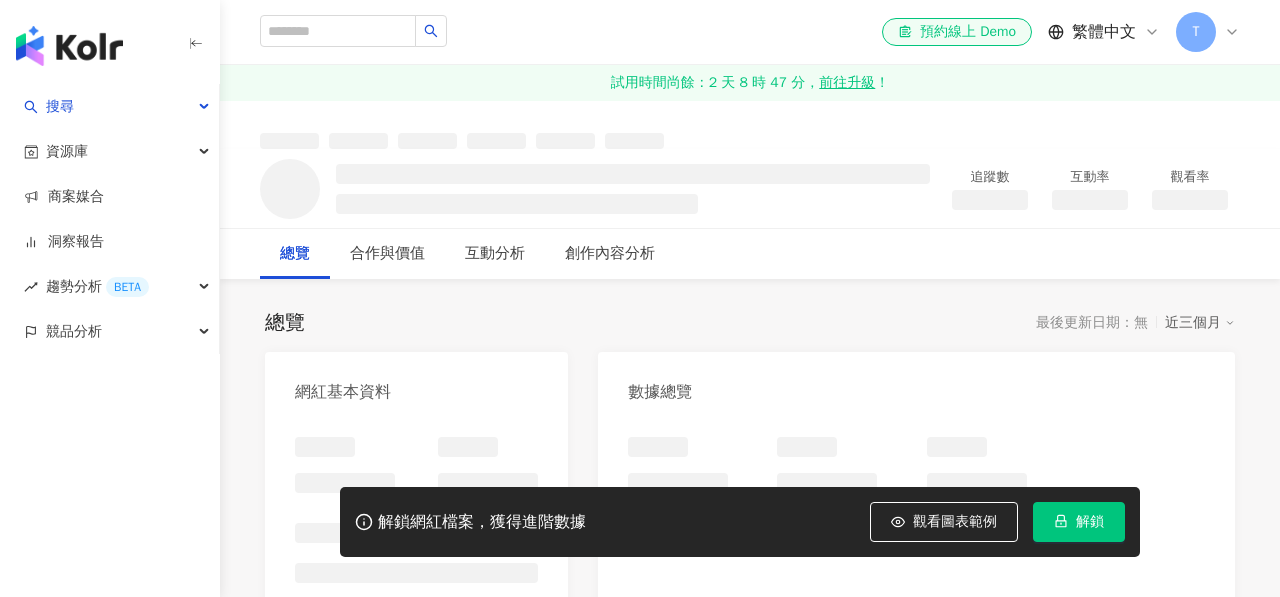 scroll, scrollTop: 0, scrollLeft: 0, axis: both 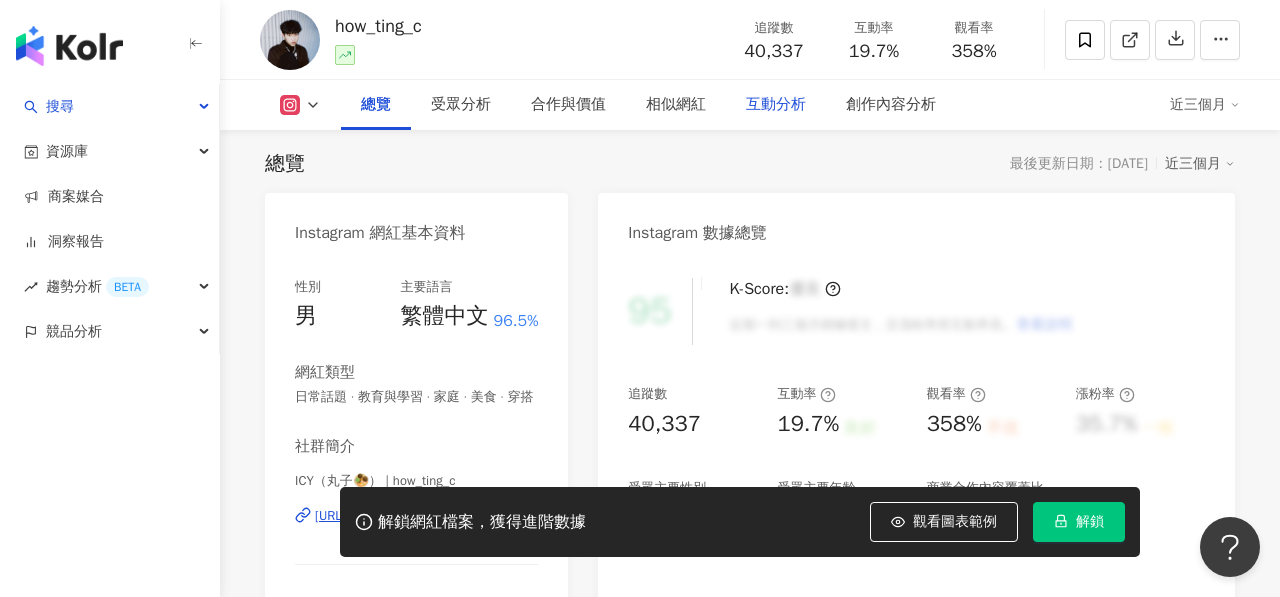 click on "互動分析" at bounding box center (776, 105) 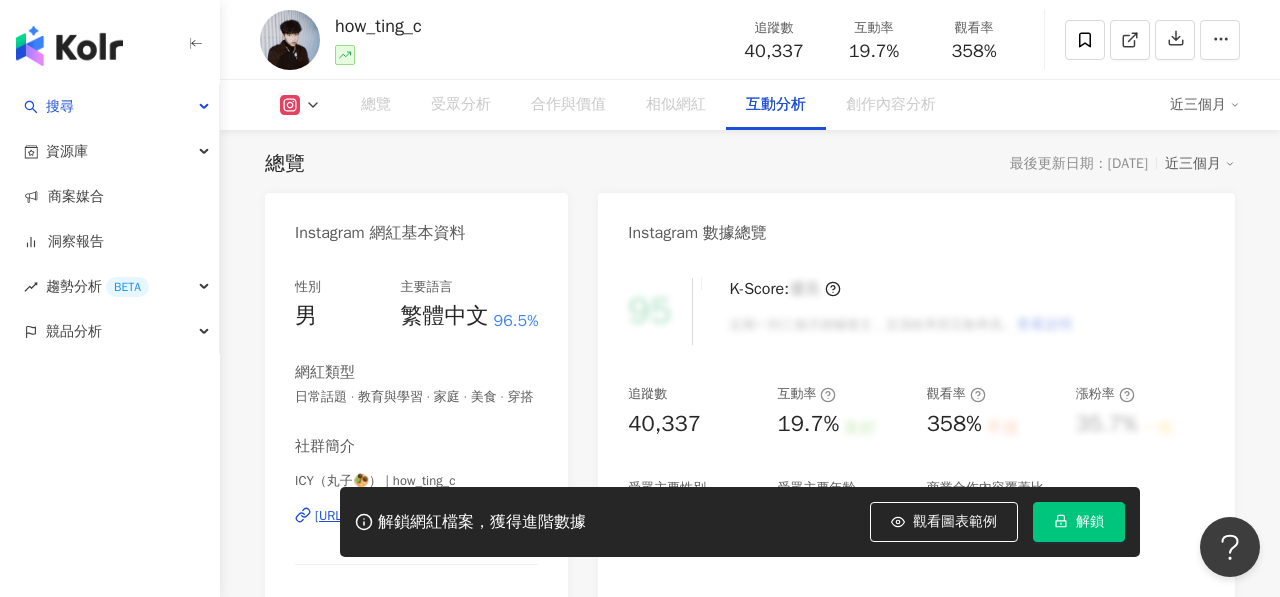 scroll, scrollTop: 3952, scrollLeft: 0, axis: vertical 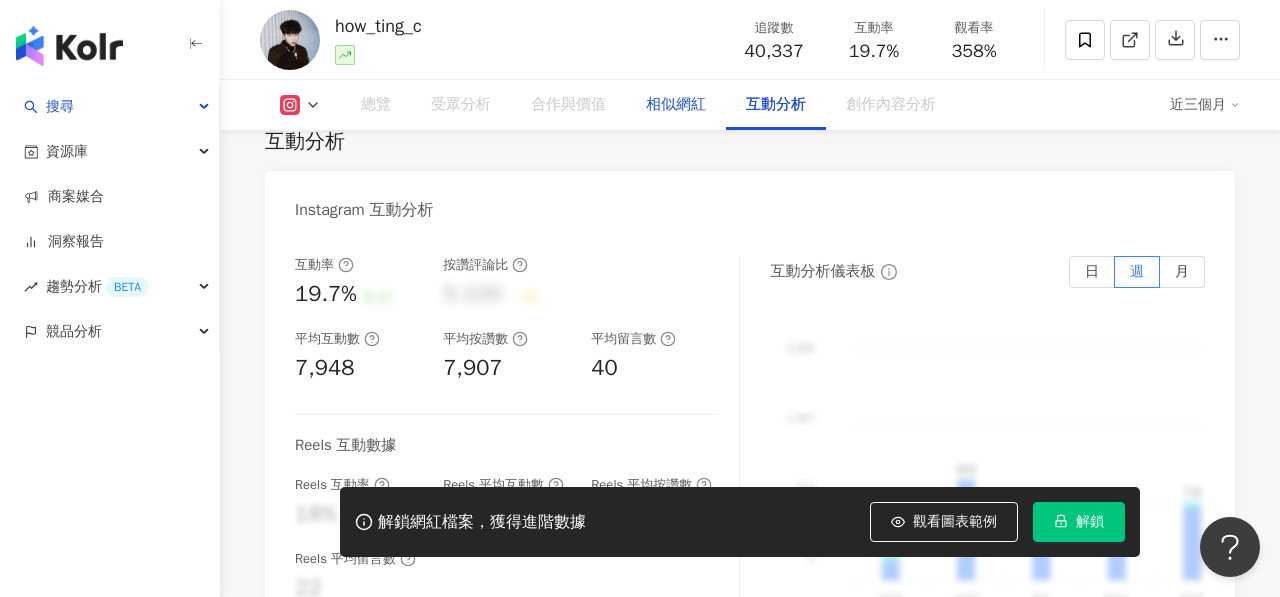 drag, startPoint x: 702, startPoint y: 108, endPoint x: 666, endPoint y: 113, distance: 36.345562 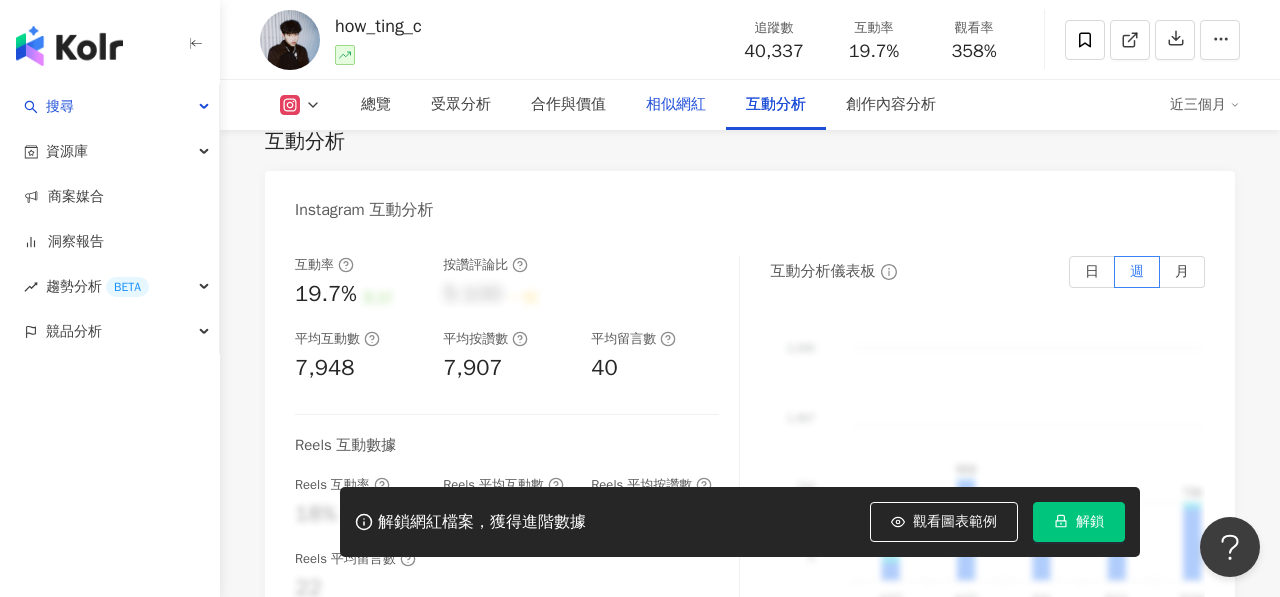 click on "相似網紅" at bounding box center (676, 105) 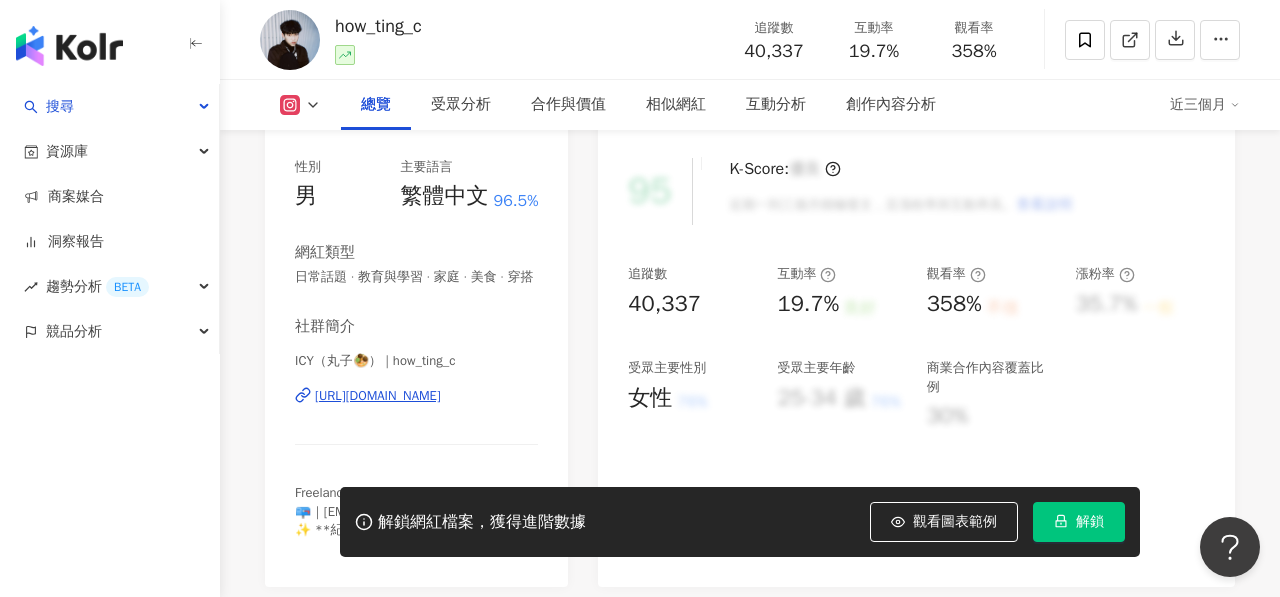 scroll, scrollTop: 0, scrollLeft: 0, axis: both 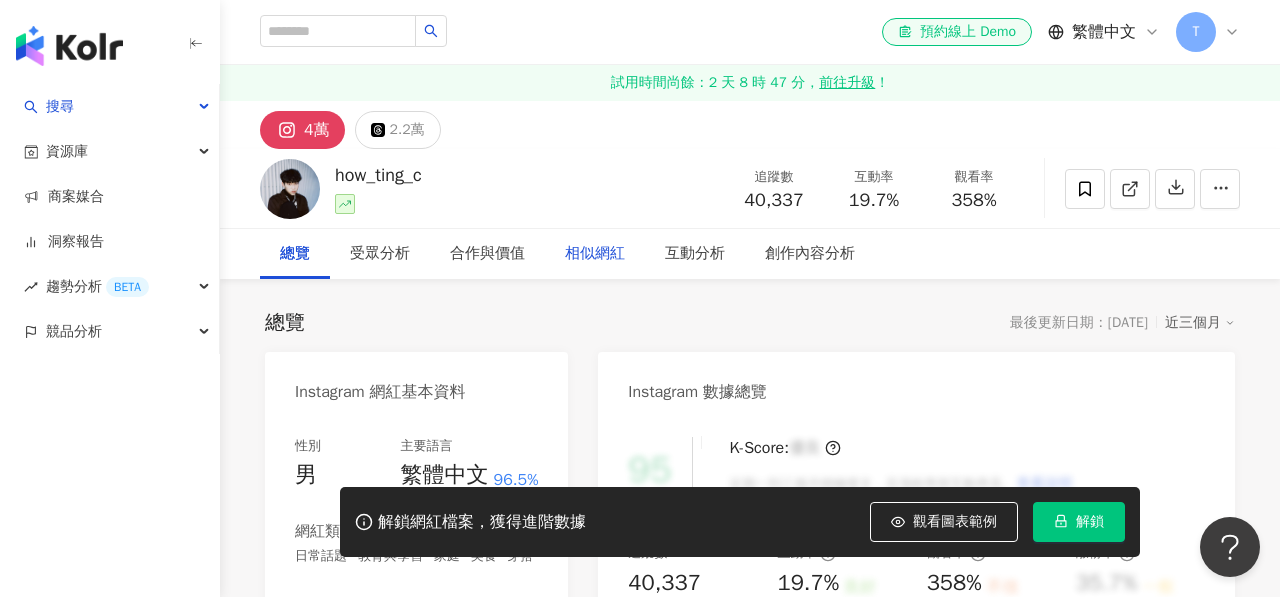click on "相似網紅" at bounding box center [595, 254] 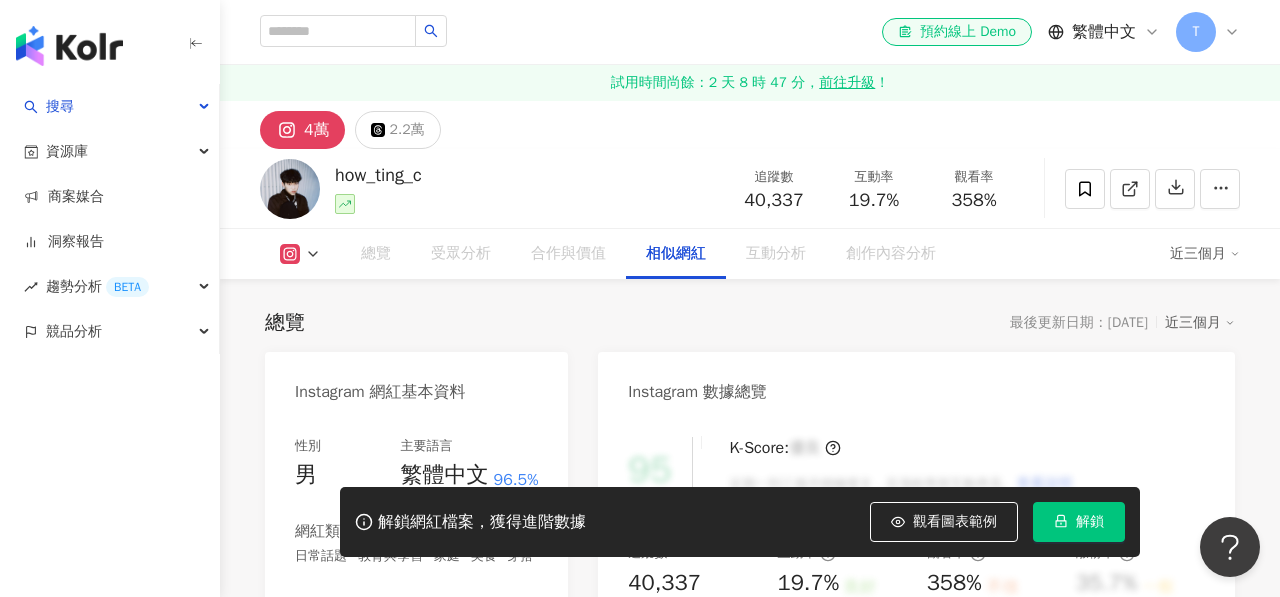 scroll, scrollTop: 3290, scrollLeft: 0, axis: vertical 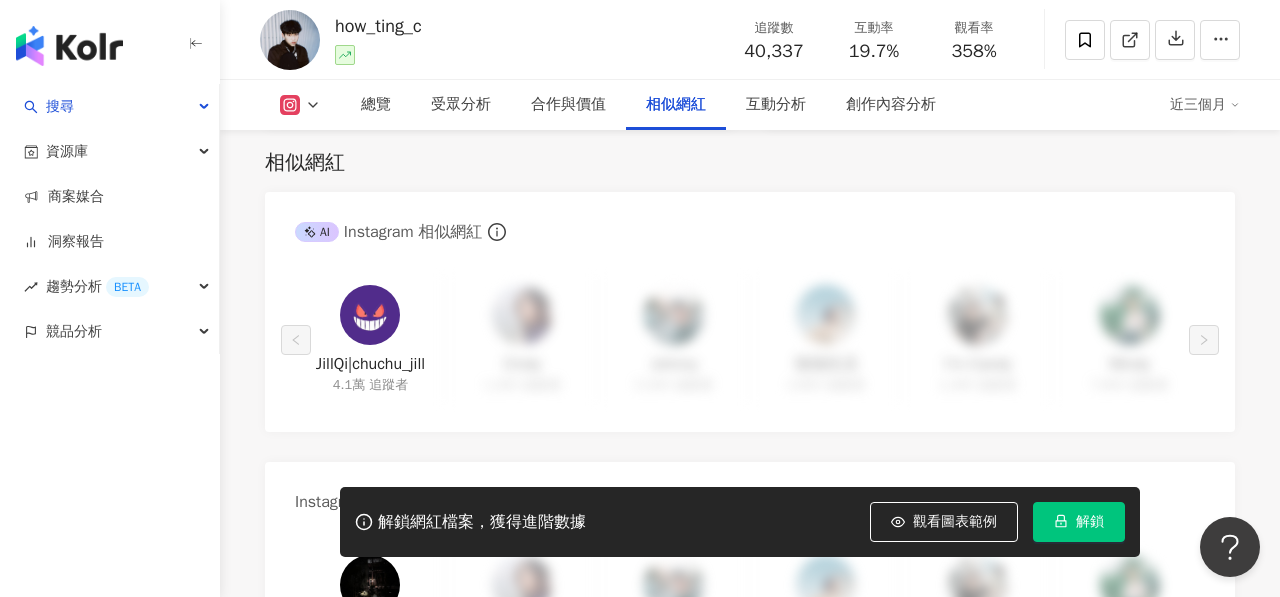 click at bounding box center (370, 315) 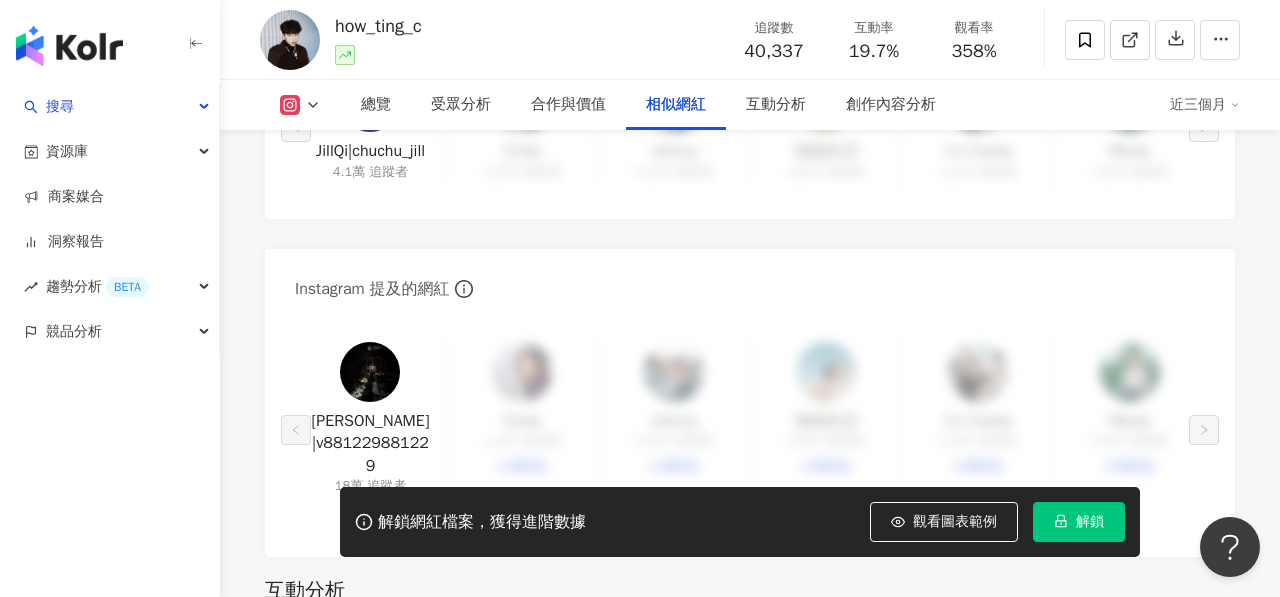 scroll, scrollTop: 3517, scrollLeft: 0, axis: vertical 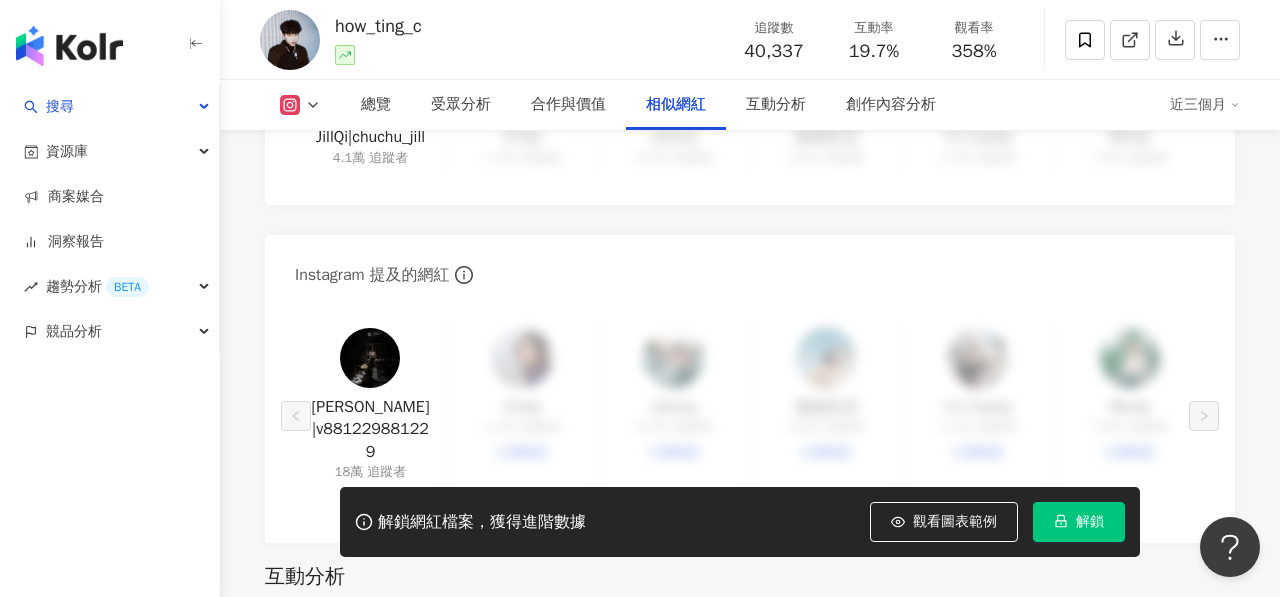 click at bounding box center (370, 358) 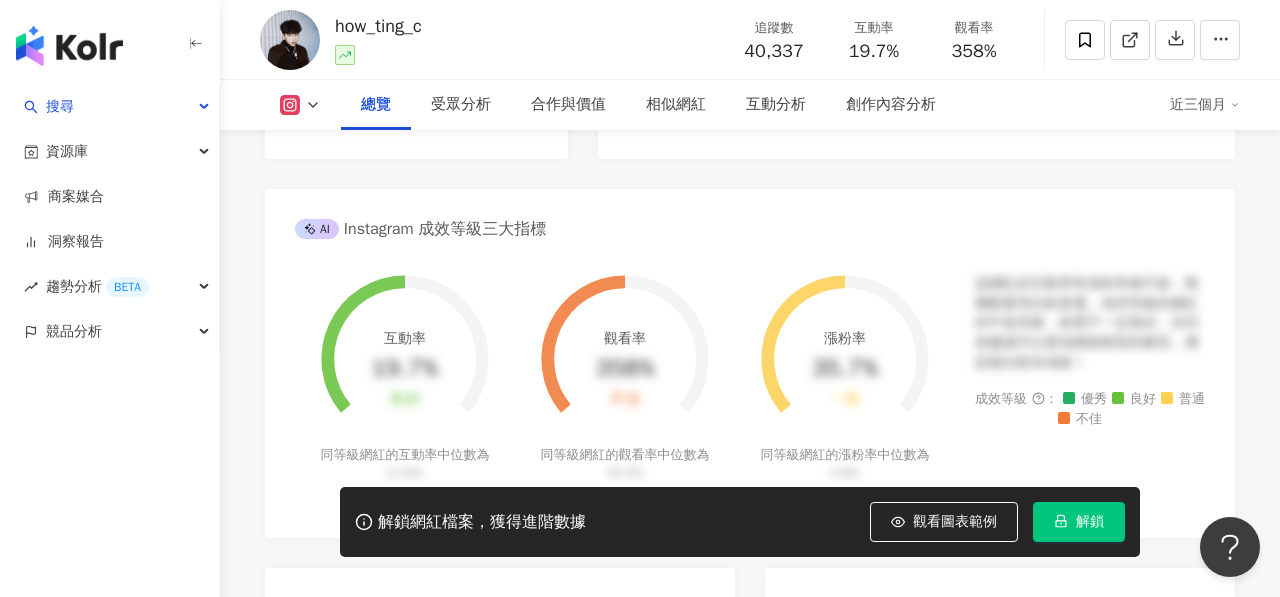scroll, scrollTop: 500, scrollLeft: 0, axis: vertical 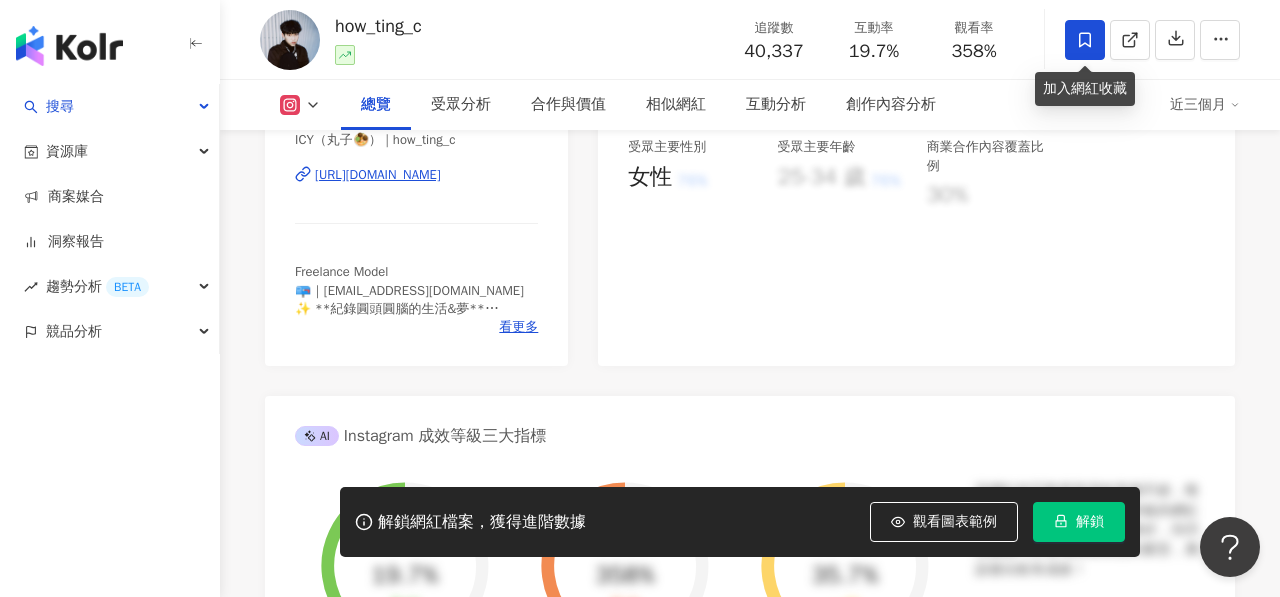 click at bounding box center (1085, 40) 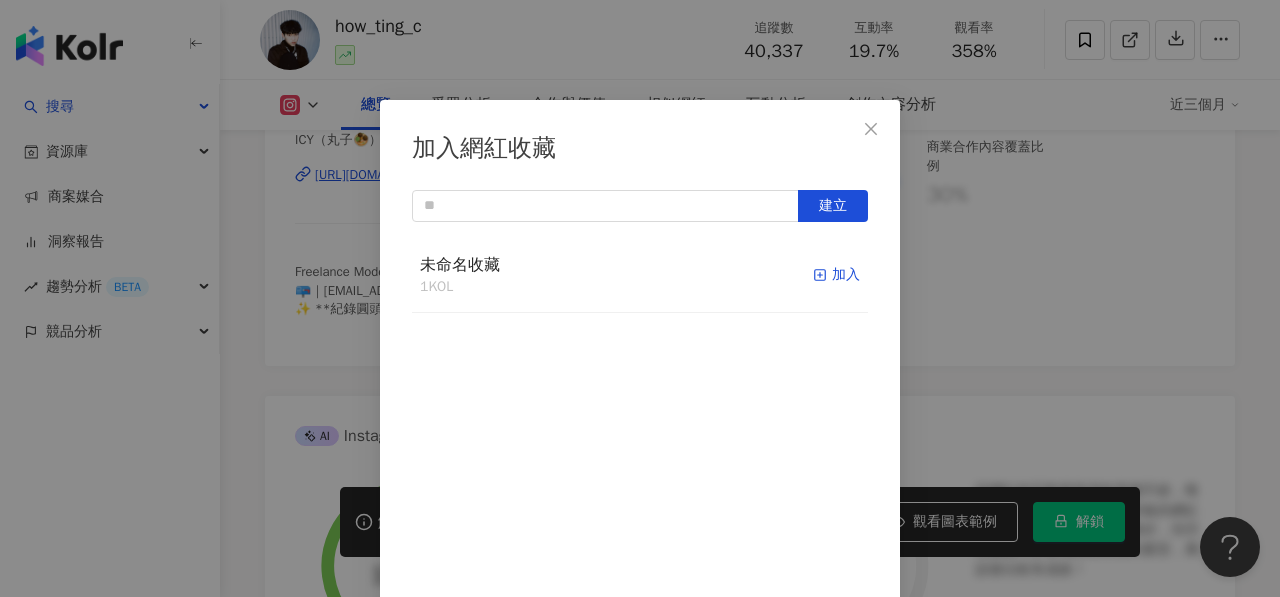 scroll, scrollTop: 24, scrollLeft: 0, axis: vertical 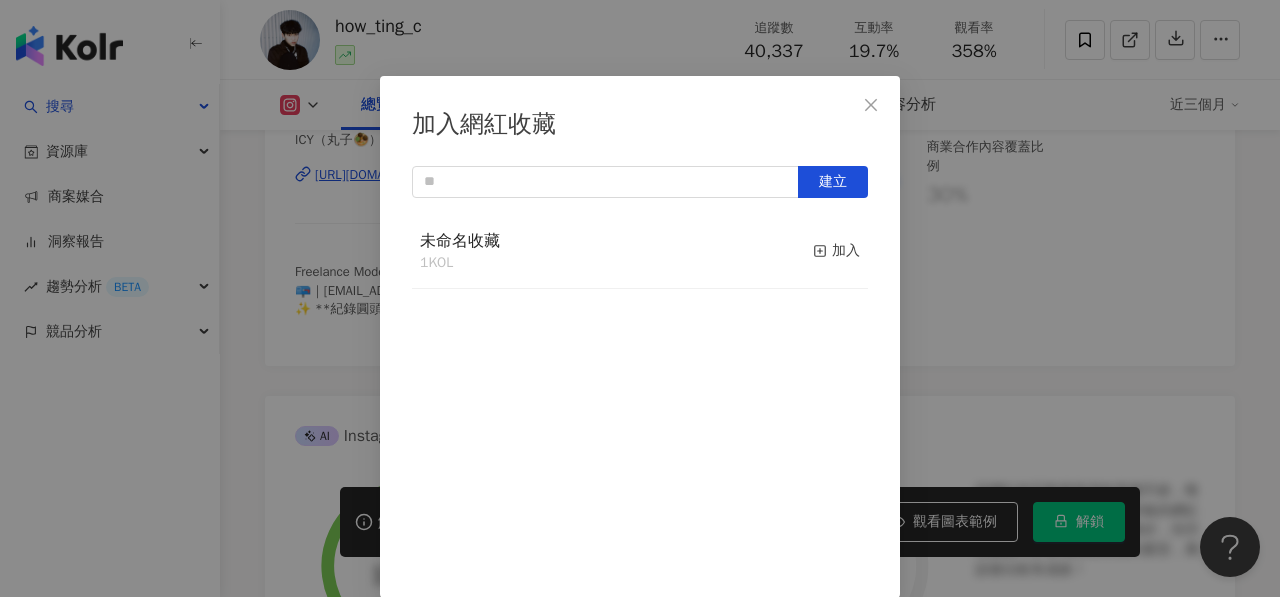click on "未命名收藏 1  KOL 加入" at bounding box center (640, 252) 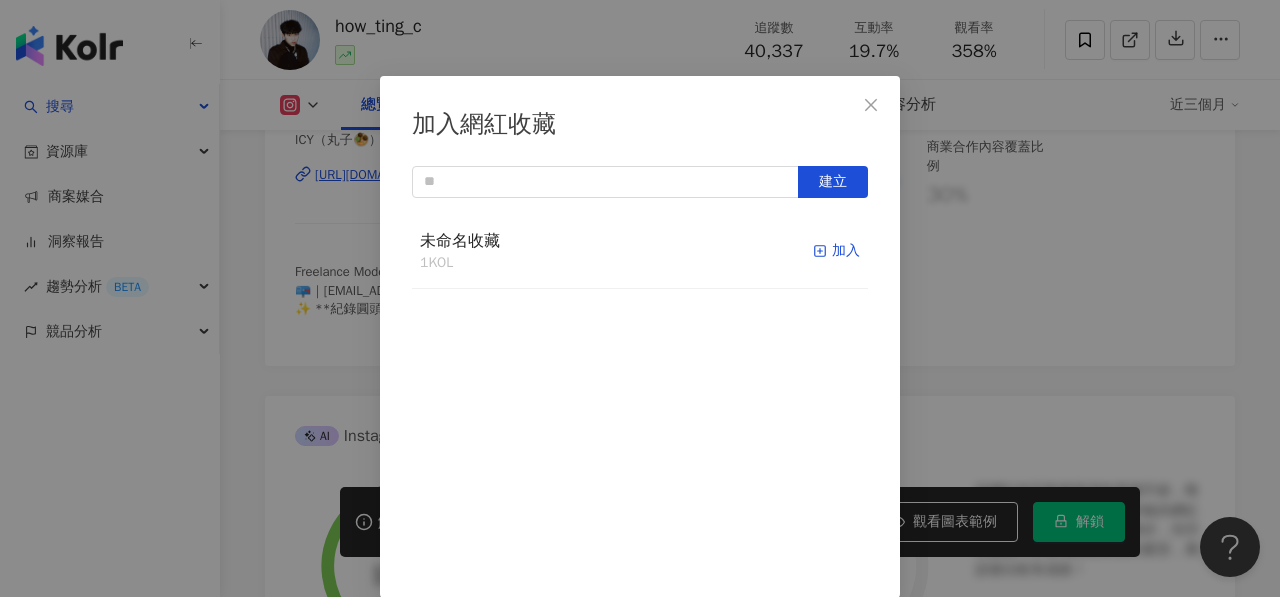 click on "加入" at bounding box center (836, 251) 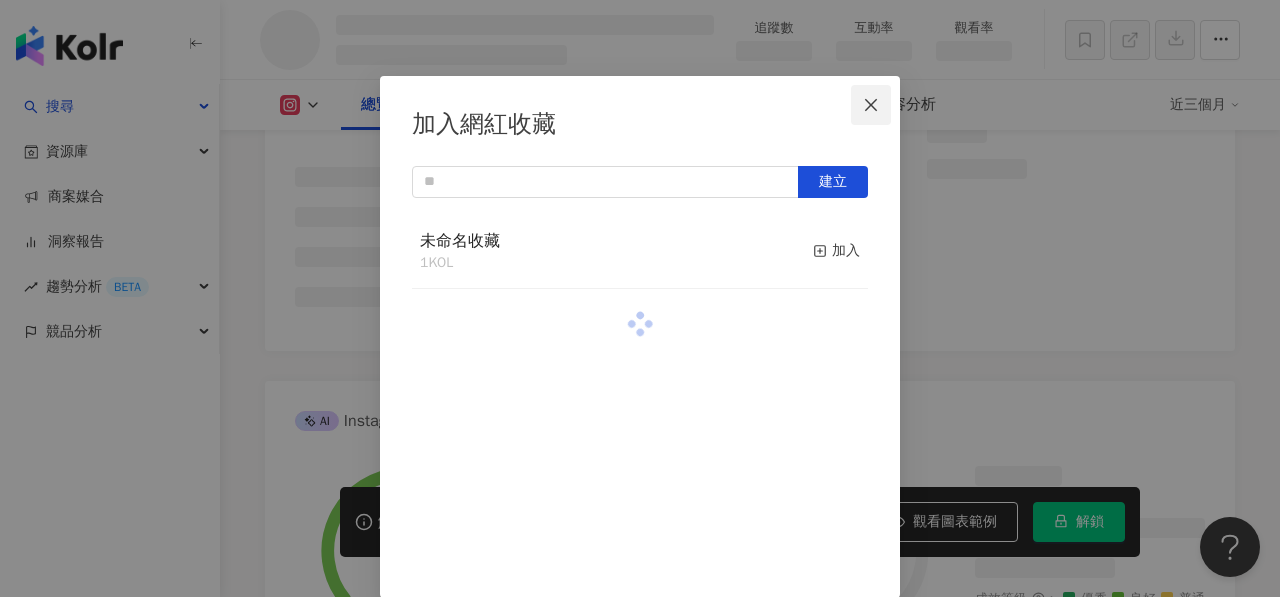 scroll, scrollTop: 502, scrollLeft: 0, axis: vertical 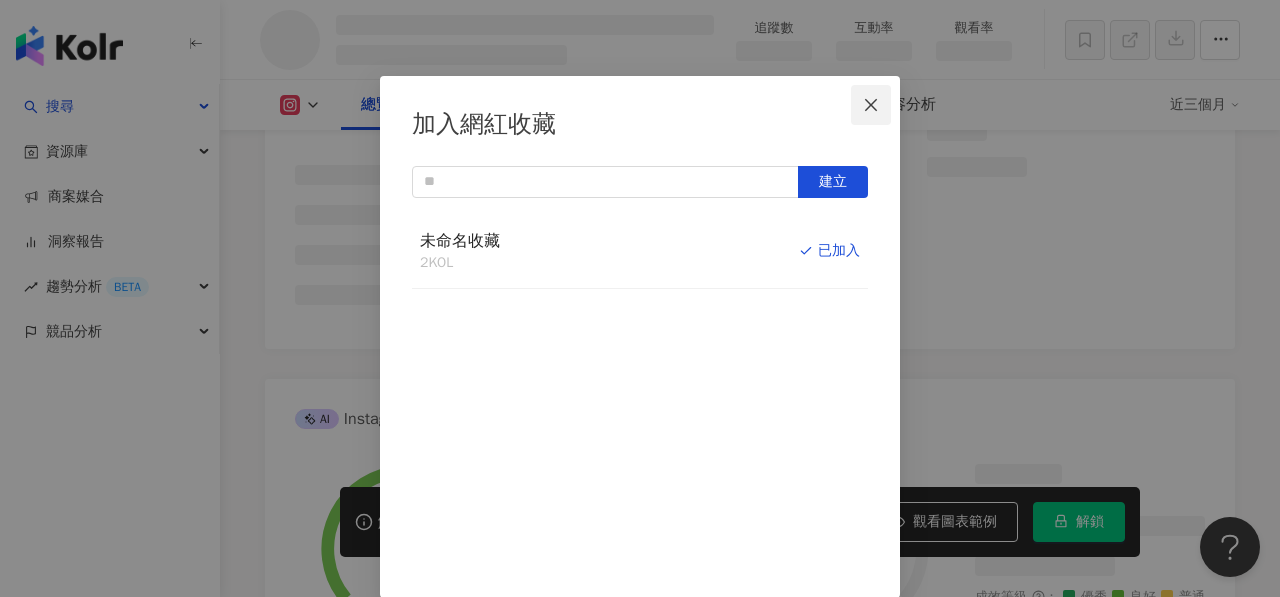 click 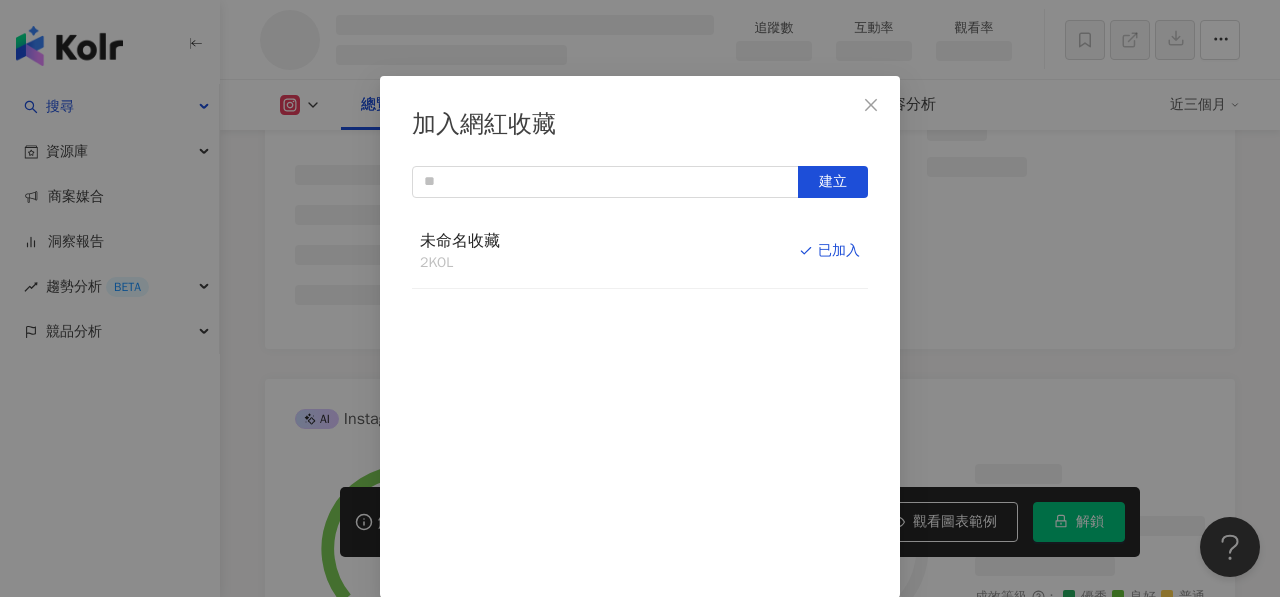 click on "加入網紅收藏 建立 未命名收藏 2  KOL 已加入" at bounding box center (640, 298) 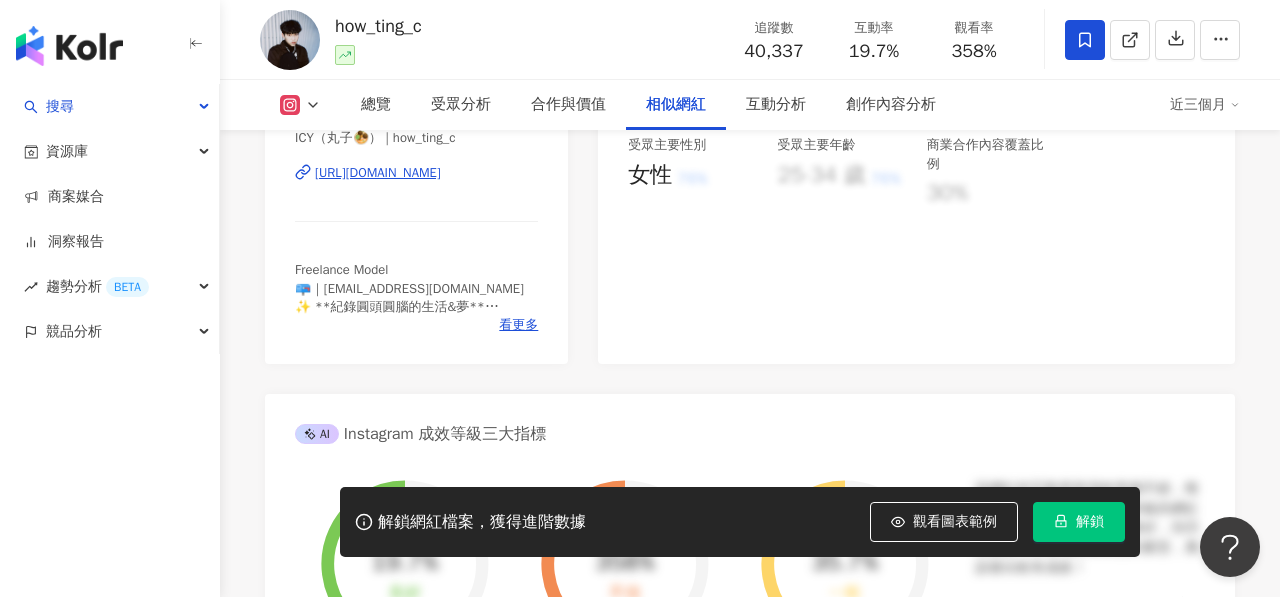 scroll, scrollTop: 3268, scrollLeft: 0, axis: vertical 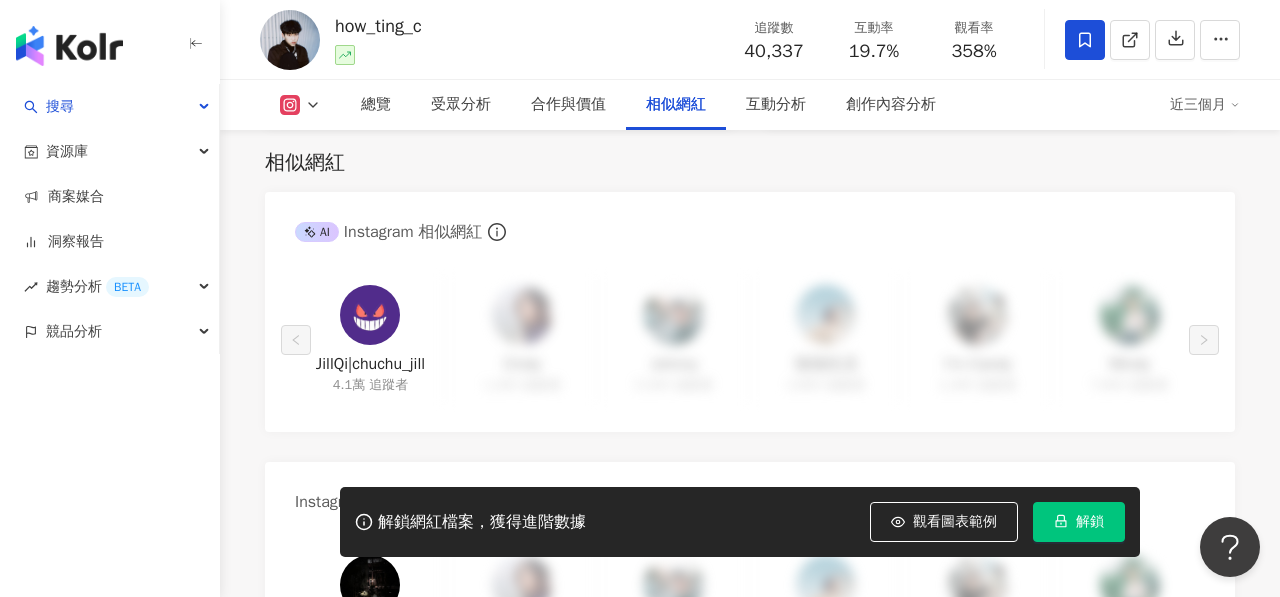 click on "加入網紅收藏 建立 未命名收藏 2  KOL 已加入" at bounding box center [640, 298] 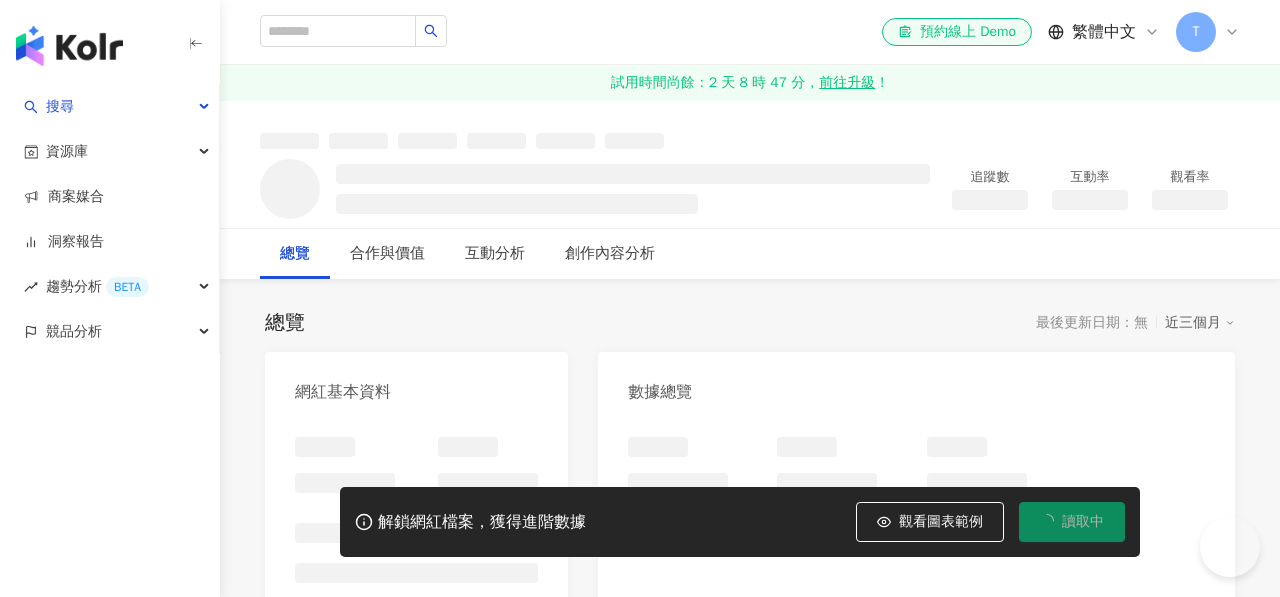 scroll, scrollTop: 0, scrollLeft: 0, axis: both 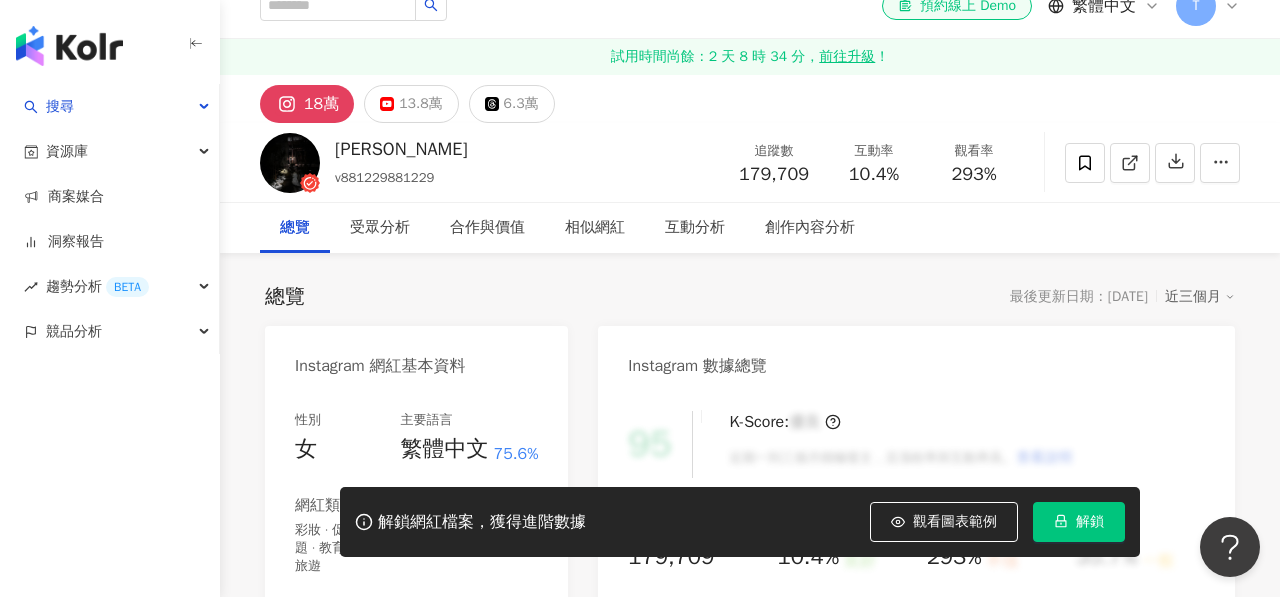 click on "總覽 最後更新日期：[DATE] 近三個月" at bounding box center [750, 297] 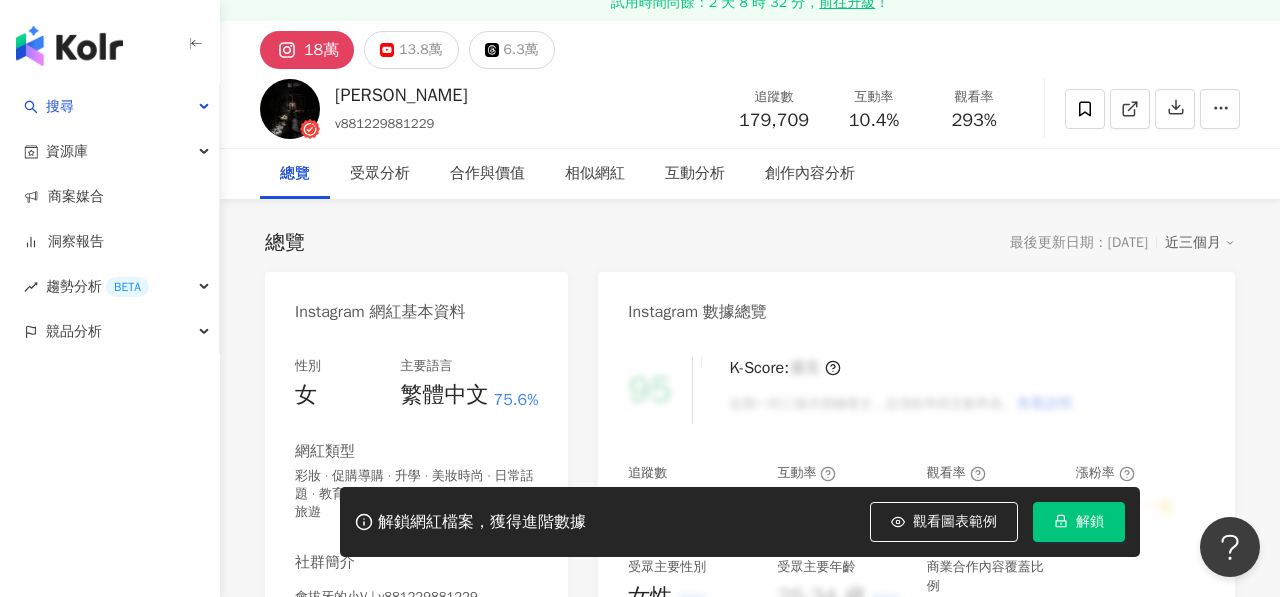 scroll, scrollTop: 413, scrollLeft: 0, axis: vertical 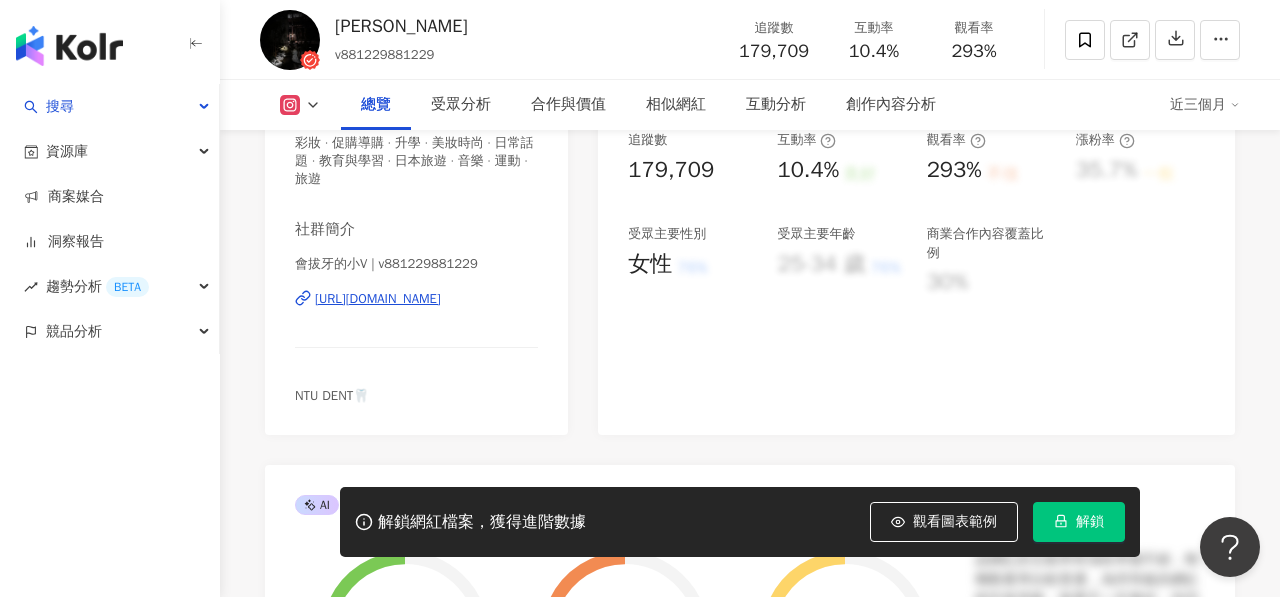 click on "[URL][DOMAIN_NAME]" at bounding box center (378, 299) 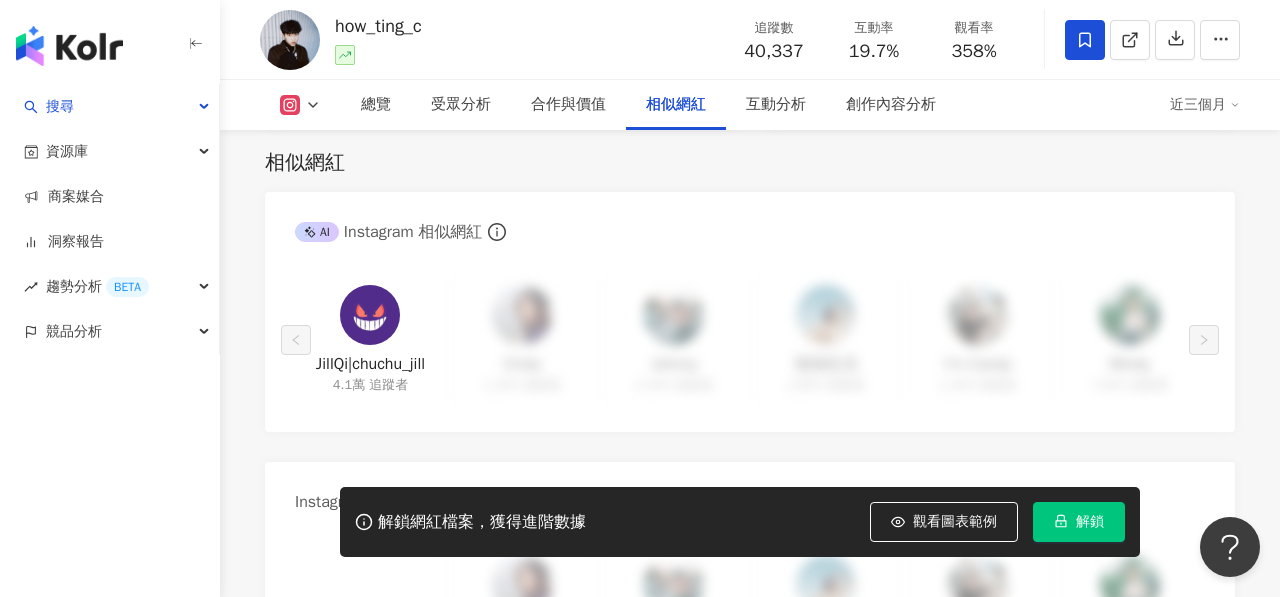 scroll, scrollTop: 0, scrollLeft: 0, axis: both 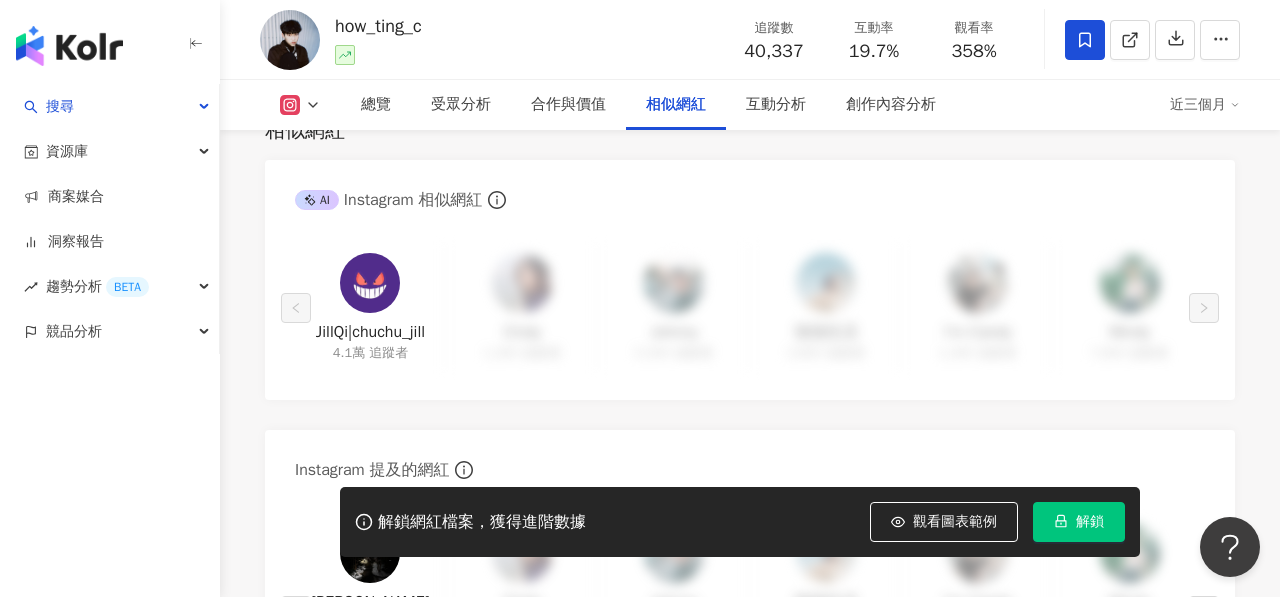 click at bounding box center [370, 283] 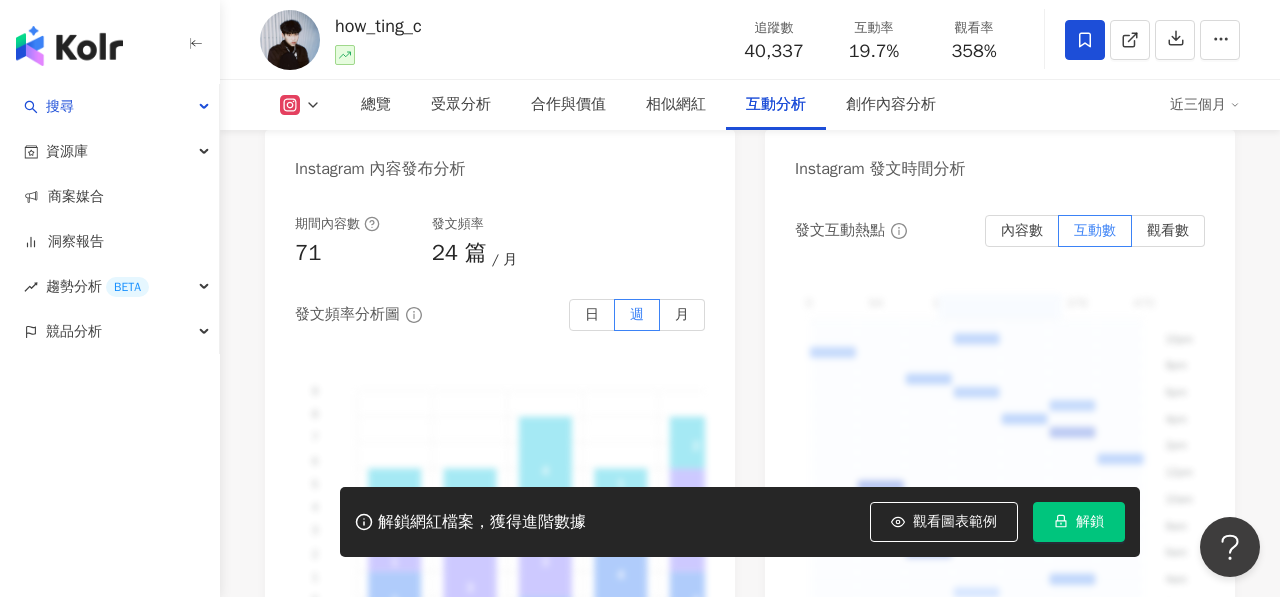 scroll, scrollTop: 5065, scrollLeft: 0, axis: vertical 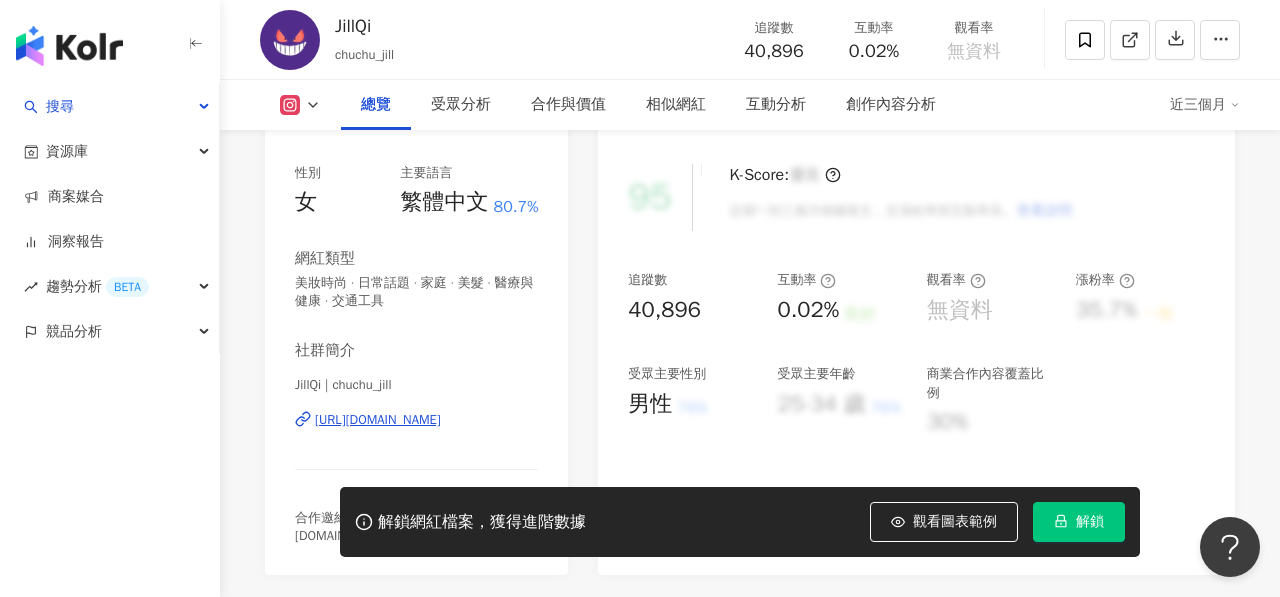 click on "[URL][DOMAIN_NAME]" at bounding box center (378, 420) 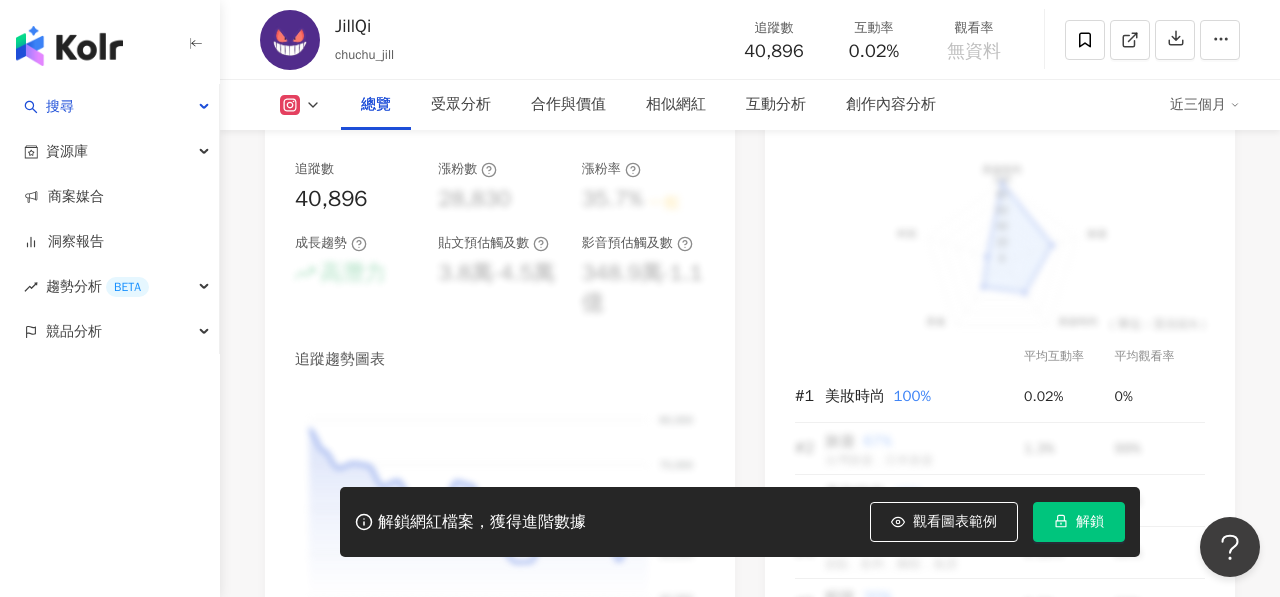 scroll, scrollTop: 1183, scrollLeft: 0, axis: vertical 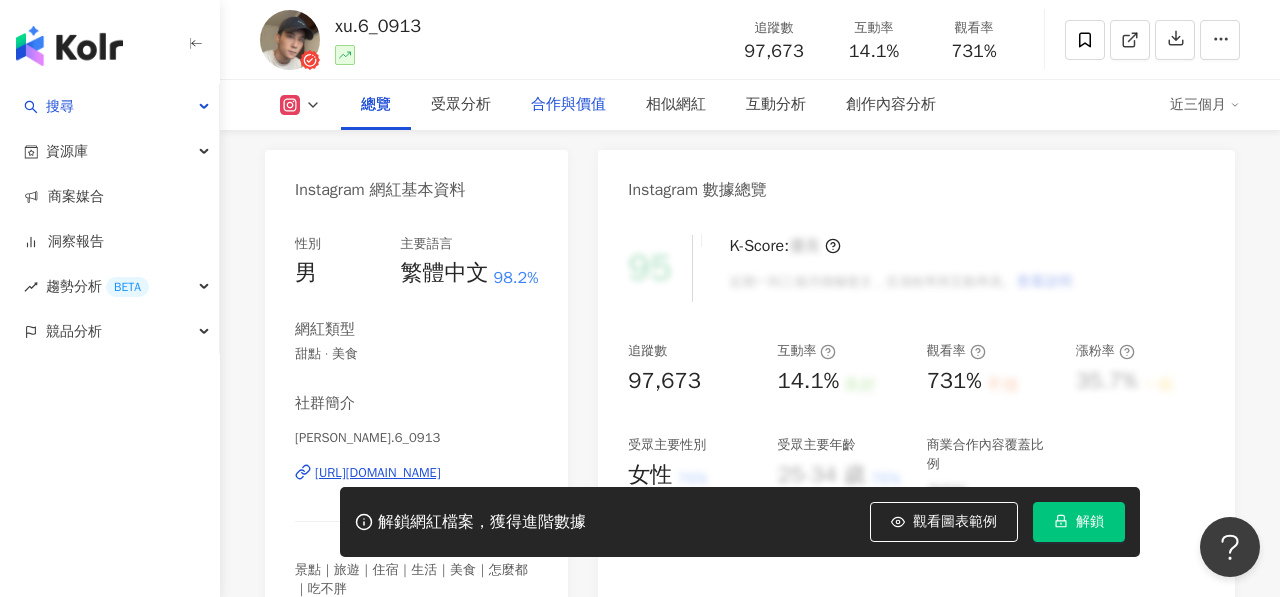 click on "合作與價值" at bounding box center [568, 105] 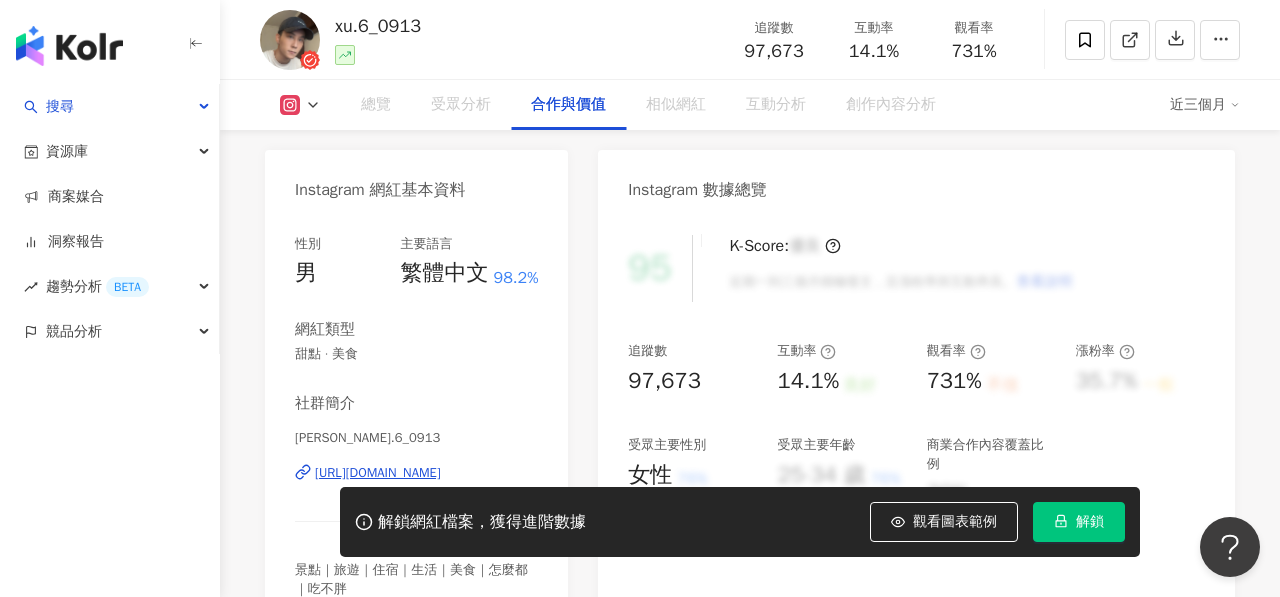 scroll, scrollTop: 2704, scrollLeft: 0, axis: vertical 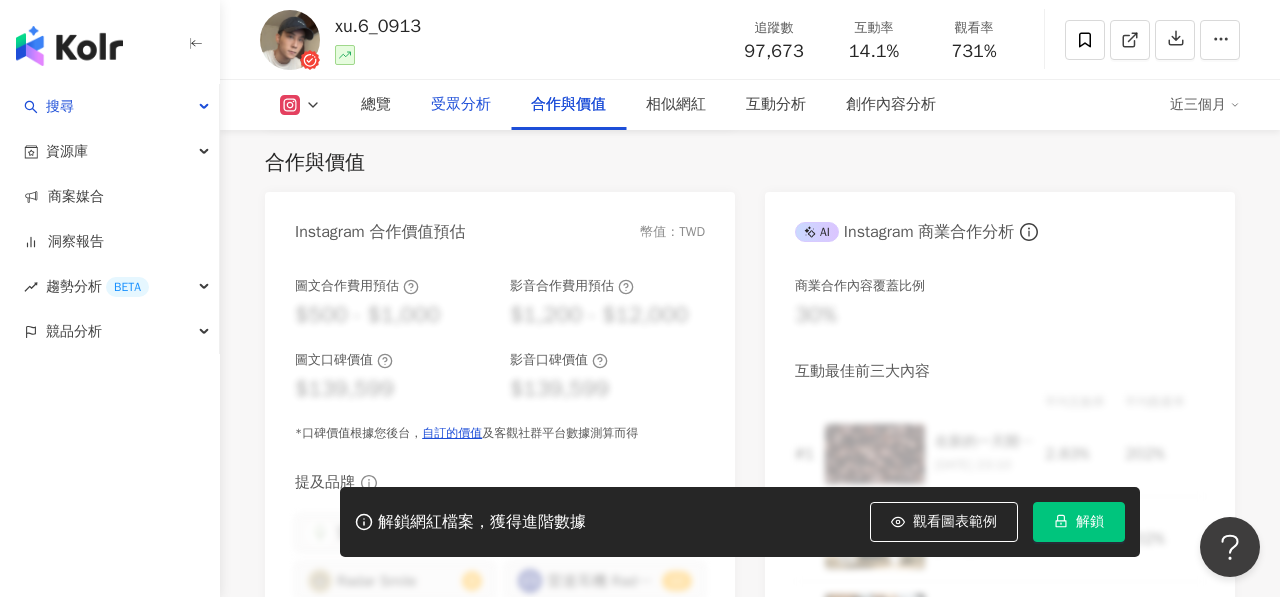 click on "受眾分析" at bounding box center (461, 105) 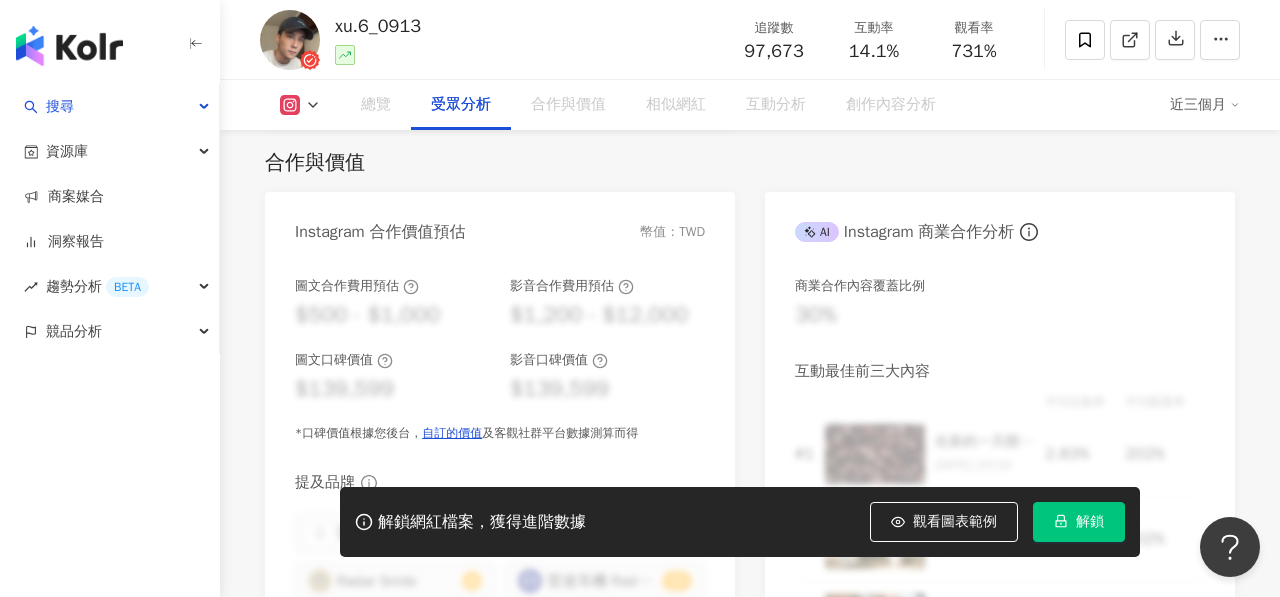 scroll, scrollTop: 1757, scrollLeft: 0, axis: vertical 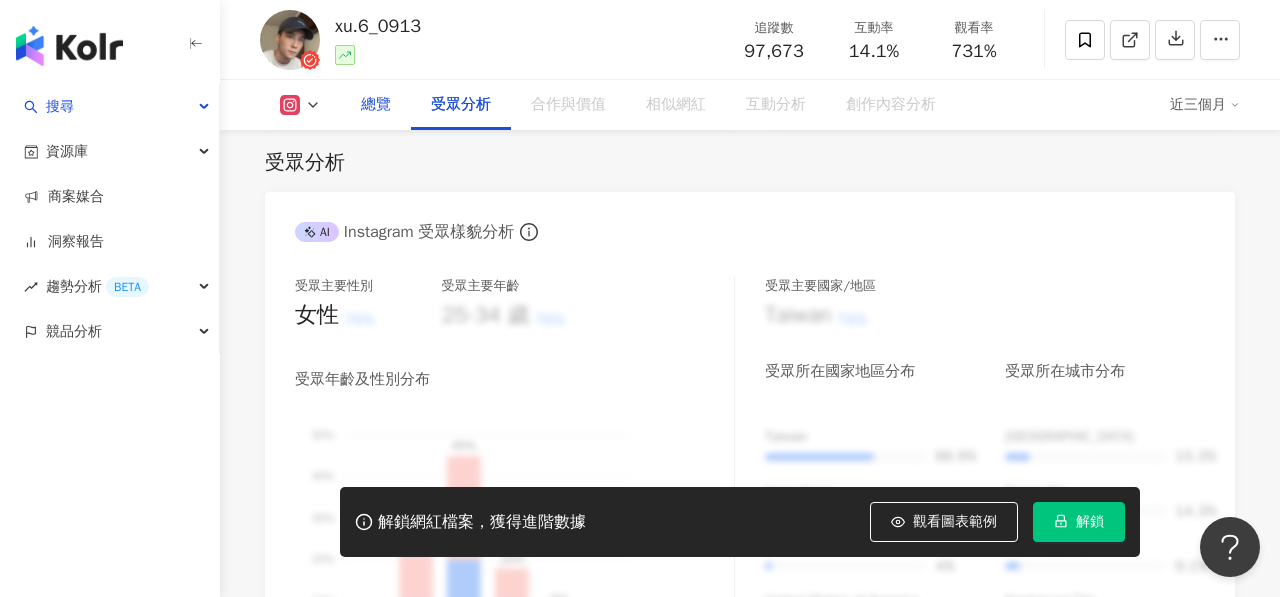 click on "總覽" at bounding box center [376, 105] 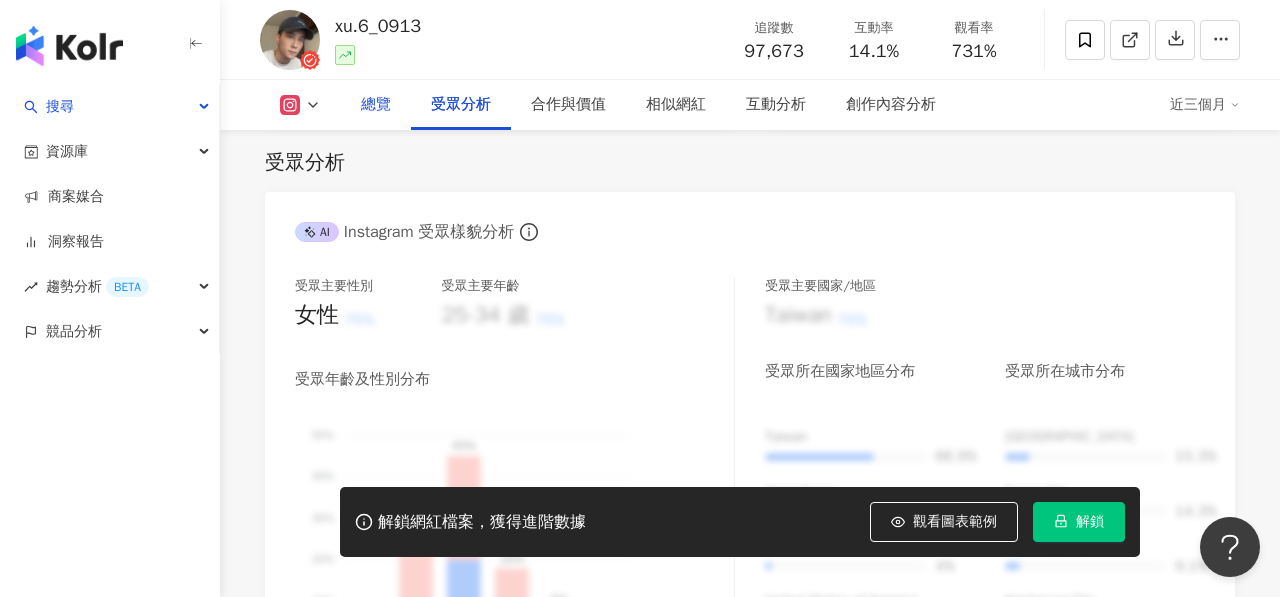 click on "總覽" at bounding box center [376, 105] 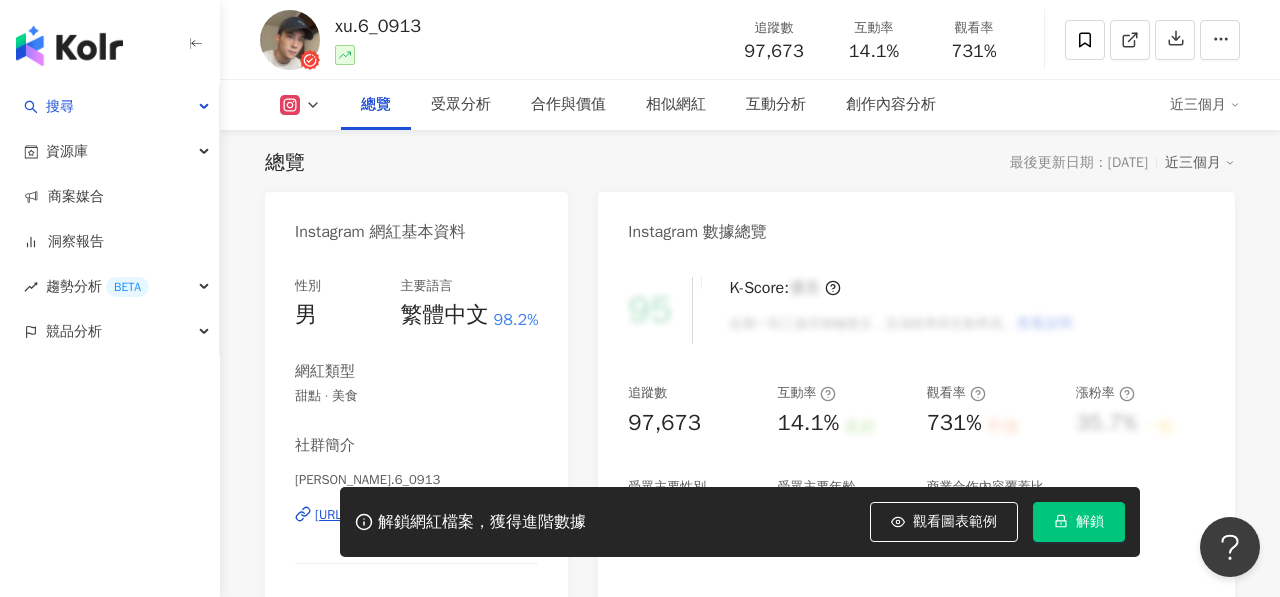 scroll, scrollTop: 356, scrollLeft: 0, axis: vertical 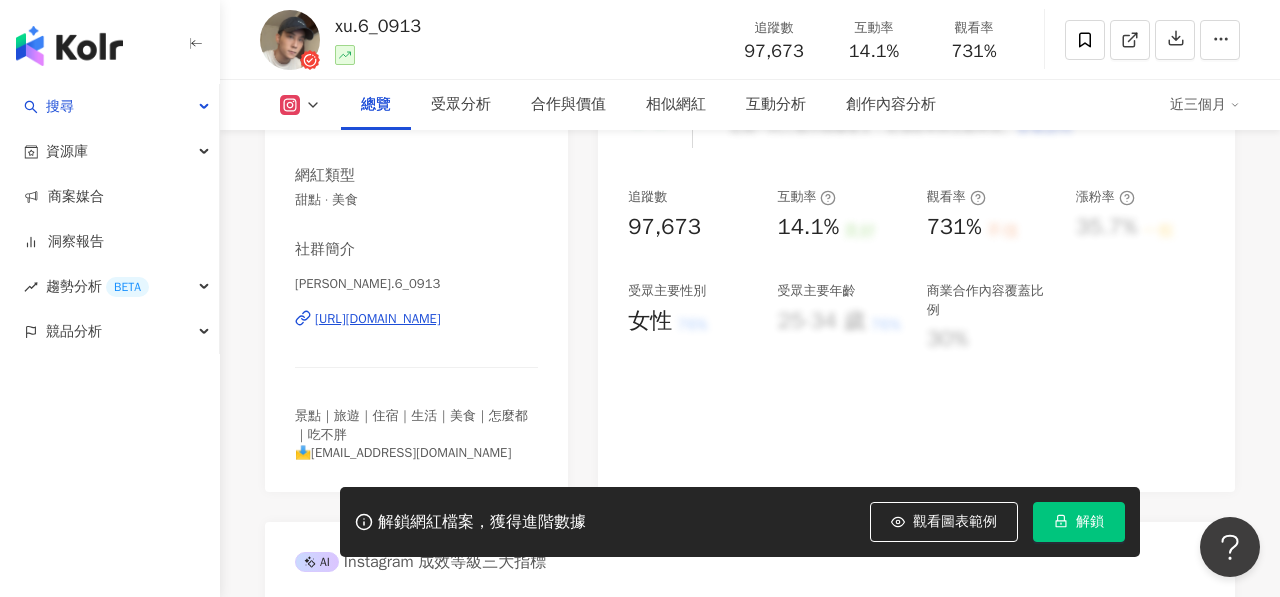 click on "社群簡介 劉昱佑 | xu.6_0913 https://www.instagram.com/xu.6_0913/ 景點｜旅遊｜住宿｜生活｜美食｜怎麼都｜吃不胖
📩lucky890913@gmail.com" at bounding box center [416, 350] 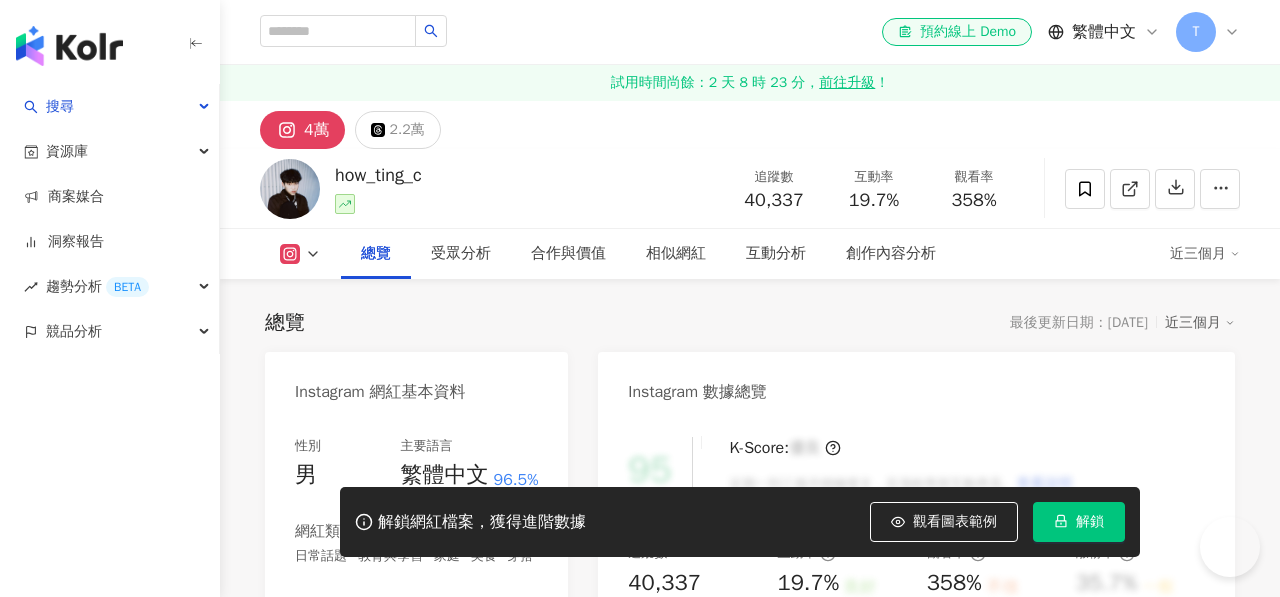 scroll, scrollTop: 706, scrollLeft: 0, axis: vertical 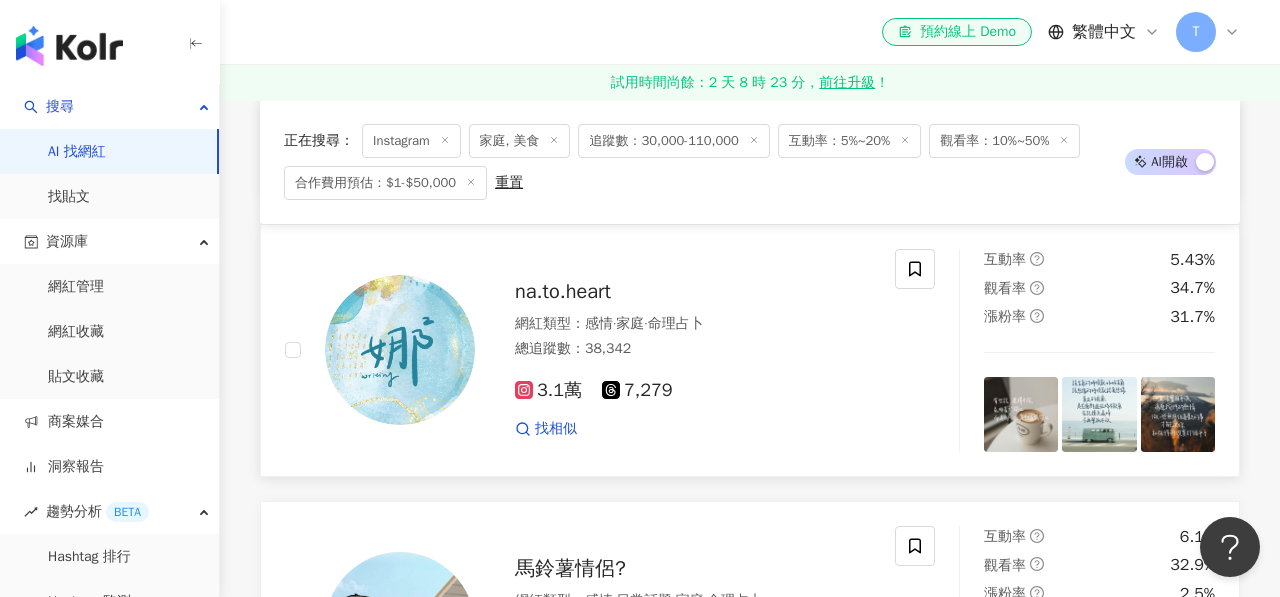 click on "na.to.heart" at bounding box center (563, 291) 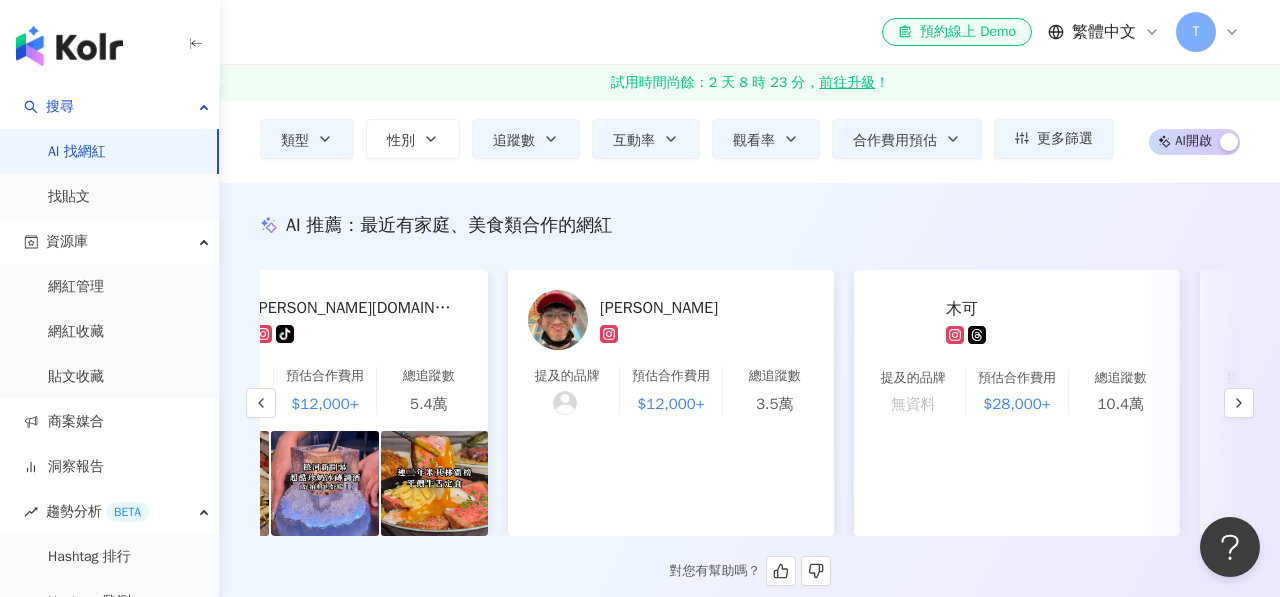 scroll, scrollTop: 158, scrollLeft: 0, axis: vertical 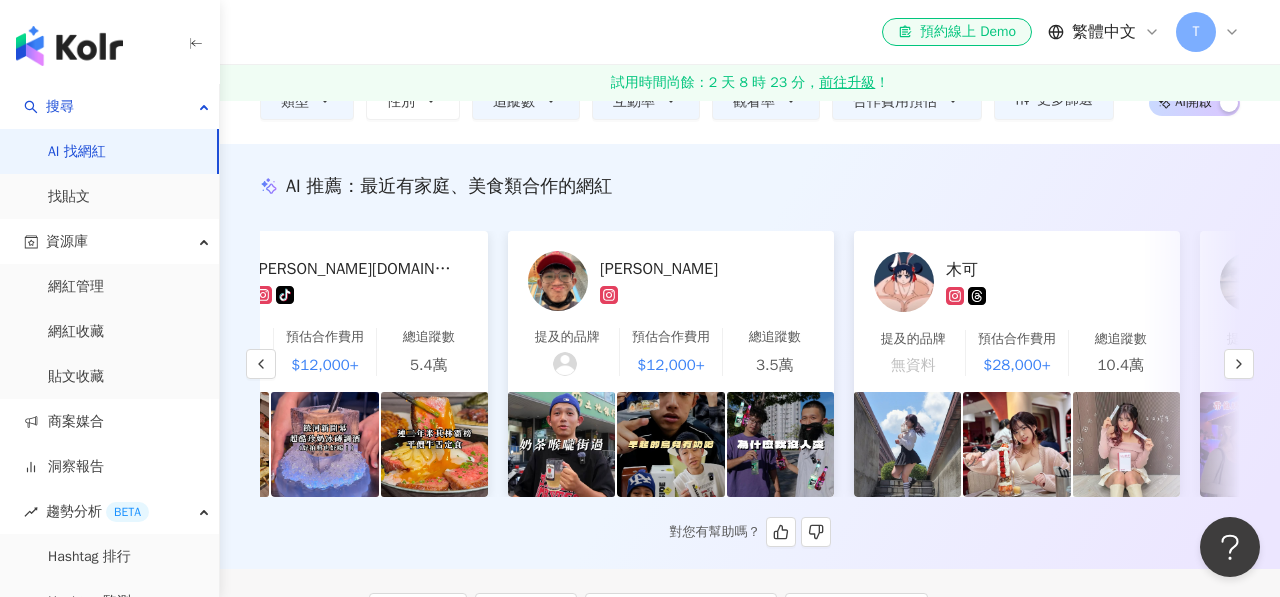 click on "[PERSON_NAME]" at bounding box center (700, 268) 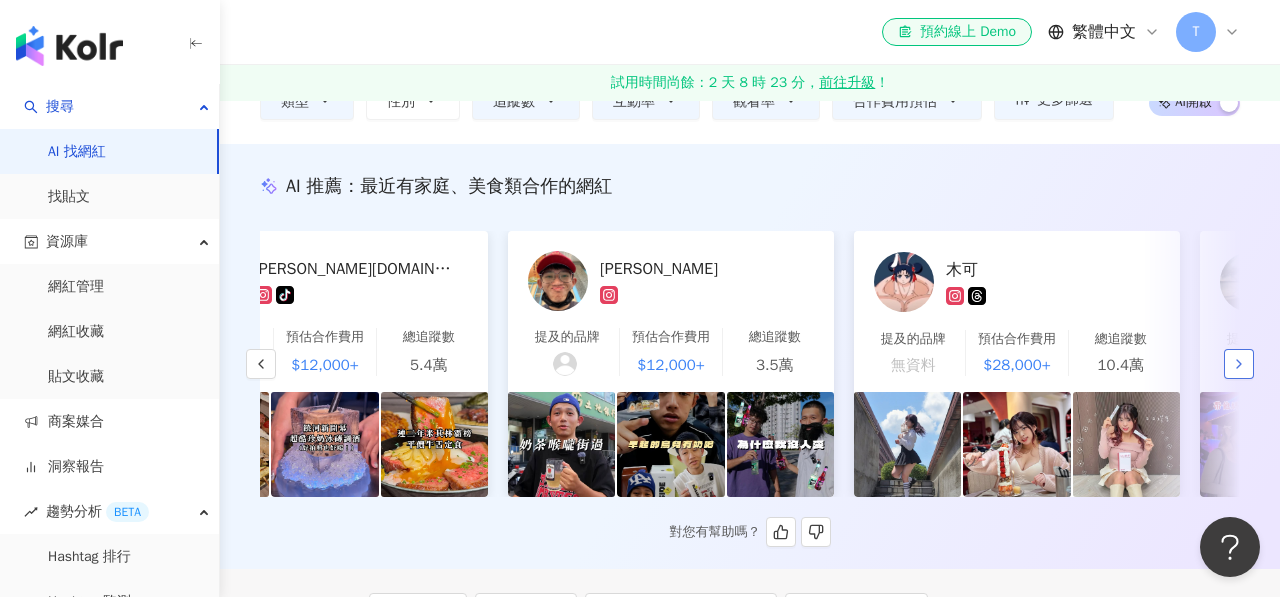 click 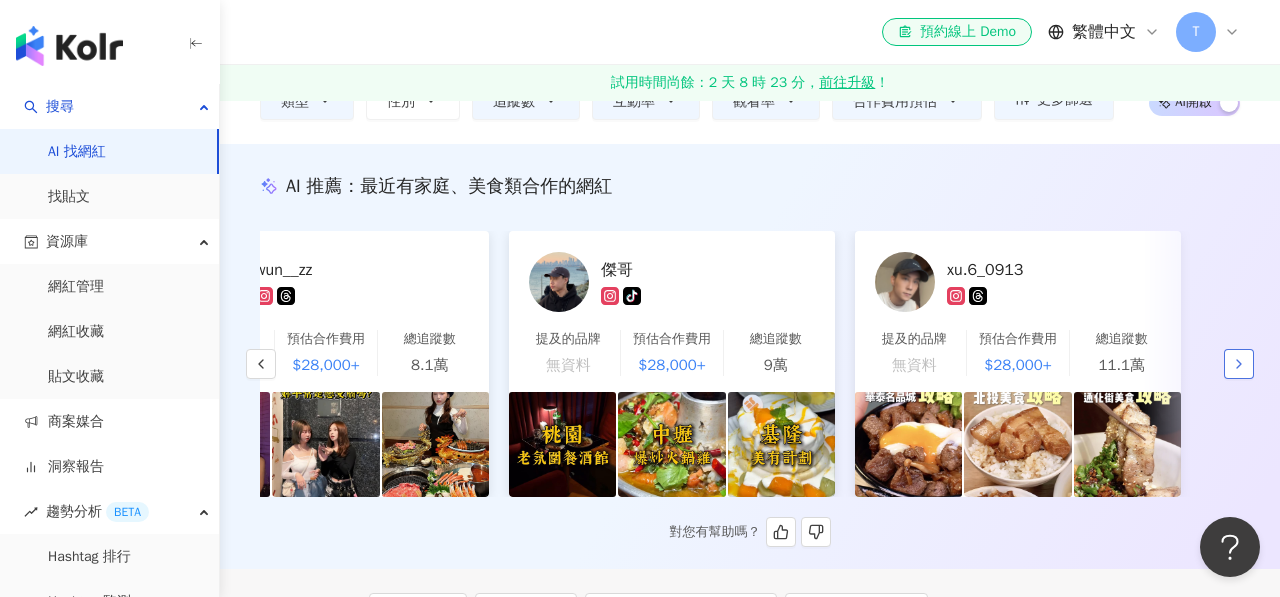 scroll, scrollTop: 0, scrollLeft: 3212, axis: horizontal 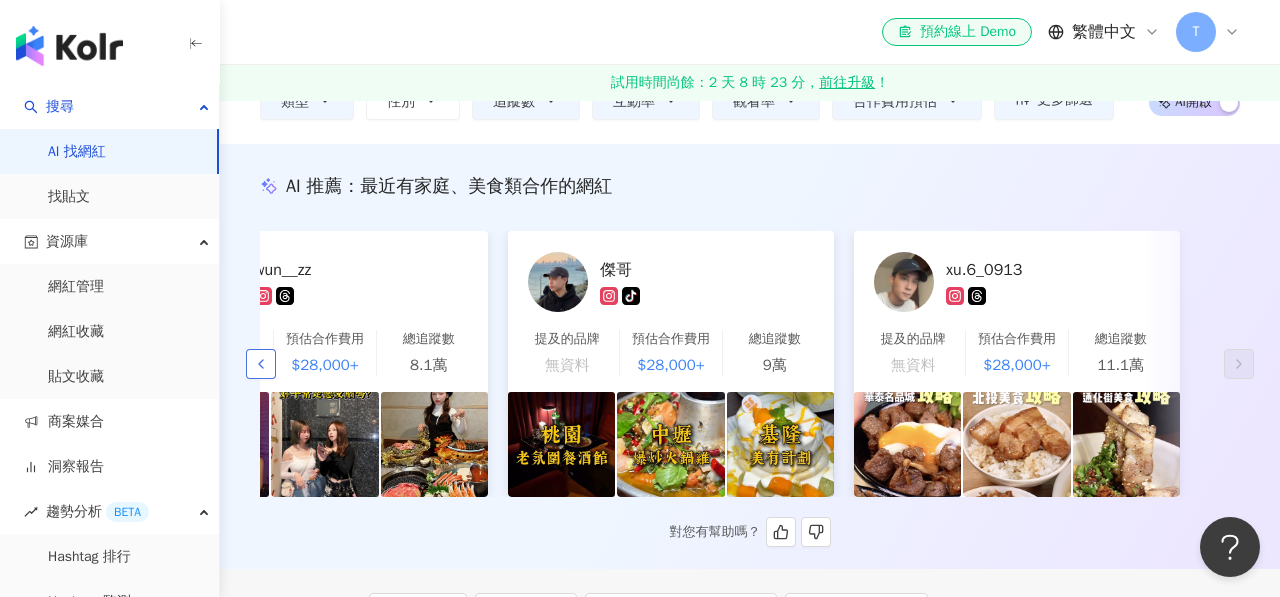 click 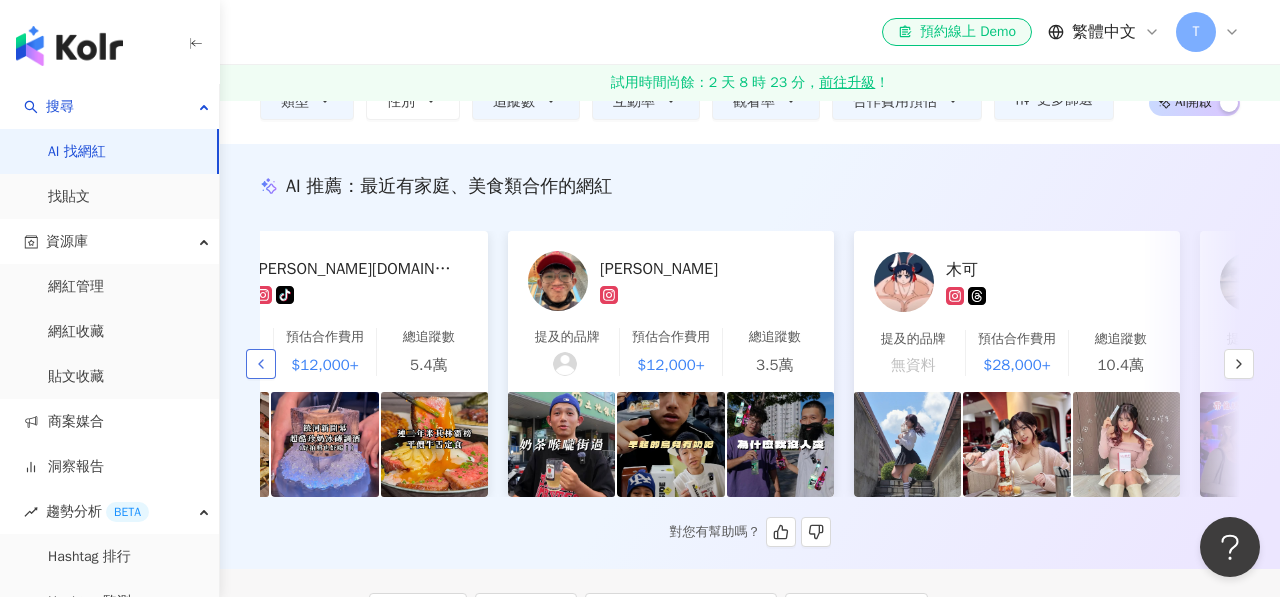 click 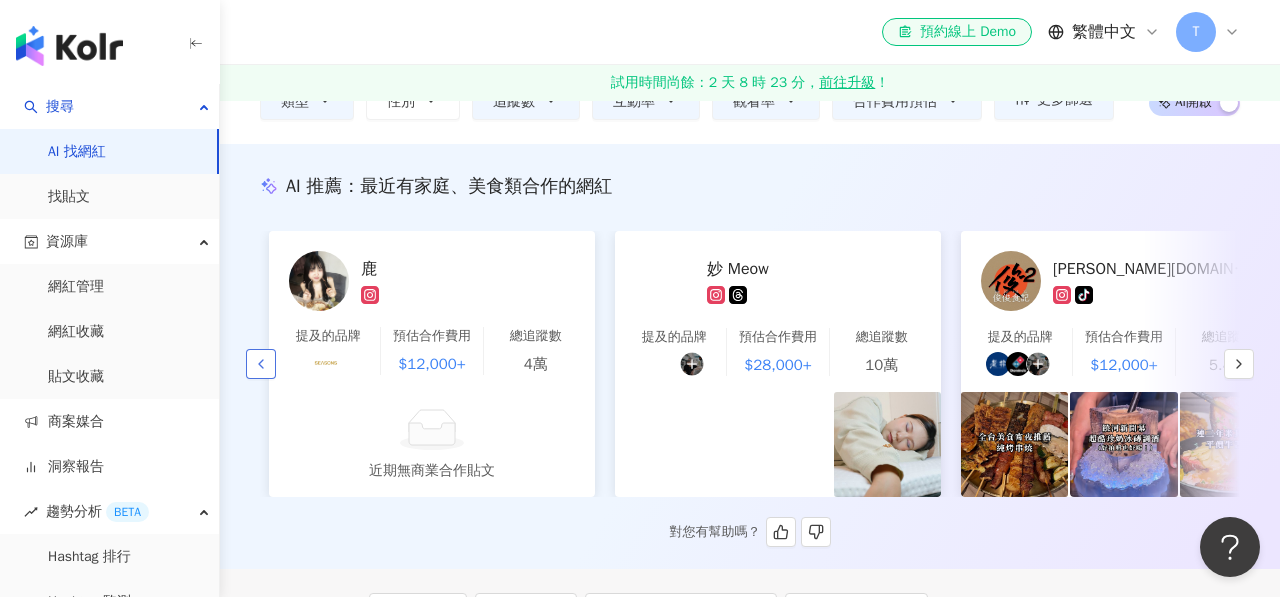 scroll, scrollTop: 0, scrollLeft: 1136, axis: horizontal 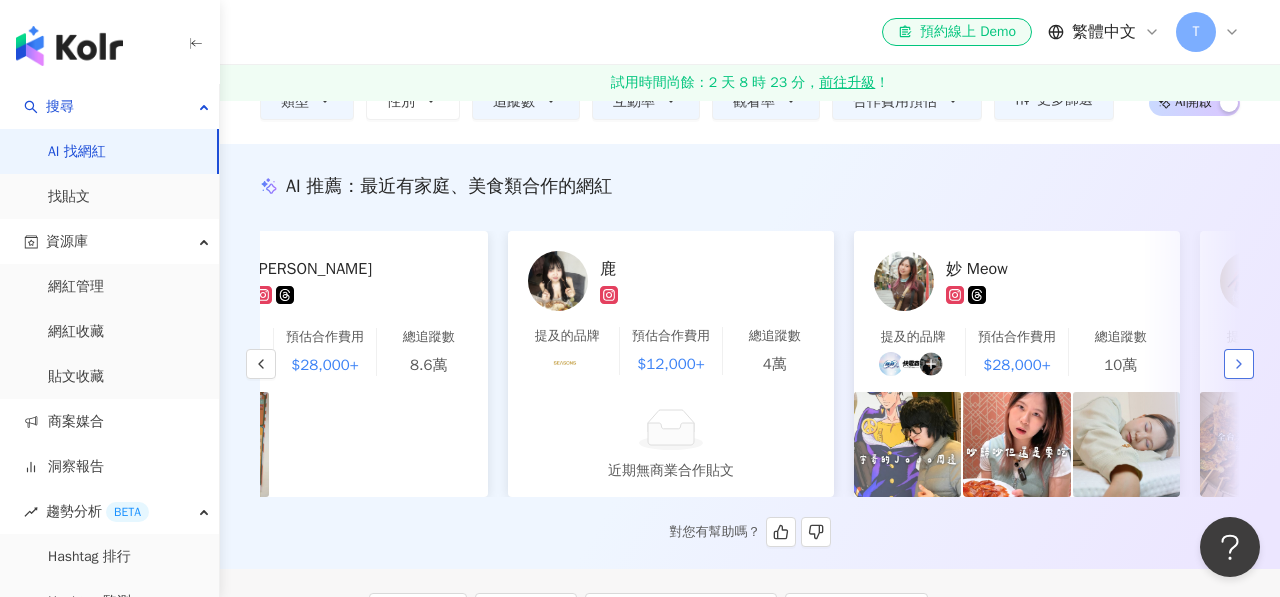 click 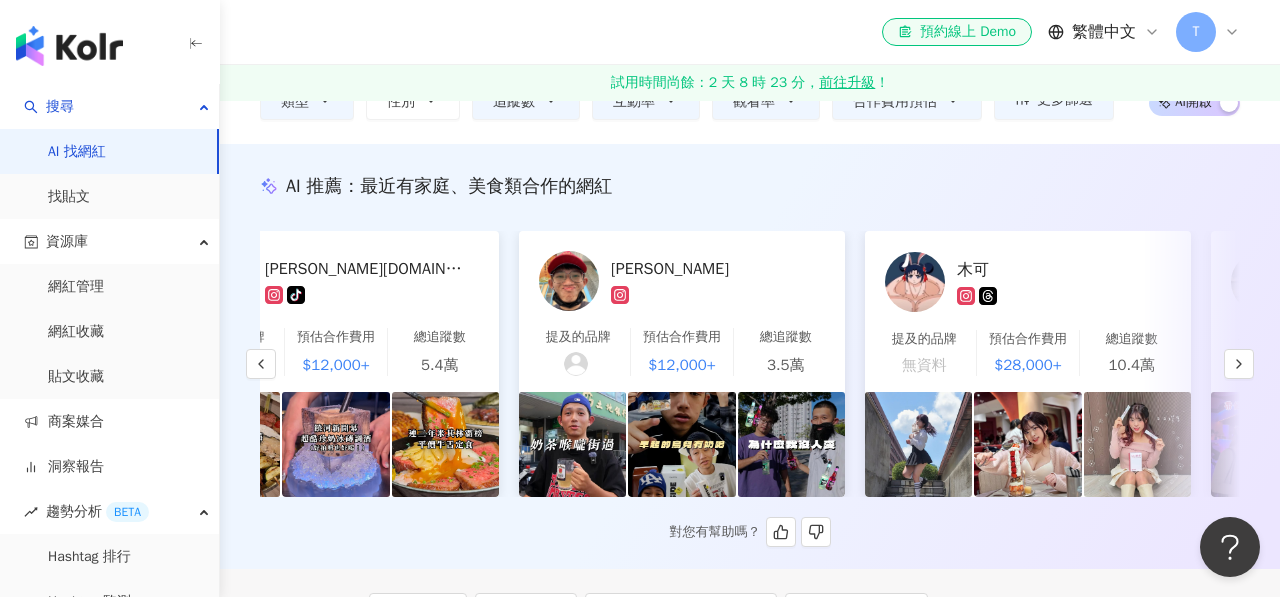 scroll, scrollTop: 0, scrollLeft: 2174, axis: horizontal 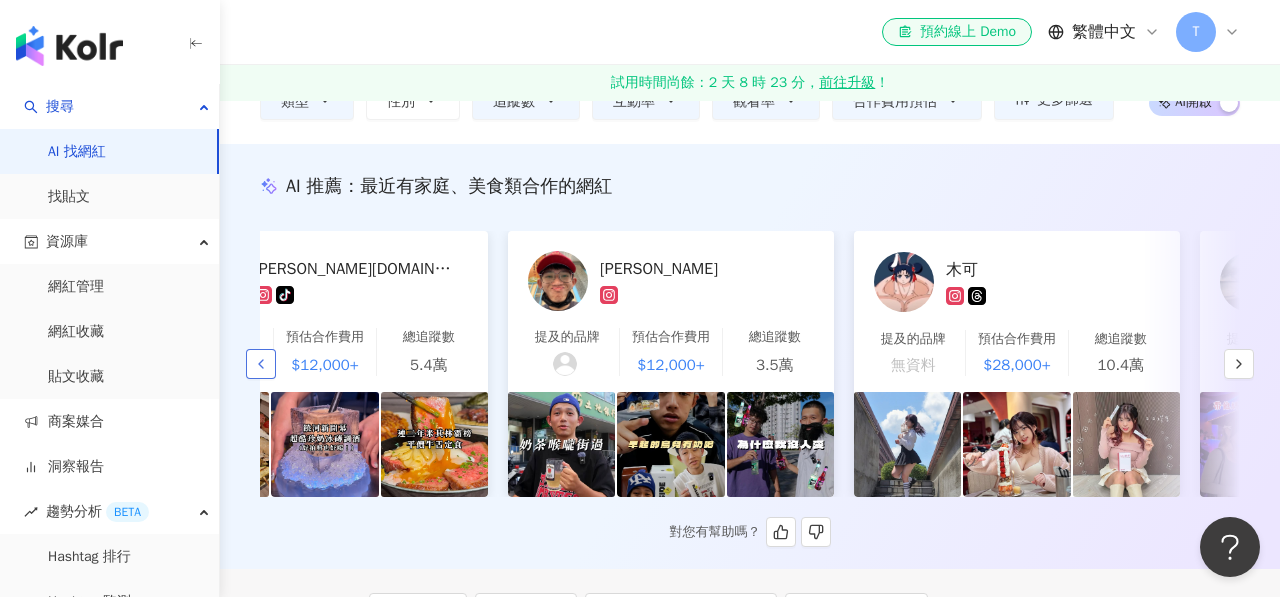 click 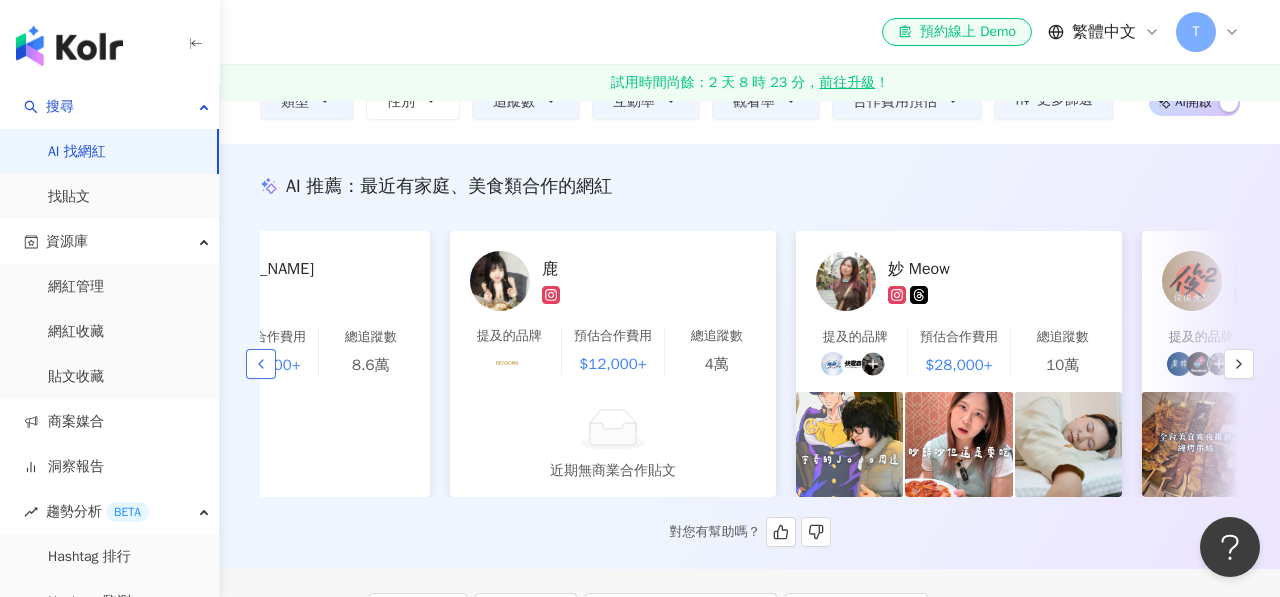 scroll, scrollTop: 0, scrollLeft: 1136, axis: horizontal 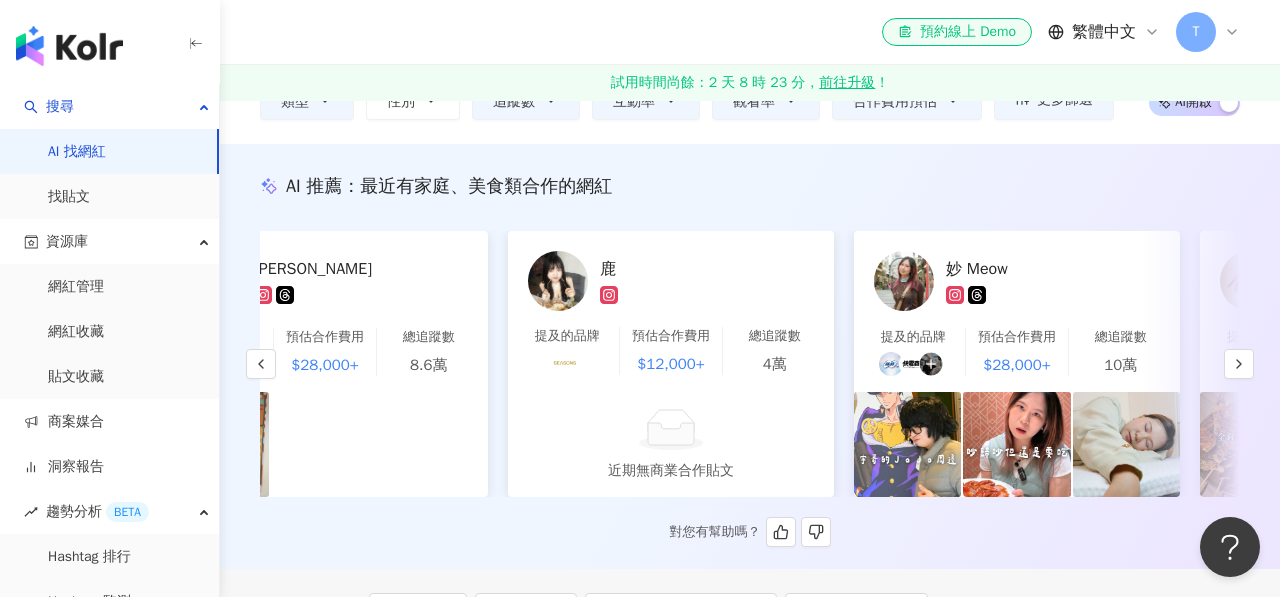 type 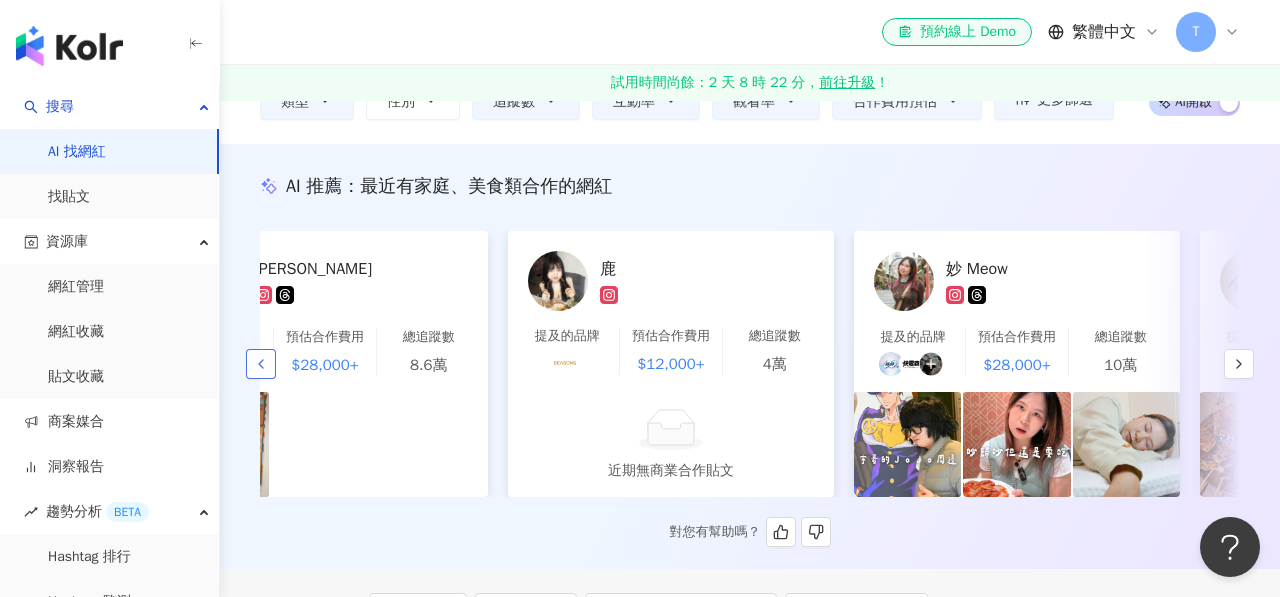 click 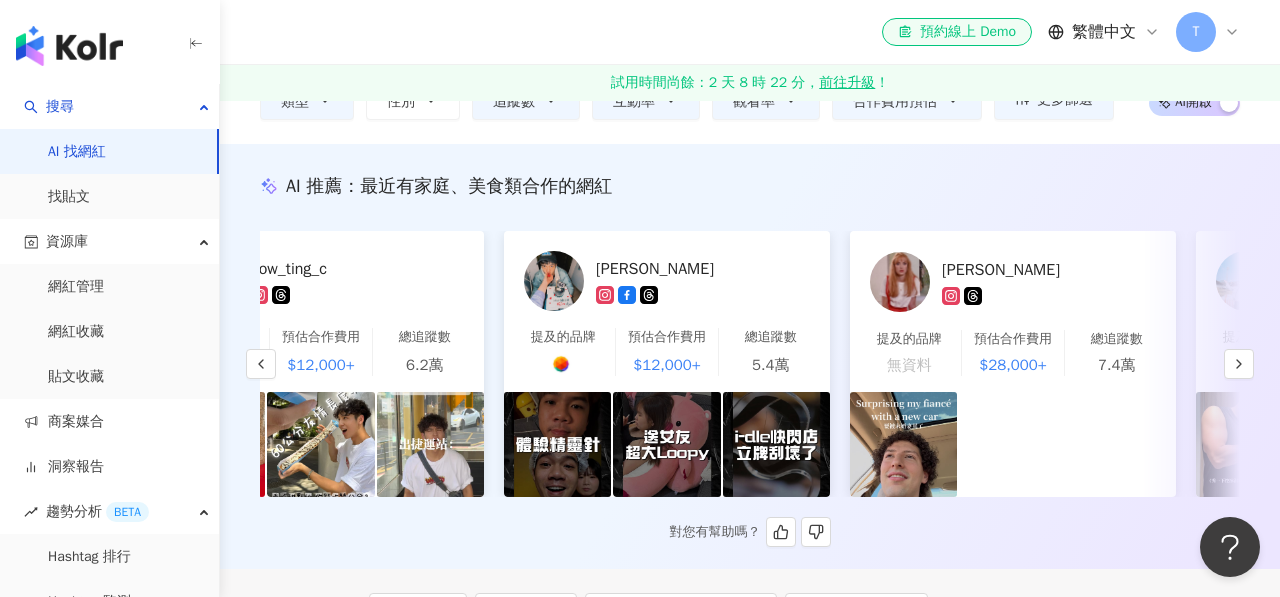 scroll, scrollTop: 0, scrollLeft: 98, axis: horizontal 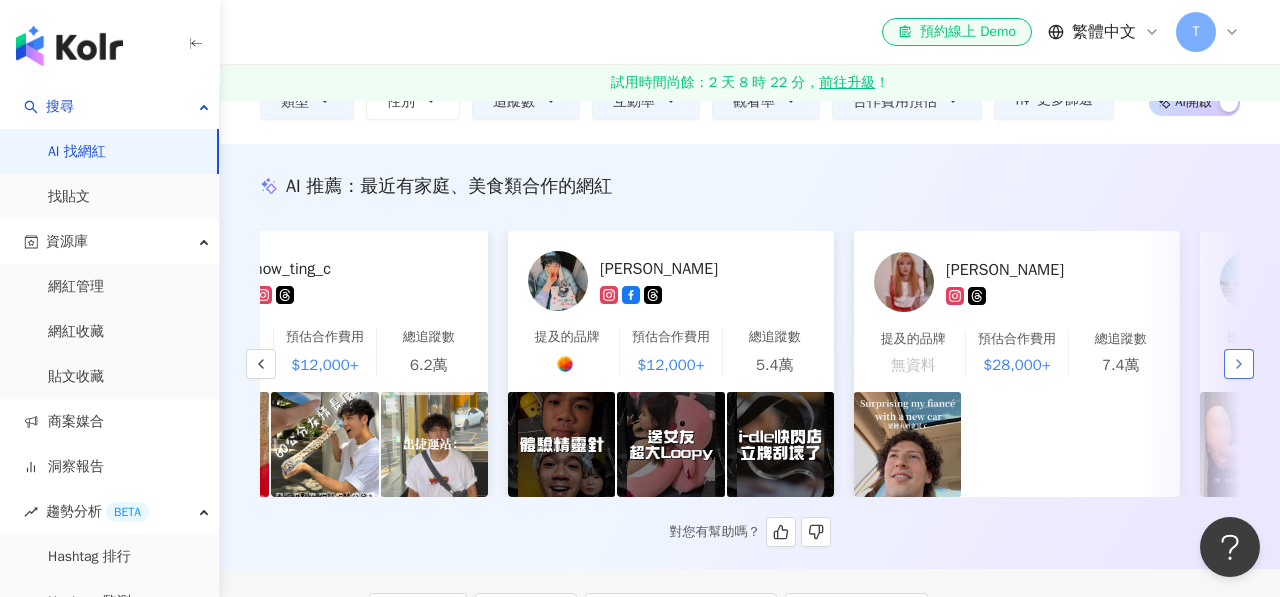 click 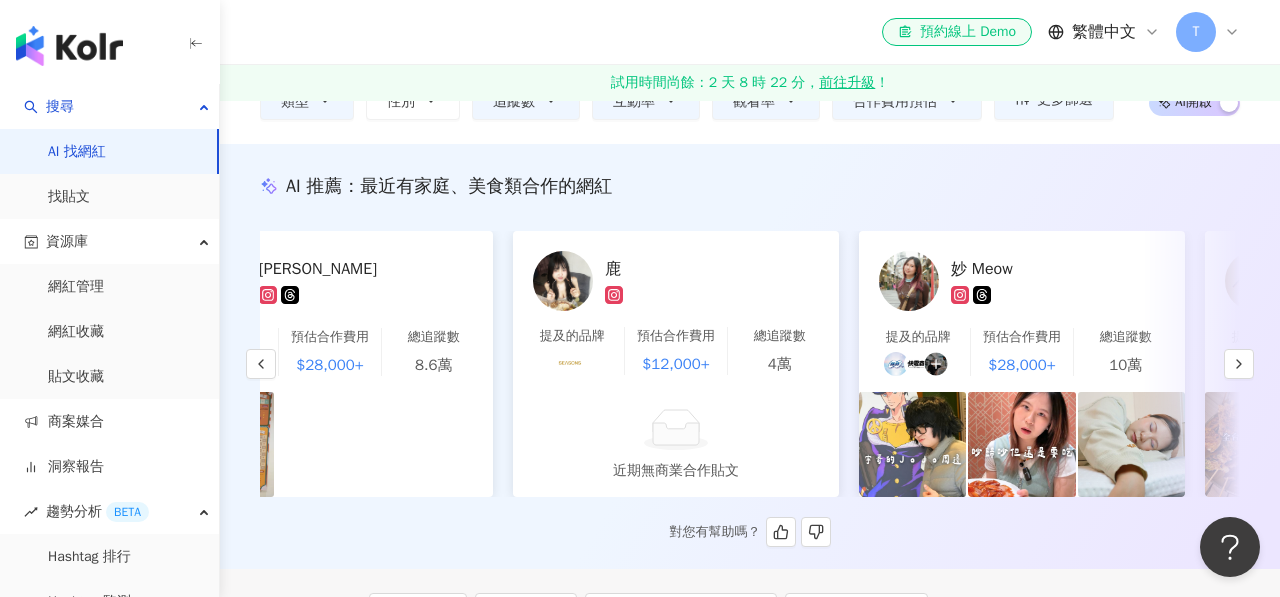 scroll, scrollTop: 0, scrollLeft: 1136, axis: horizontal 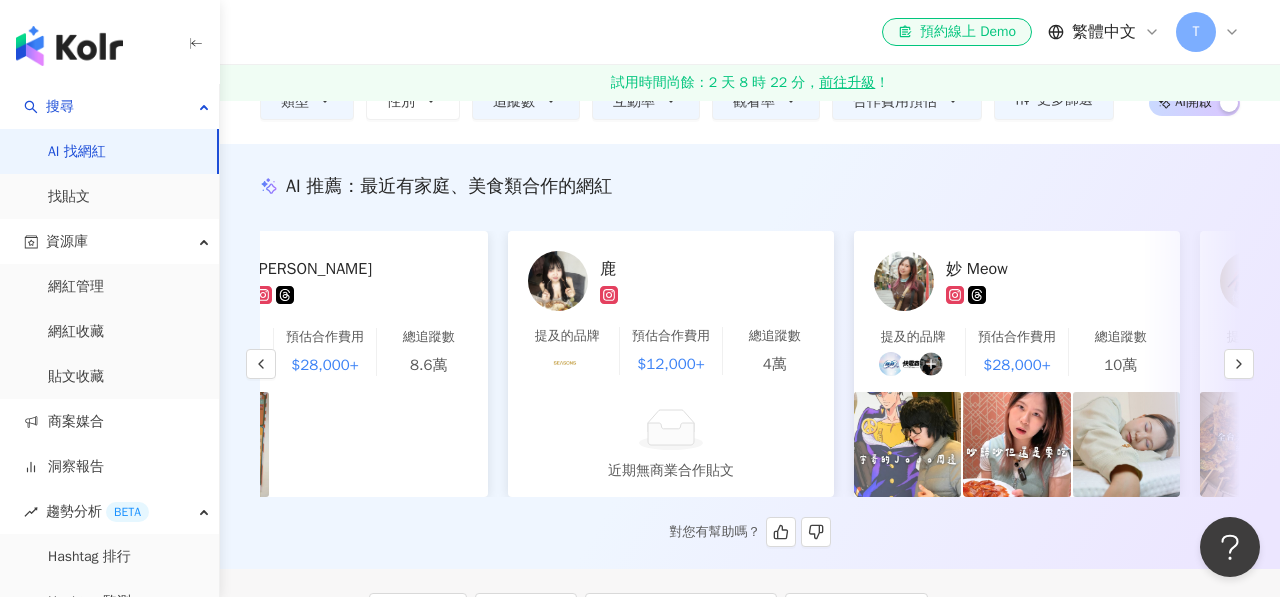 type 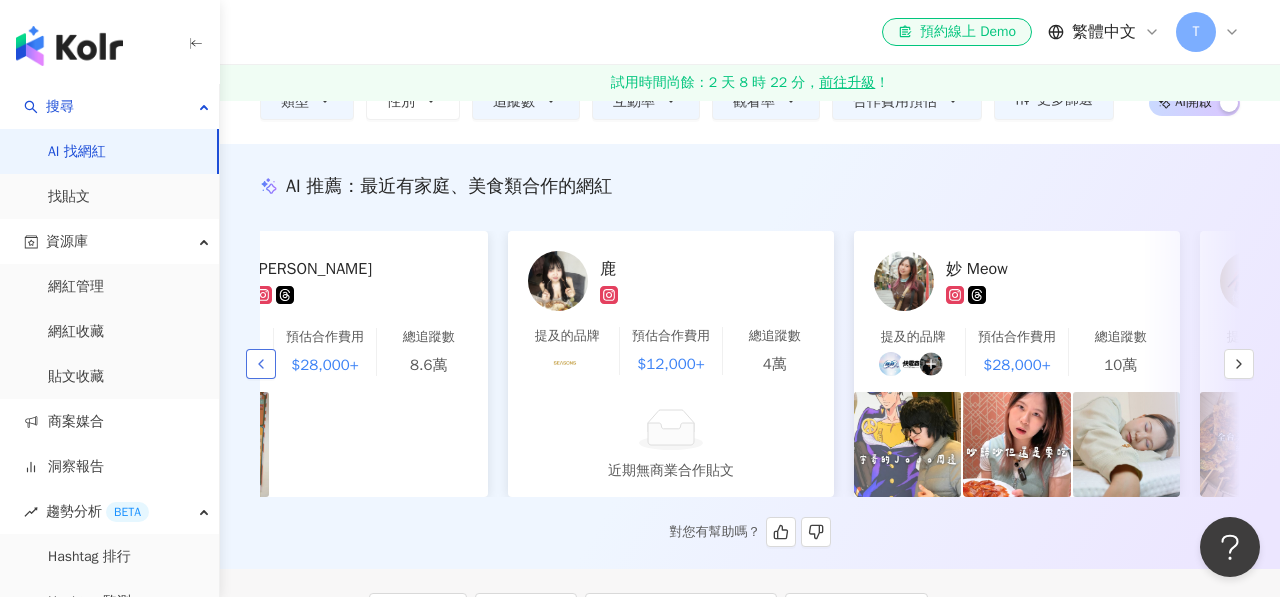 click 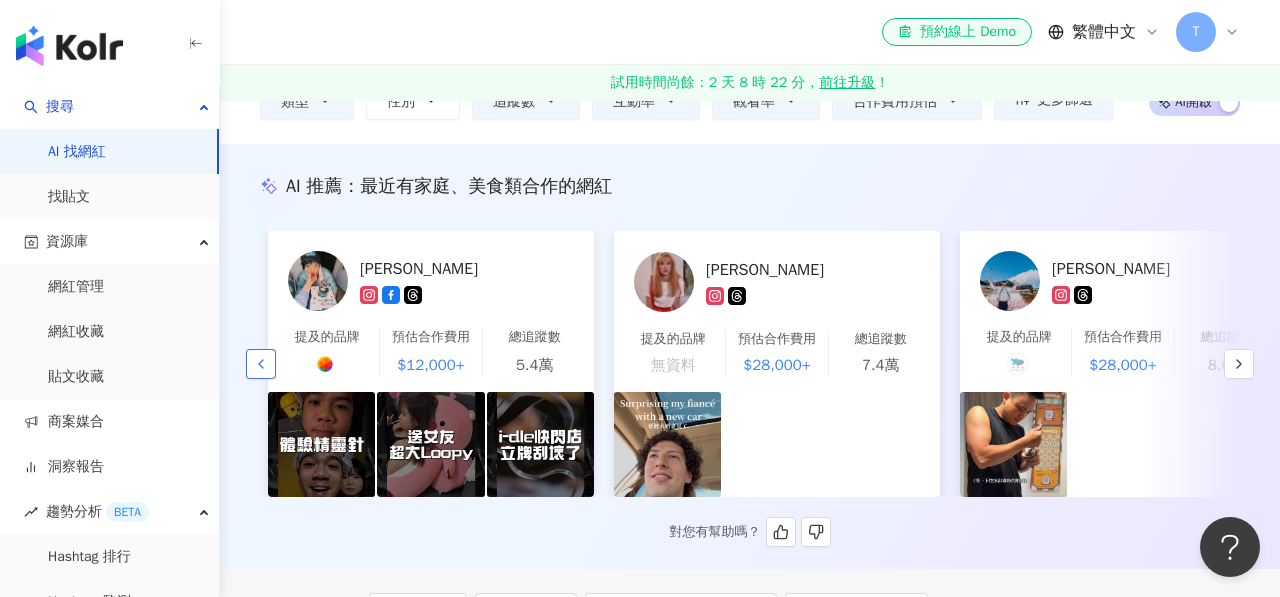 scroll, scrollTop: 0, scrollLeft: 98, axis: horizontal 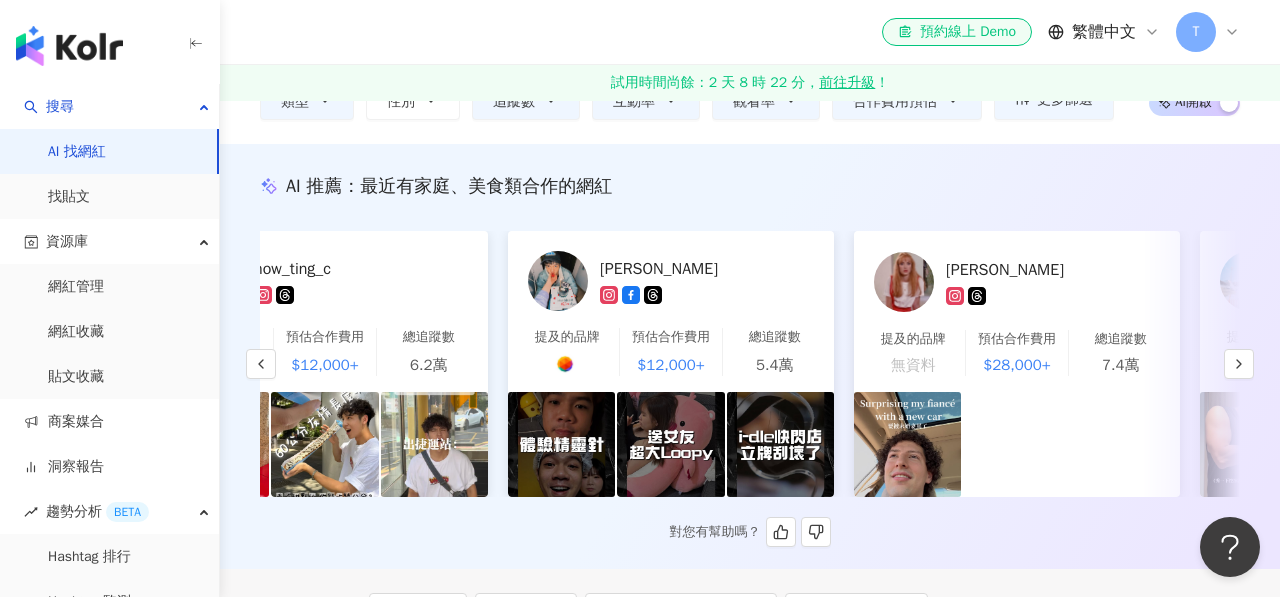 click on "楊佳晨" at bounding box center [1046, 269] 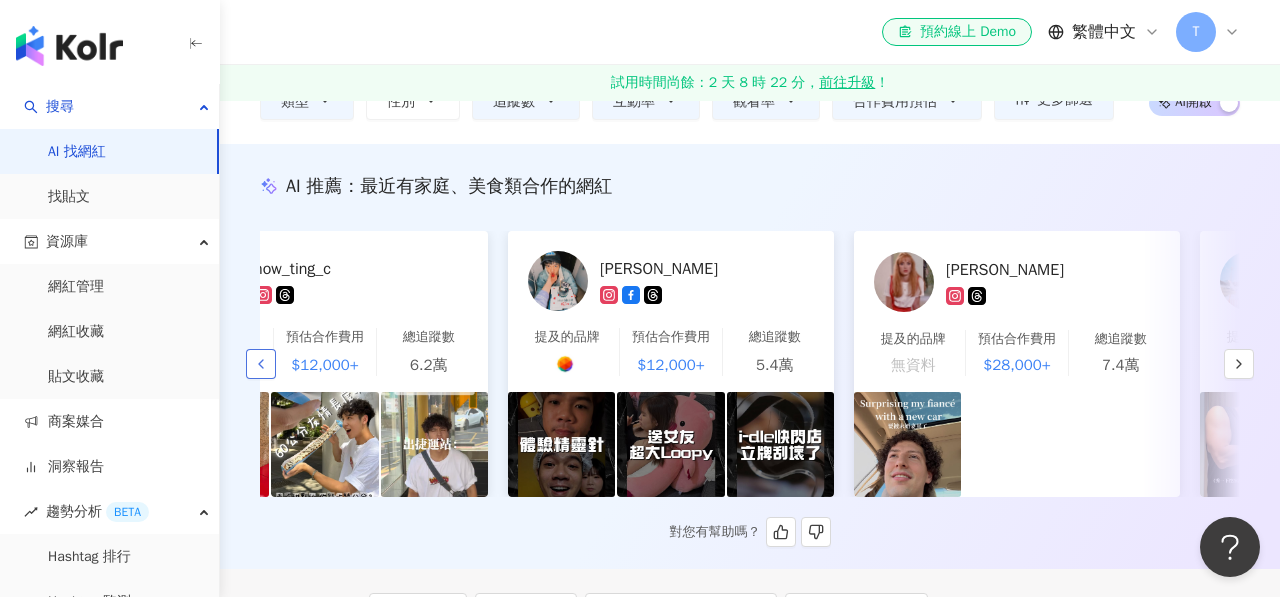 click 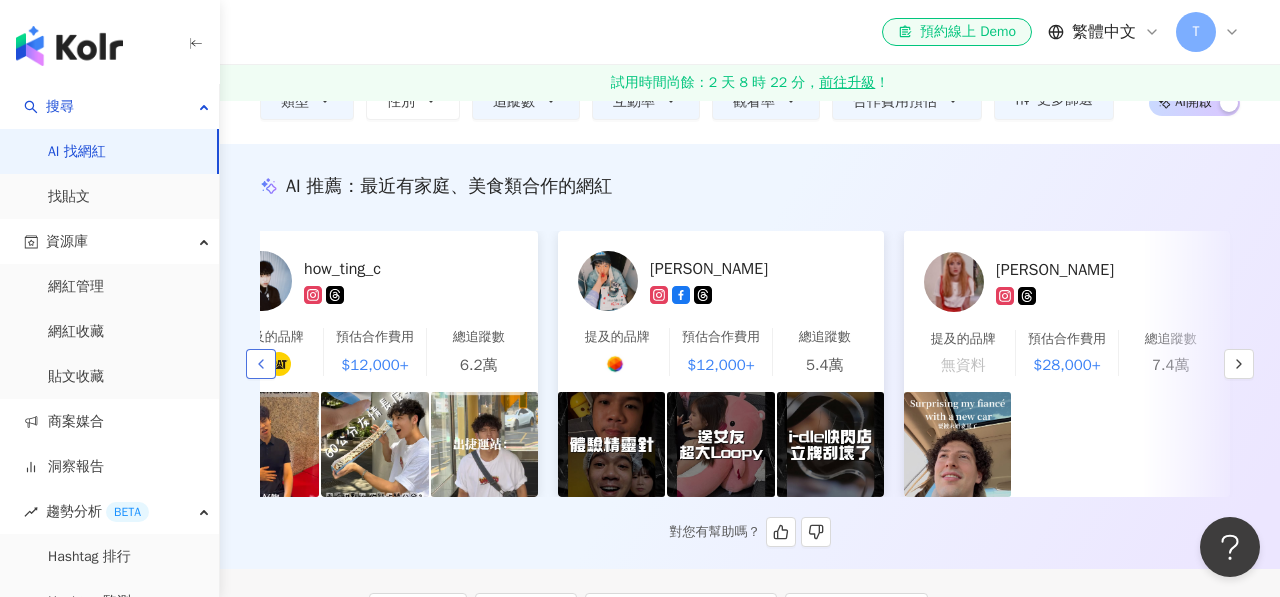 scroll, scrollTop: 0, scrollLeft: 0, axis: both 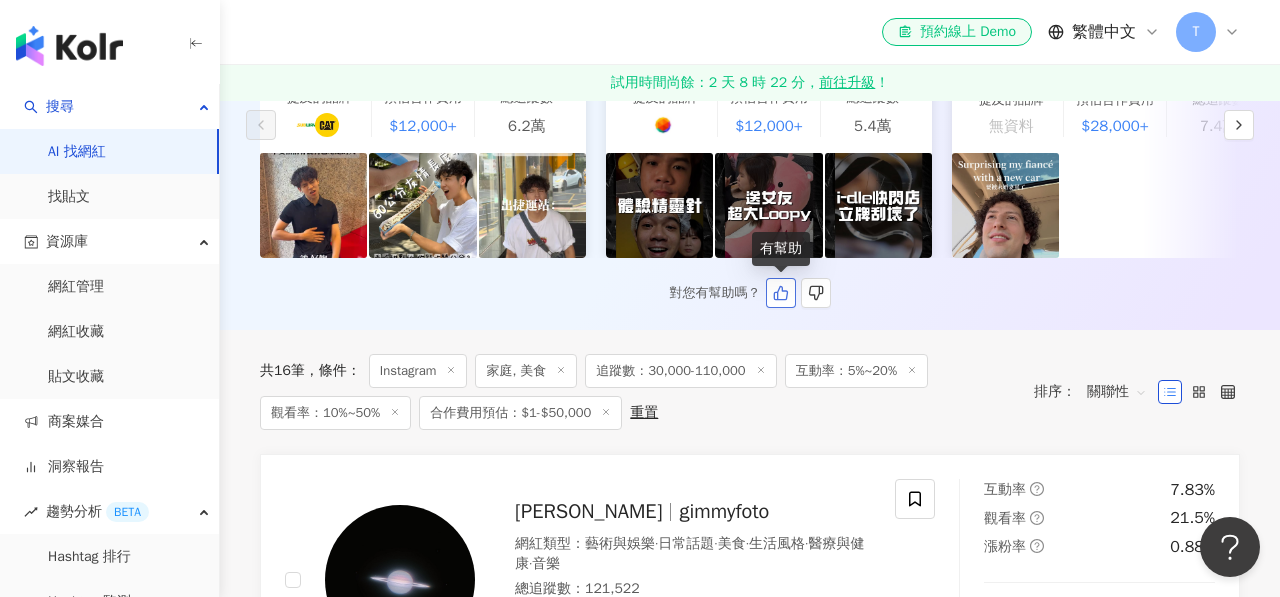 click at bounding box center [781, 293] 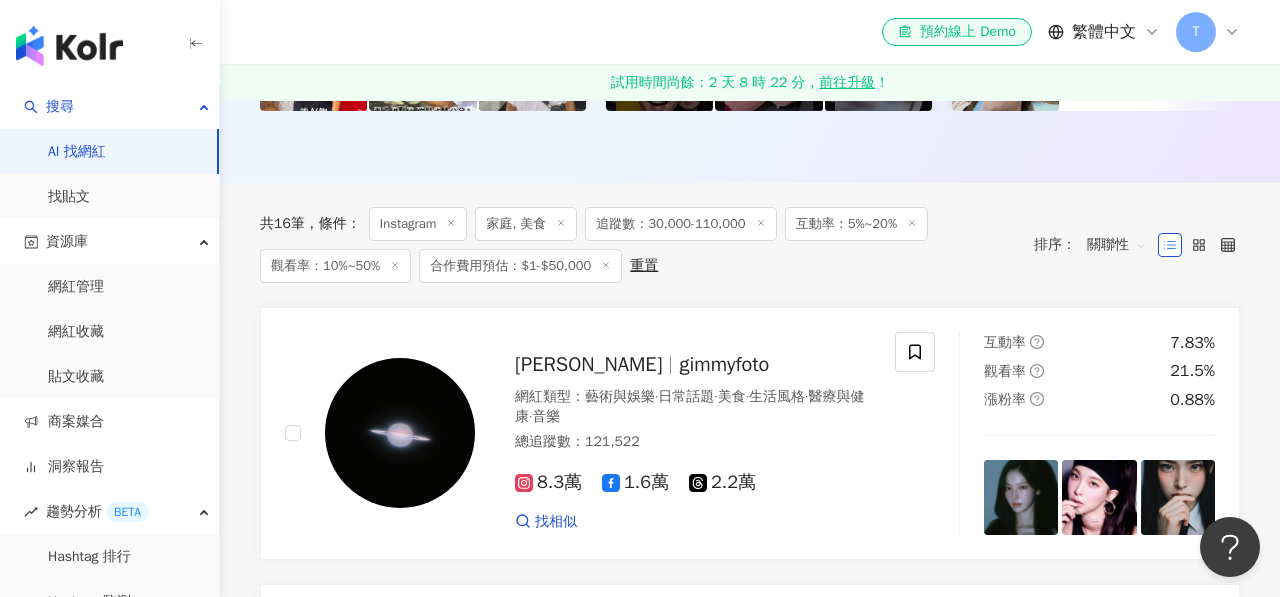 scroll, scrollTop: 547, scrollLeft: 0, axis: vertical 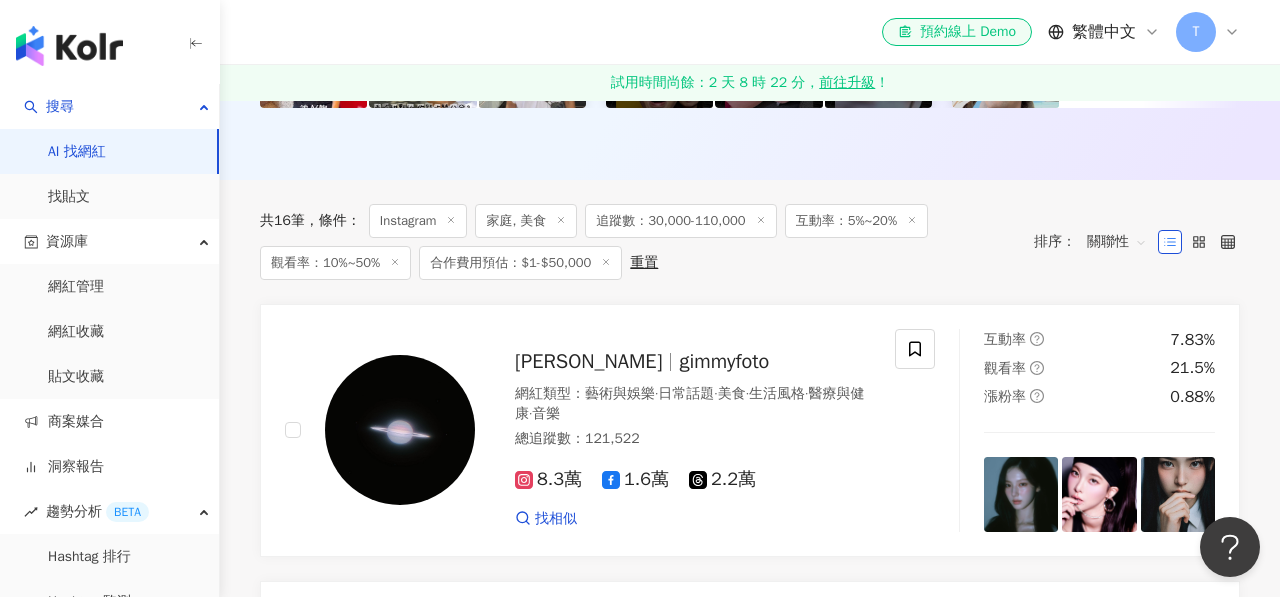 click 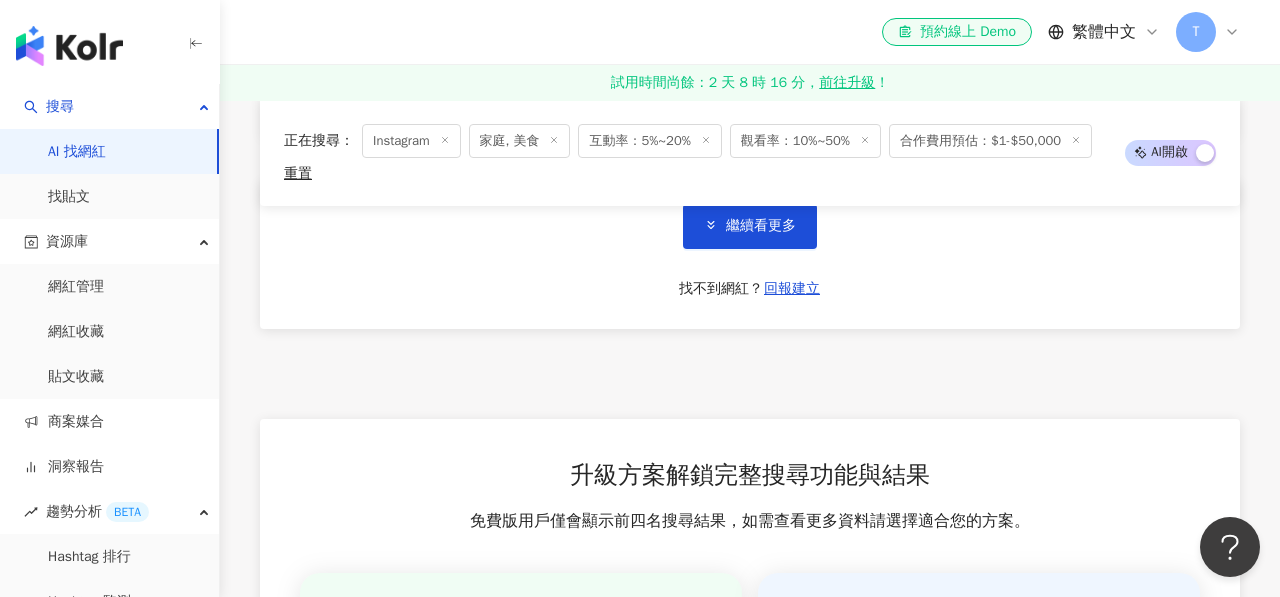 scroll, scrollTop: 3728, scrollLeft: 0, axis: vertical 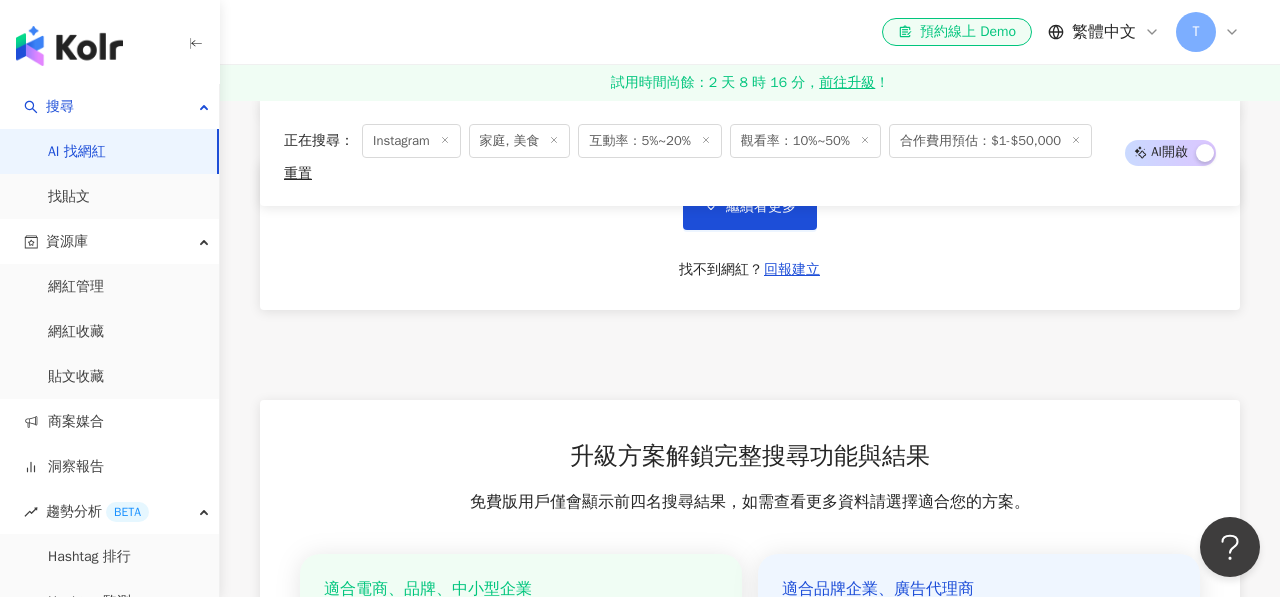 click on "林子敬 Jimmy gimmyfoto 網紅類型 ： 藝術與娛樂  ·  日常話題  ·  美食  ·  生活風格  ·  醫療與健康  ·  音樂 總追蹤數 ： 121,522 8.3萬 1.6萬 2.2萬 找相似 互動率 7.83% 觀看率 21.5% 漲粉率 0.88% caco.ey 球 網紅類型 ： 自行車  ·  藝術與娛樂  ·  日常話題  ·  美食  ·  美髮  ·  攝影  ·  交通工具  ·  旅遊 總追蹤數 ： 113,629 7.7萬 548 3.7萬 找相似 互動率 5.6% 觀看率 18.3% 漲粉率 5.19% dank_memes_0610 網紅類型 ： 實況  ·  日常話題  ·  家庭 總追蹤數 ： 90,551 7萬 2萬 找相似 互動率 8.55% 觀看率 27.3% 漲粉率 -0.48% jia0kelvin 加零他正站在電線桿下 加零他很任性講自己的 網紅類型 ： 成人  ·  藝術與娛樂  ·  日常話題  ·  教育與學習  ·  美食  ·  命理占卜  ·  遊戲  ·  旅遊 總追蹤數 ： 161,142 3.9萬 6.9萬 3.1萬 2.2萬 找相似 互動率 5.52% 觀看率 38.7% 漲粉率 2.85% Shao - Kai tedthetheodore 網紅類型 ： 舞蹈" at bounding box center (750, -1416) 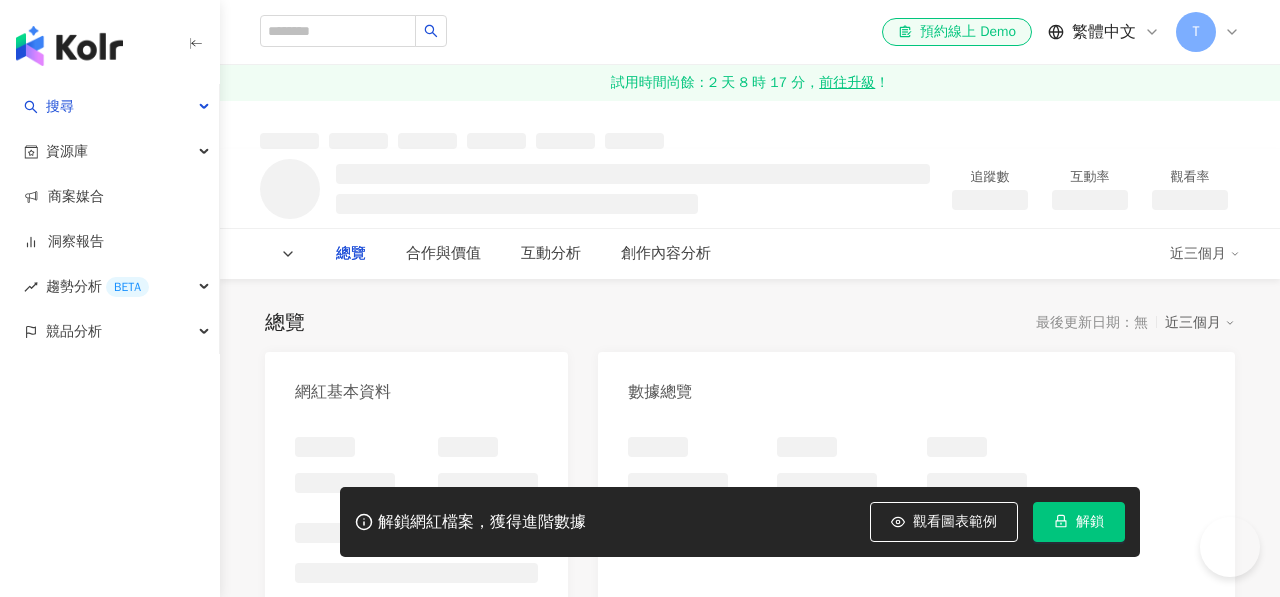 scroll, scrollTop: 0, scrollLeft: 0, axis: both 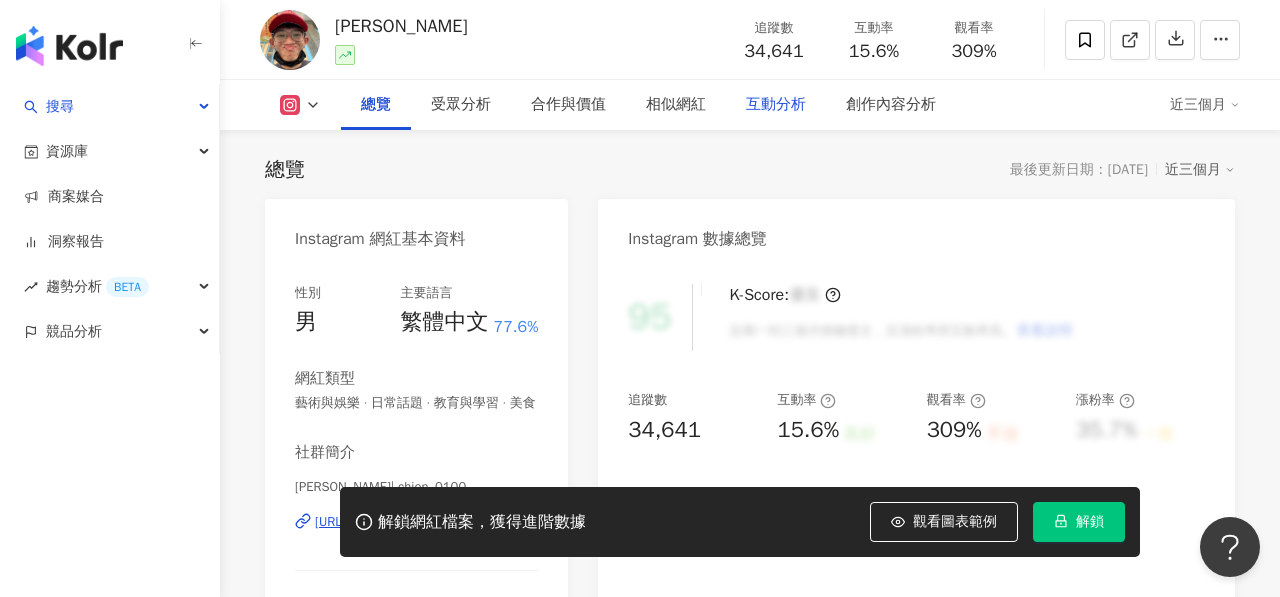 click on "互動分析" at bounding box center [776, 105] 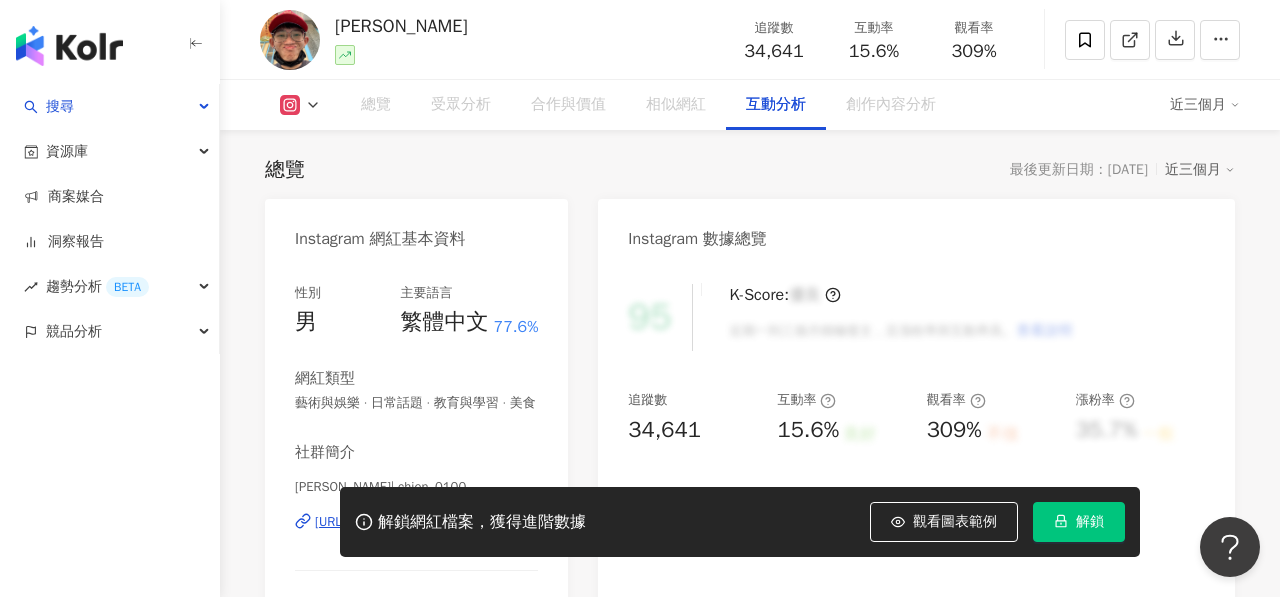 scroll, scrollTop: 3849, scrollLeft: 0, axis: vertical 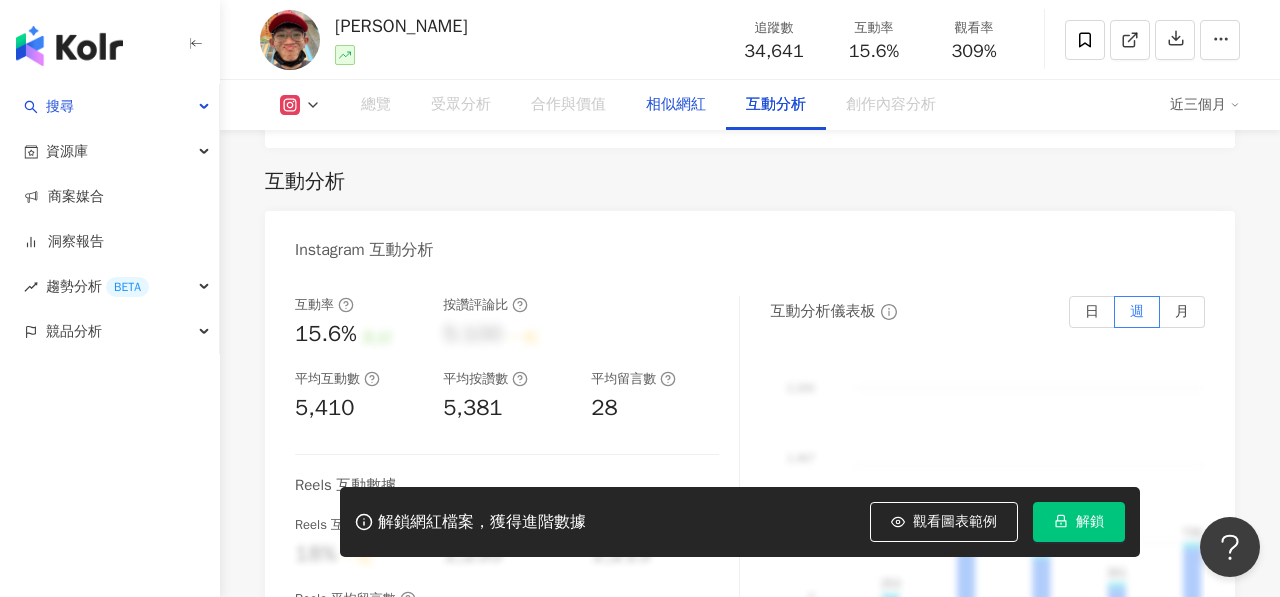 click on "相似網紅" at bounding box center [676, 105] 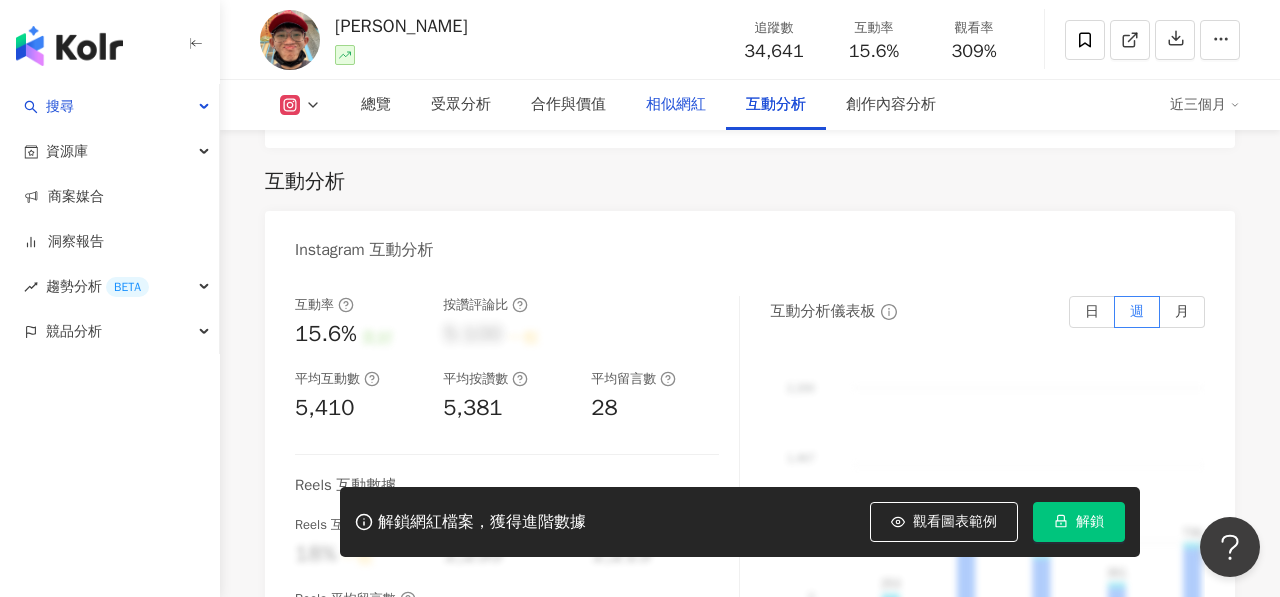 click on "相似網紅" at bounding box center [676, 105] 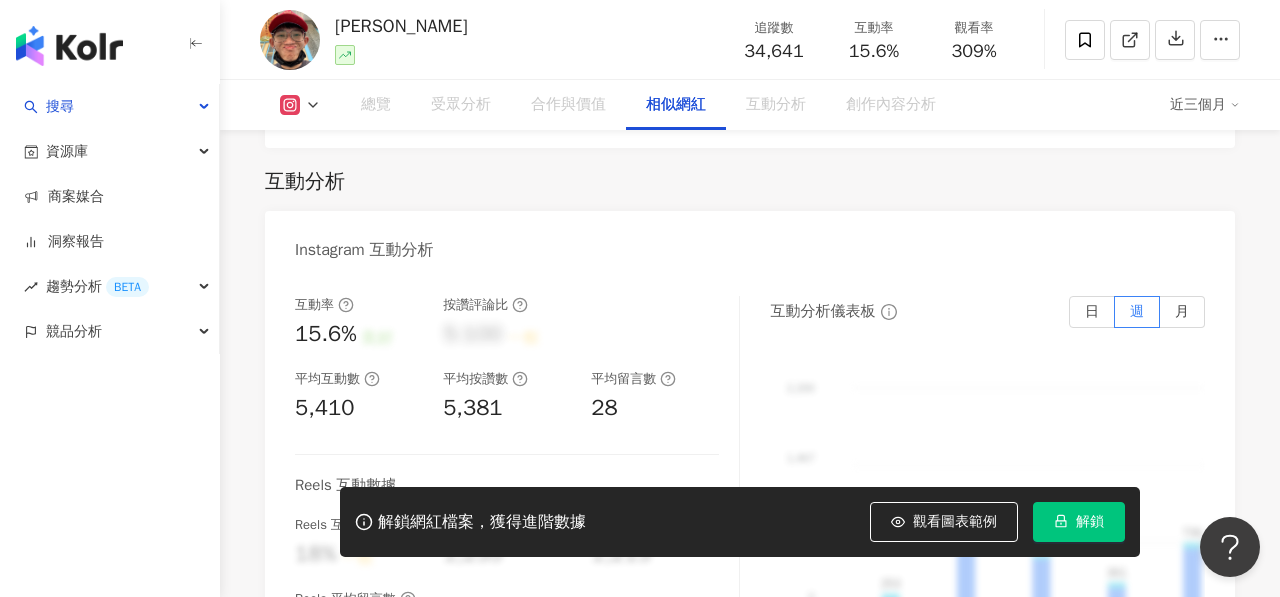 scroll, scrollTop: 3253, scrollLeft: 0, axis: vertical 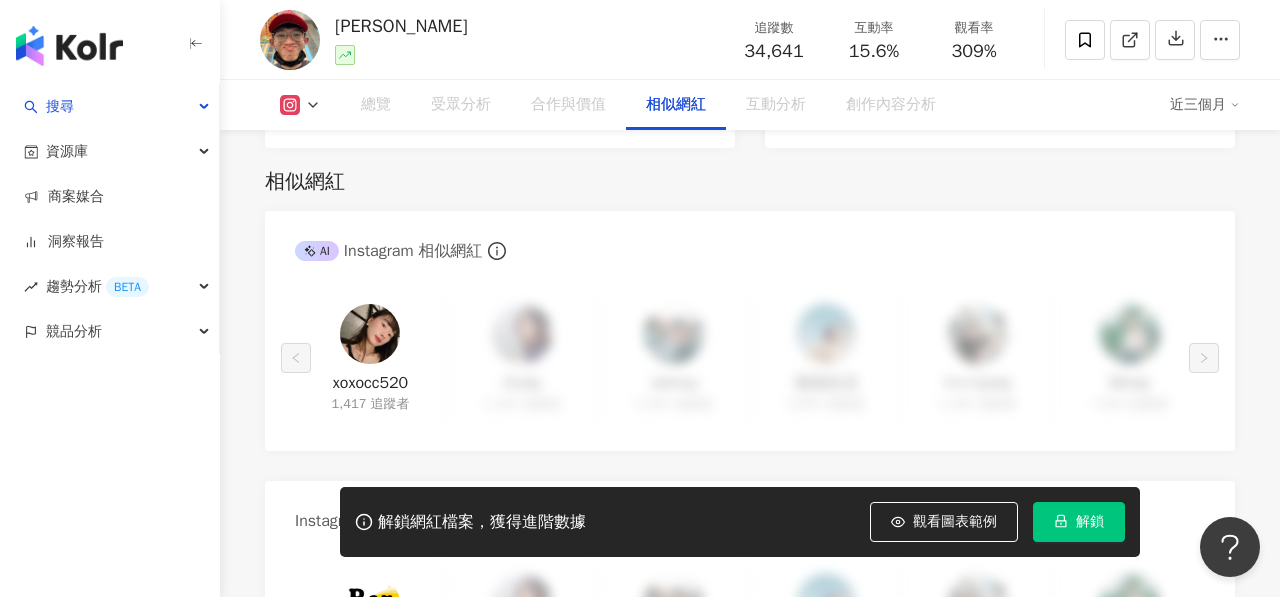 click on "相似網紅" at bounding box center [676, 105] 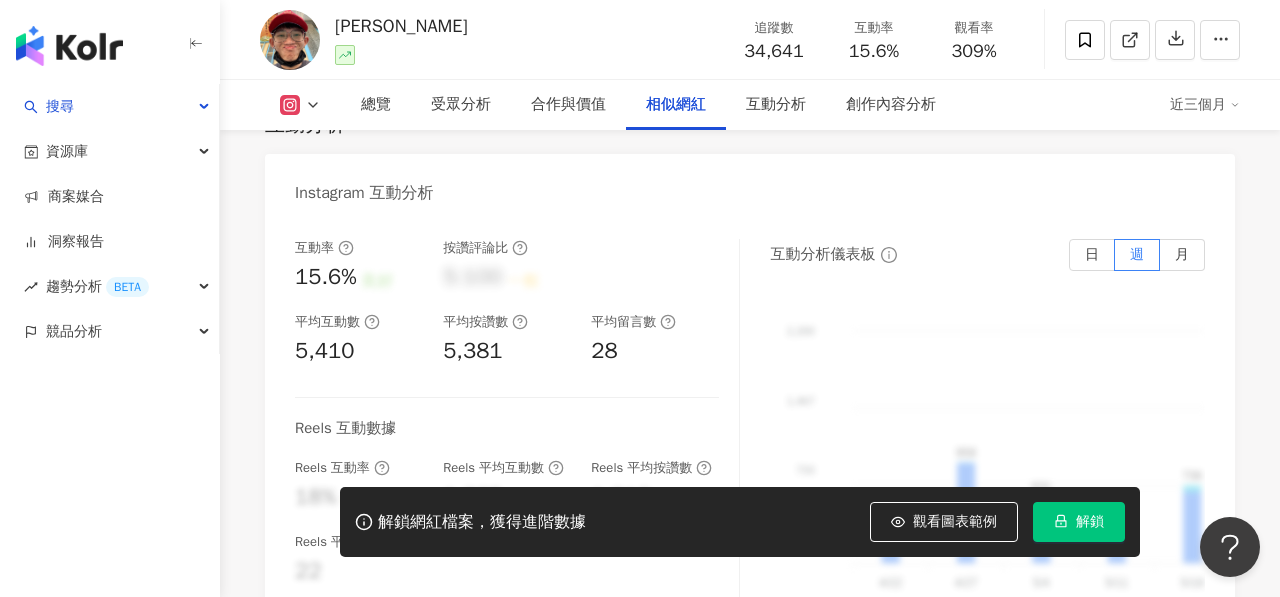 scroll, scrollTop: 2017, scrollLeft: 0, axis: vertical 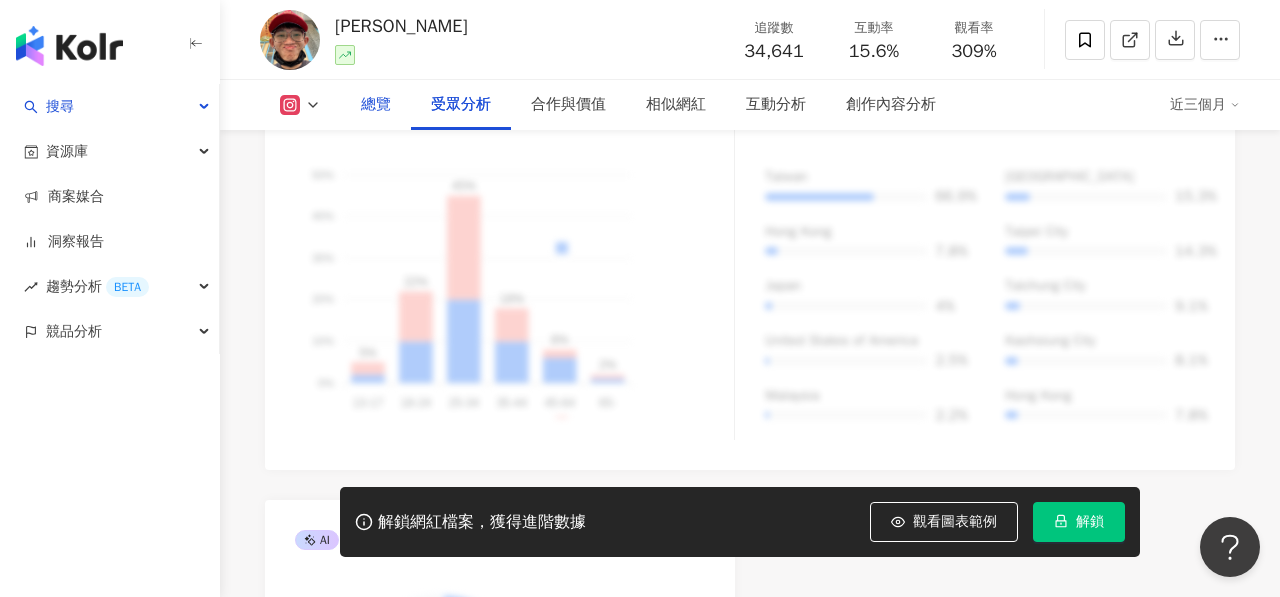 click on "總覽" at bounding box center [376, 105] 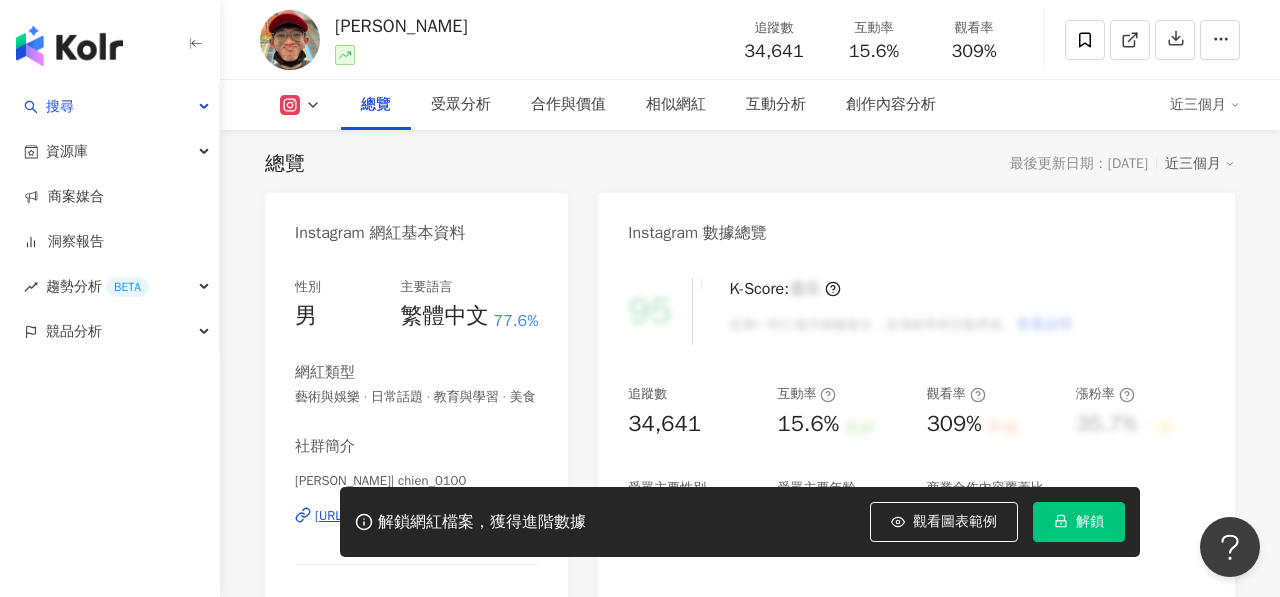 click on "https://www.instagram.com/chien_0100/" at bounding box center (378, 516) 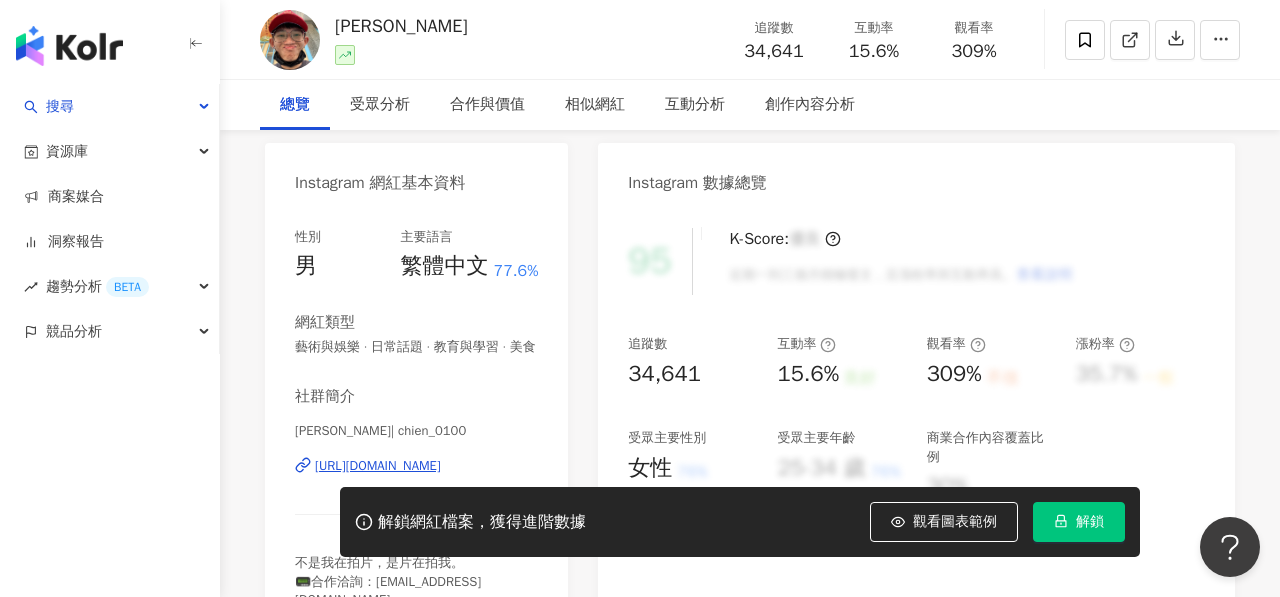scroll, scrollTop: 0, scrollLeft: 0, axis: both 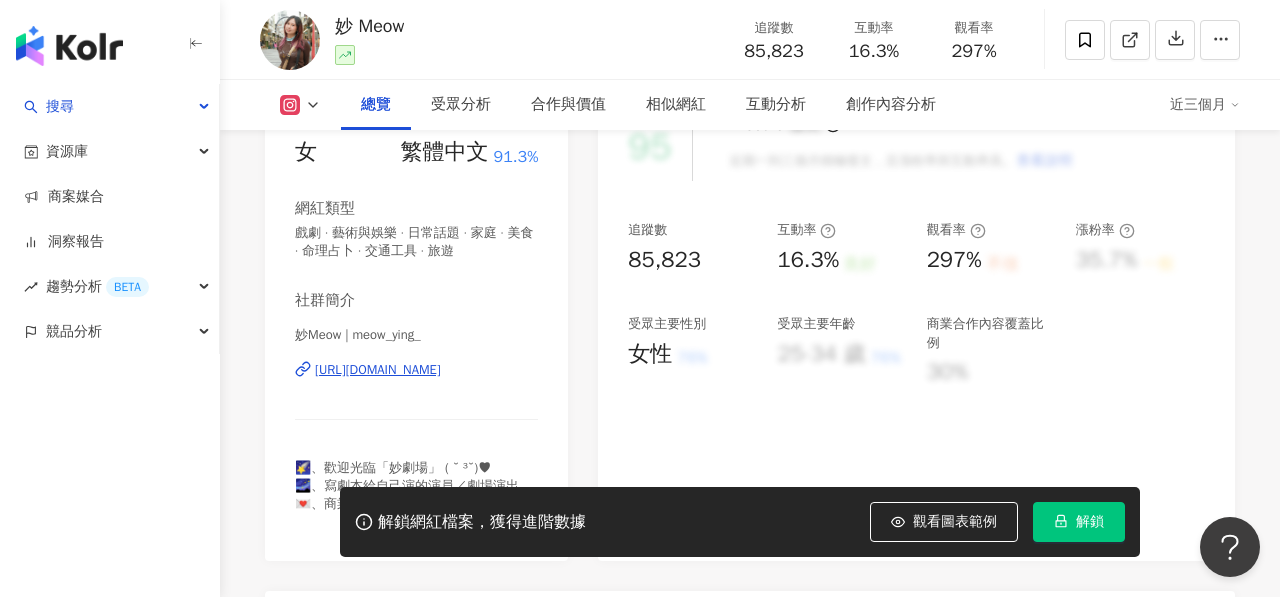 click on "[URL][DOMAIN_NAME]" at bounding box center (378, 370) 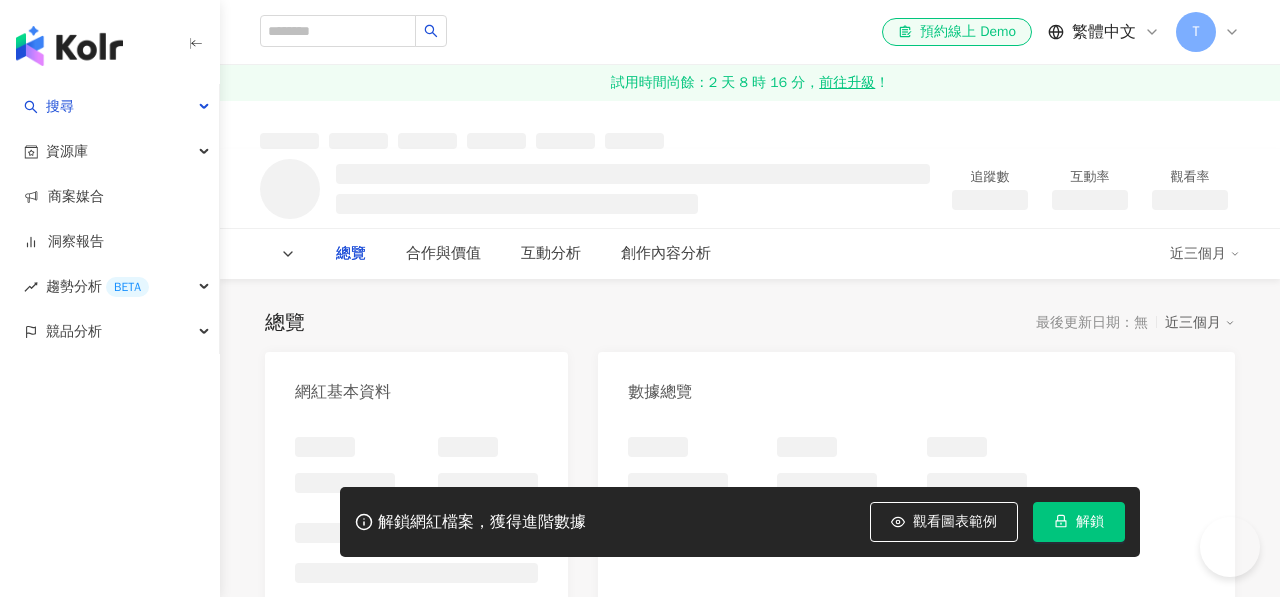 scroll, scrollTop: 0, scrollLeft: 0, axis: both 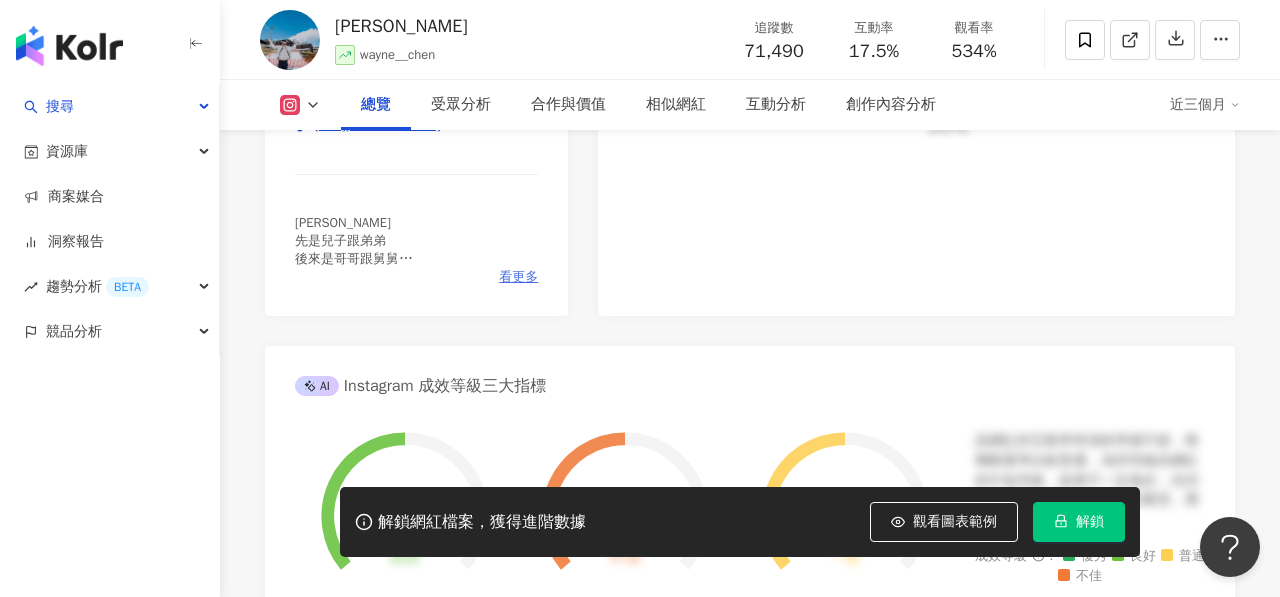 click on "看更多" at bounding box center [518, 277] 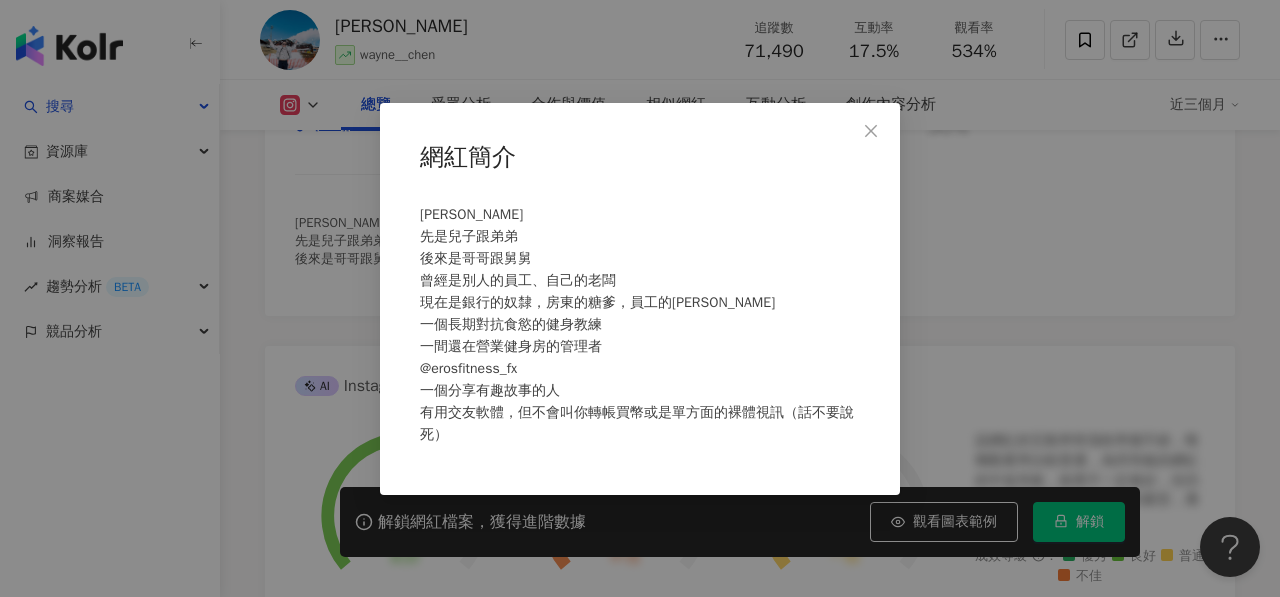 click on "網紅簡介 Wayne
先是兒子跟弟弟
後來是哥哥跟舅舅
曾經是別人的員工、自己的老闆
現在是銀行的奴隸，房東的糖爹，員工的保姆
一個長期對抗食慾的健身教練
一間還在營業健身房的管理者
@erosfitness_fx
一個分享有趣故事的人
有用交友軟體，但不會叫你轉帳買幣或是單方面的裸體視訊（話不要說死）" at bounding box center (640, 298) 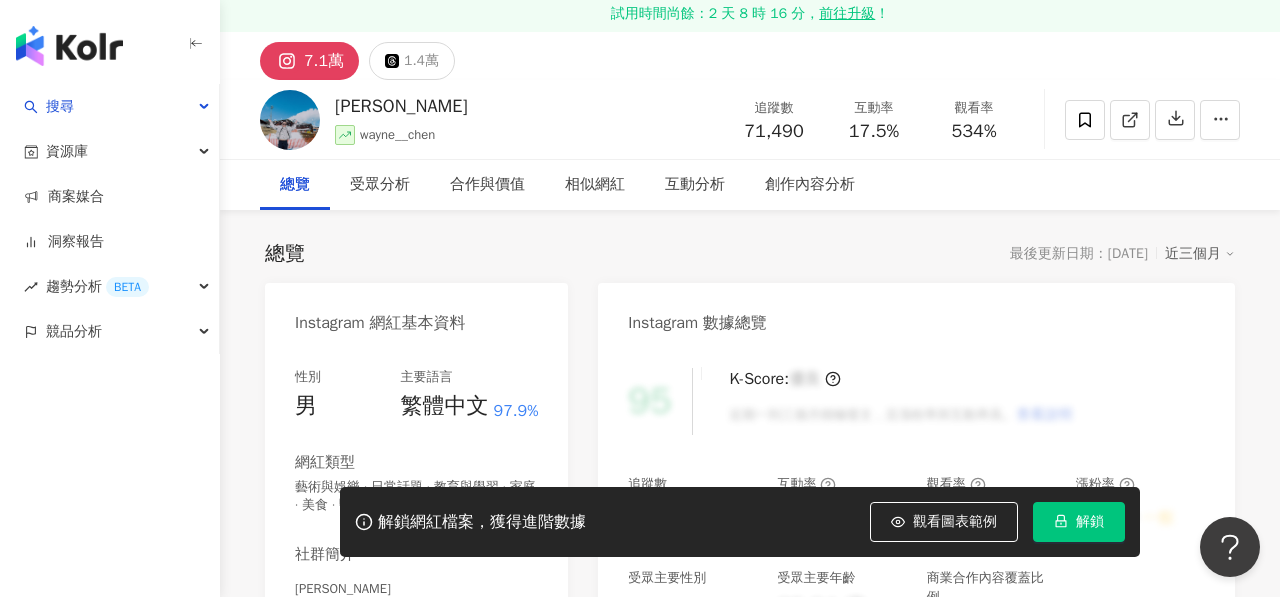 scroll, scrollTop: 205, scrollLeft: 0, axis: vertical 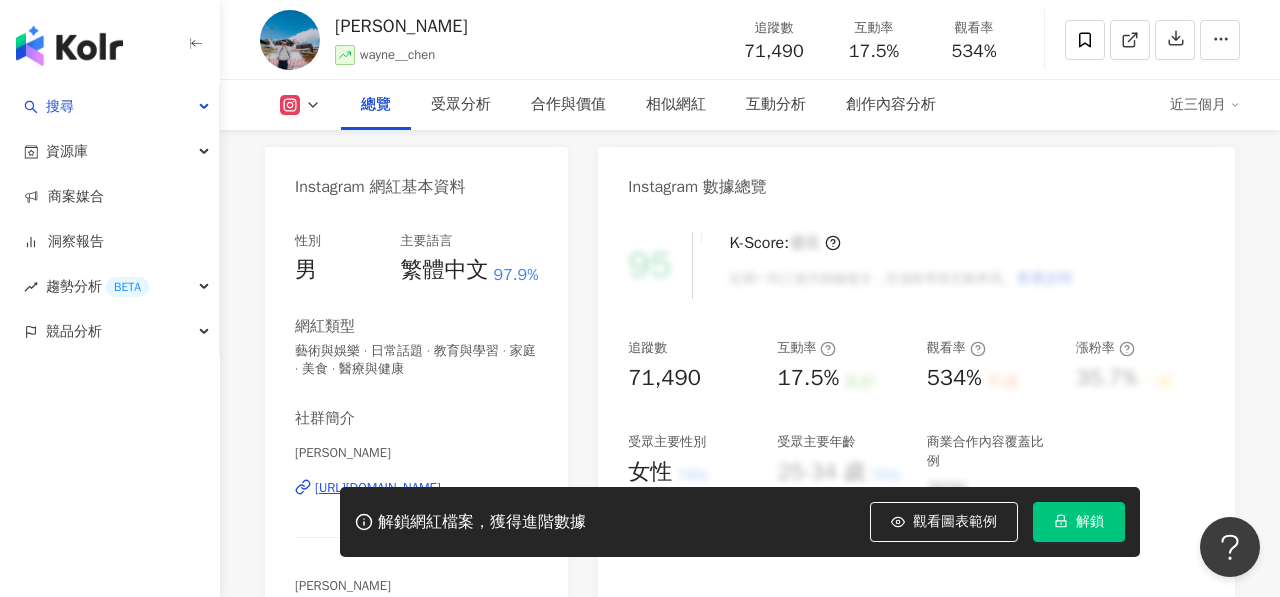click 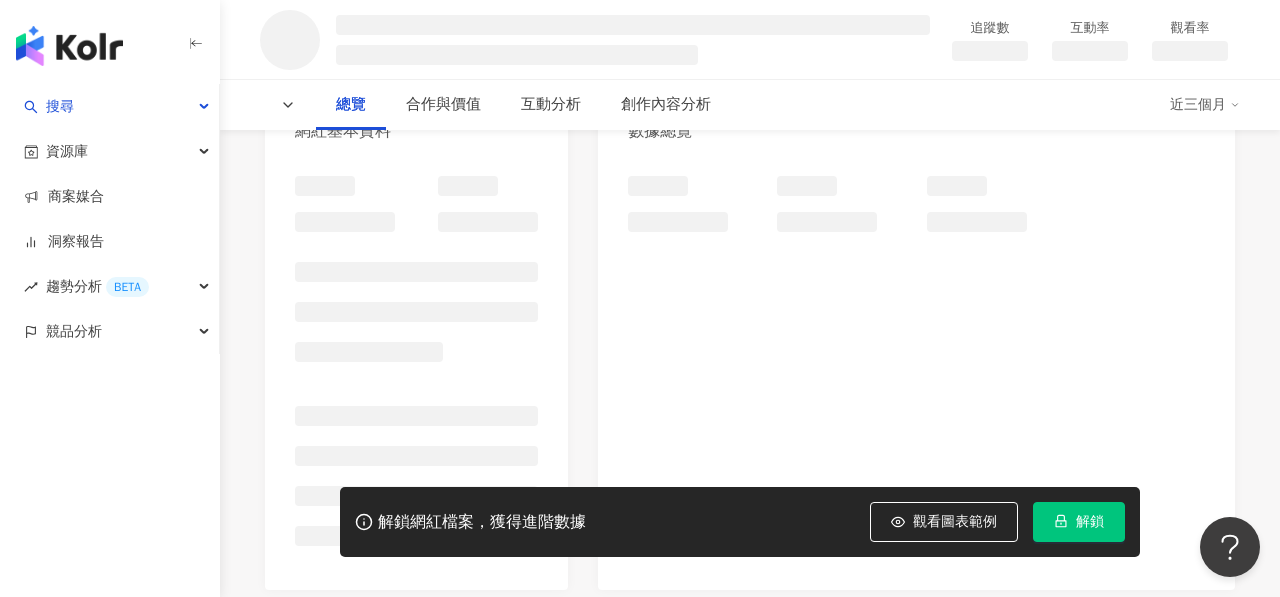 scroll, scrollTop: 311, scrollLeft: 0, axis: vertical 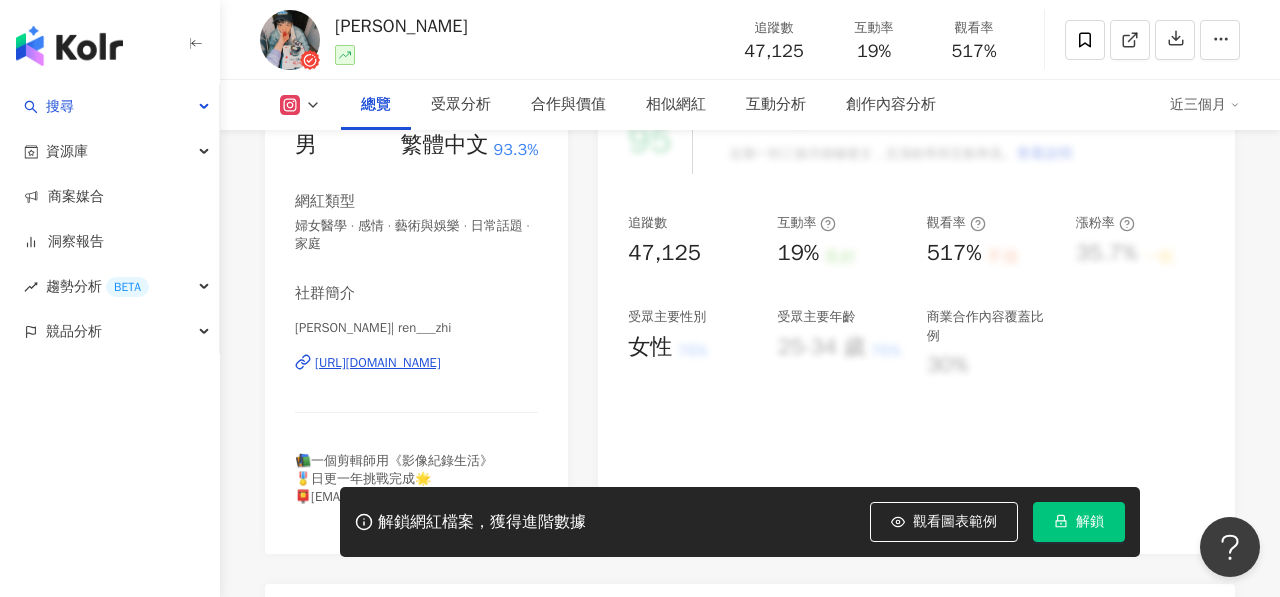 click on "[URL][DOMAIN_NAME]" at bounding box center [378, 363] 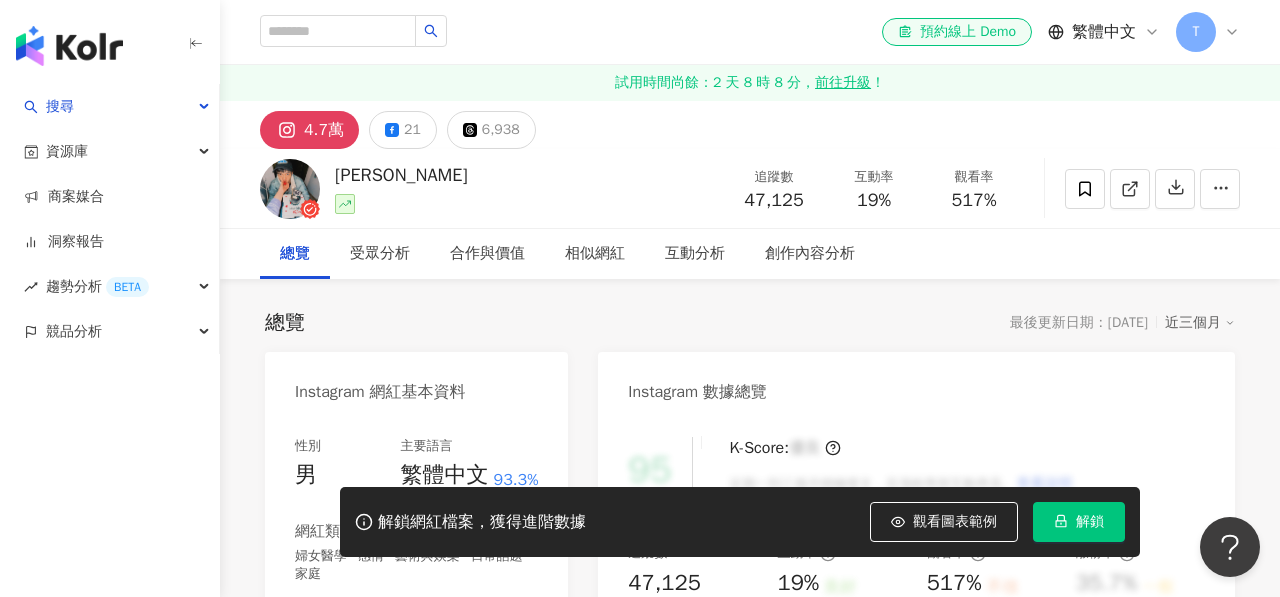 click on "Instagram 數據總覽" at bounding box center [916, 384] 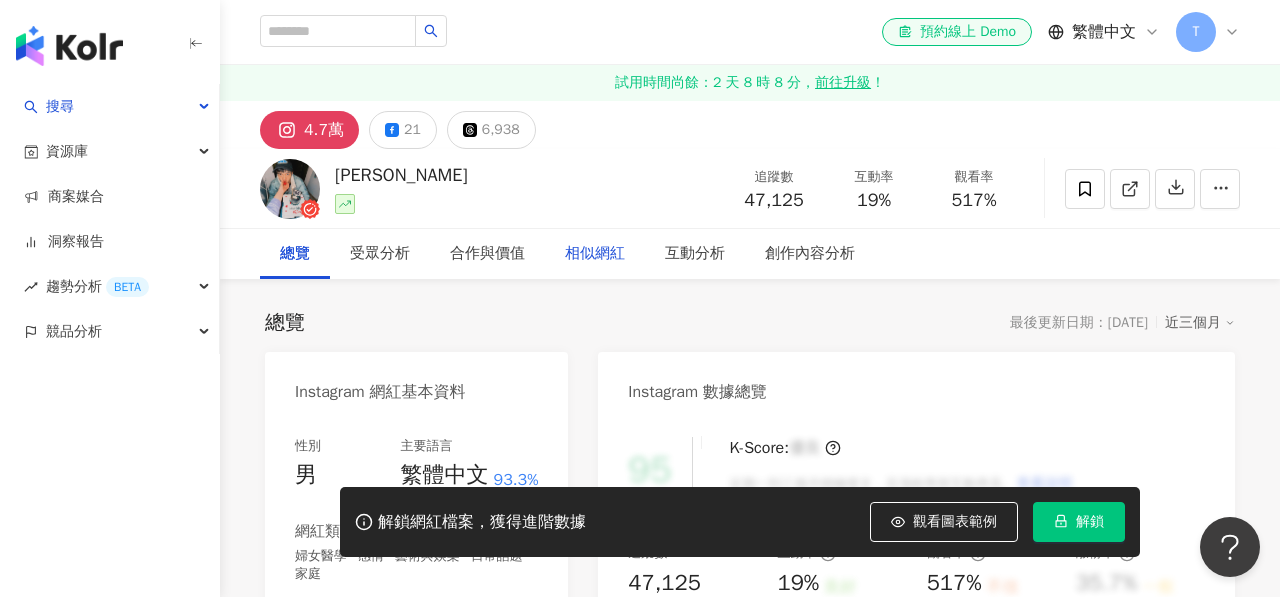 click on "相似網紅" at bounding box center [595, 254] 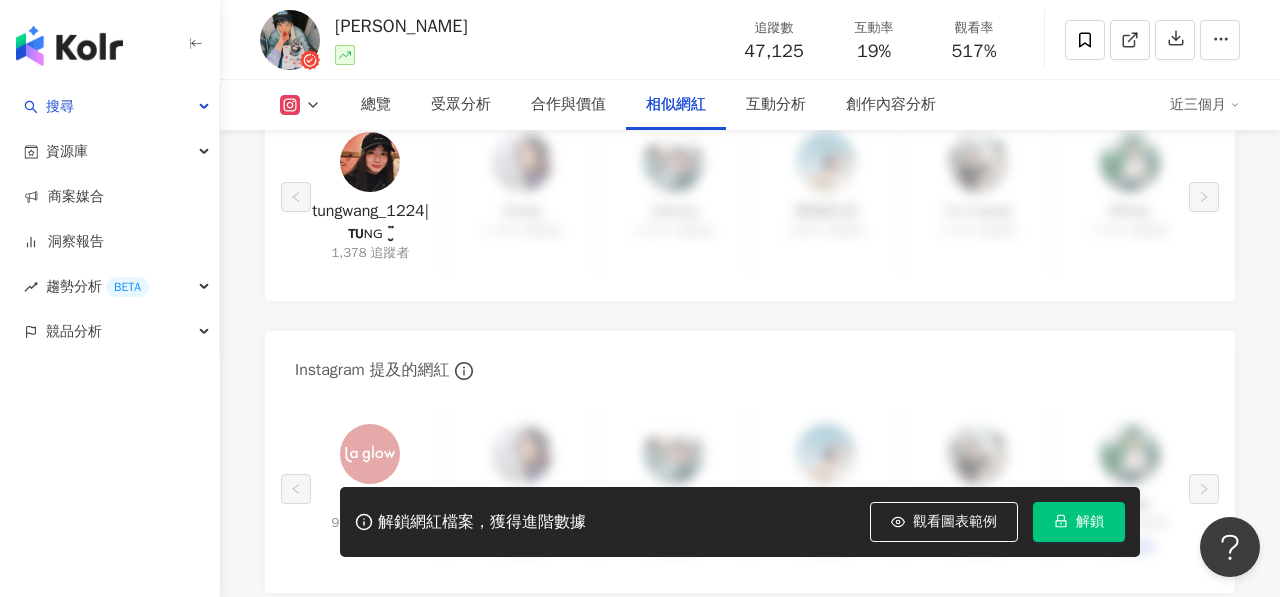 scroll, scrollTop: 3471, scrollLeft: 0, axis: vertical 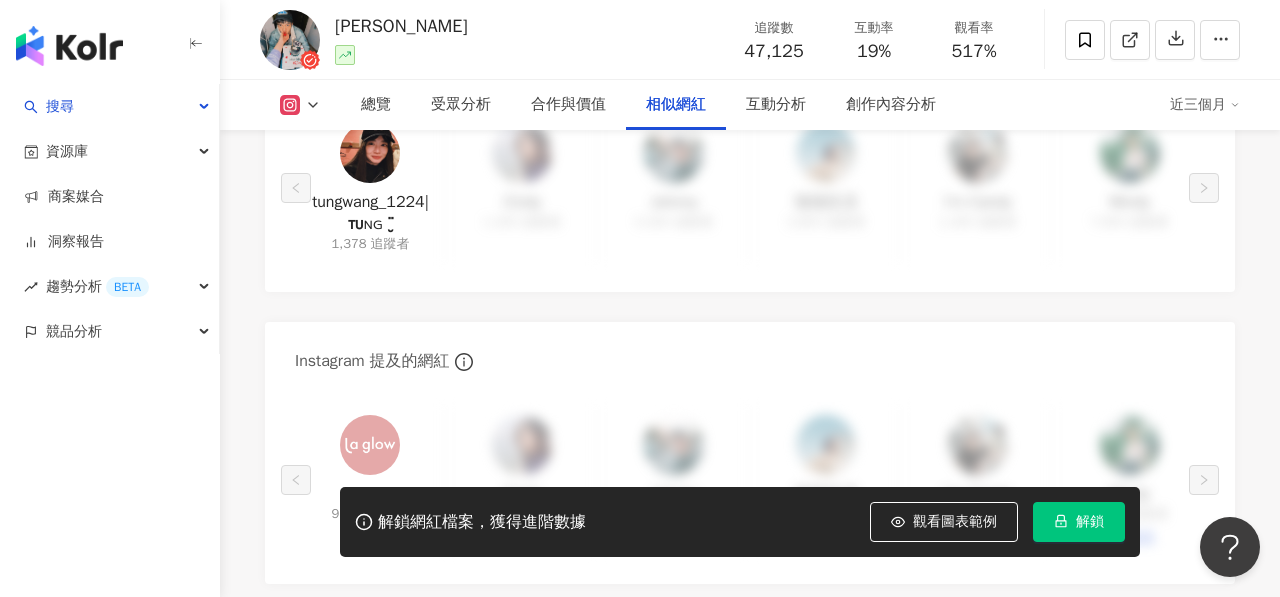 click at bounding box center [370, 153] 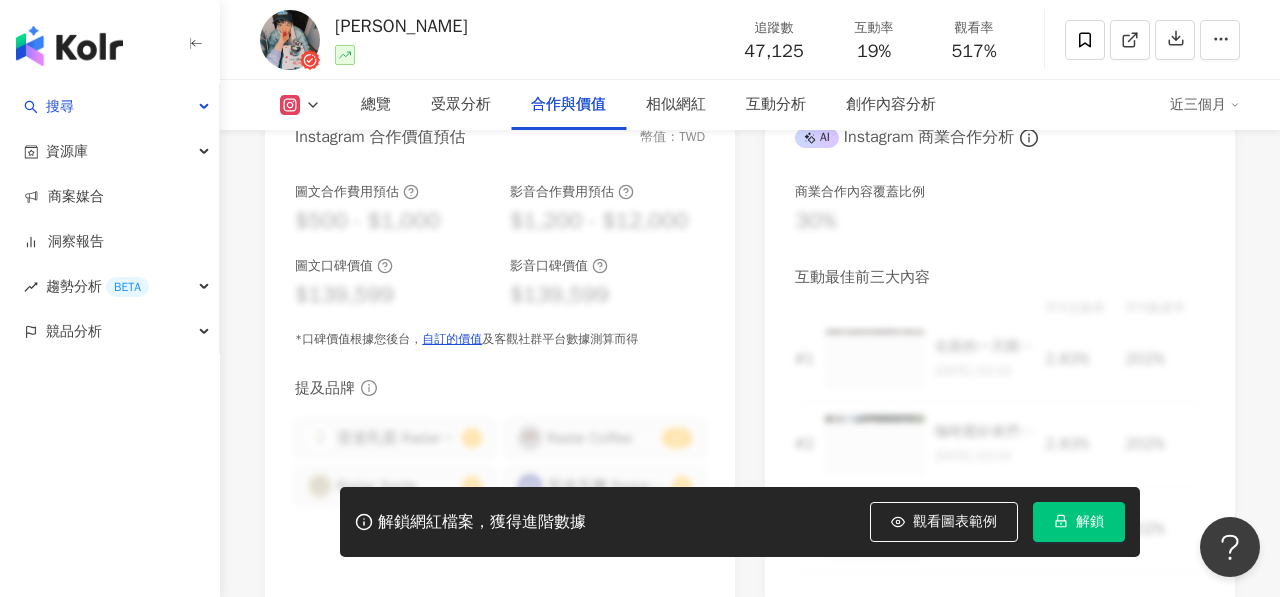 scroll, scrollTop: 1830, scrollLeft: 0, axis: vertical 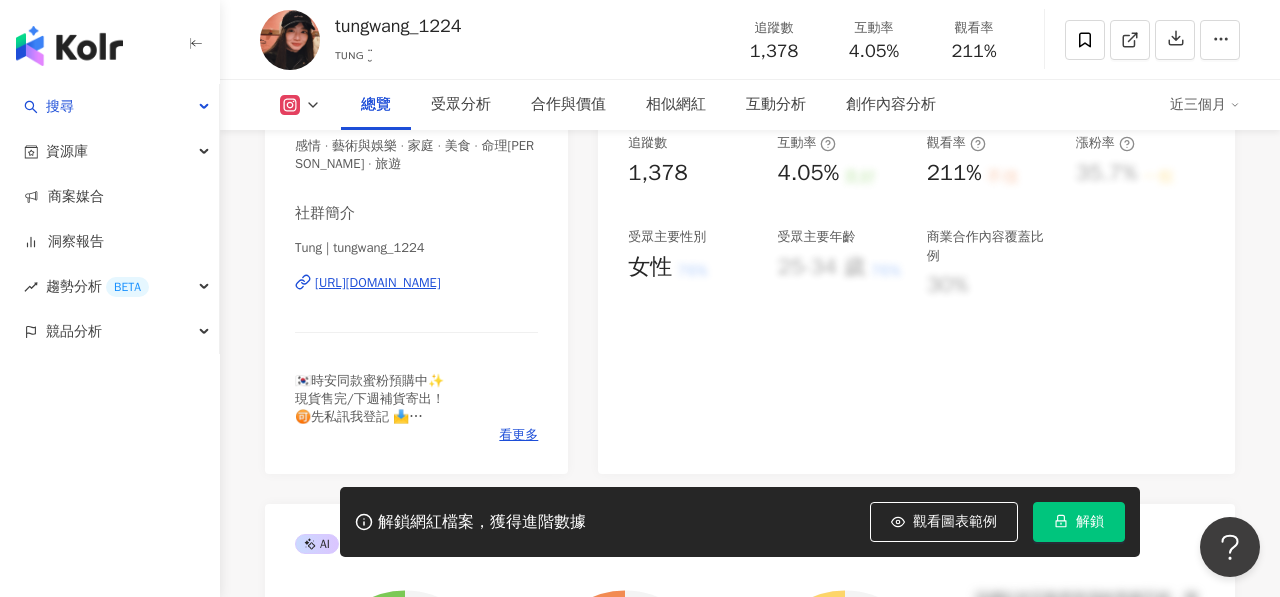 click on "https://www.instagram.com/tungwang_1224/" at bounding box center (378, 283) 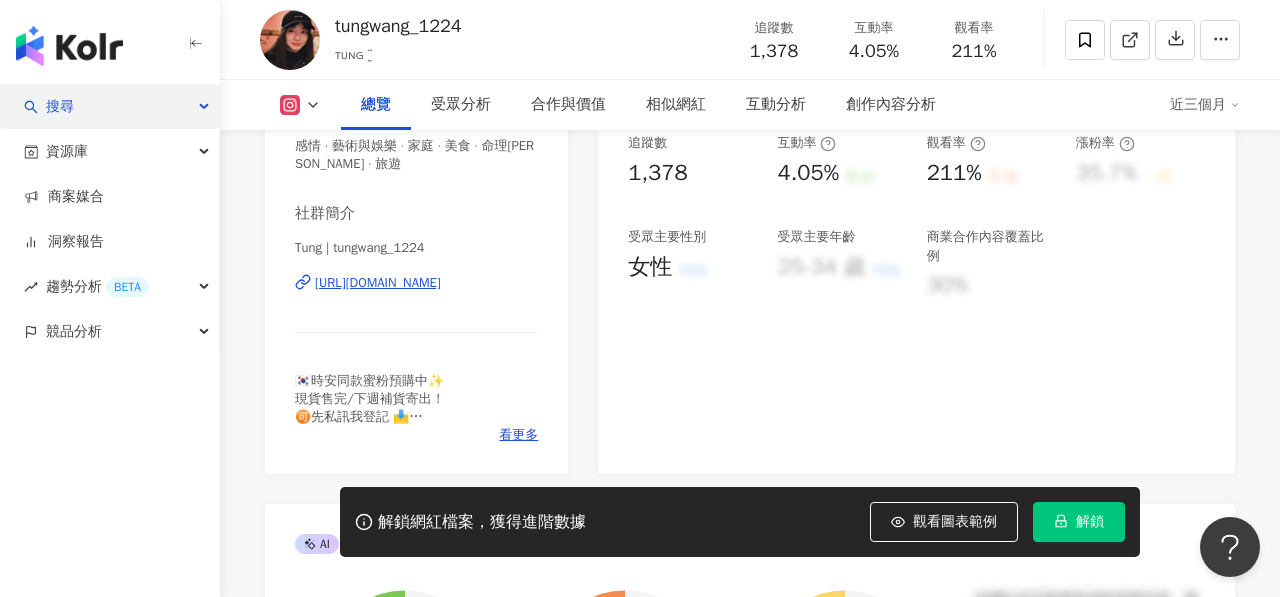 click on "搜尋" at bounding box center [109, 106] 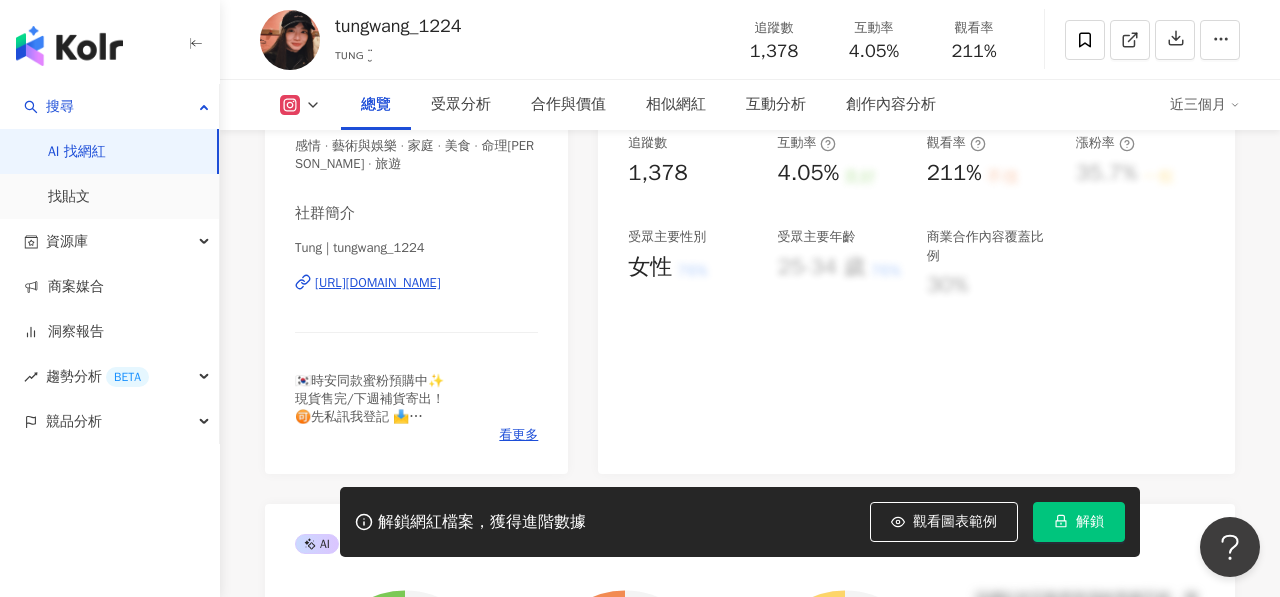 click on "AI 找網紅" at bounding box center (77, 152) 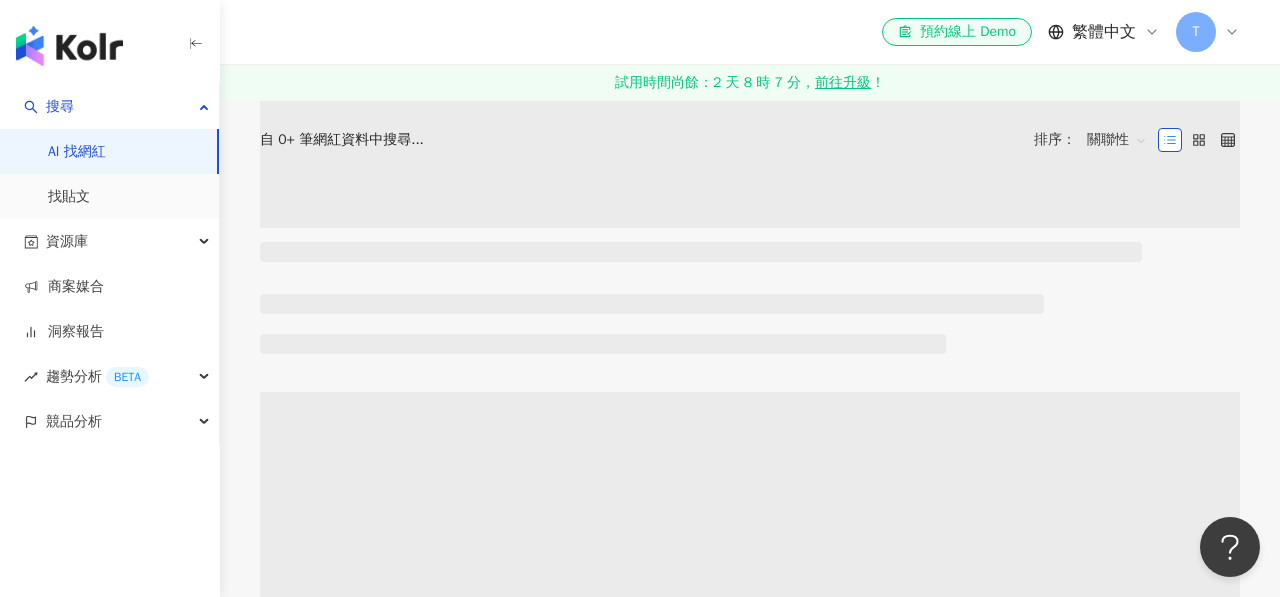 scroll, scrollTop: 0, scrollLeft: 0, axis: both 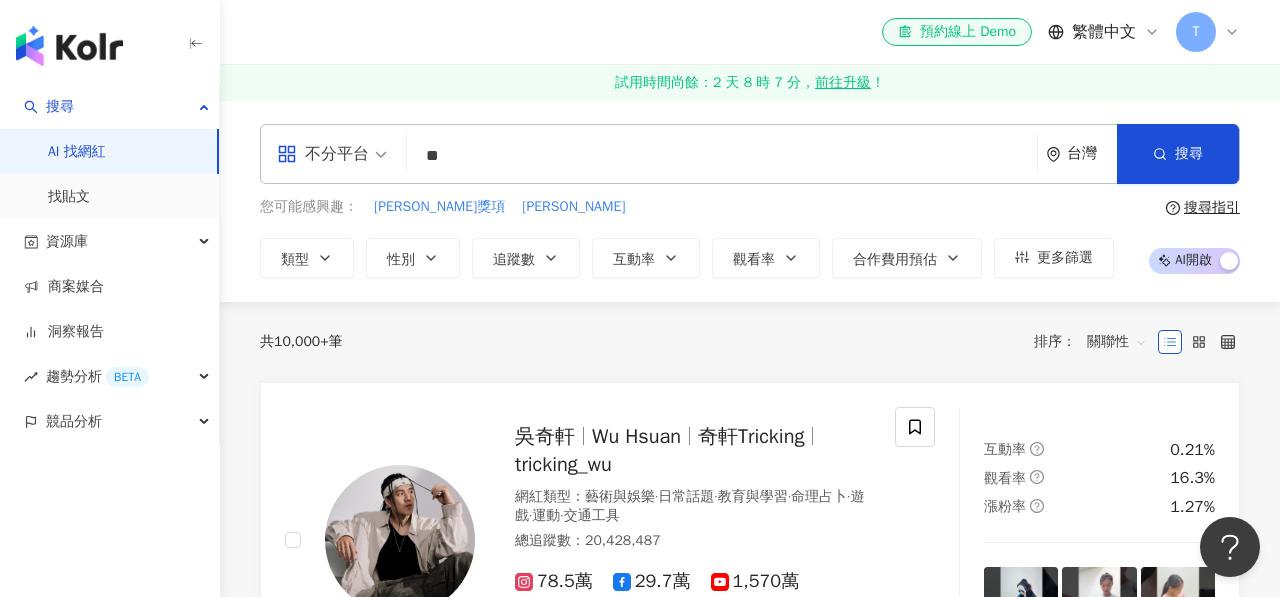 type on "**" 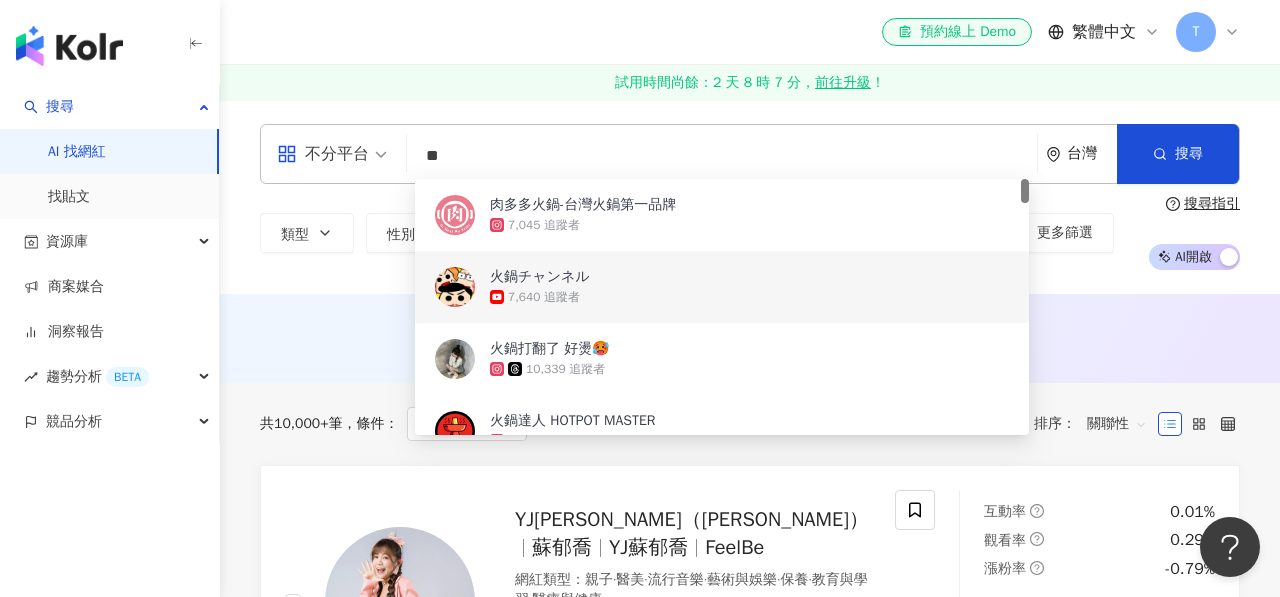 click on "AI 推薦 ： 無結果，請嘗試搜尋其他語言關鍵字或條件" at bounding box center [750, 336] 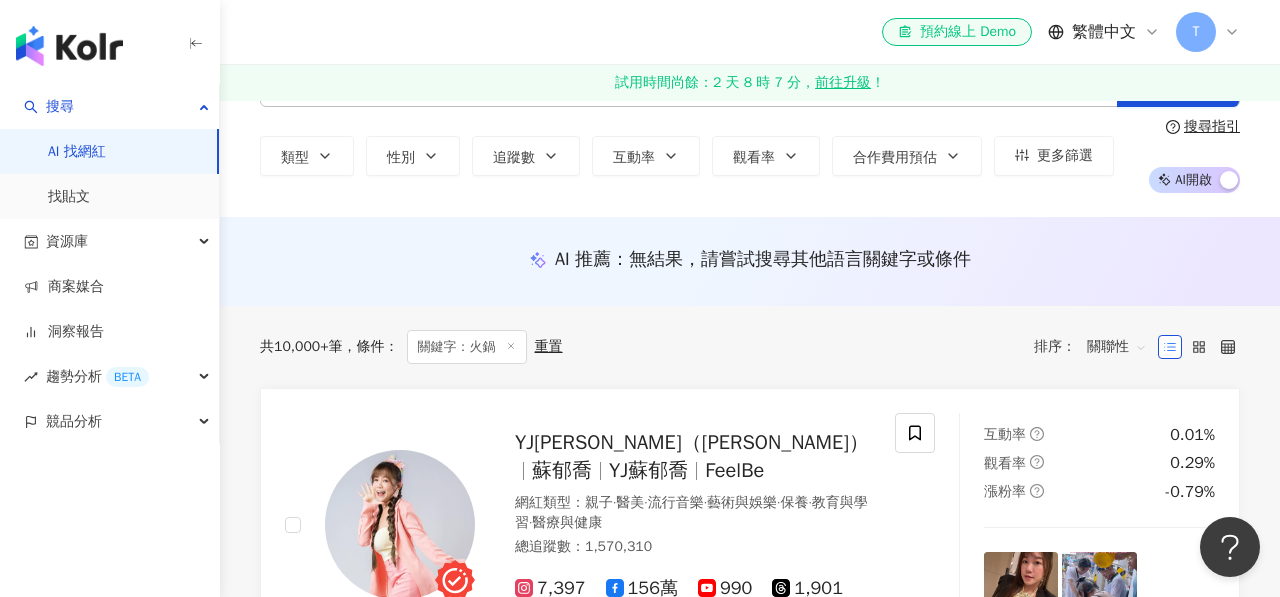 scroll, scrollTop: 0, scrollLeft: 0, axis: both 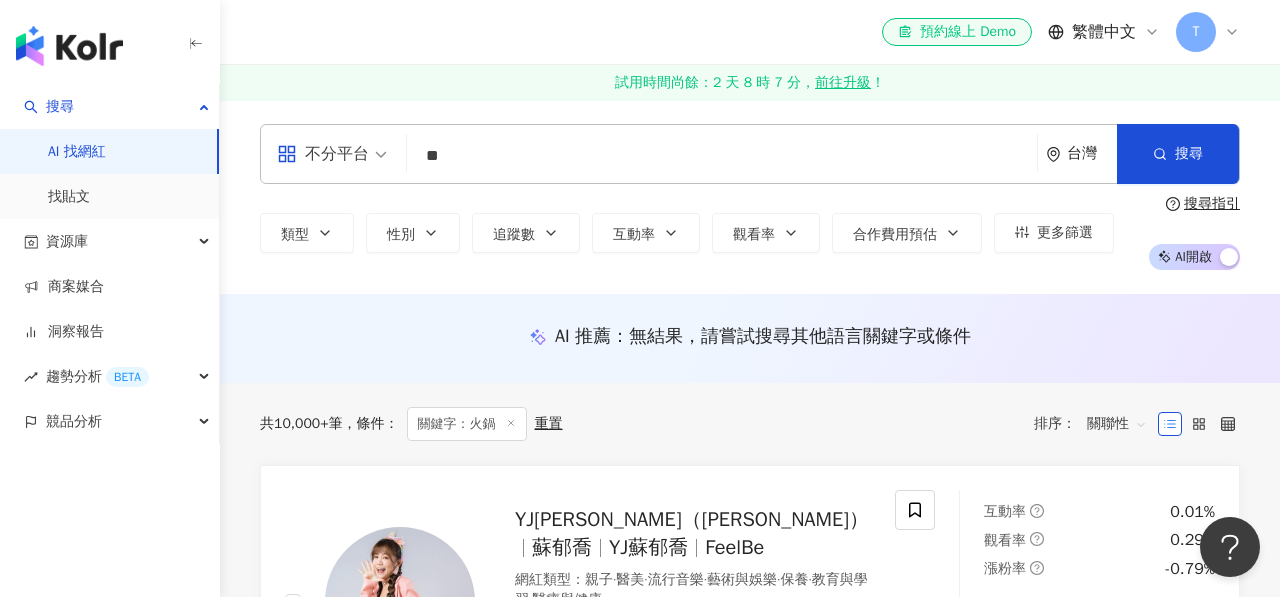 click at bounding box center (332, 154) 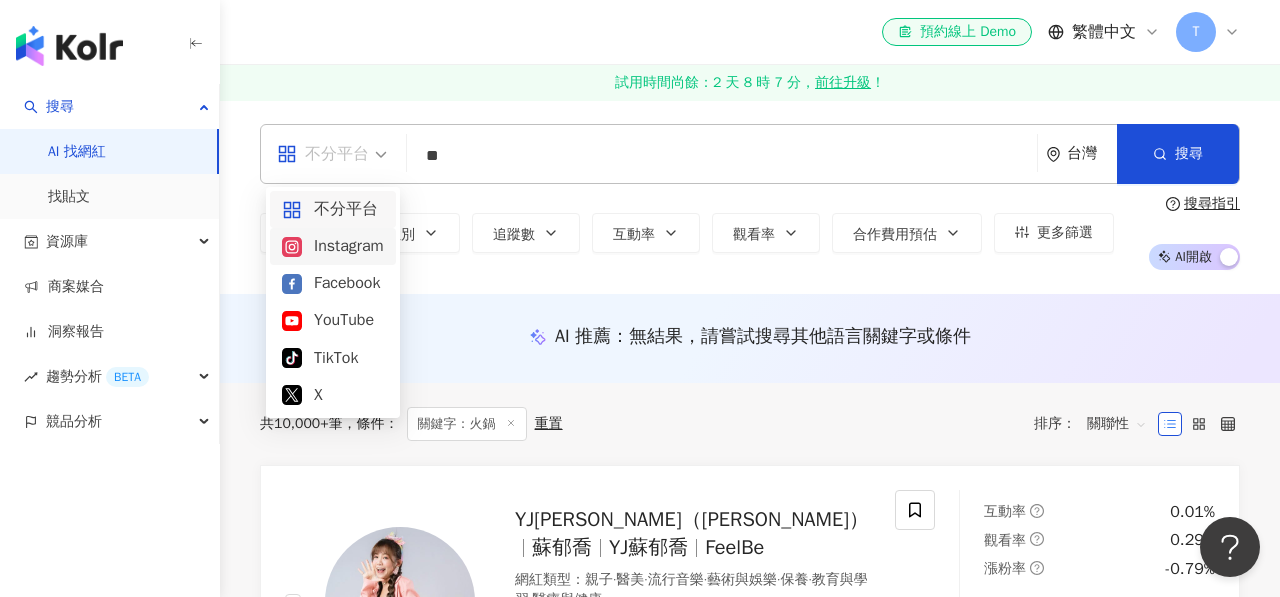 click on "Instagram" at bounding box center (333, 246) 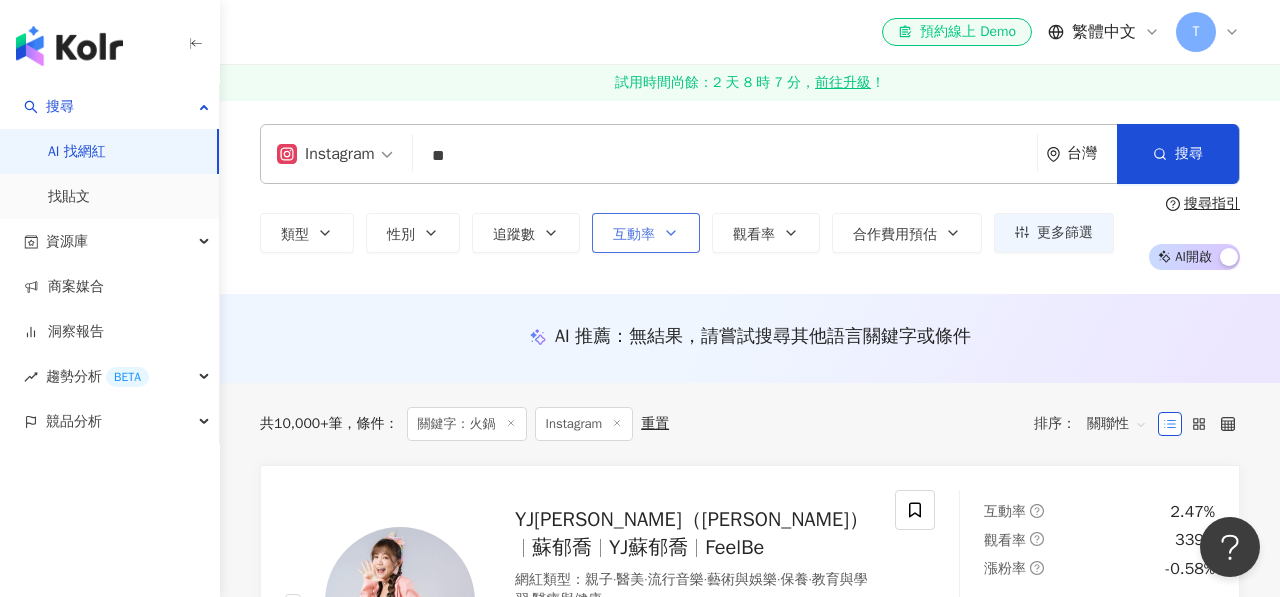 click on "互動率" at bounding box center [646, 233] 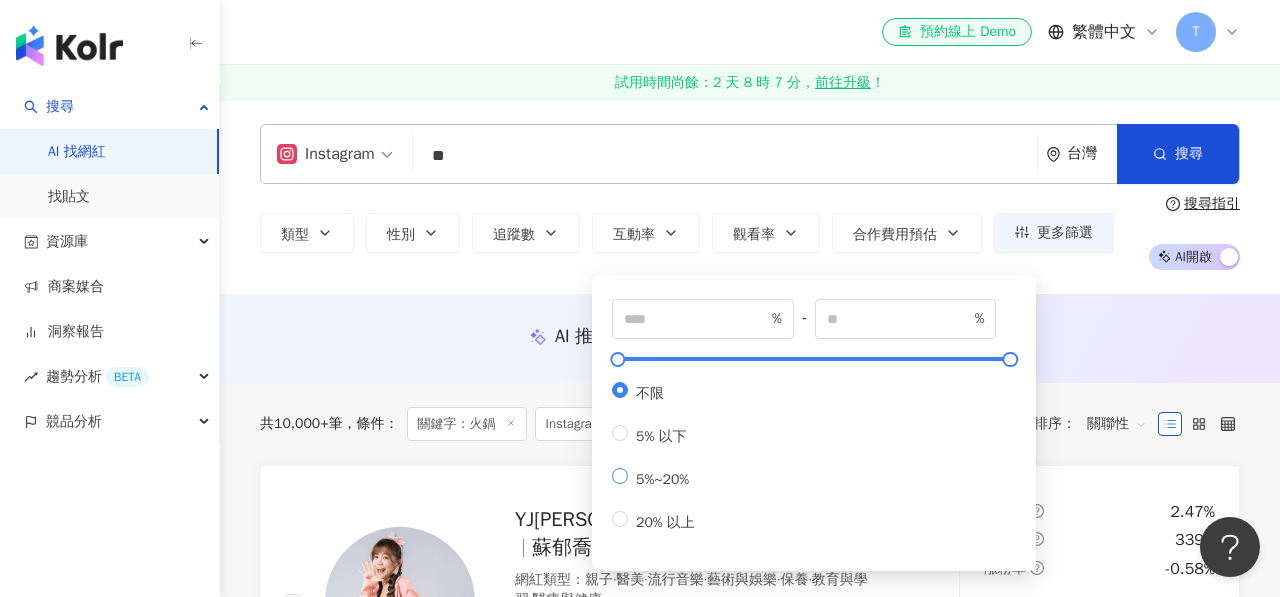 click on "5%~20%" at bounding box center (657, 477) 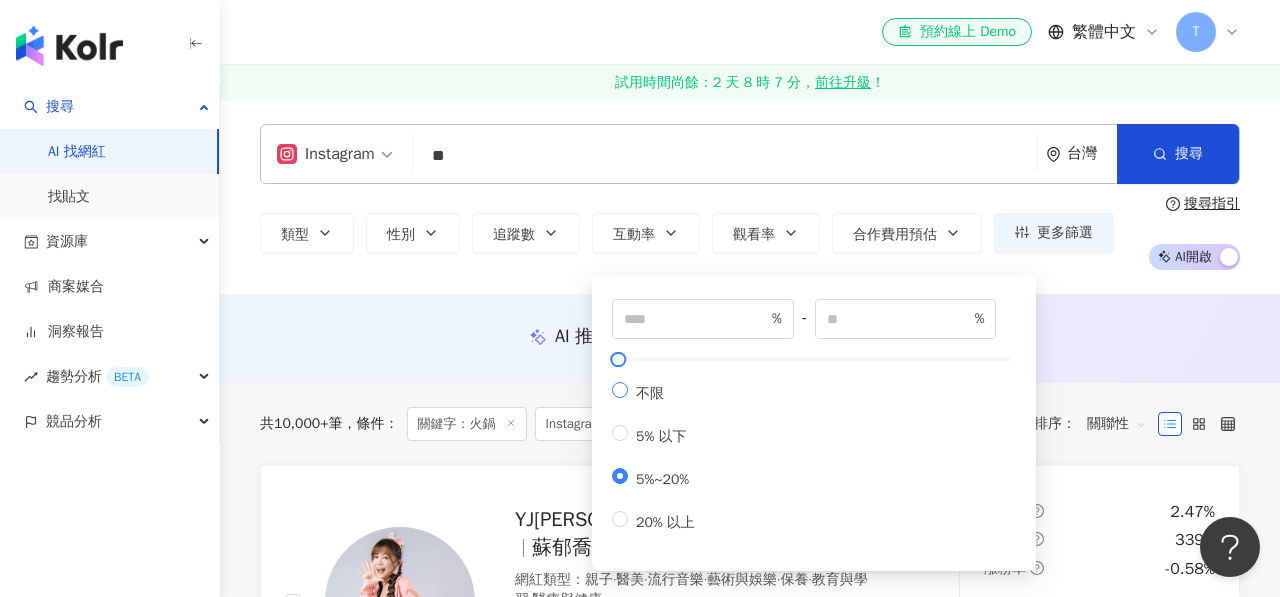 click on "不限" at bounding box center [650, 393] 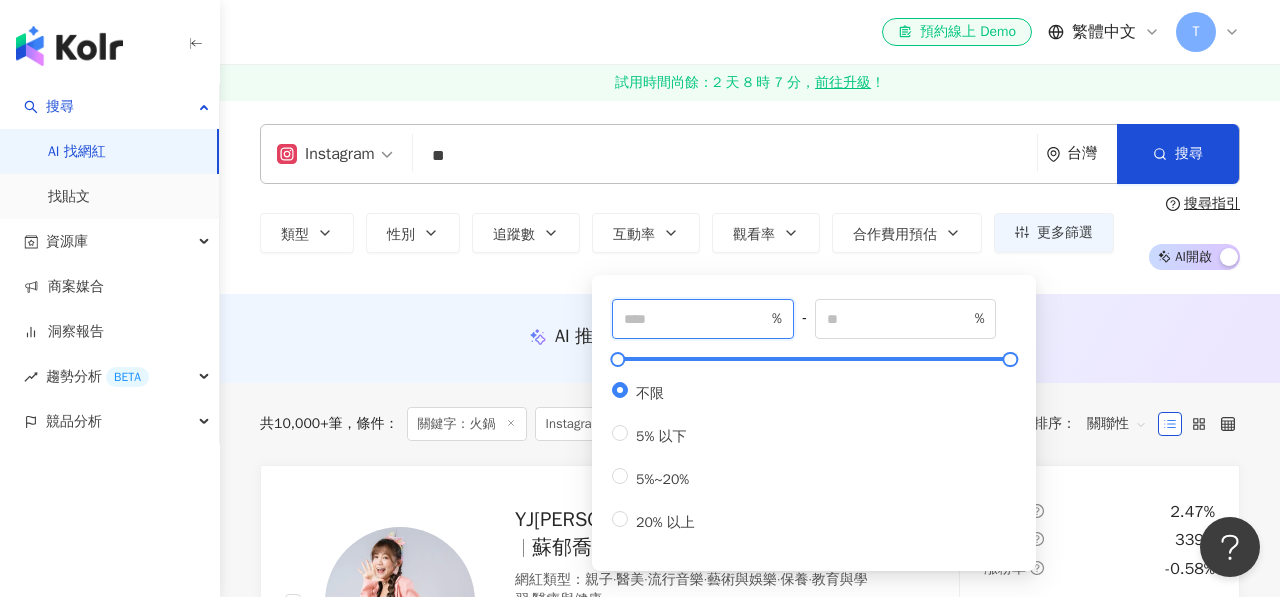 click at bounding box center (696, 319) 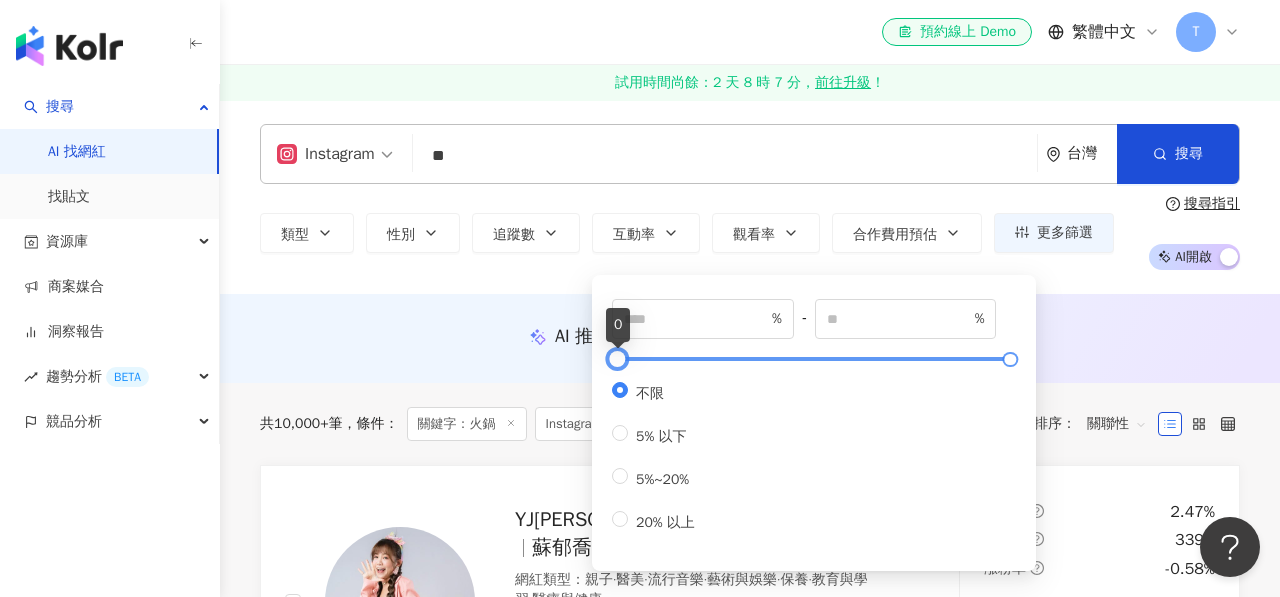 type on "**" 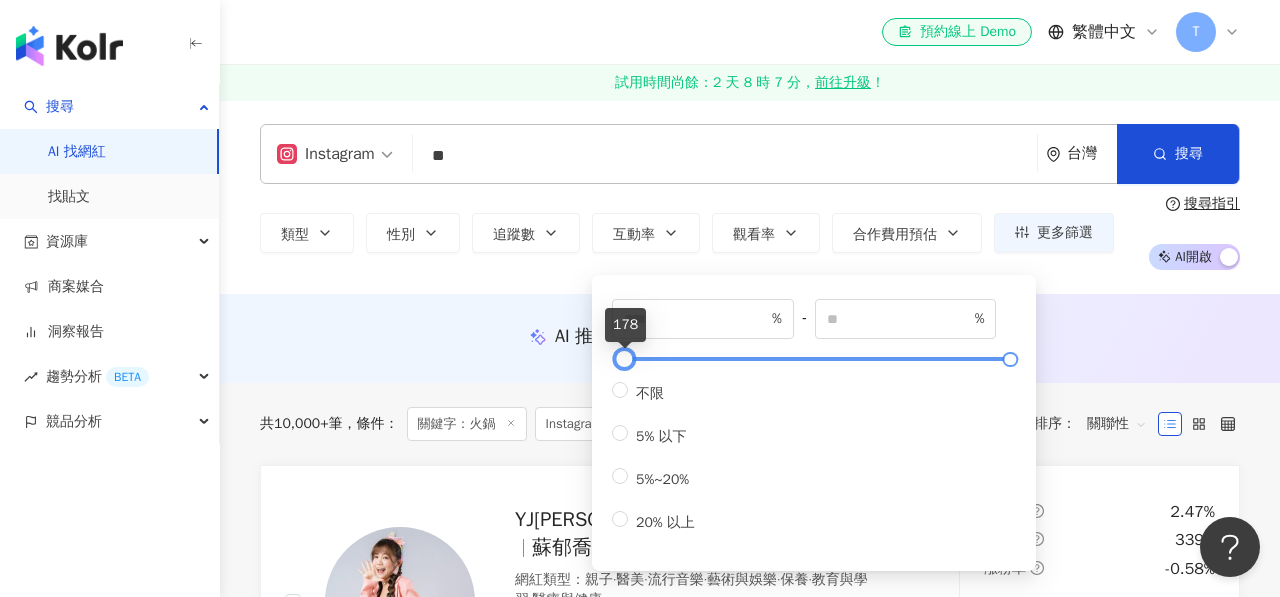 click at bounding box center [624, 359] 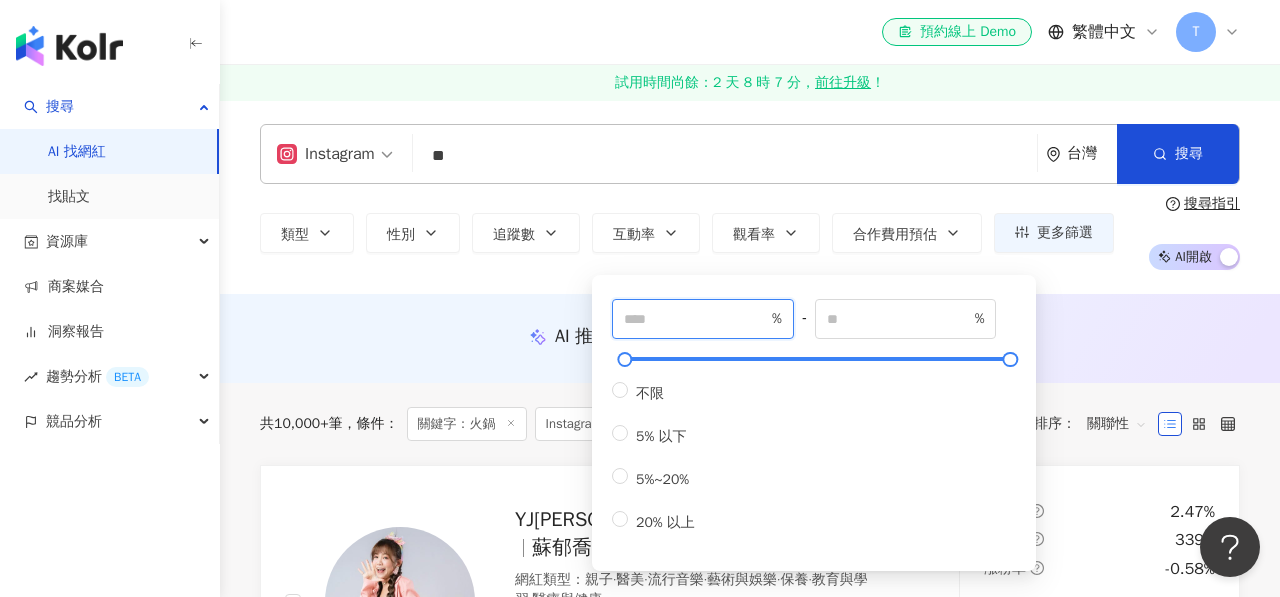 click on "***" at bounding box center [696, 319] 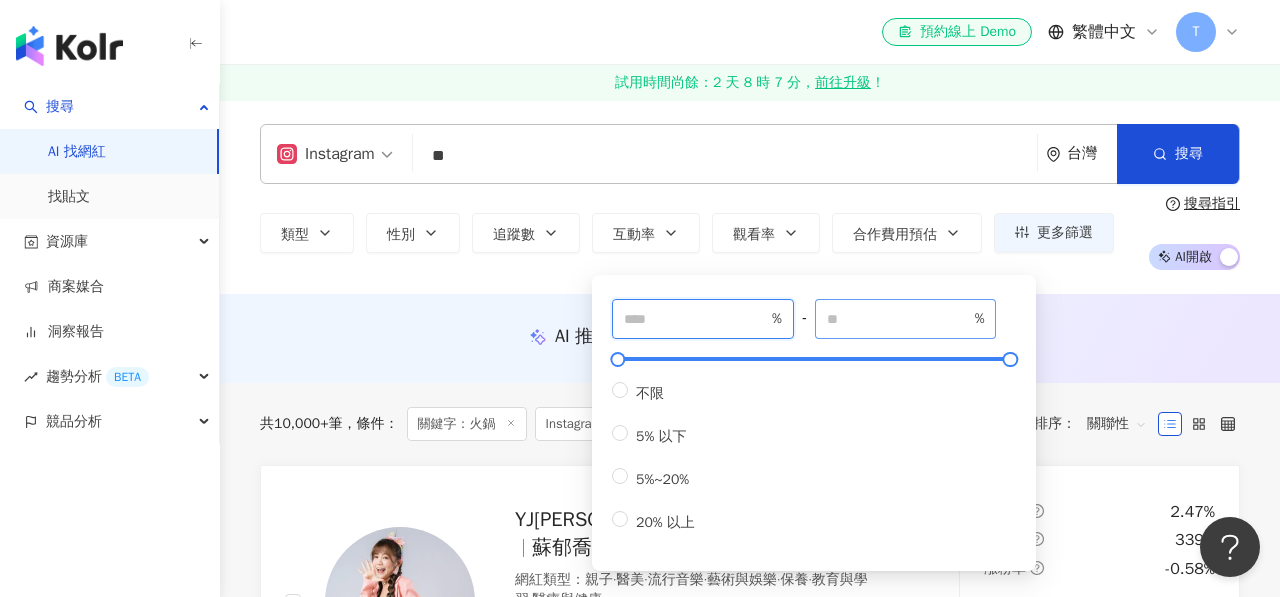 type on "*" 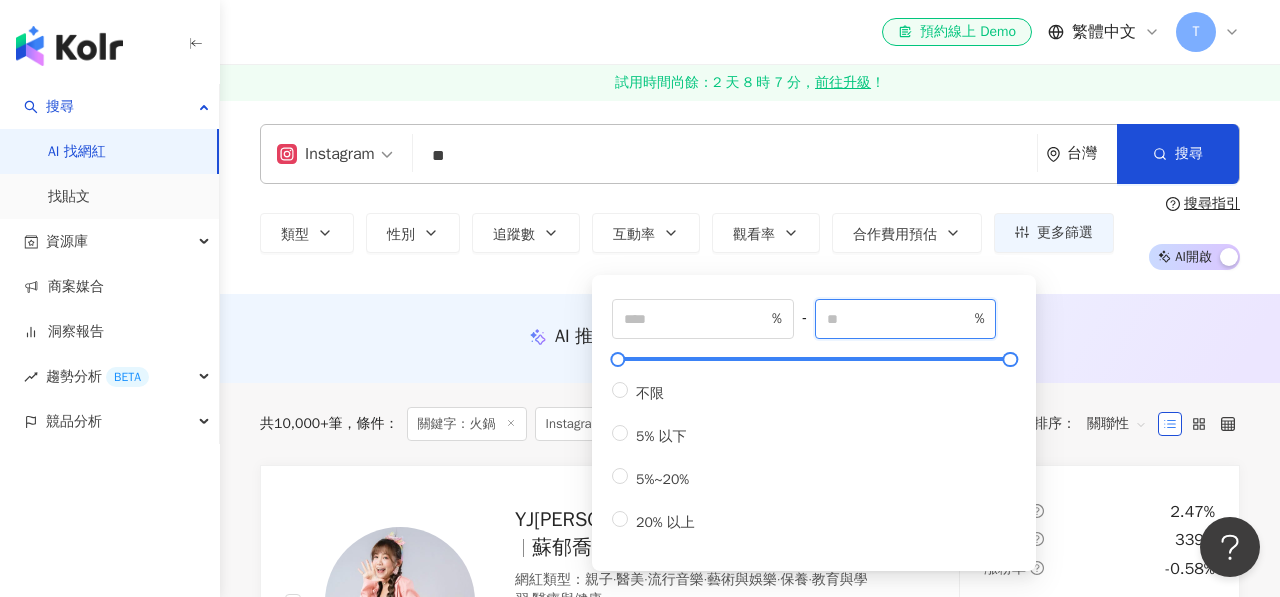click on "*****" at bounding box center (899, 319) 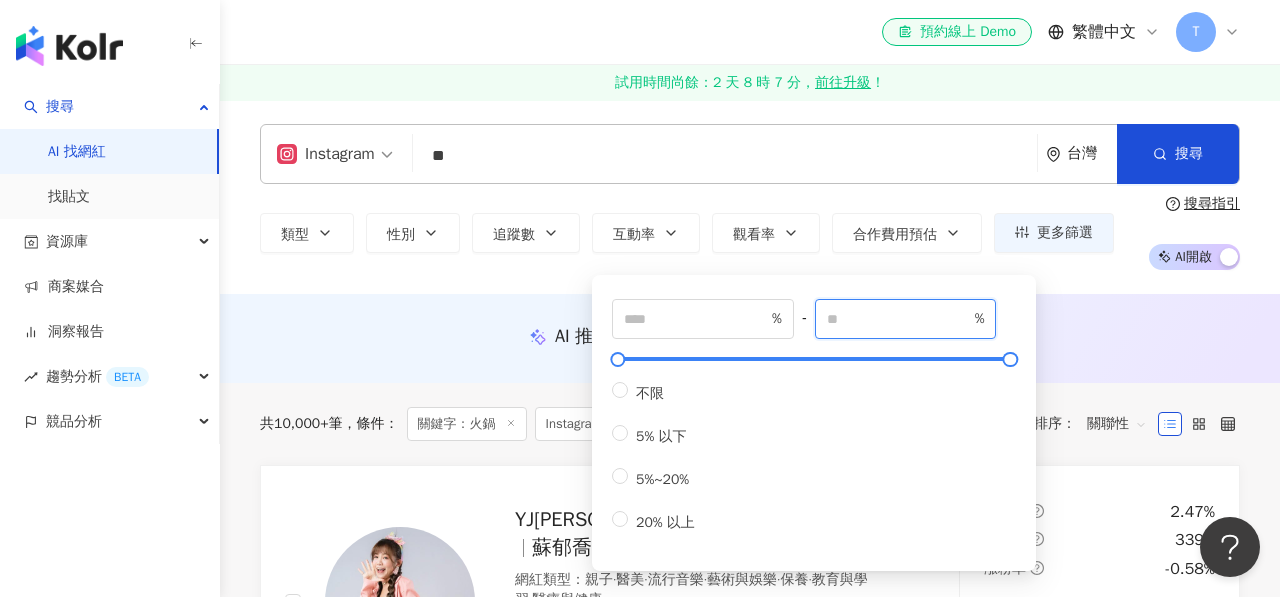 click on "*****" at bounding box center [899, 319] 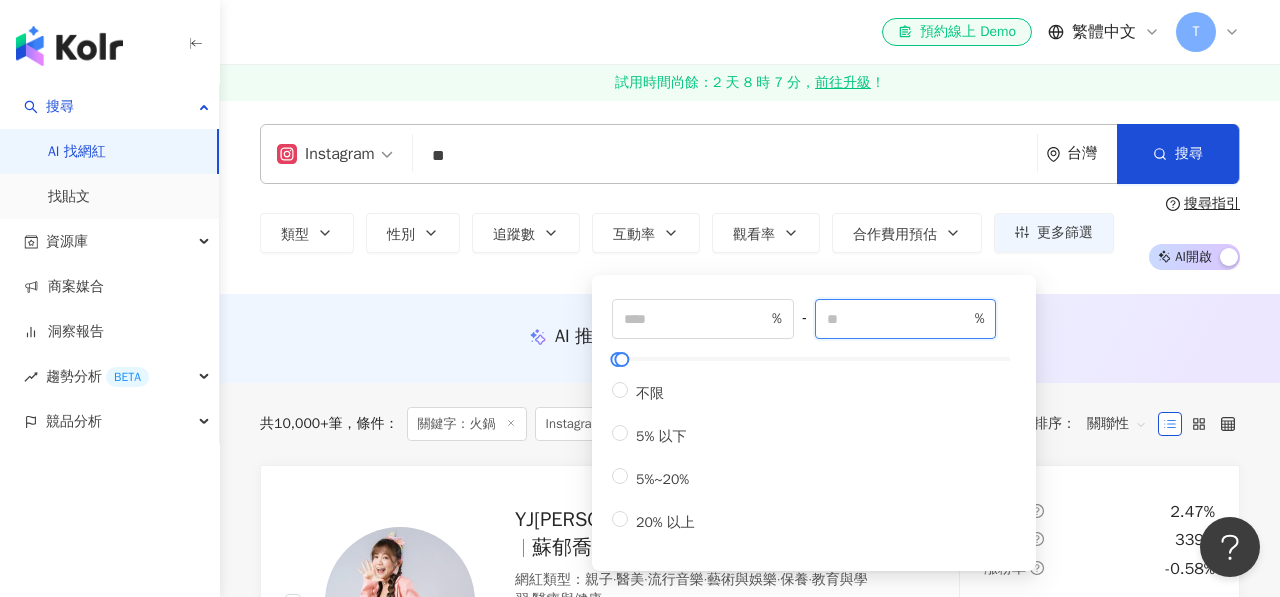 type on "***" 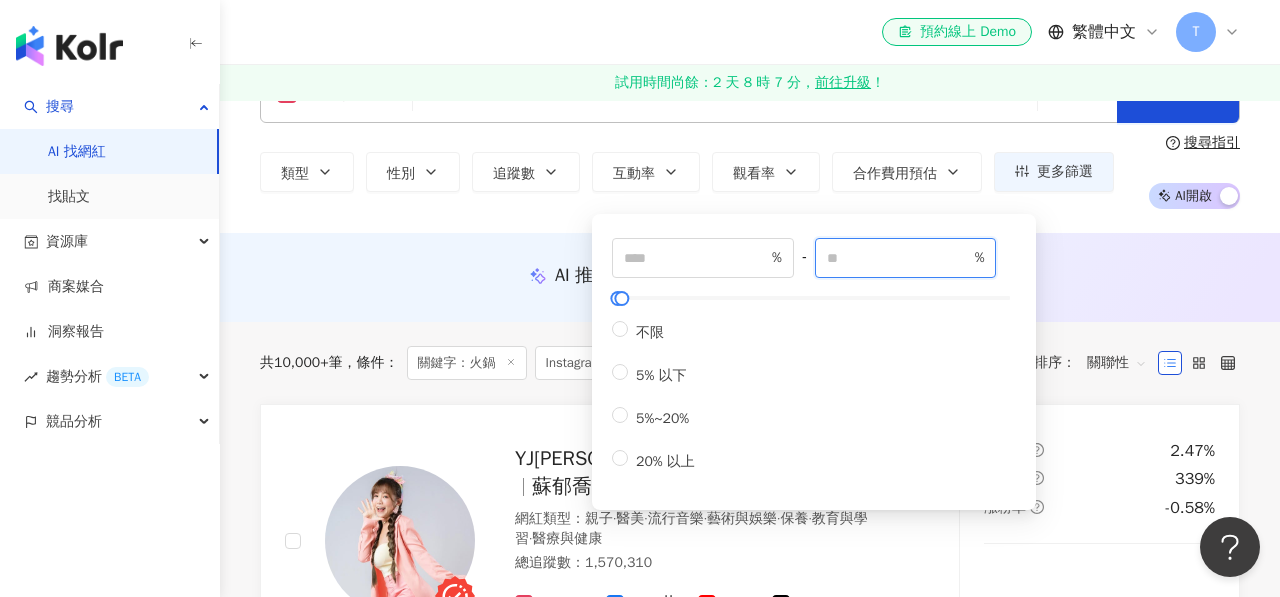 scroll, scrollTop: 262, scrollLeft: 0, axis: vertical 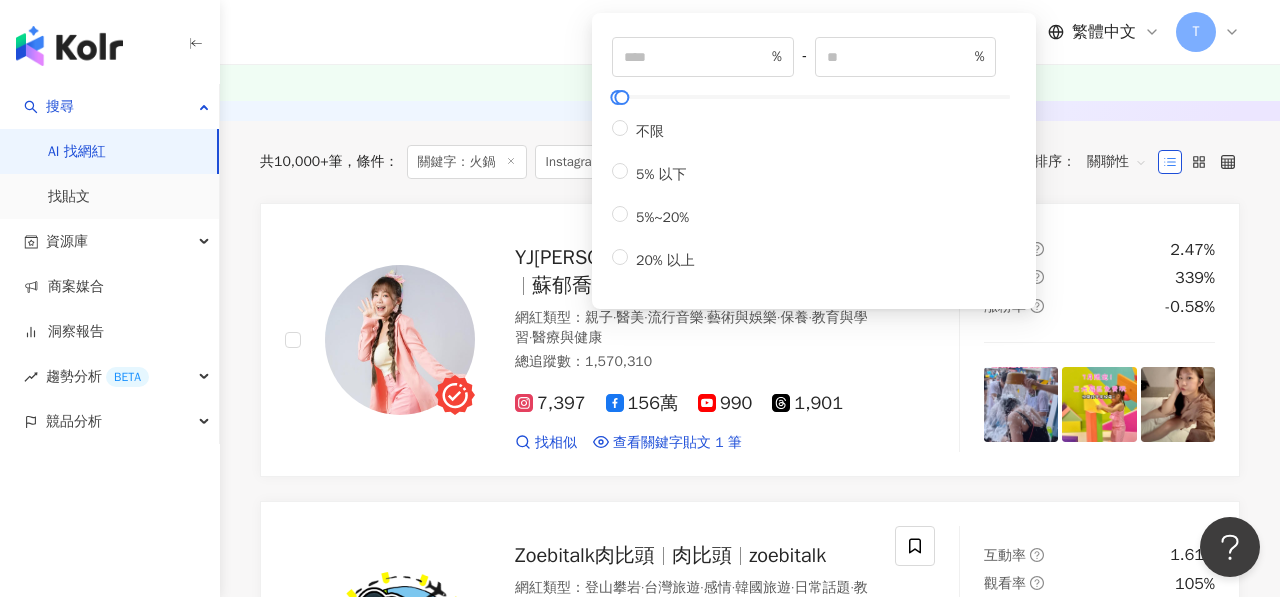click on "YJ蘇郁喬（FeelBe） 蘇郁喬 YJ蘇郁喬 FeelBe 網紅類型 ： 親子  ·  醫美  ·  流行音樂  ·  藝術與娛樂  ·  保養  ·  教育與學習  ·  醫療與健康 總追蹤數 ： 1,570,310 7,397 156萬 990 1,901 找相似 查看關鍵字貼文 1 筆 互動率 2.47% 觀看率 339% 漲粉率 -0.58%" at bounding box center (750, 340) 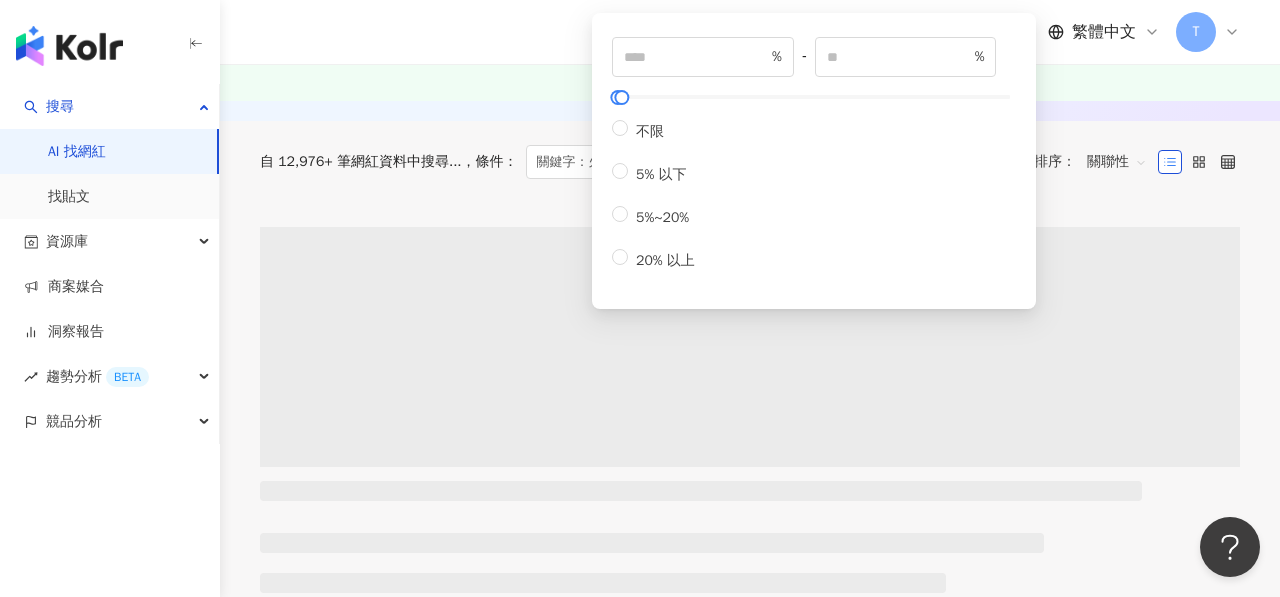 scroll, scrollTop: 0, scrollLeft: 0, axis: both 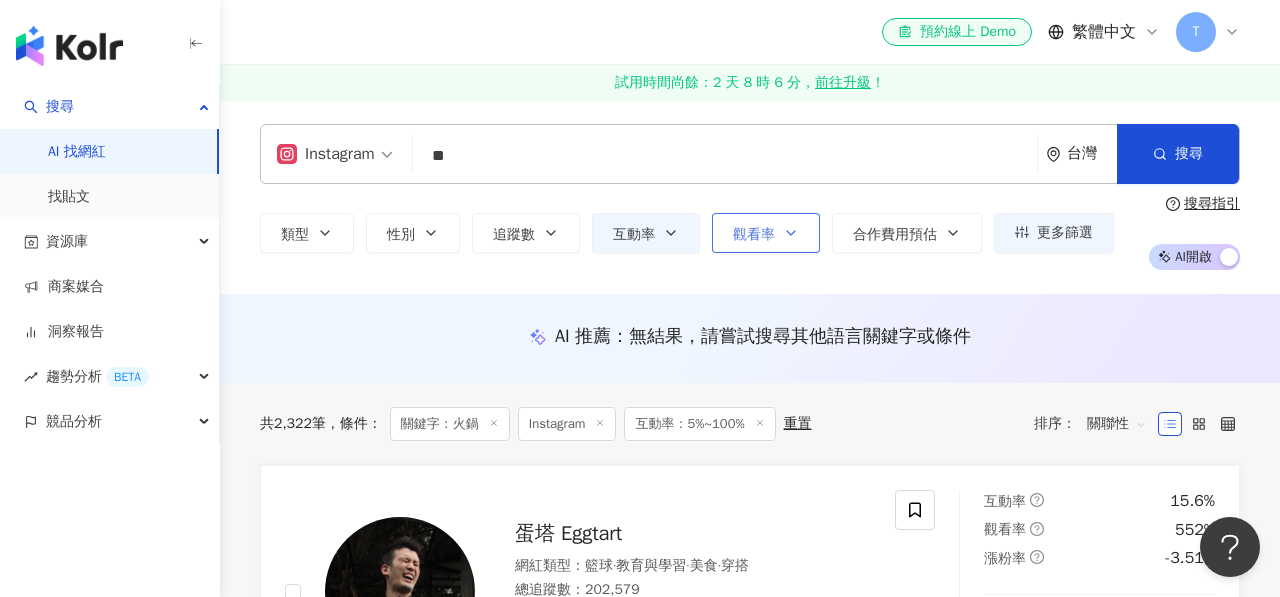 click on "觀看率" at bounding box center [754, 235] 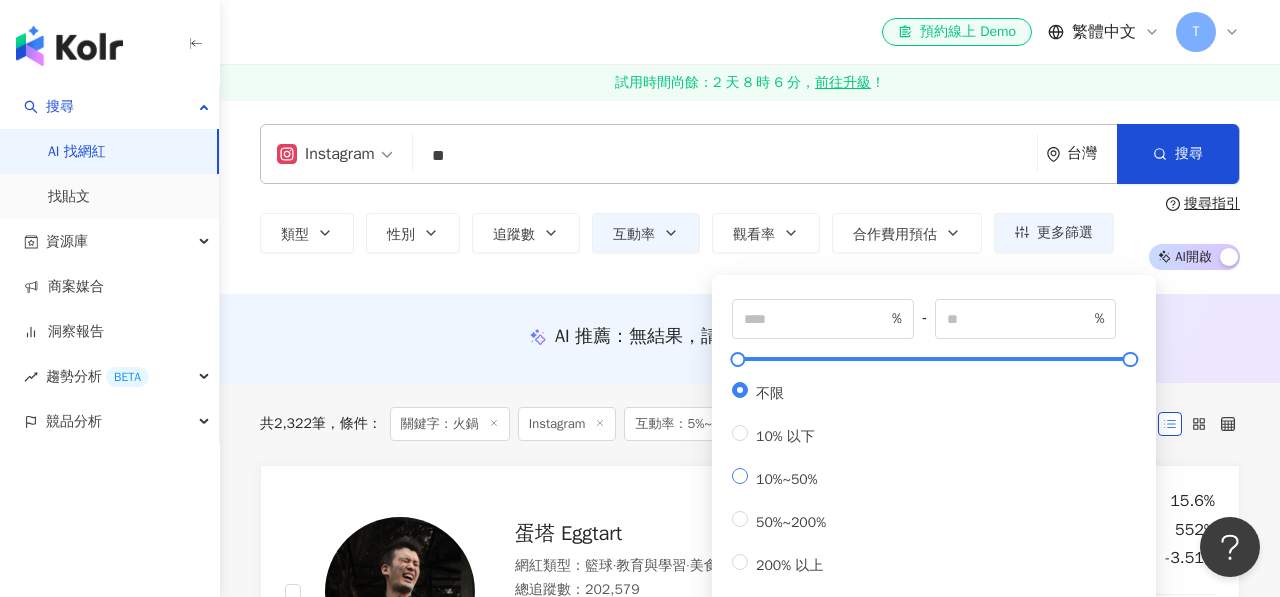 click on "10%~50%" at bounding box center [787, 479] 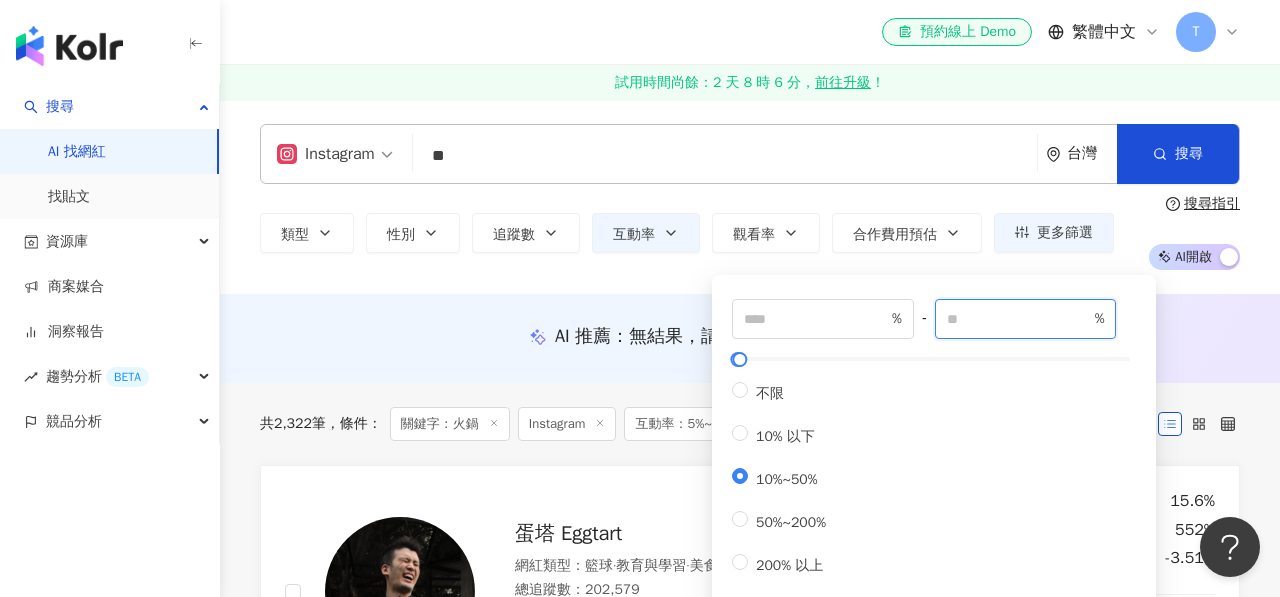 click on "**" at bounding box center [1019, 319] 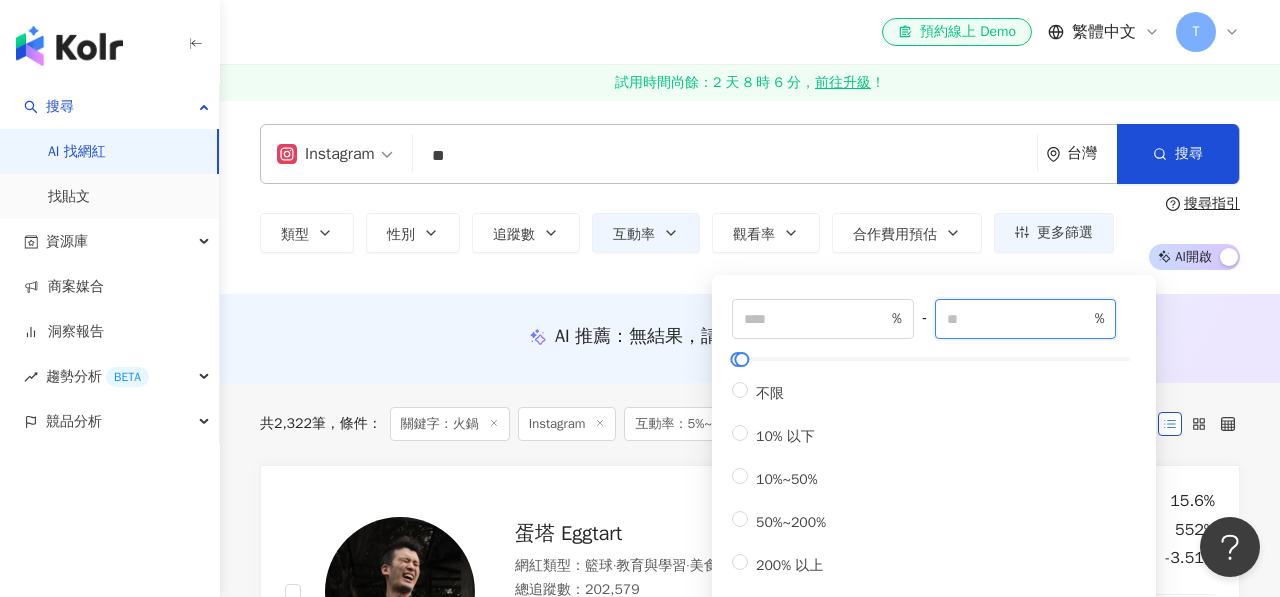 type on "***" 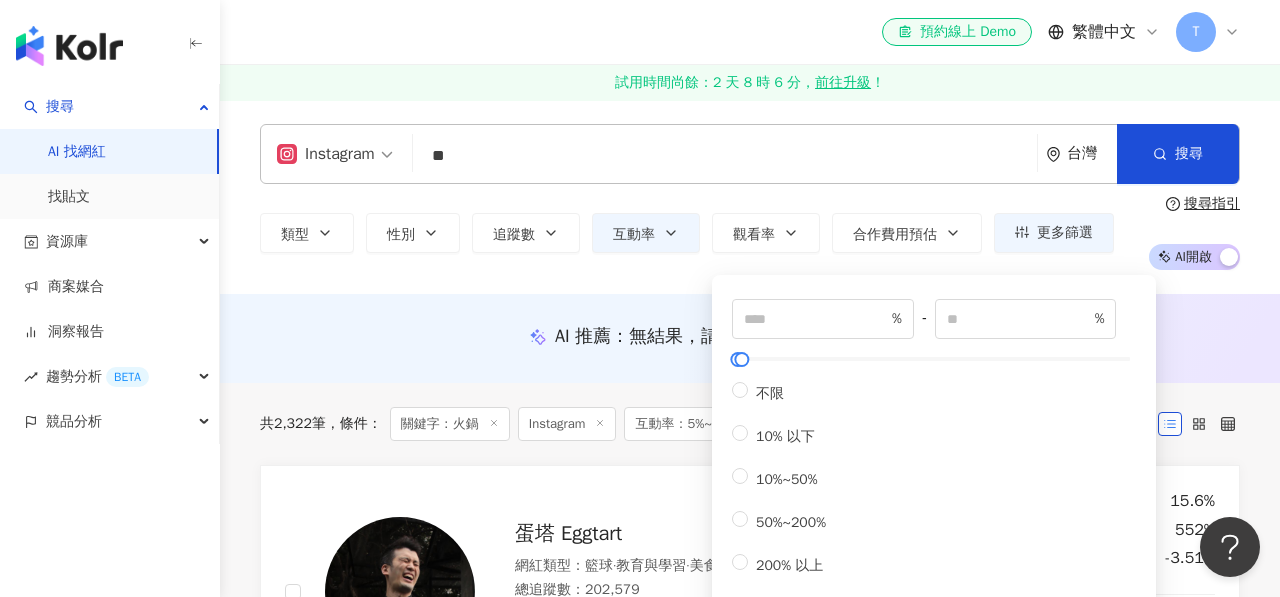 click on "共  2,322  筆 條件 ： 關鍵字：火鍋 Instagram 互動率：5%~100% 重置 排序： 關聯性" at bounding box center [750, 424] 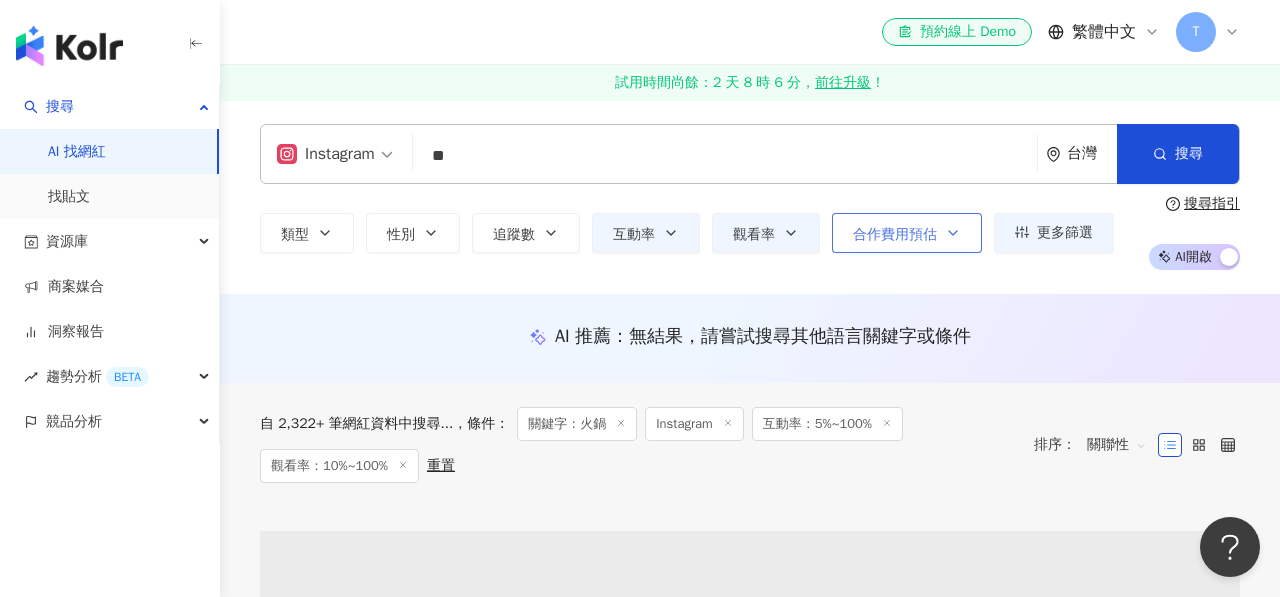 click on "合作費用預估" at bounding box center [907, 233] 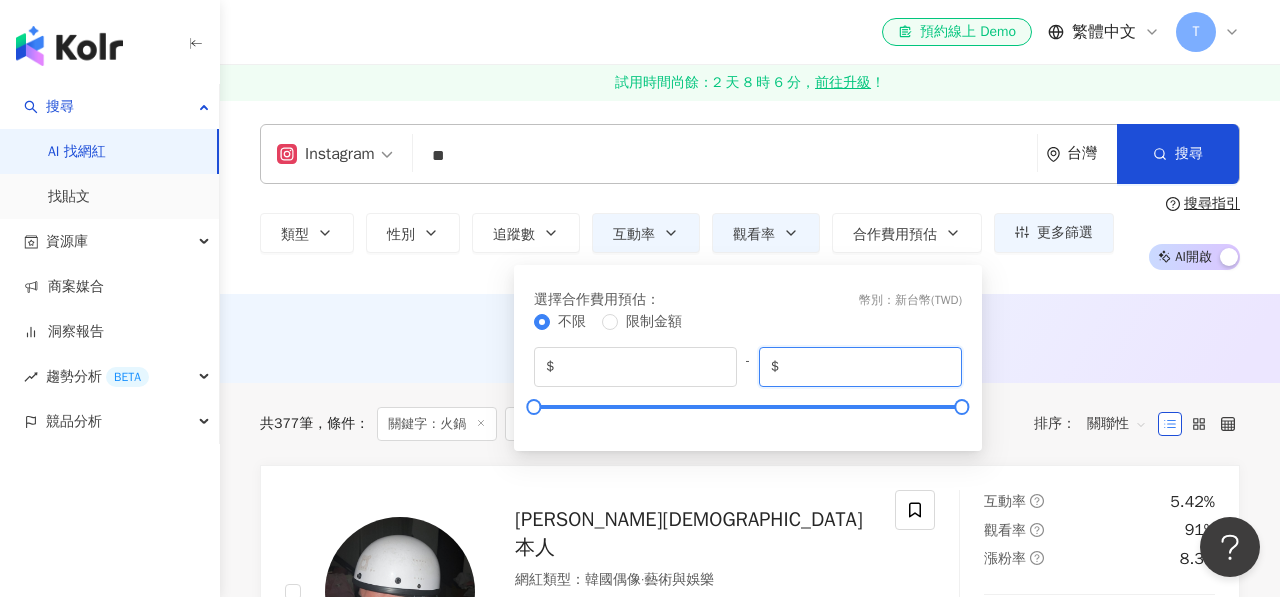 click on "*******" at bounding box center (866, 367) 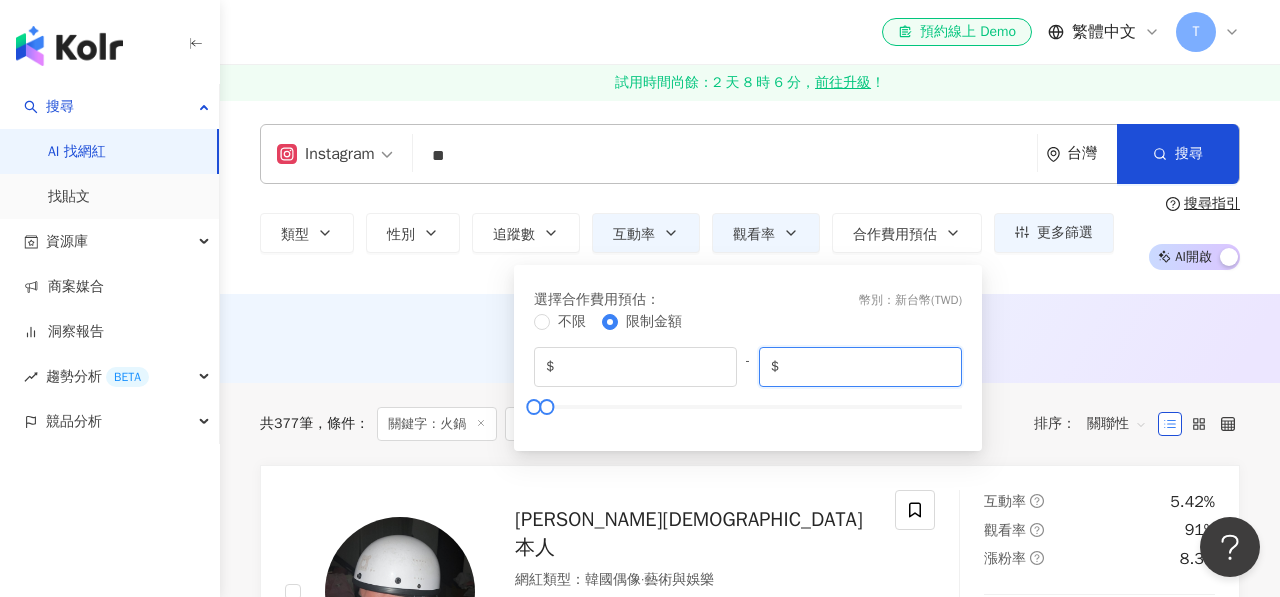 type on "*****" 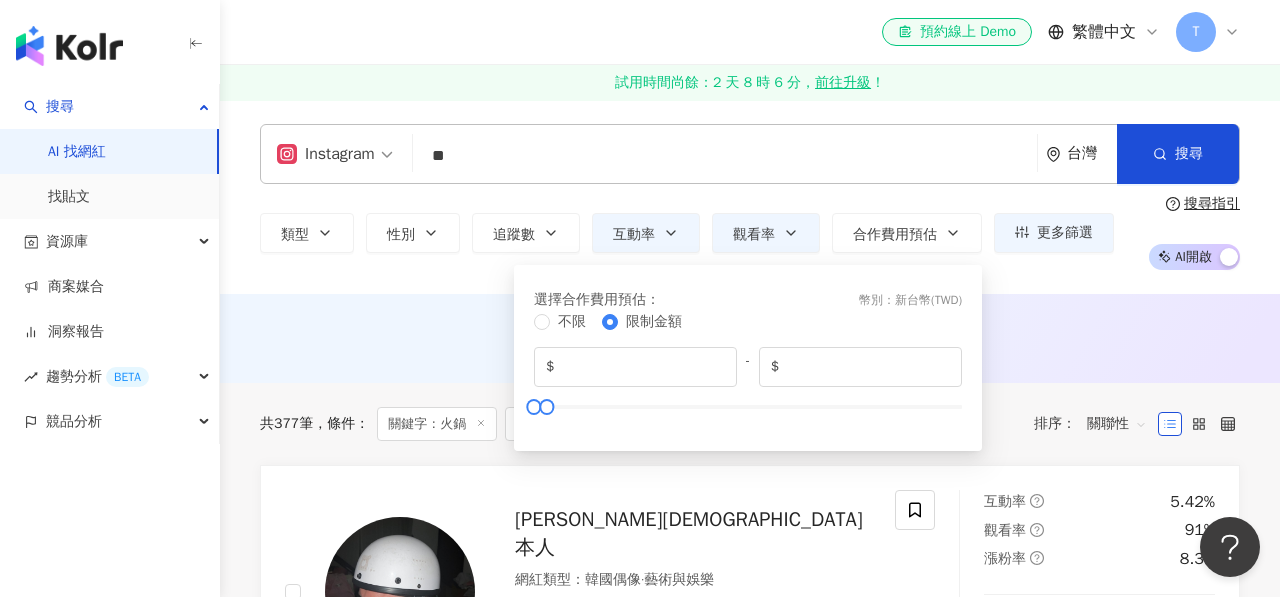 click on "AI 推薦 ： 無結果，請嘗試搜尋其他語言關鍵字或條件" at bounding box center (750, 338) 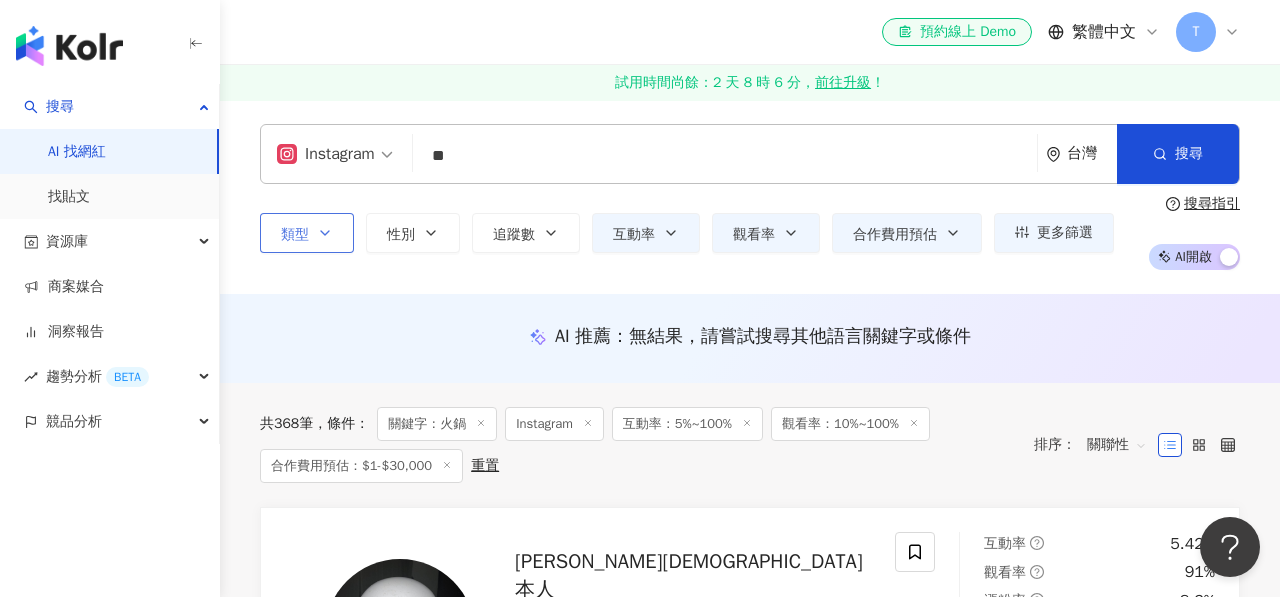 click on "類型" at bounding box center (307, 233) 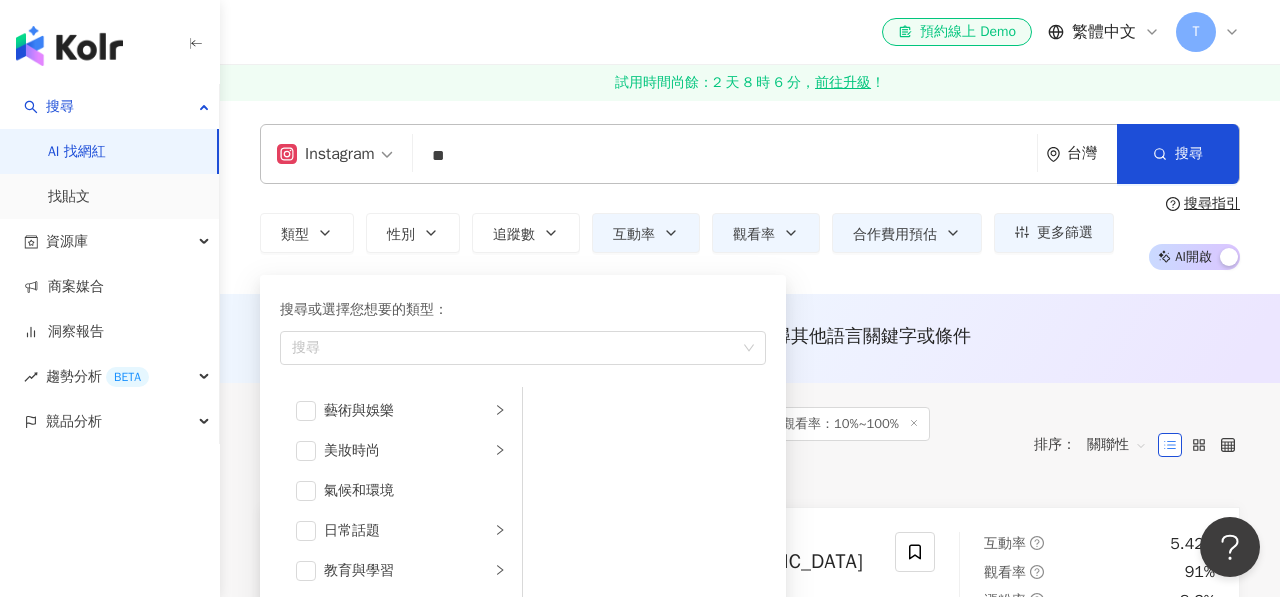 click on "AI 推薦 ： 無結果，請嘗試搜尋其他語言關鍵字或條件" at bounding box center (750, 338) 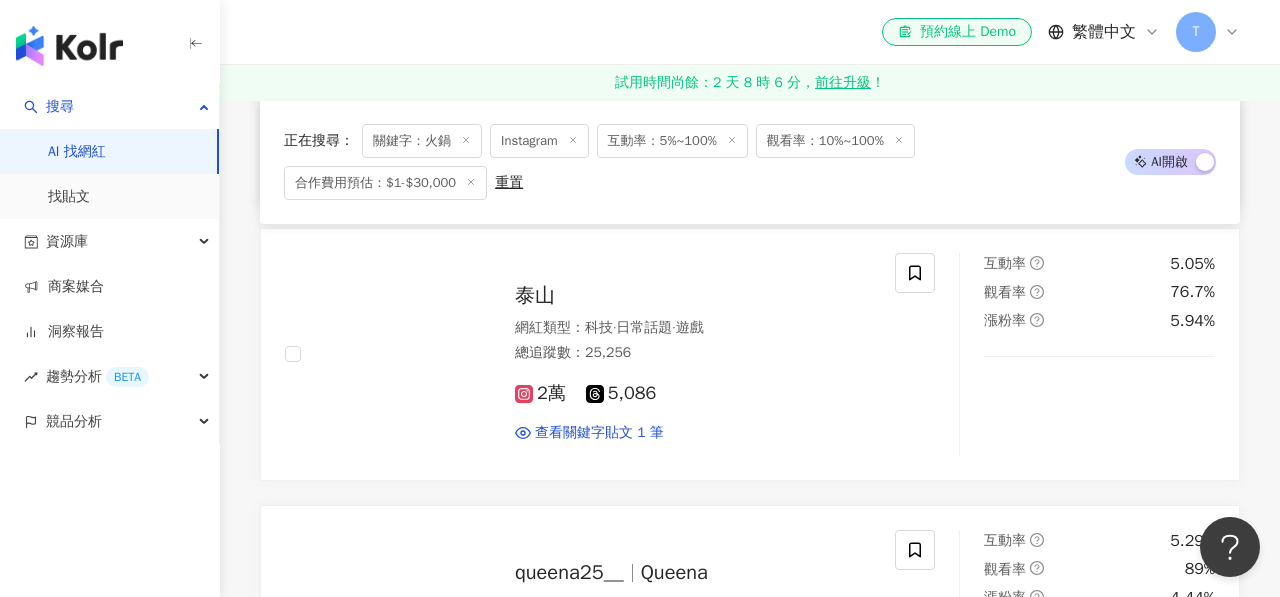 scroll, scrollTop: 1016, scrollLeft: 0, axis: vertical 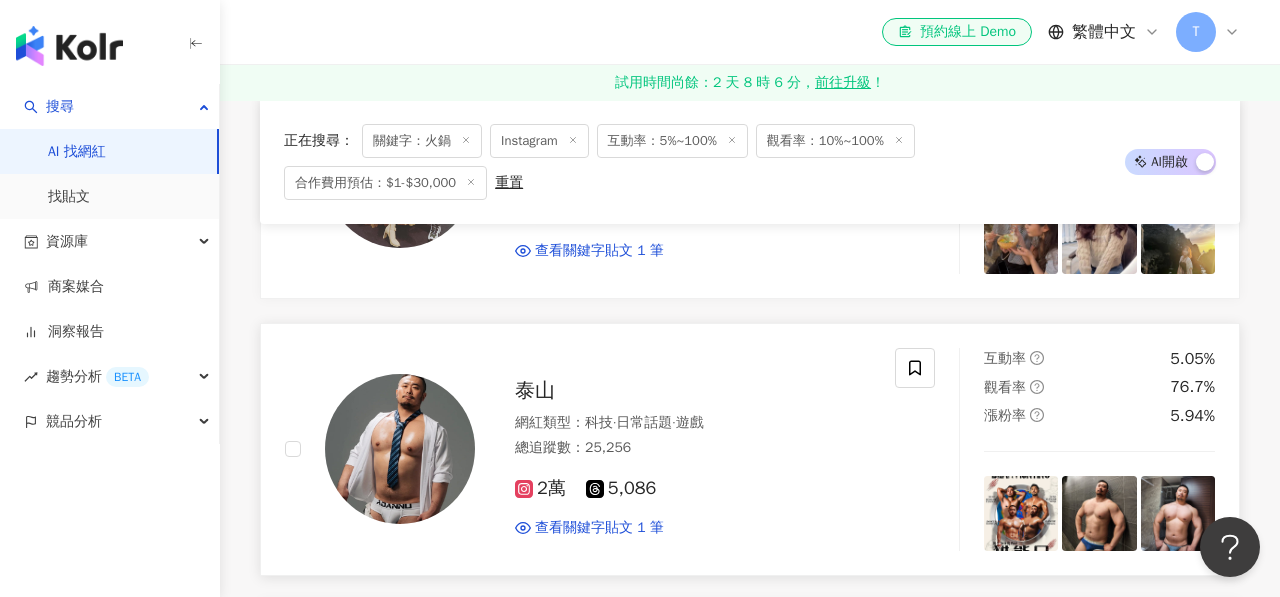 click on "泰山" at bounding box center (535, 390) 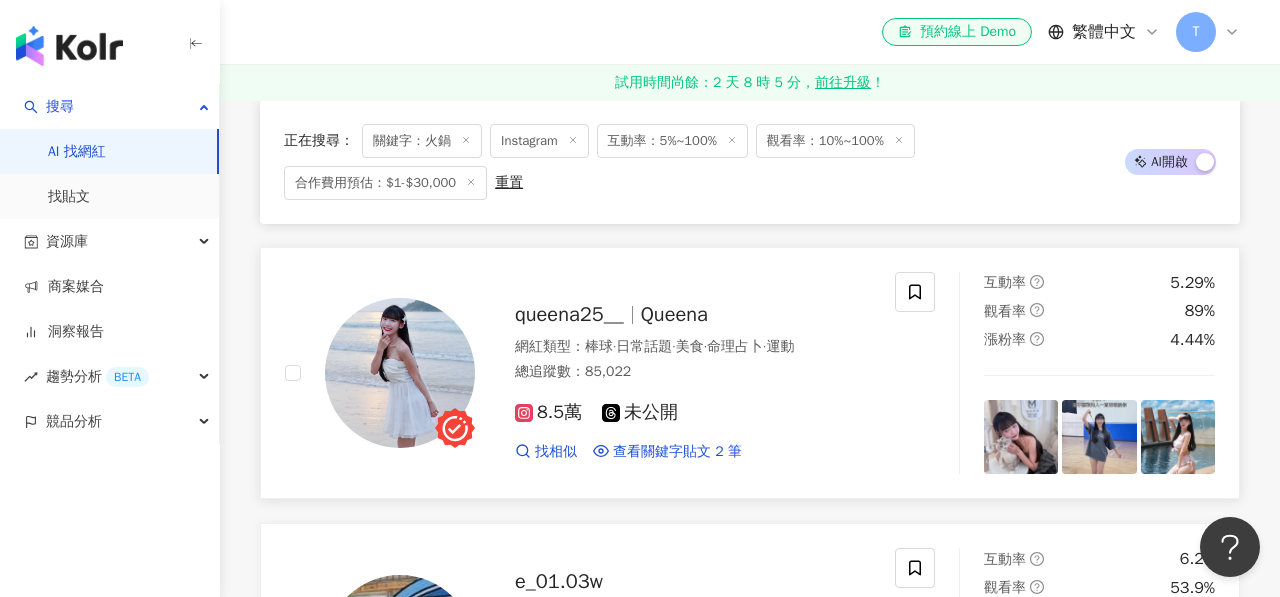 scroll, scrollTop: 1382, scrollLeft: 0, axis: vertical 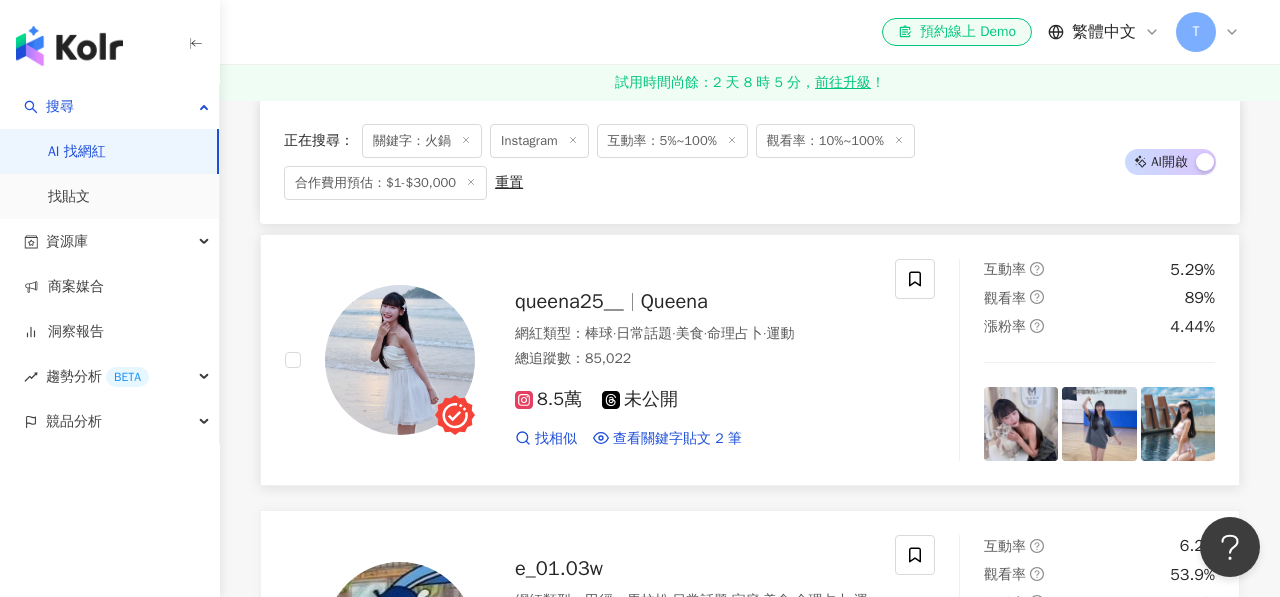 click on "queena25__" at bounding box center [569, 301] 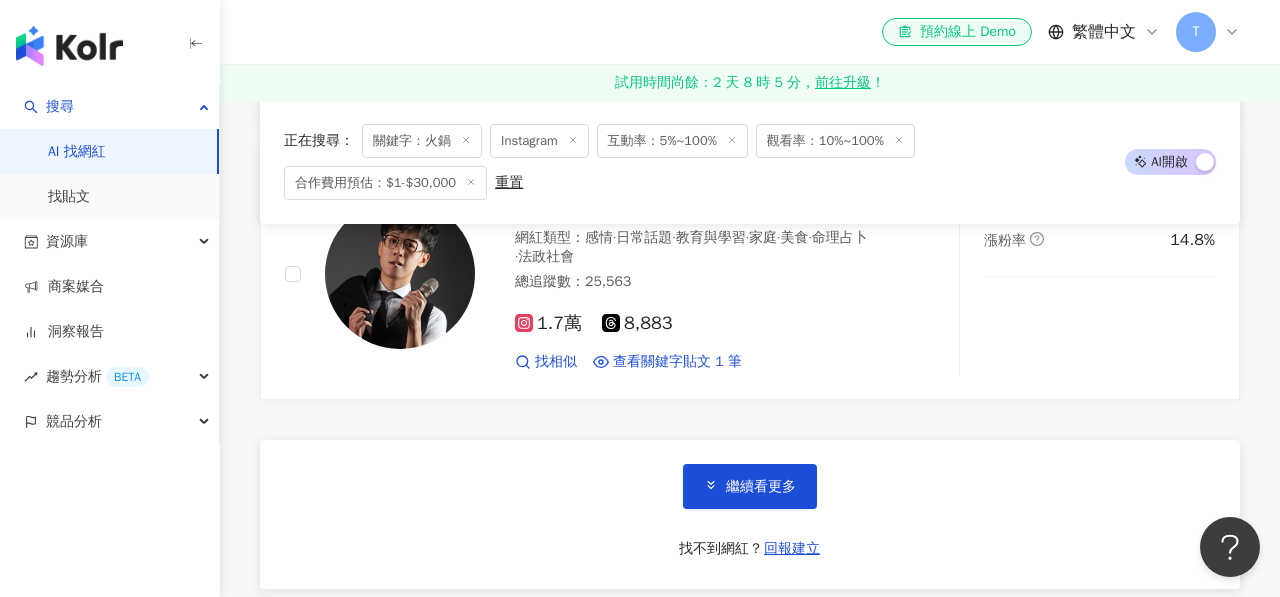 scroll, scrollTop: 3394, scrollLeft: 0, axis: vertical 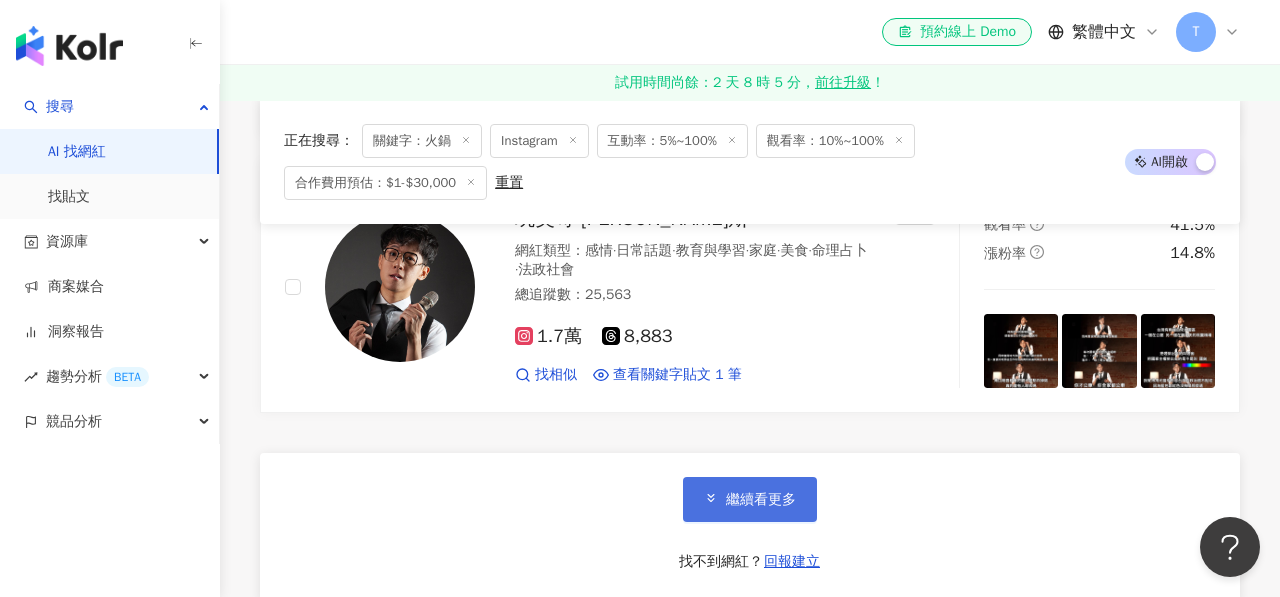 click on "繼續看更多" at bounding box center (750, 499) 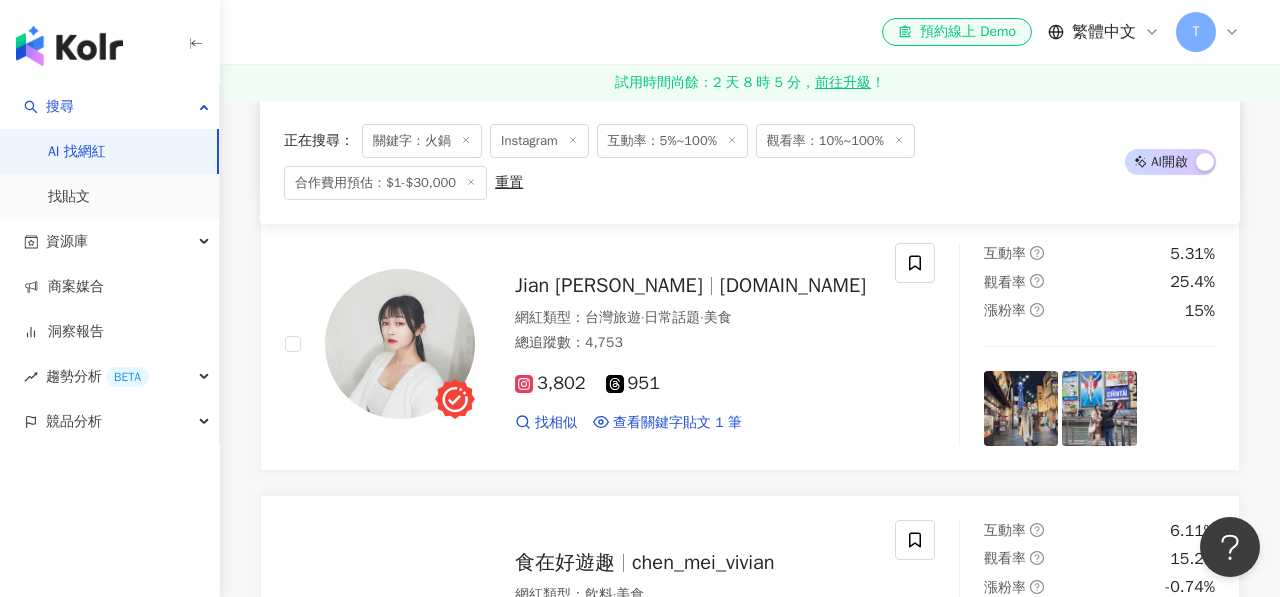 scroll, scrollTop: 3937, scrollLeft: 0, axis: vertical 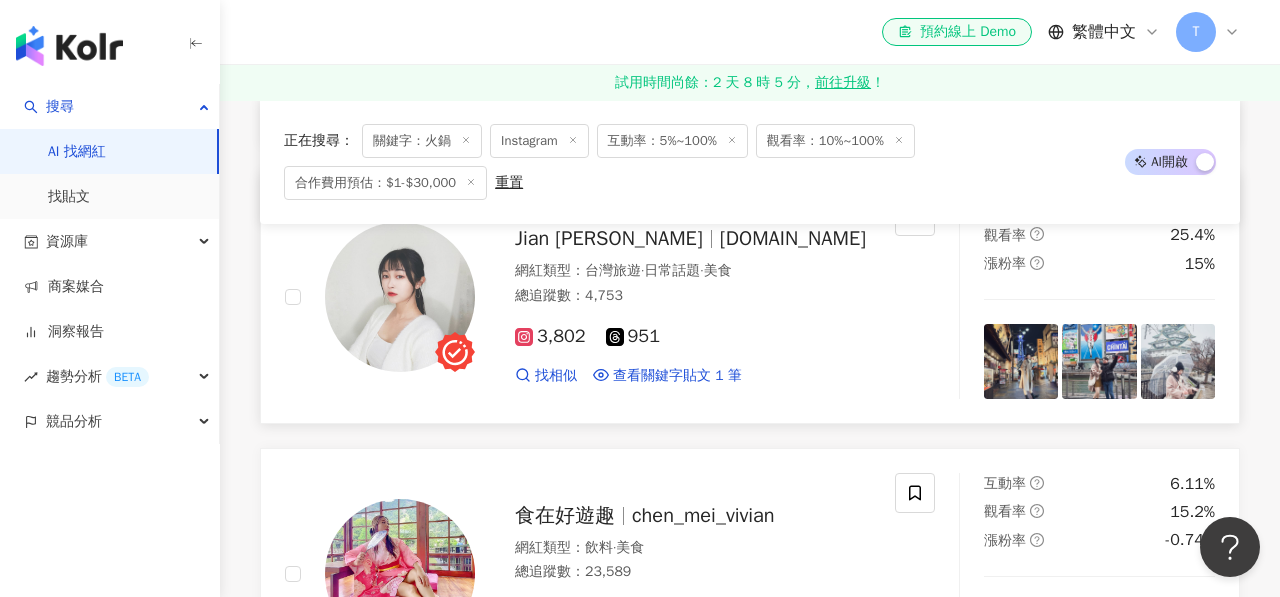 click on "yjian.tw" at bounding box center (793, 238) 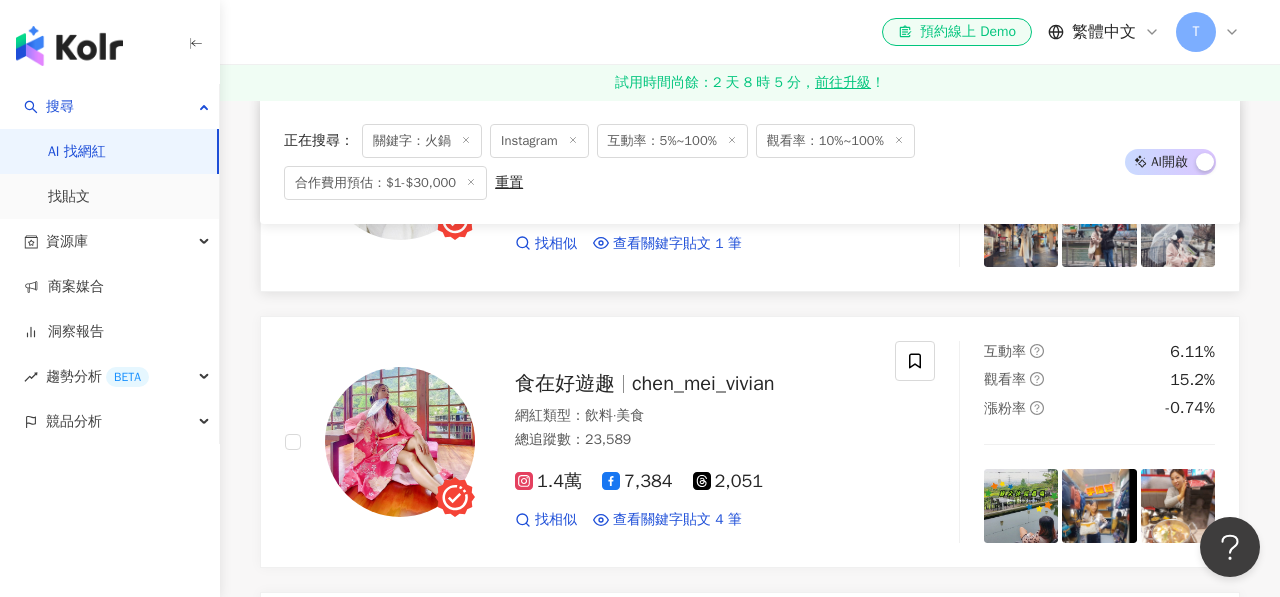 scroll, scrollTop: 4104, scrollLeft: 0, axis: vertical 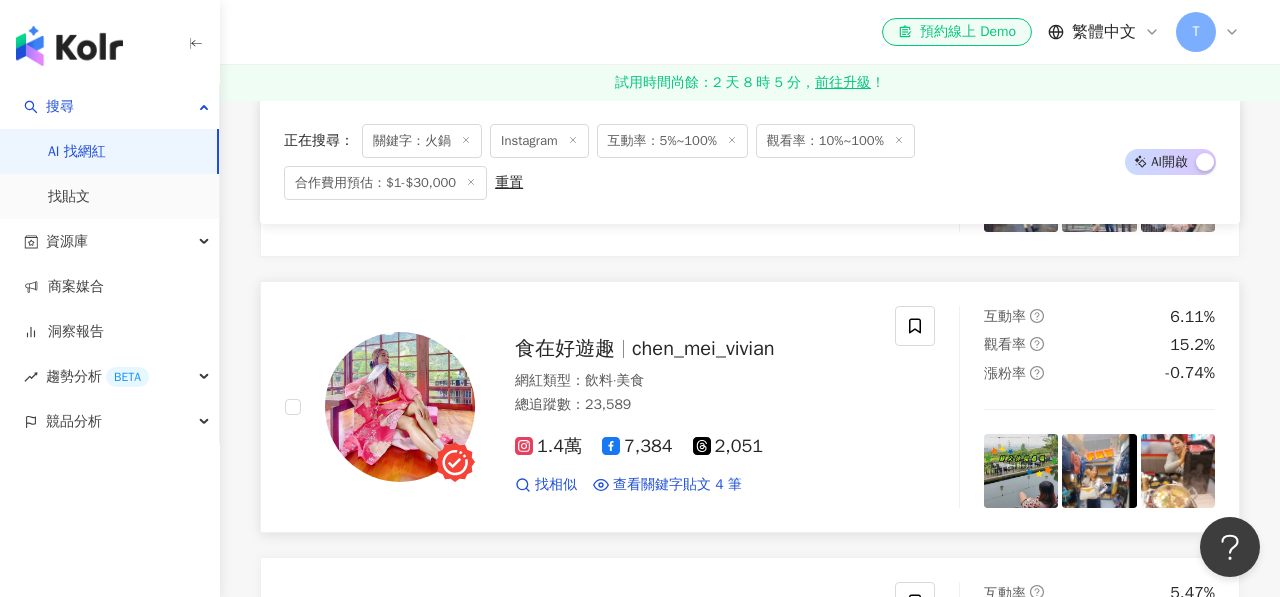 click on "chen_mei_vivian" at bounding box center (703, 348) 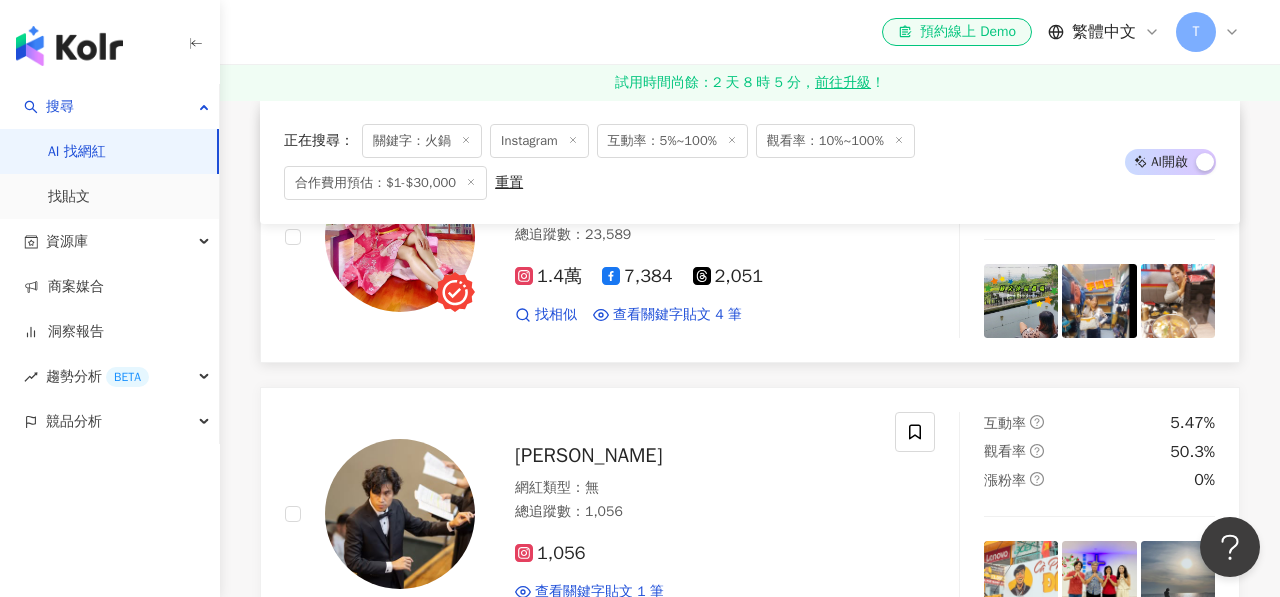 scroll, scrollTop: 4410, scrollLeft: 0, axis: vertical 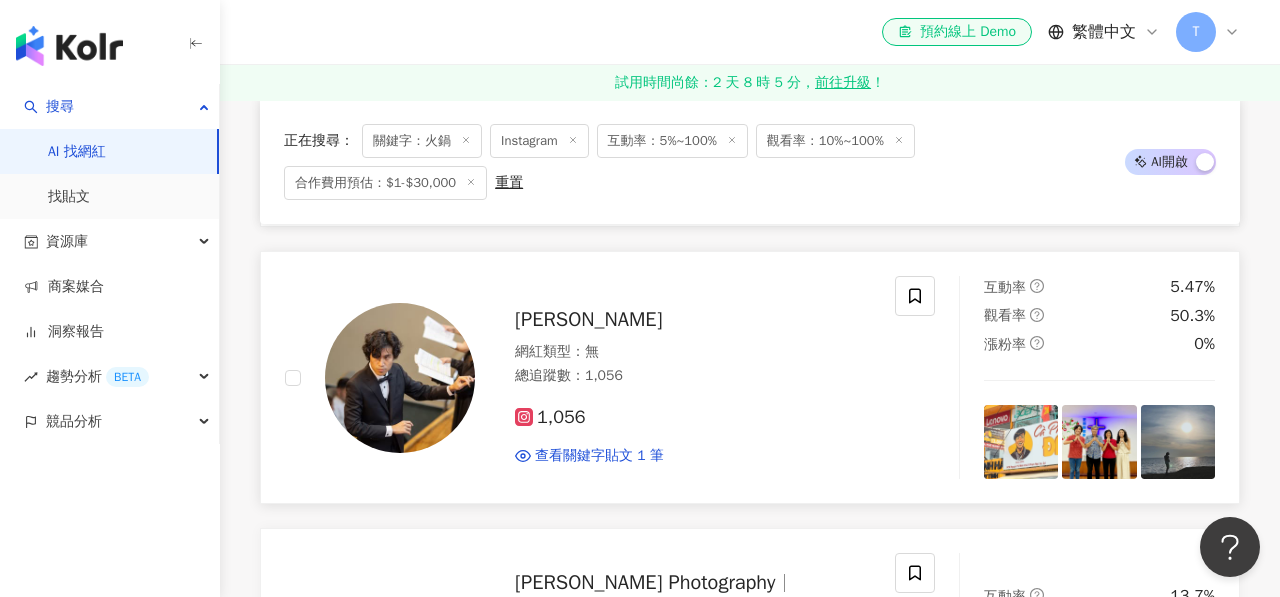 click on "盧馬丁" at bounding box center [588, 319] 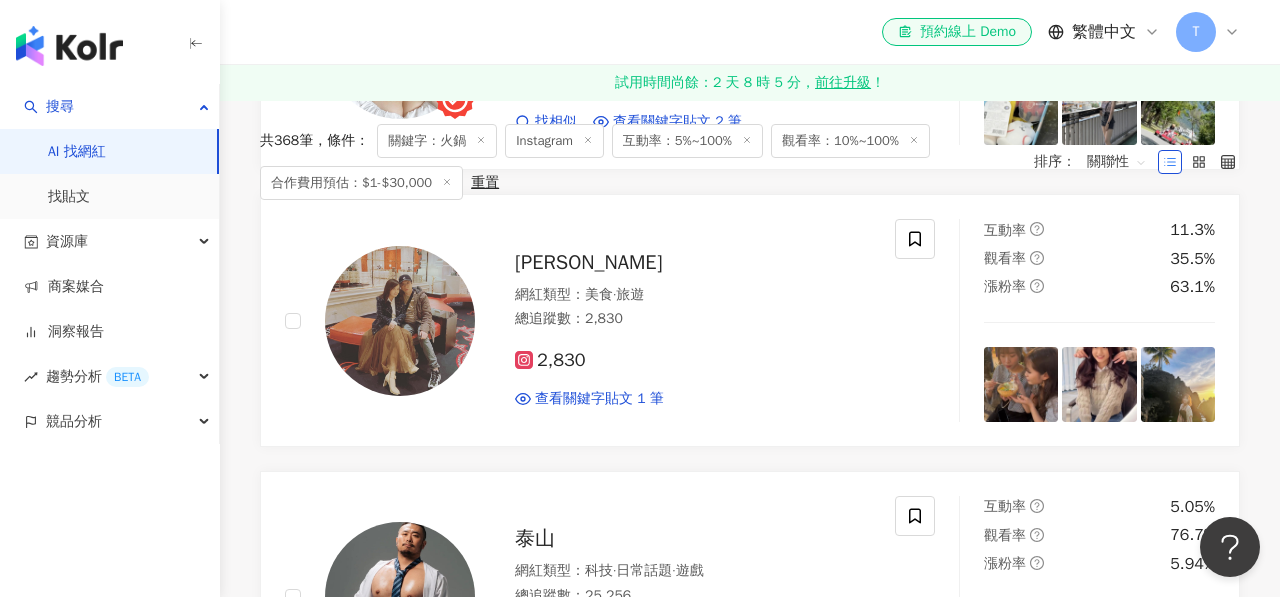 scroll, scrollTop: 0, scrollLeft: 0, axis: both 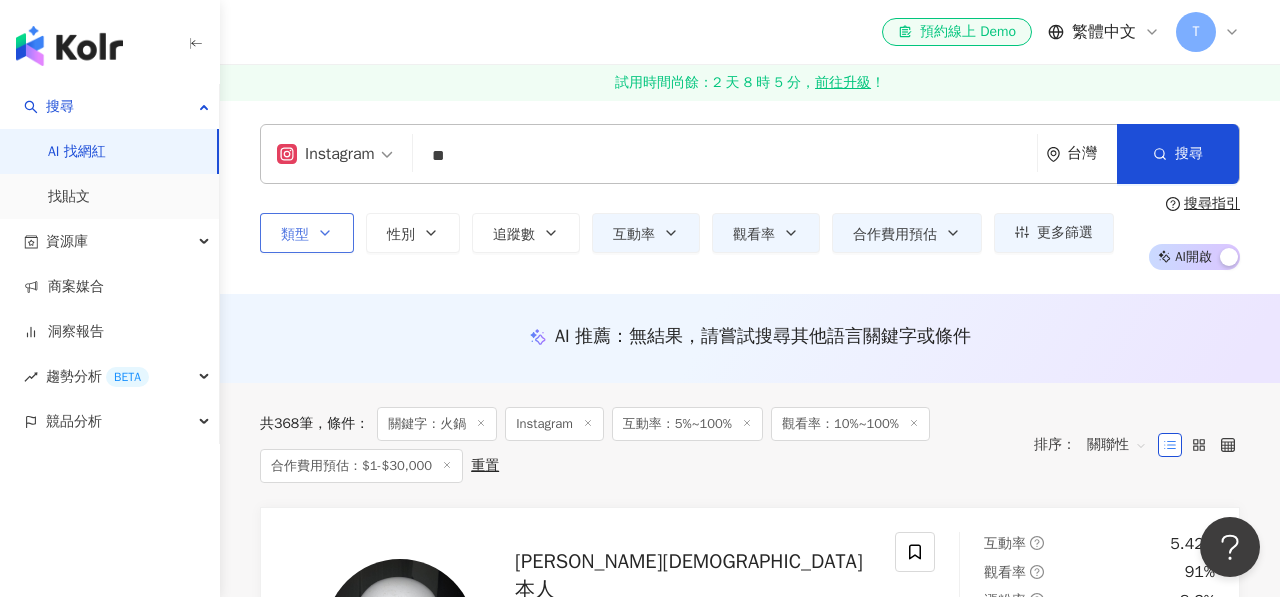 click 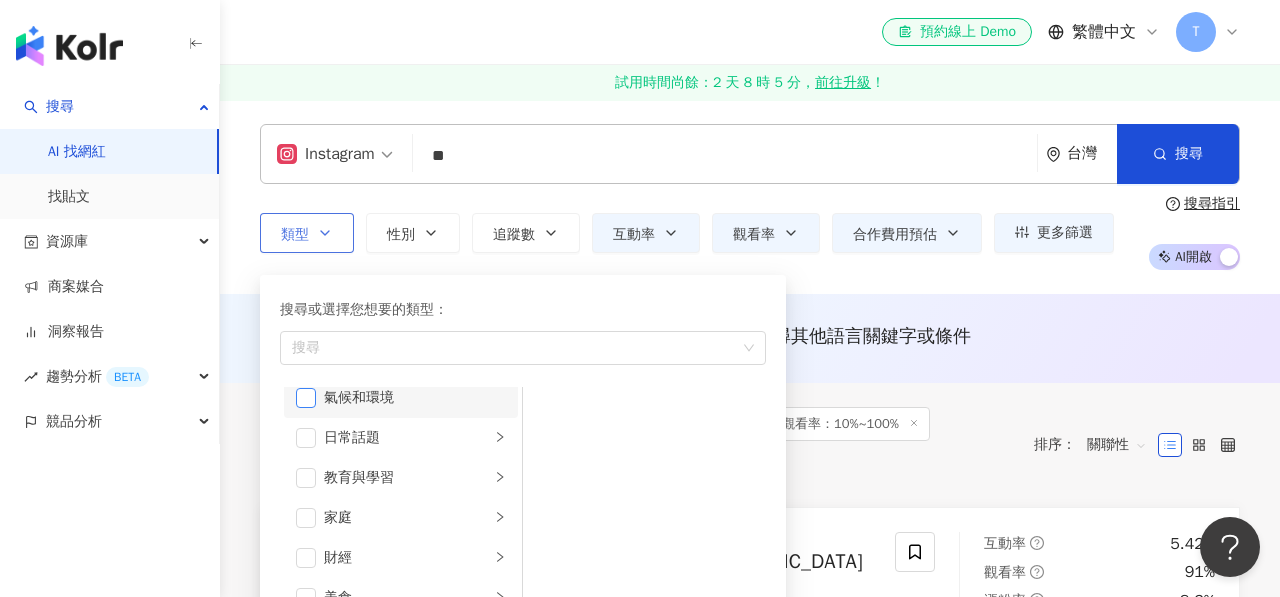 scroll, scrollTop: 81, scrollLeft: 0, axis: vertical 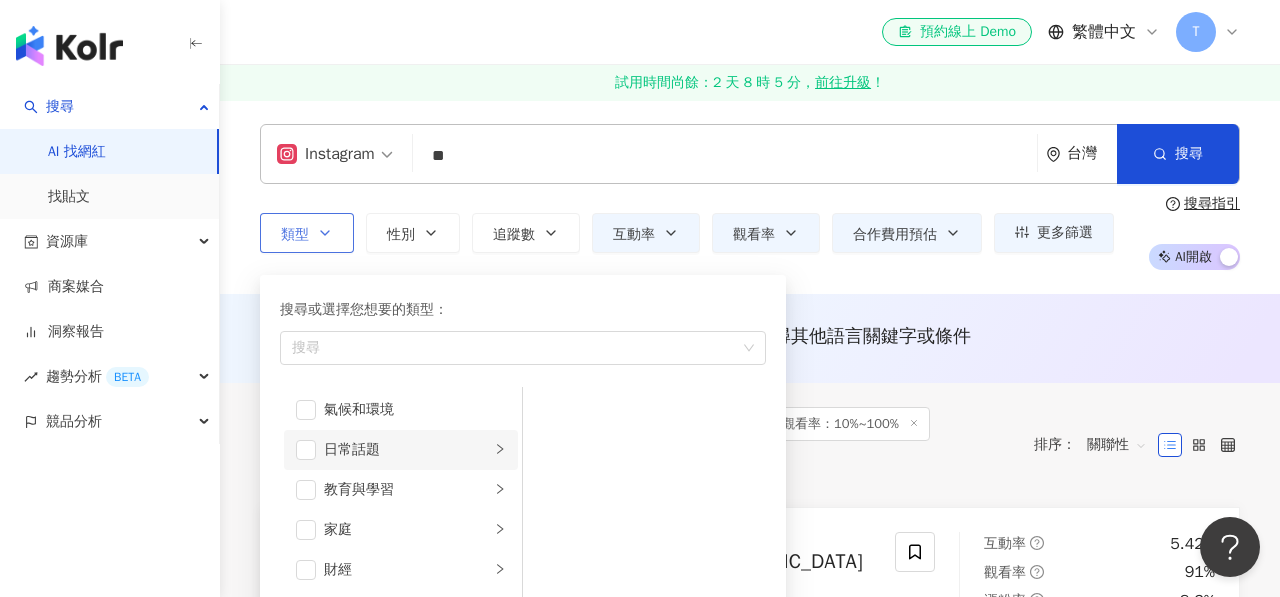 click on "日常話題" at bounding box center (407, 450) 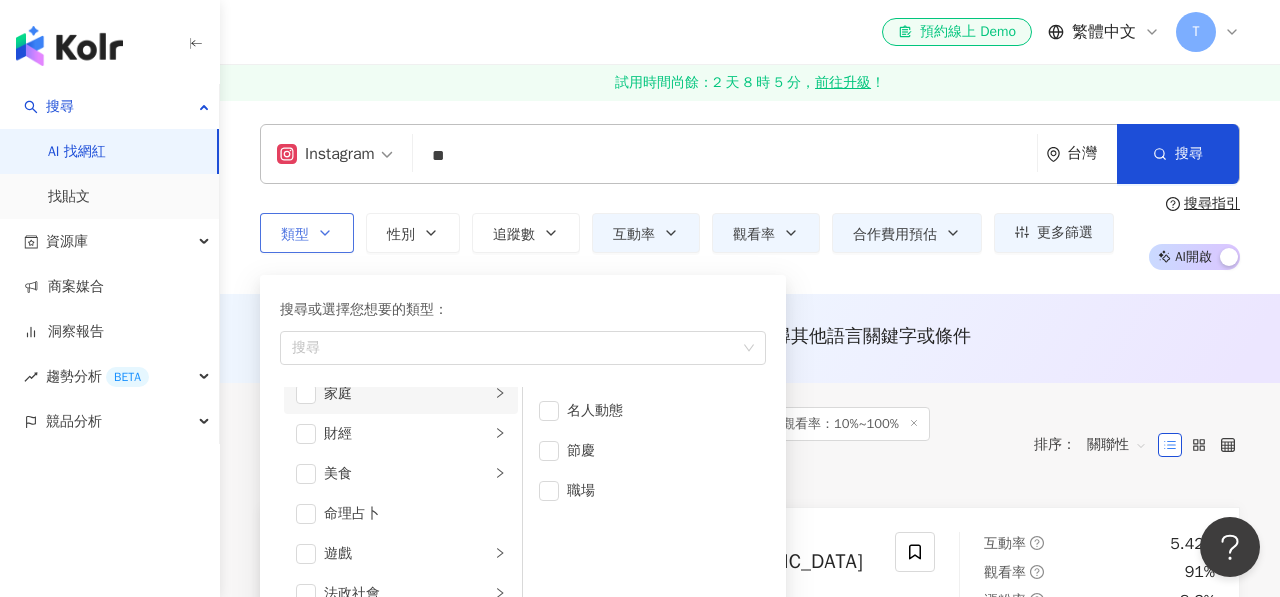 scroll, scrollTop: 245, scrollLeft: 0, axis: vertical 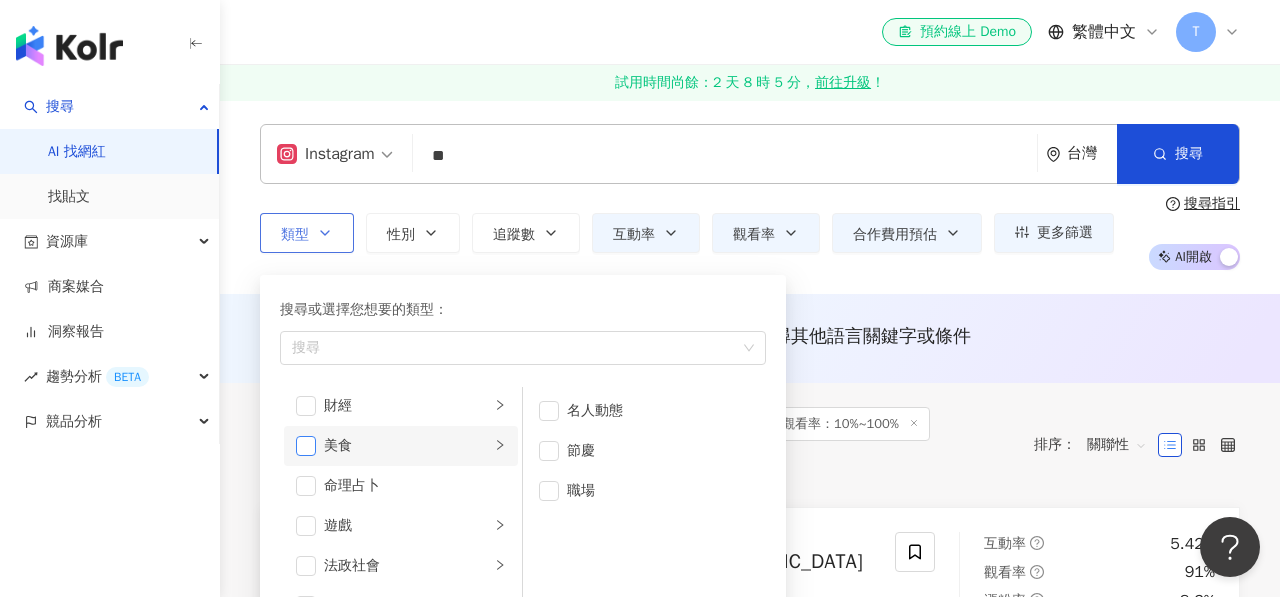 click at bounding box center [306, 446] 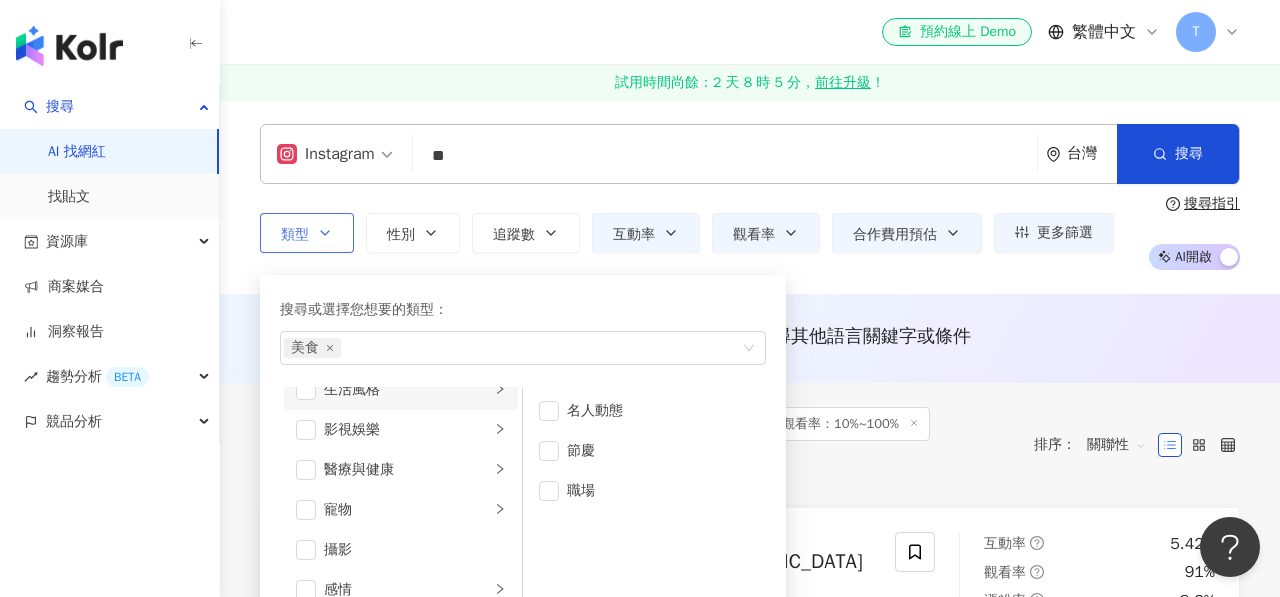 click on "生活風格" at bounding box center [401, 390] 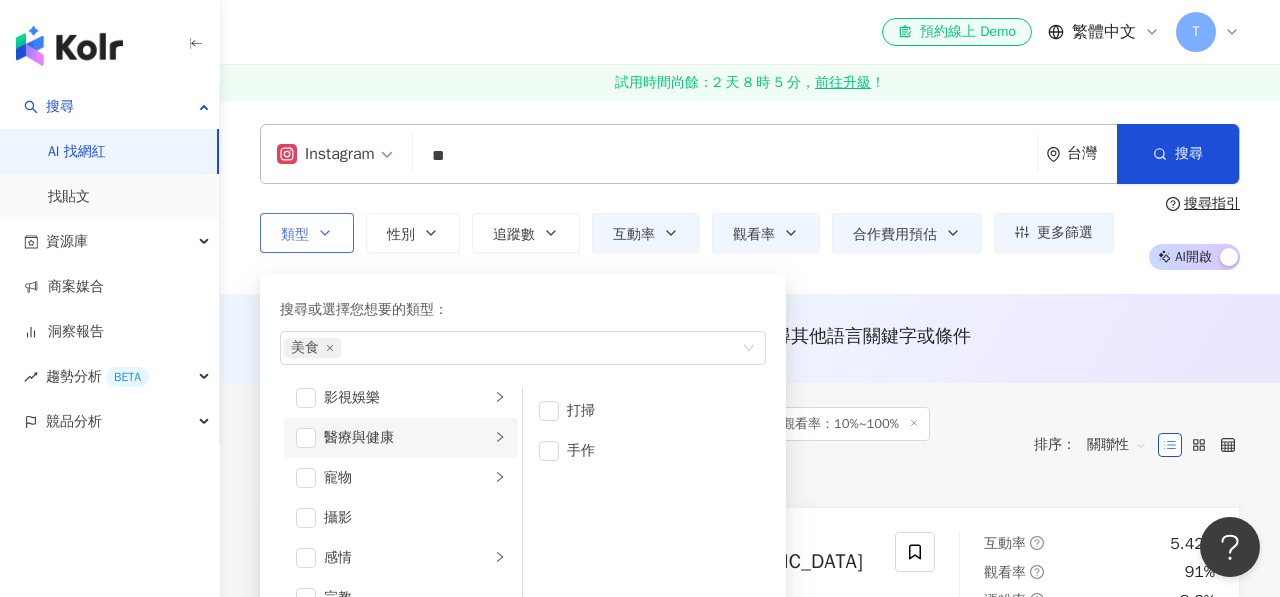 scroll, scrollTop: 498, scrollLeft: 0, axis: vertical 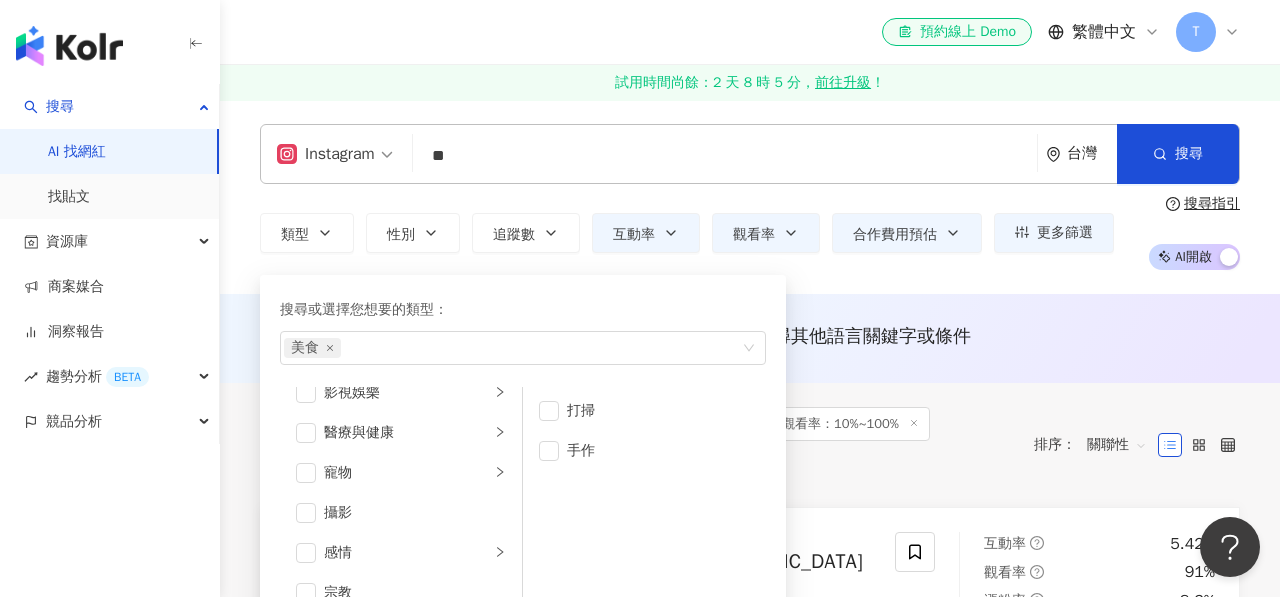click on "共  368  筆 條件 ： 關鍵字：火鍋 Instagram 互動率：5%~100% 觀看率：10%~100% 合作費用預估：$1-$30,000 重置" at bounding box center (637, 445) 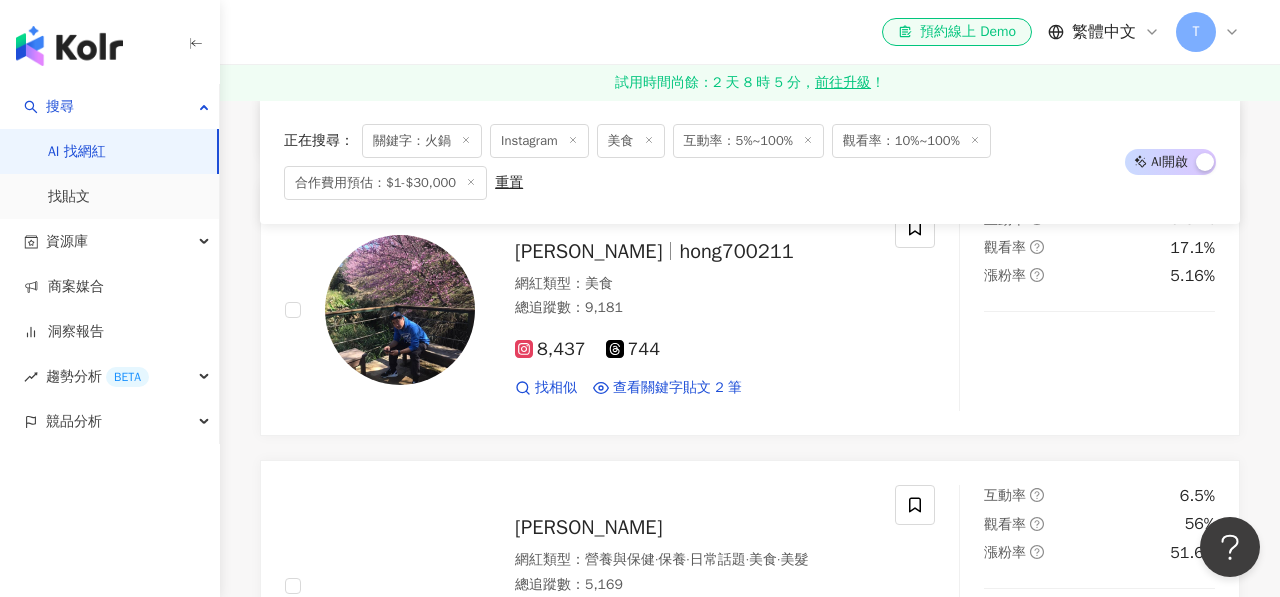 scroll, scrollTop: 5056, scrollLeft: 0, axis: vertical 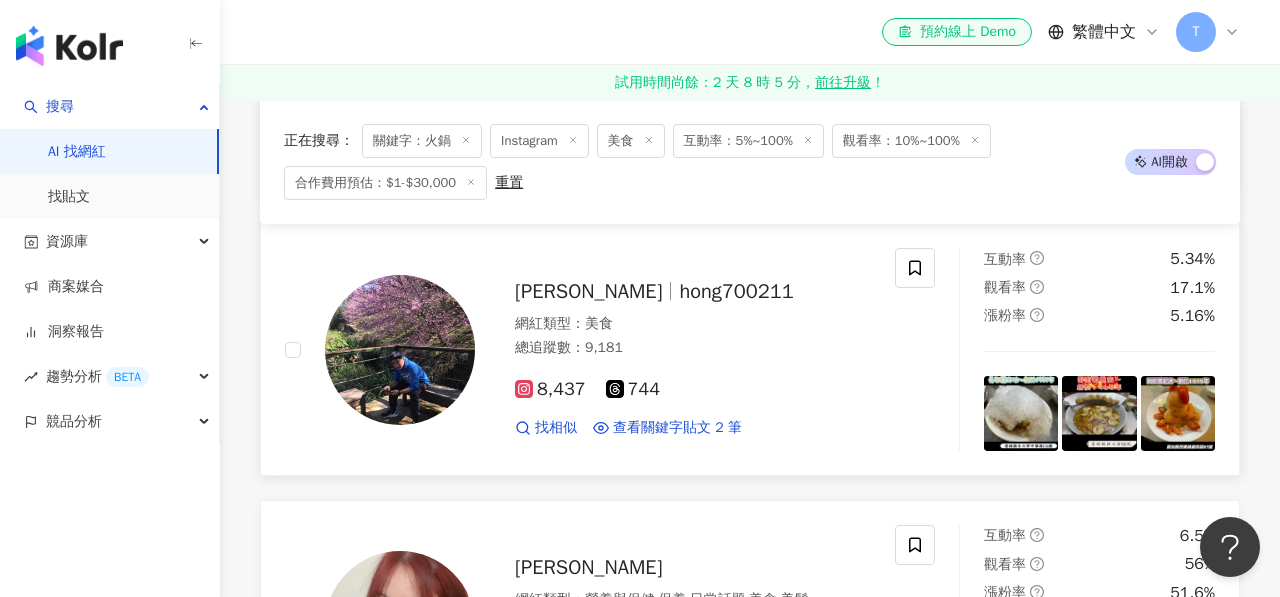 click on "hong700211" at bounding box center (736, 291) 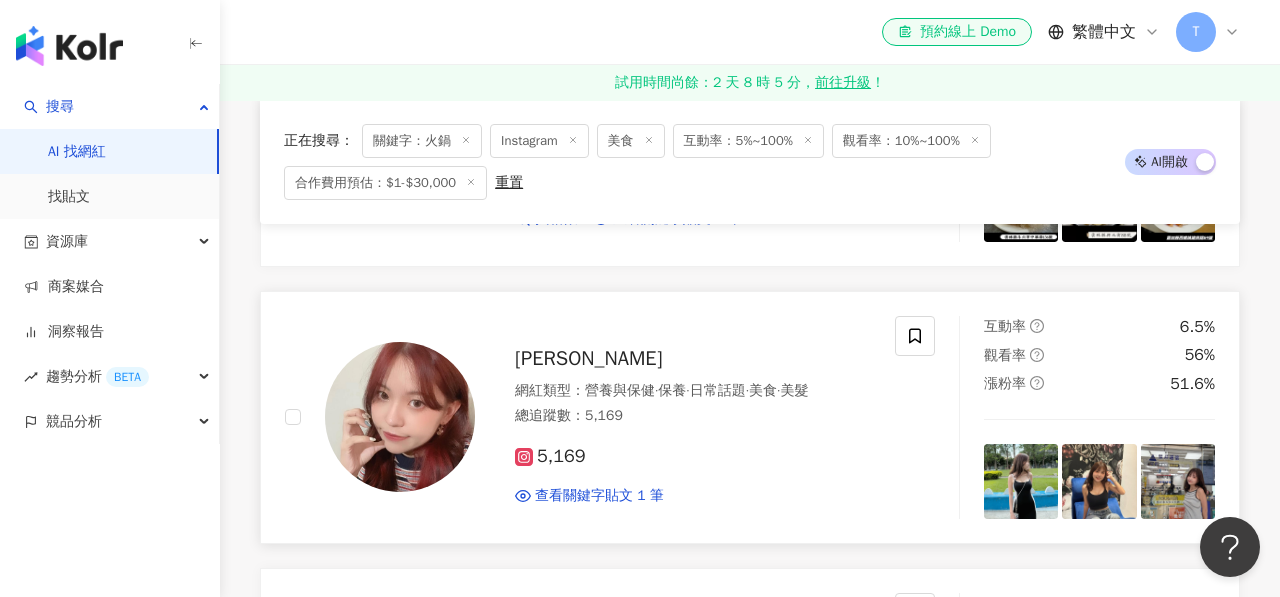 scroll, scrollTop: 5284, scrollLeft: 0, axis: vertical 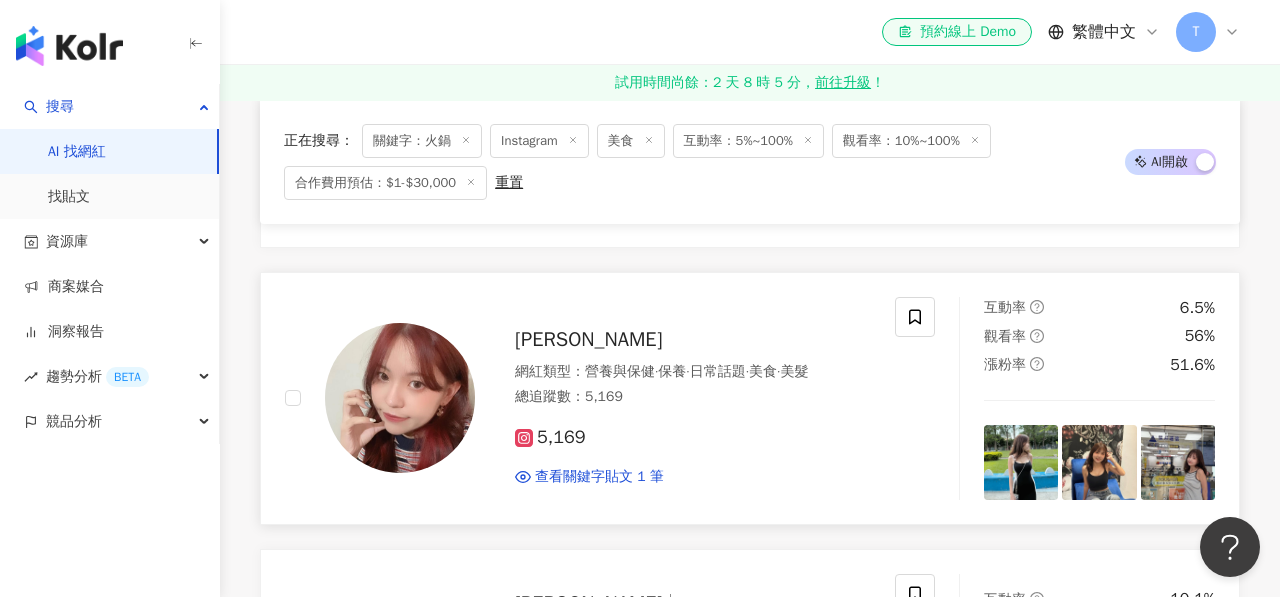 click on "陳柔璇" at bounding box center [588, 339] 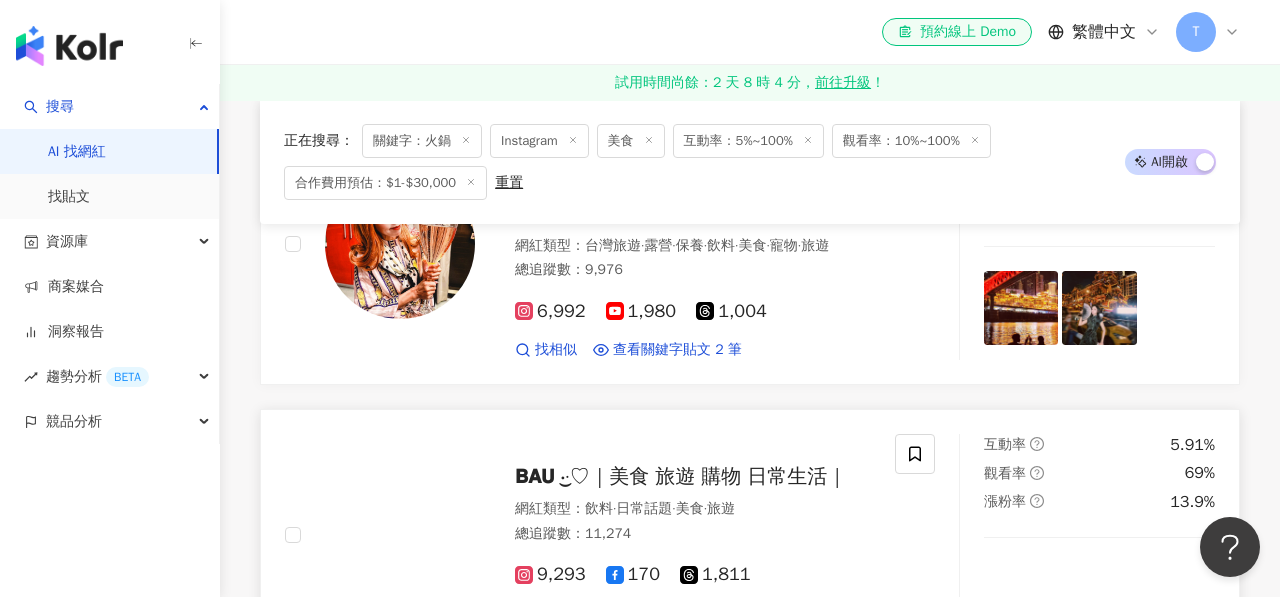scroll, scrollTop: 5544, scrollLeft: 0, axis: vertical 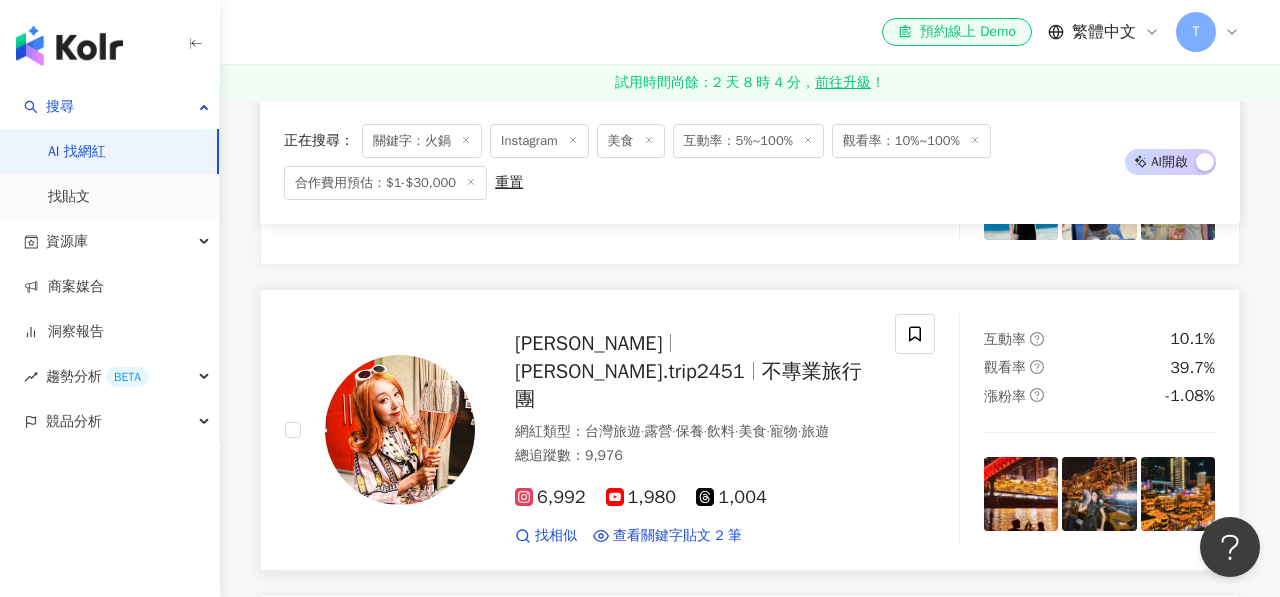 click on "Naomi naomi.trip2451 不專業旅行團 網紅類型 ： 台灣旅遊  ·  露營  ·  保養  ·  飲料  ·  美食  ·  寵物  ·  旅遊 總追蹤數 ： 9,976 6,992 1,980 1,004 找相似 查看關鍵字貼文 2 筆 2025/6/27 美日常 #不專業網美 #重慶旅遊 #重慶 火鍋  #別墅裡面唱k #reels #t 2025/6/25 重慶 火鍋 的超特別體驗-邊唱歌邊吃鍋❤️❤️🎤🍲
#不專業旅行團 #亡美日常 #不專業網美 #重慶旅遊 #重慶 火鍋  #別墅裡面唱k #reels #travel #travelvlog #chongqing  看更多" at bounding box center (673, 430) 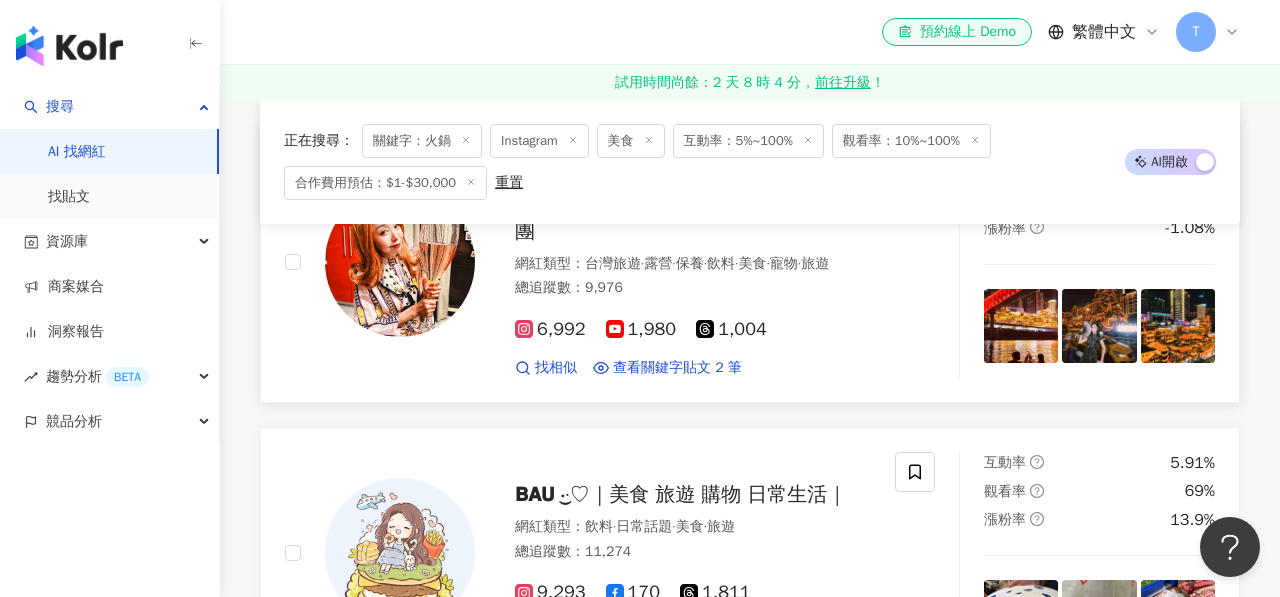 scroll, scrollTop: 5798, scrollLeft: 0, axis: vertical 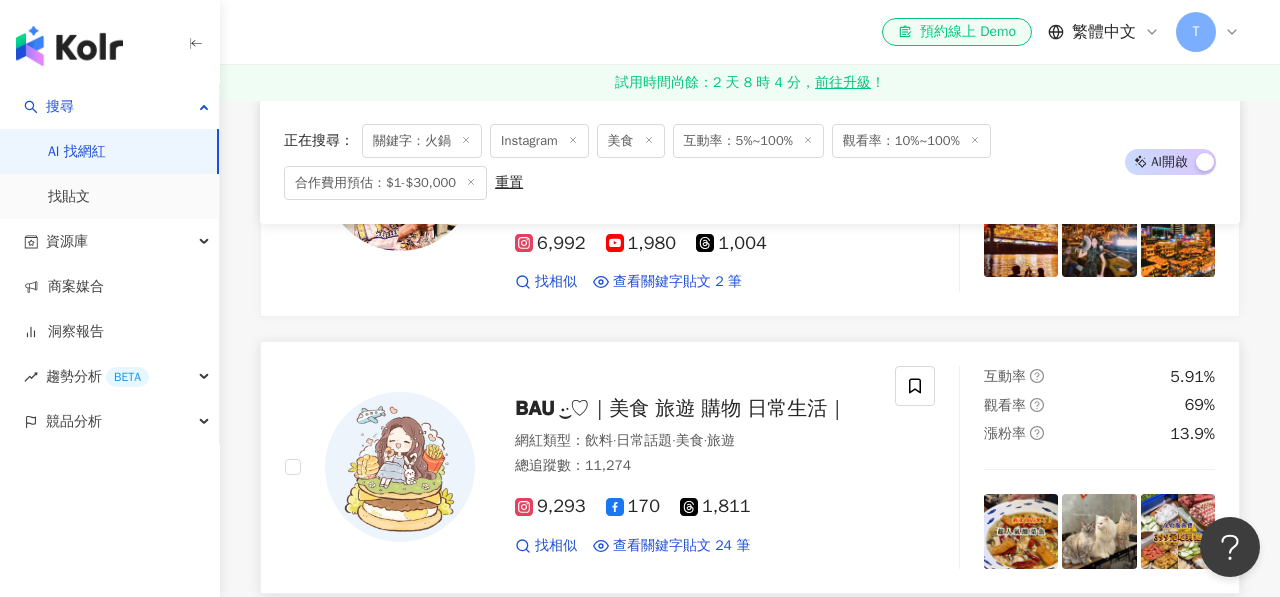 click on "𝗕𝗔𝗨 ·͜·♡｜美食 旅遊 購物 日常生活｜ 網紅類型 ： 飲料  ·  日常話題  ·  美食  ·  旅遊 總追蹤數 ： 11,274 9,293 170 1,811 找相似 查看關鍵字貼文 24 筆" at bounding box center [673, 467] 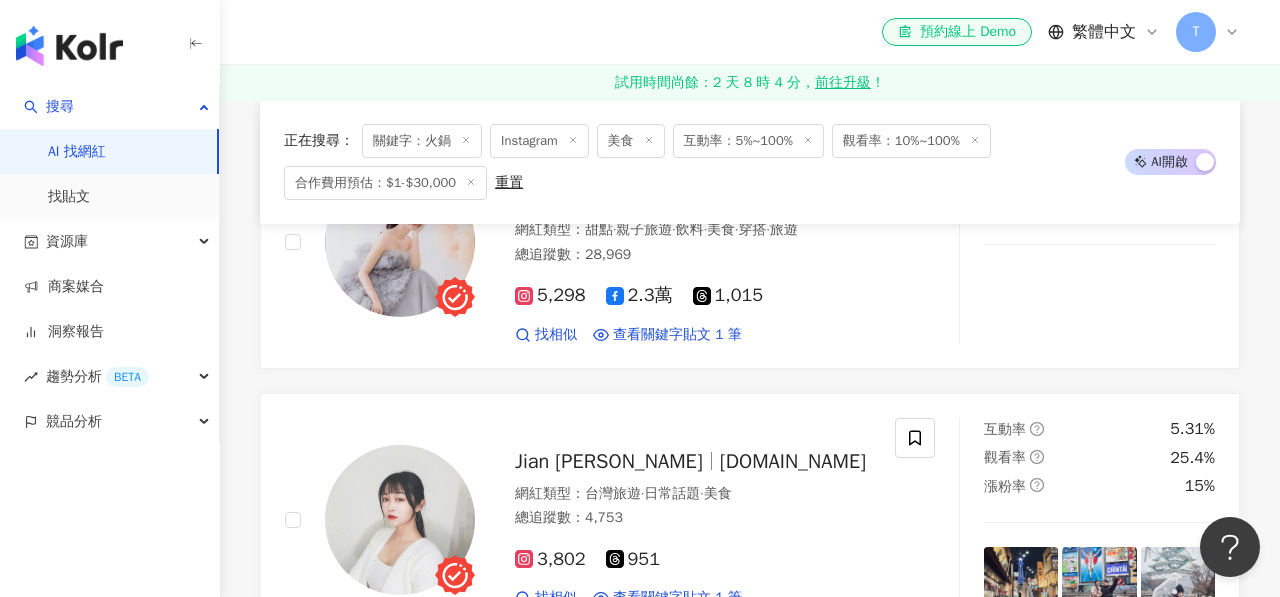 scroll, scrollTop: 6921, scrollLeft: 0, axis: vertical 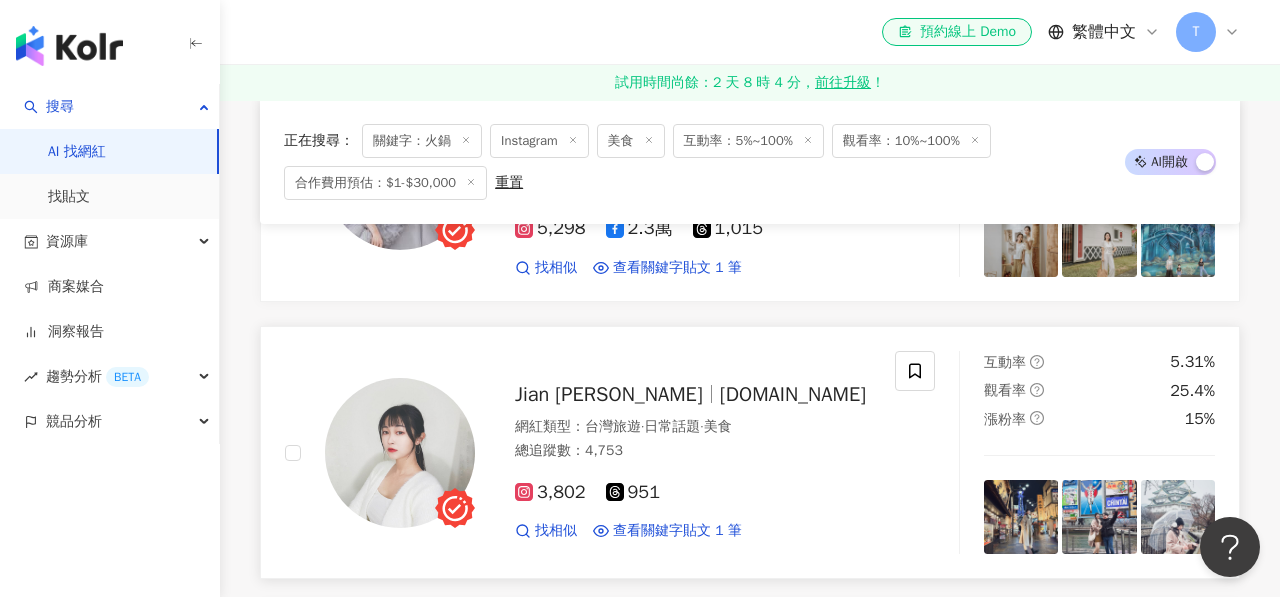click at bounding box center (711, 394) 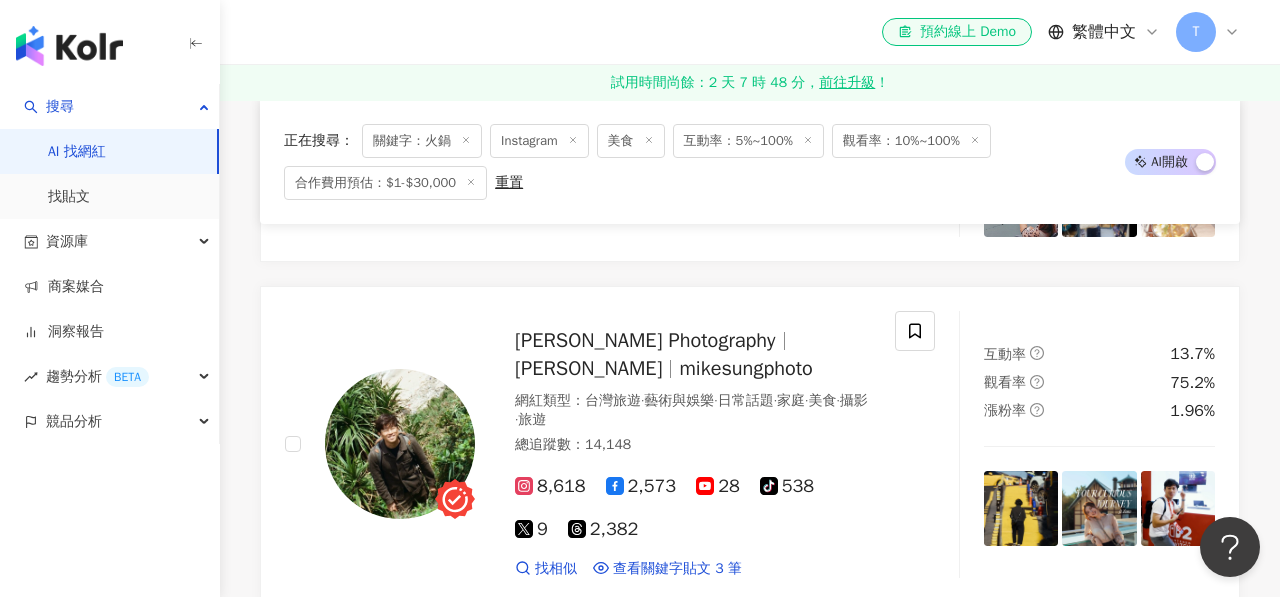 scroll, scrollTop: 7531, scrollLeft: 0, axis: vertical 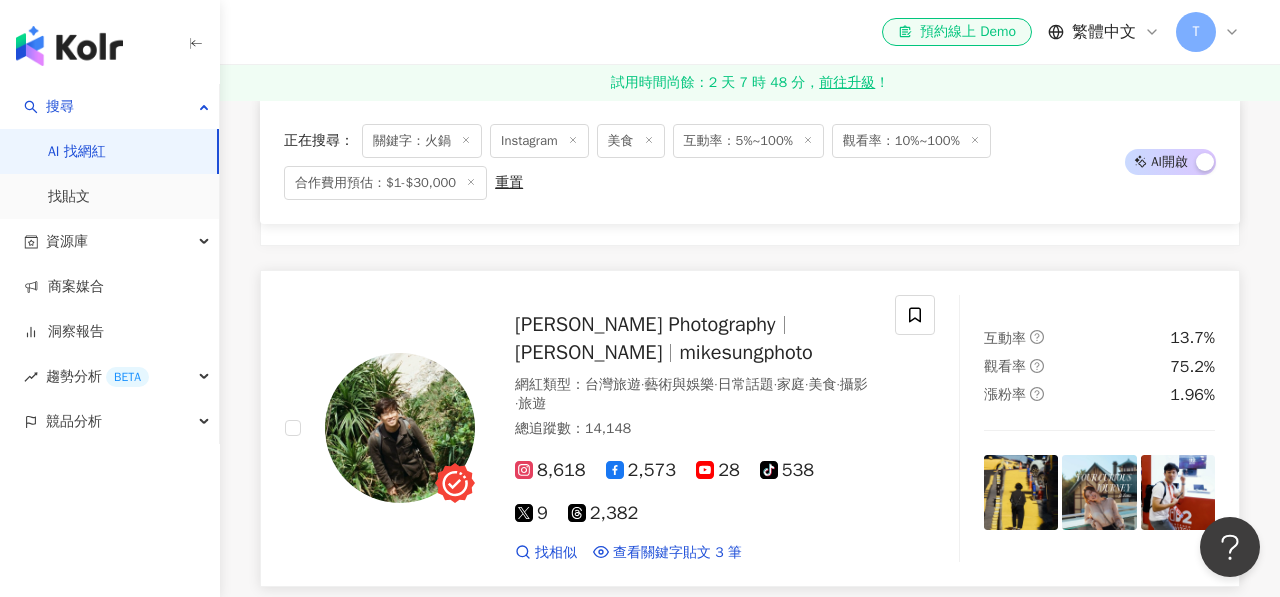 click on "[PERSON_NAME] Photography" at bounding box center (645, 324) 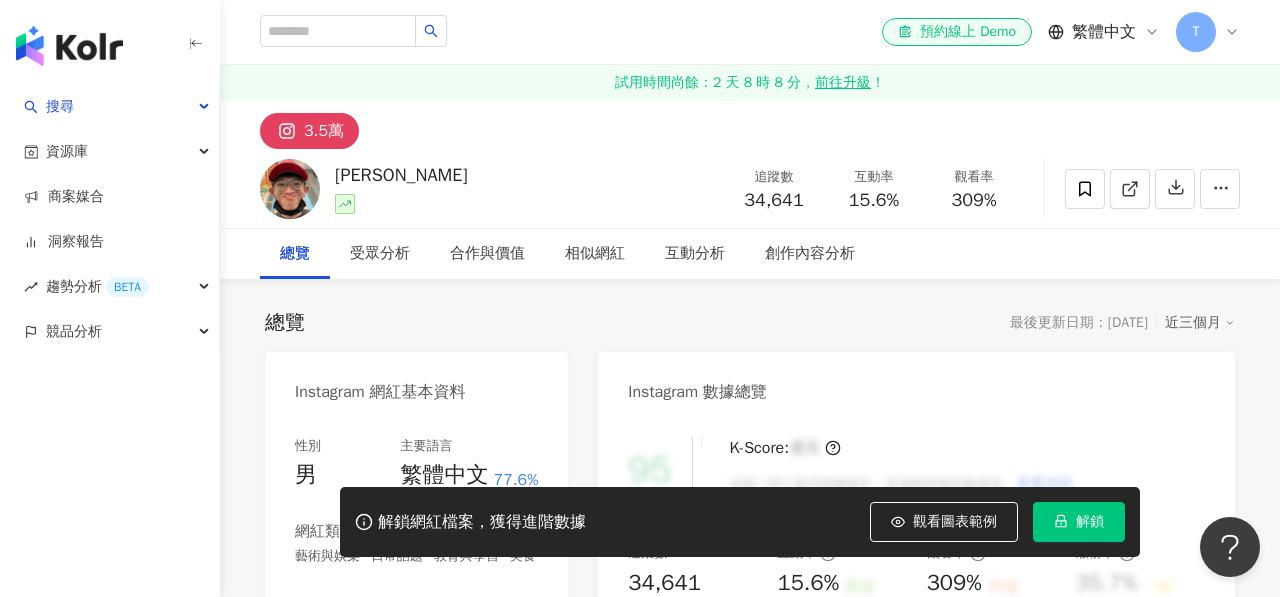 scroll, scrollTop: 0, scrollLeft: 0, axis: both 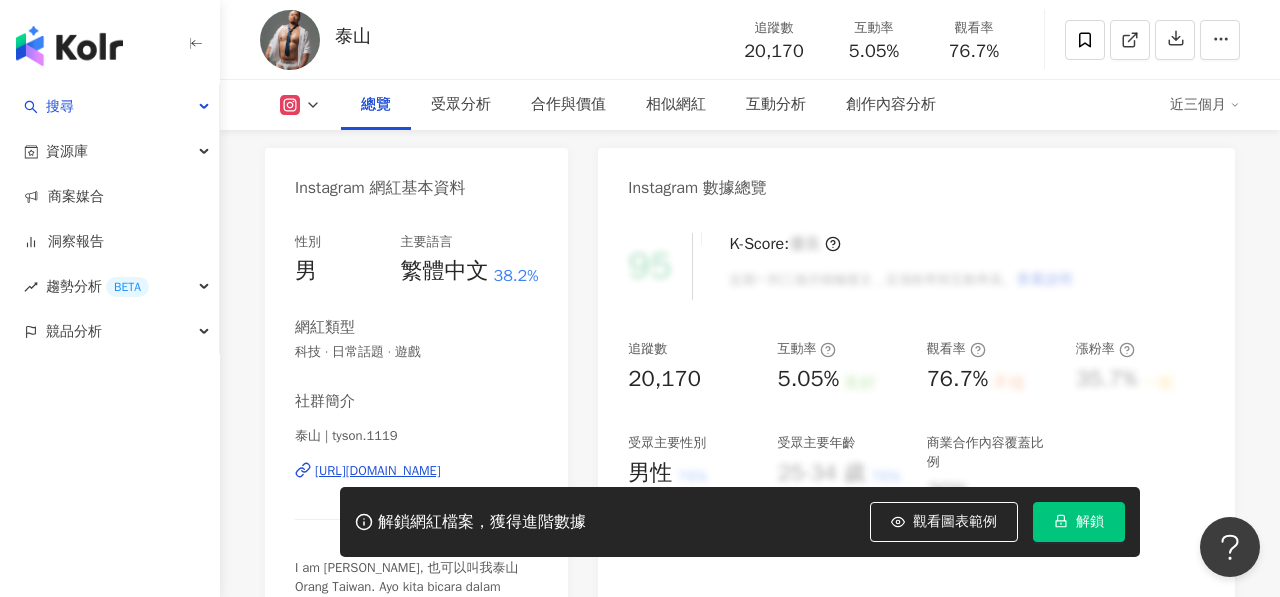 click on "[URL][DOMAIN_NAME]" at bounding box center (378, 471) 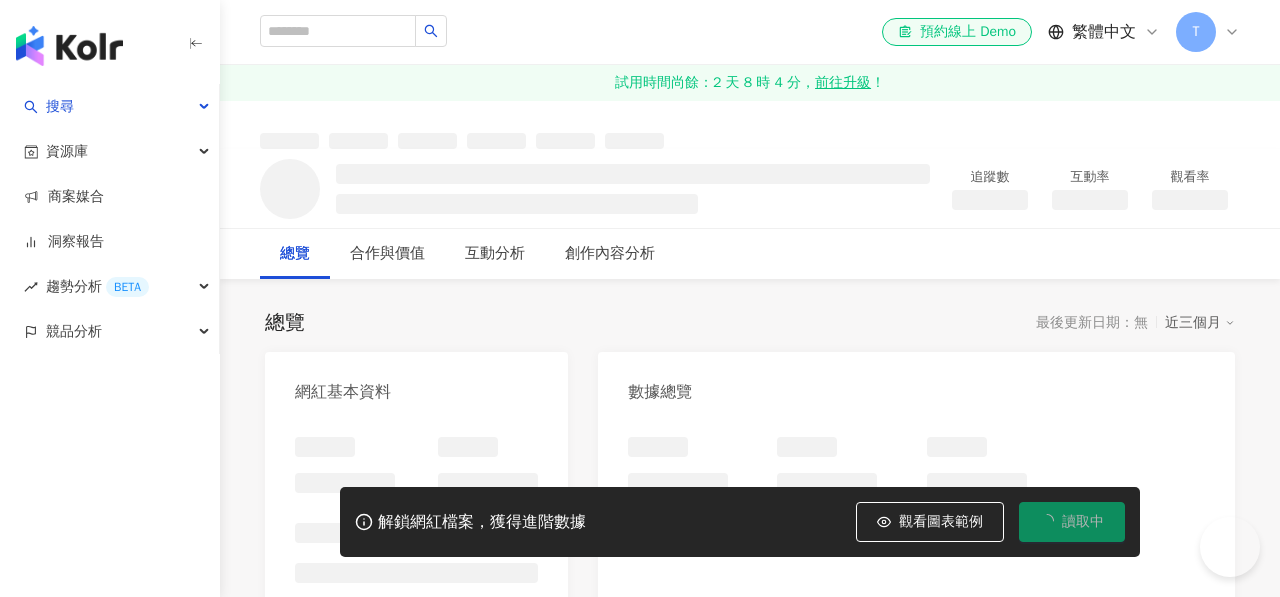 scroll, scrollTop: 0, scrollLeft: 0, axis: both 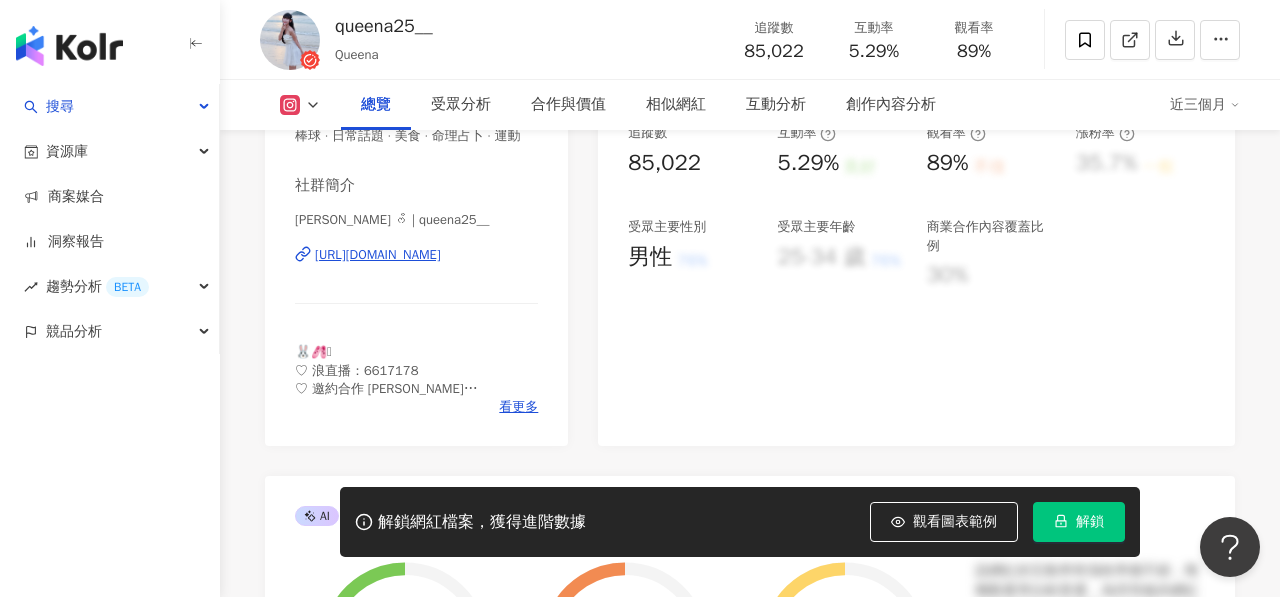 click on "https://www.instagram.com/queena25__/" at bounding box center (378, 255) 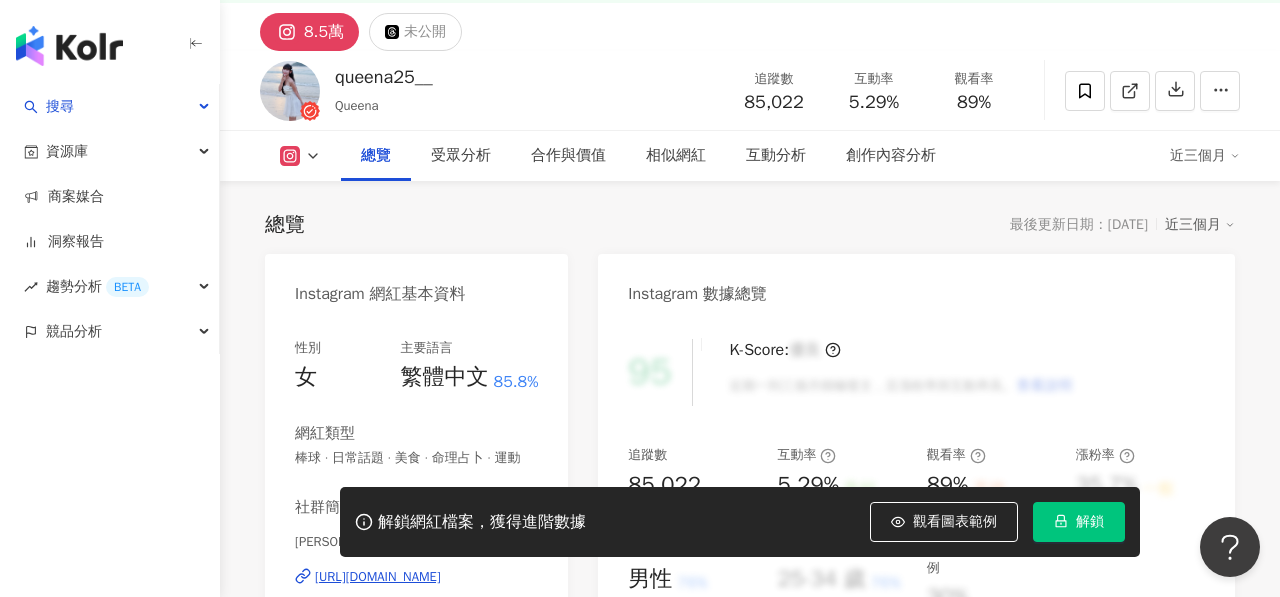 scroll, scrollTop: 0, scrollLeft: 0, axis: both 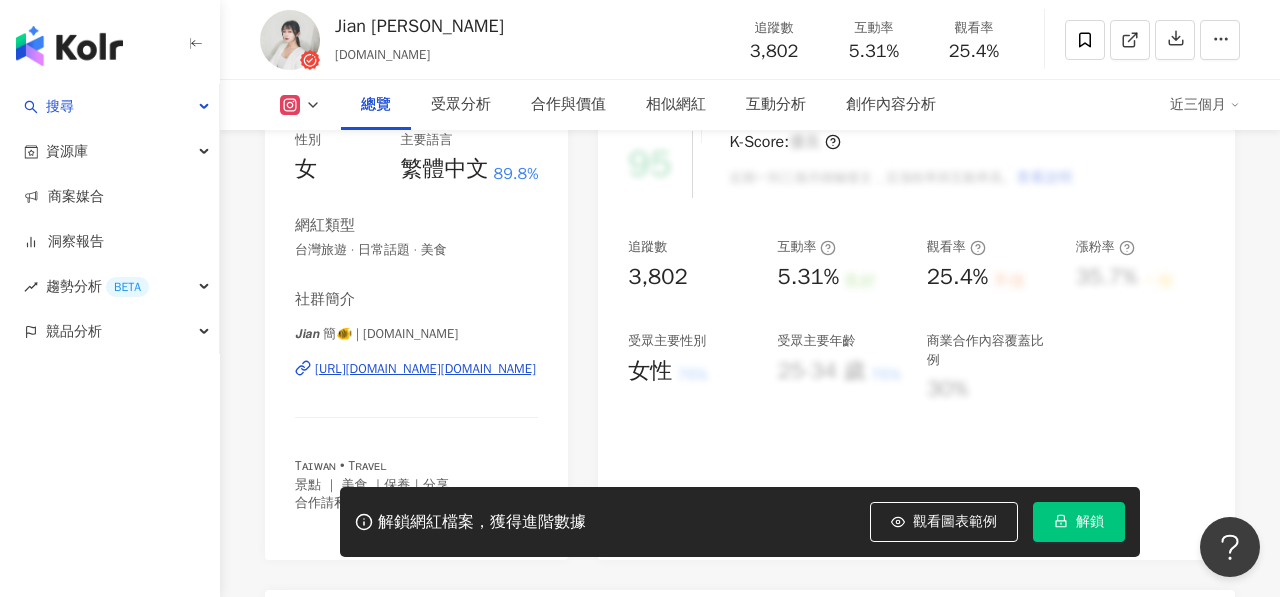 click on "https://www.instagram.com/yjian.tw/" at bounding box center [425, 369] 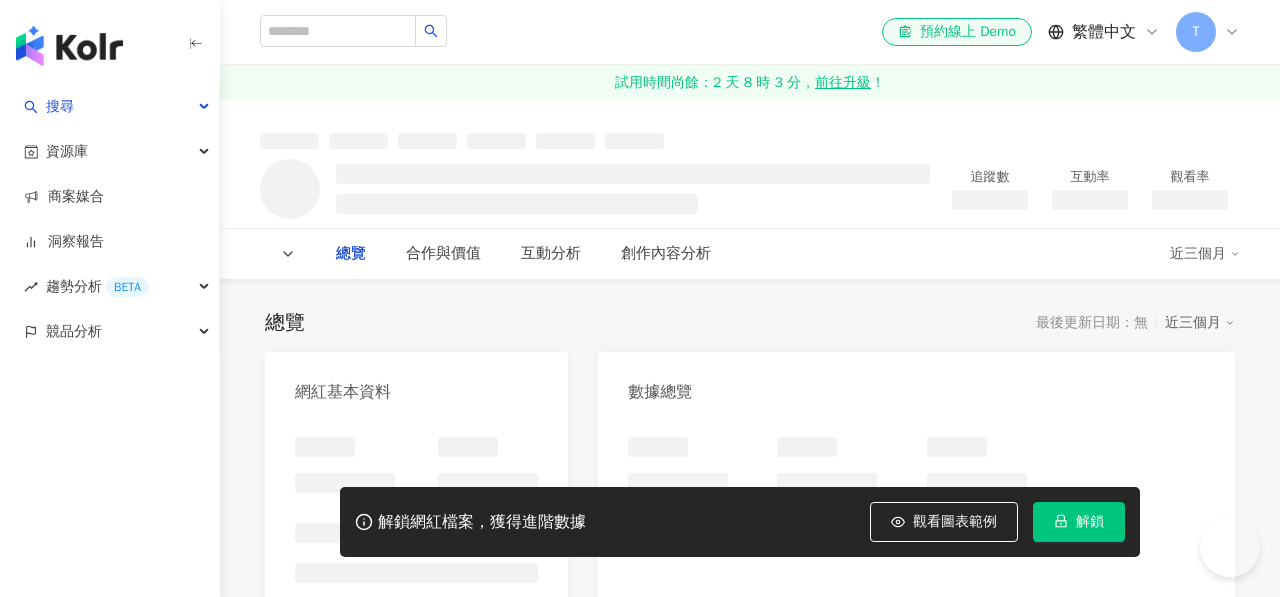 scroll, scrollTop: 0, scrollLeft: 0, axis: both 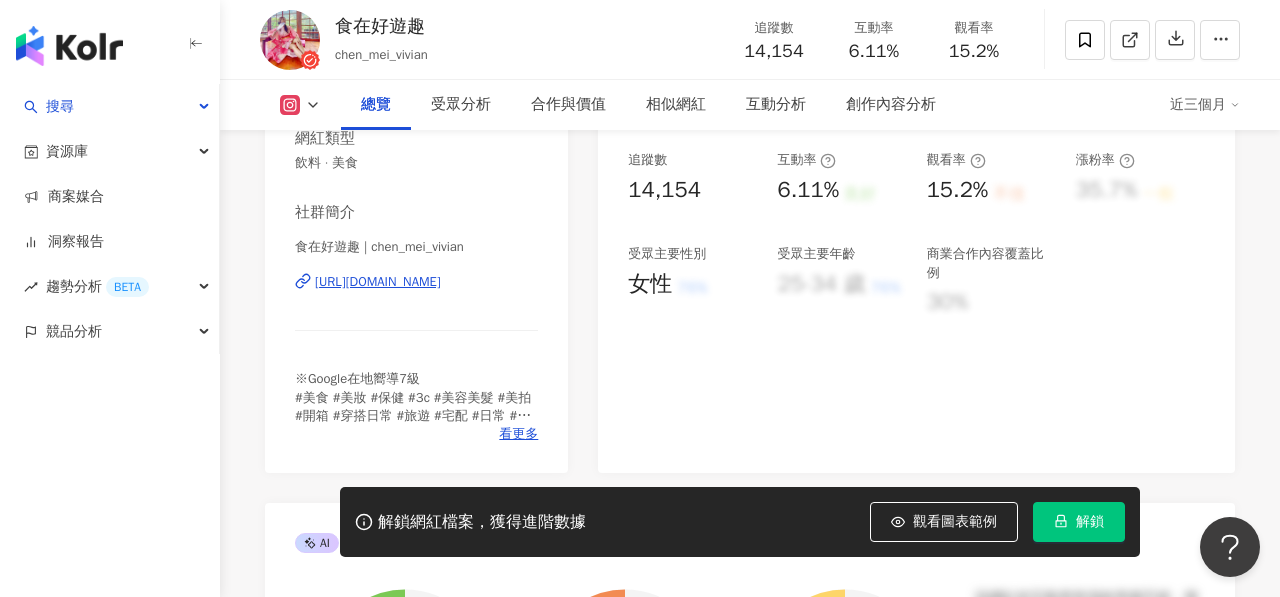 click on "https://www.instagram.com/chen_mei_vivian/" at bounding box center (378, 282) 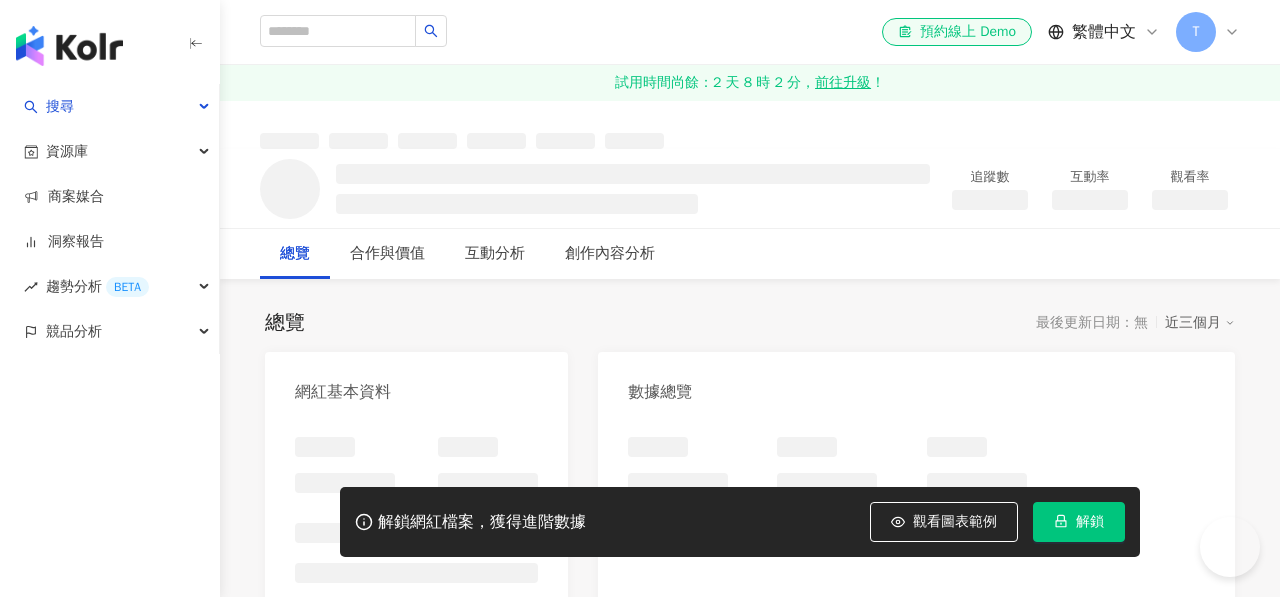 scroll, scrollTop: 0, scrollLeft: 0, axis: both 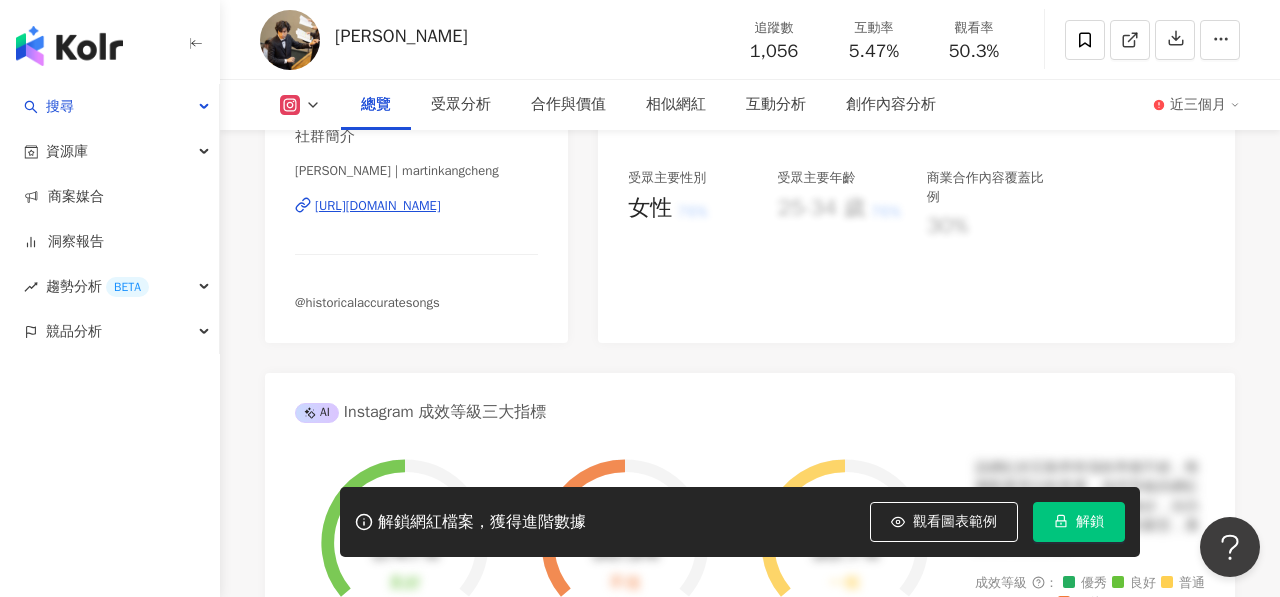 click on "https://www.instagram.com/martinkangcheng/" at bounding box center [378, 206] 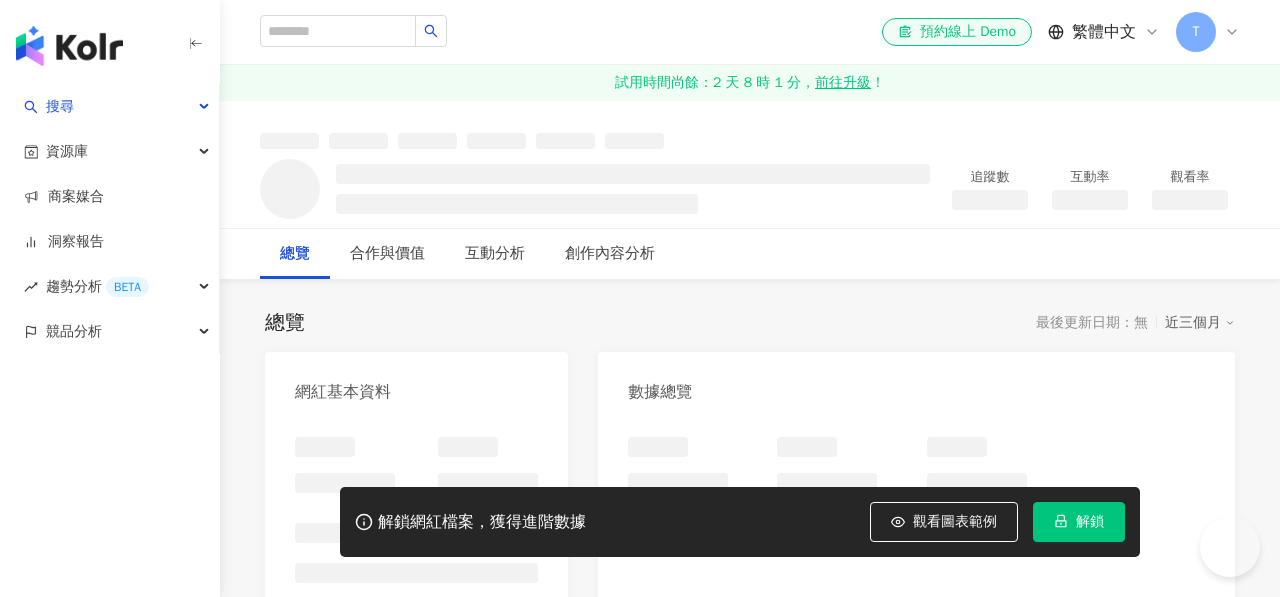 scroll, scrollTop: 0, scrollLeft: 0, axis: both 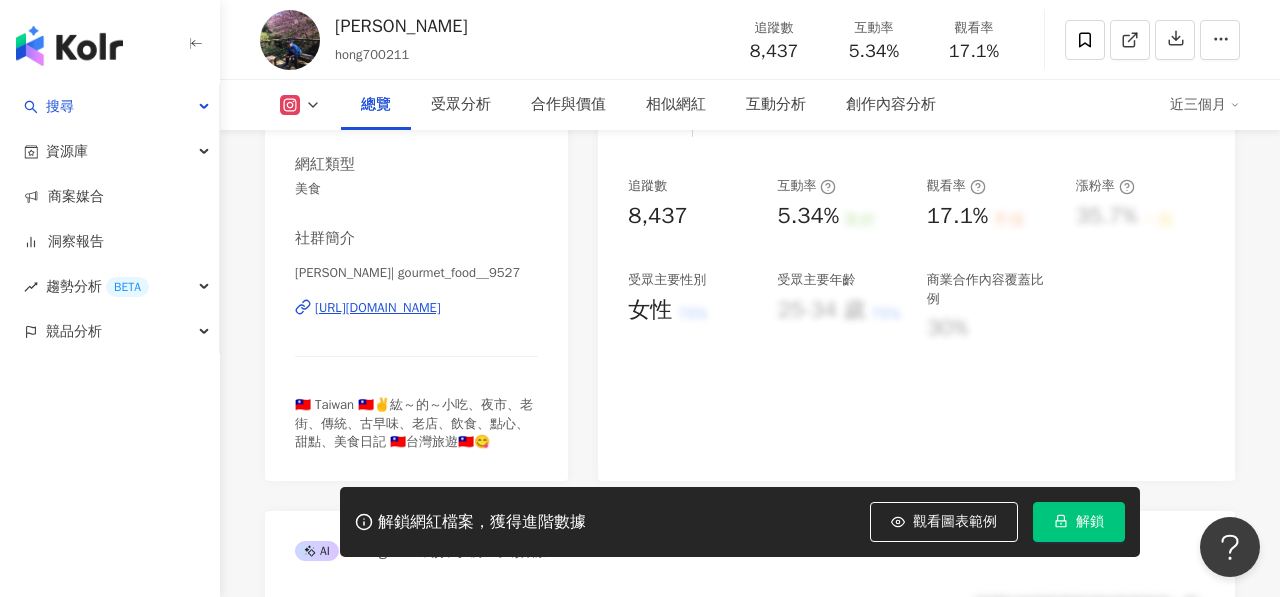 click on "https://www.instagram.com/gourmet_food__9527/" at bounding box center [378, 308] 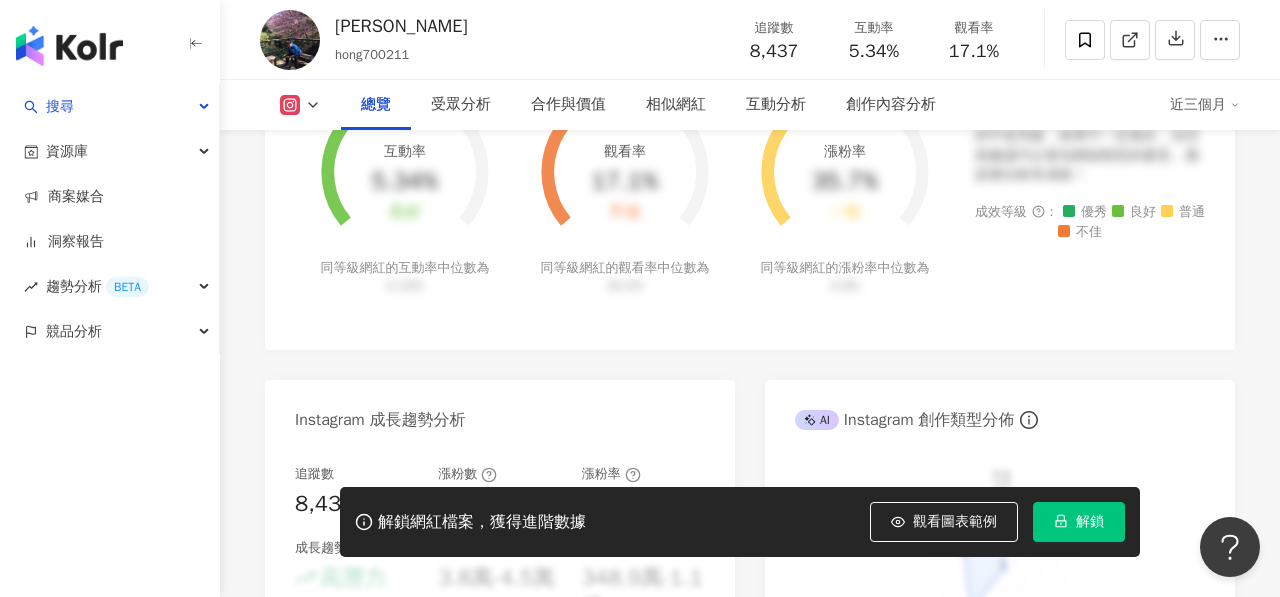 scroll, scrollTop: 1174, scrollLeft: 0, axis: vertical 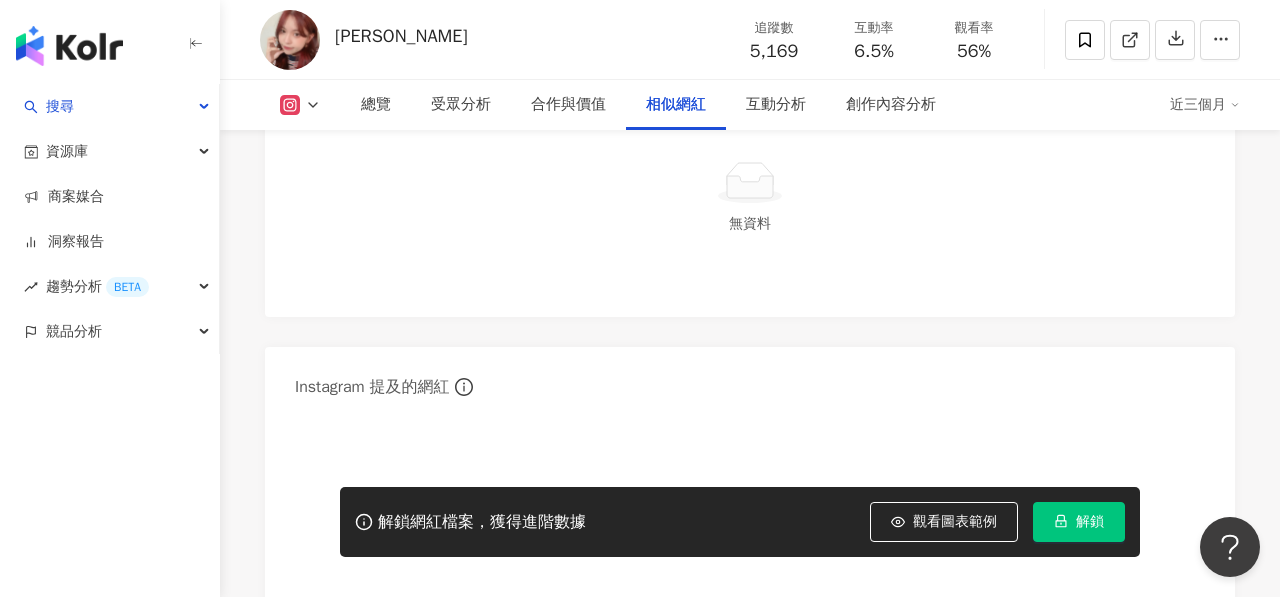 click on "無資料" at bounding box center (750, 202) 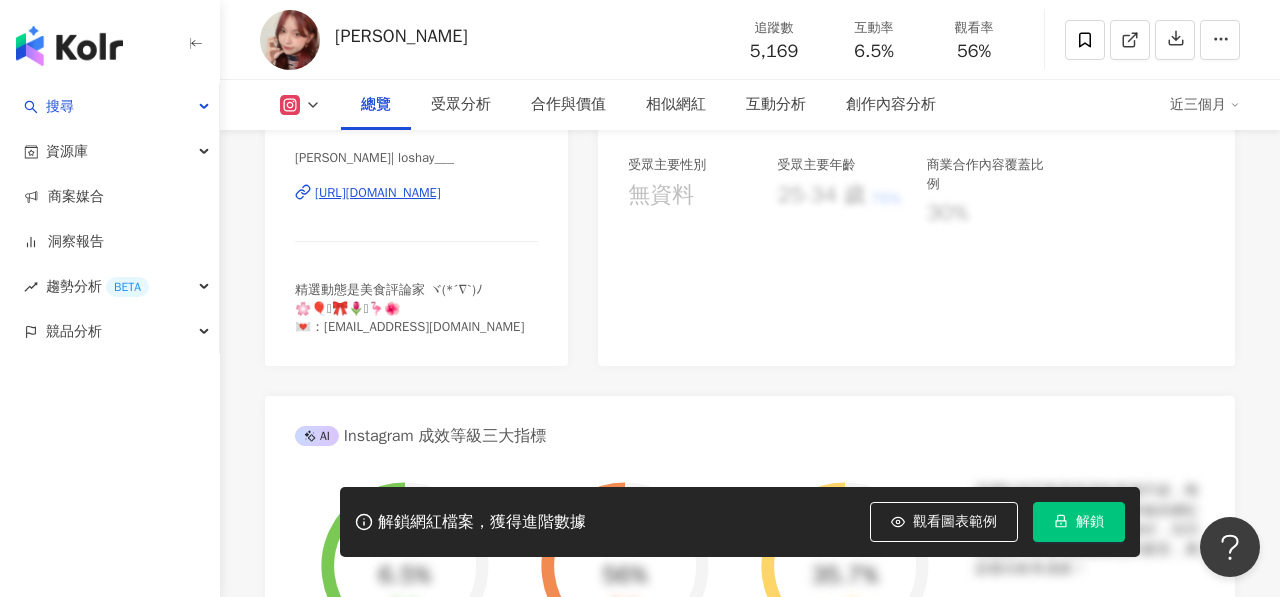 scroll, scrollTop: 478, scrollLeft: 0, axis: vertical 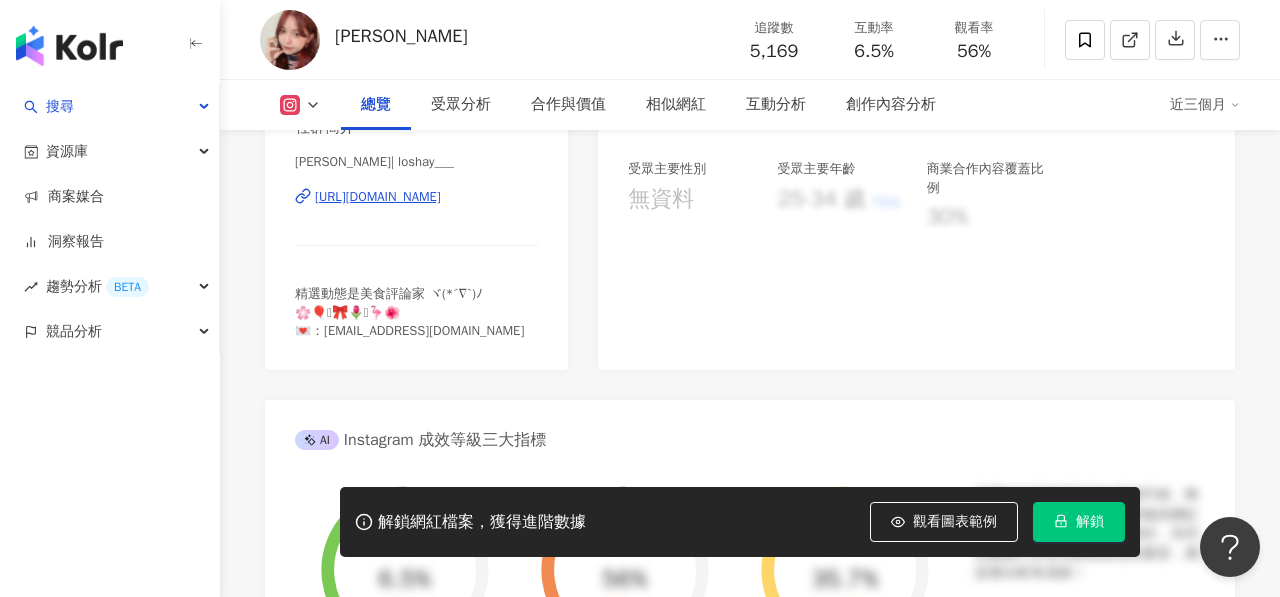 click on "https://www.instagram.com/loshay___/" at bounding box center [378, 197] 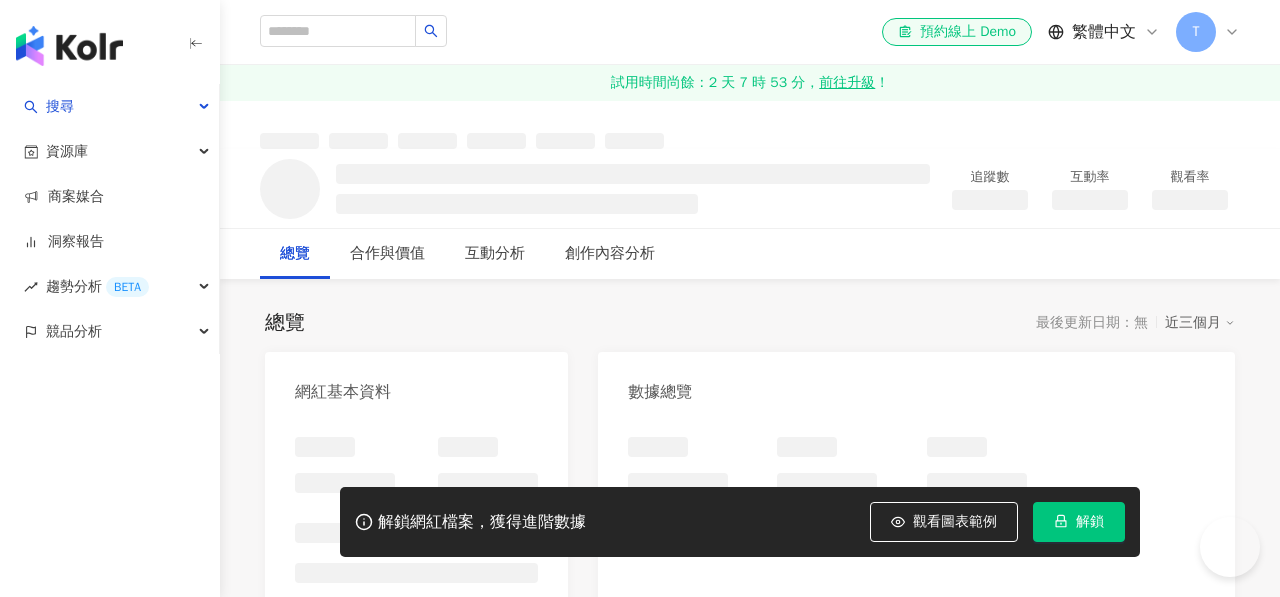 scroll, scrollTop: 0, scrollLeft: 0, axis: both 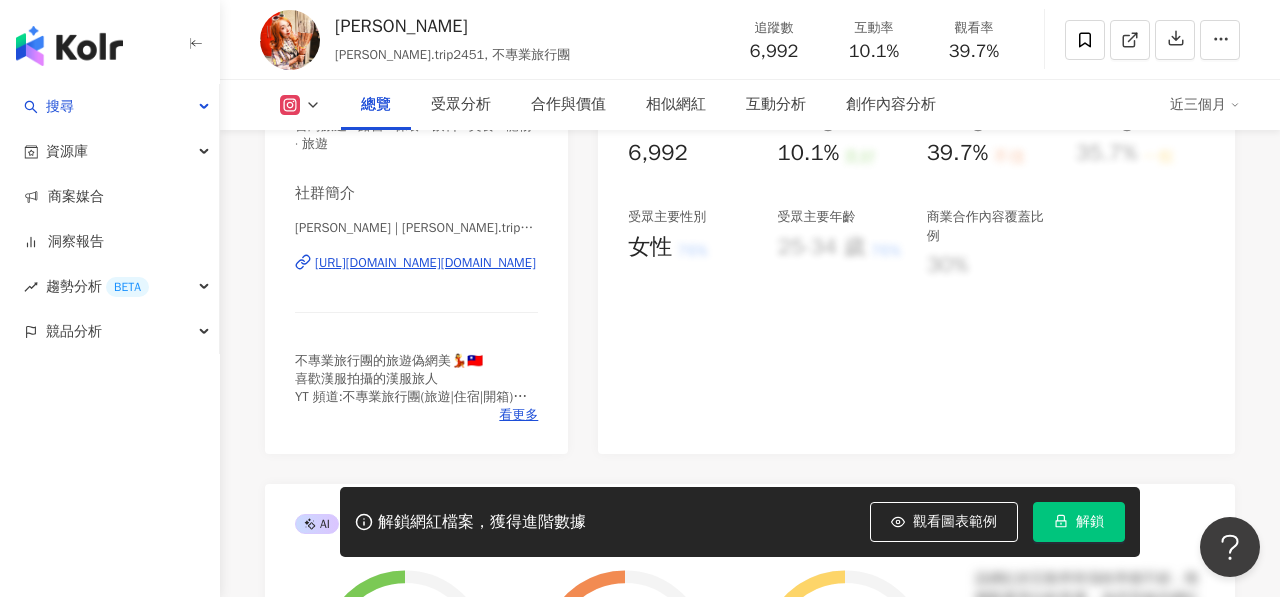 click on "https://www.instagram.com/naomi.trip2451/" at bounding box center [425, 263] 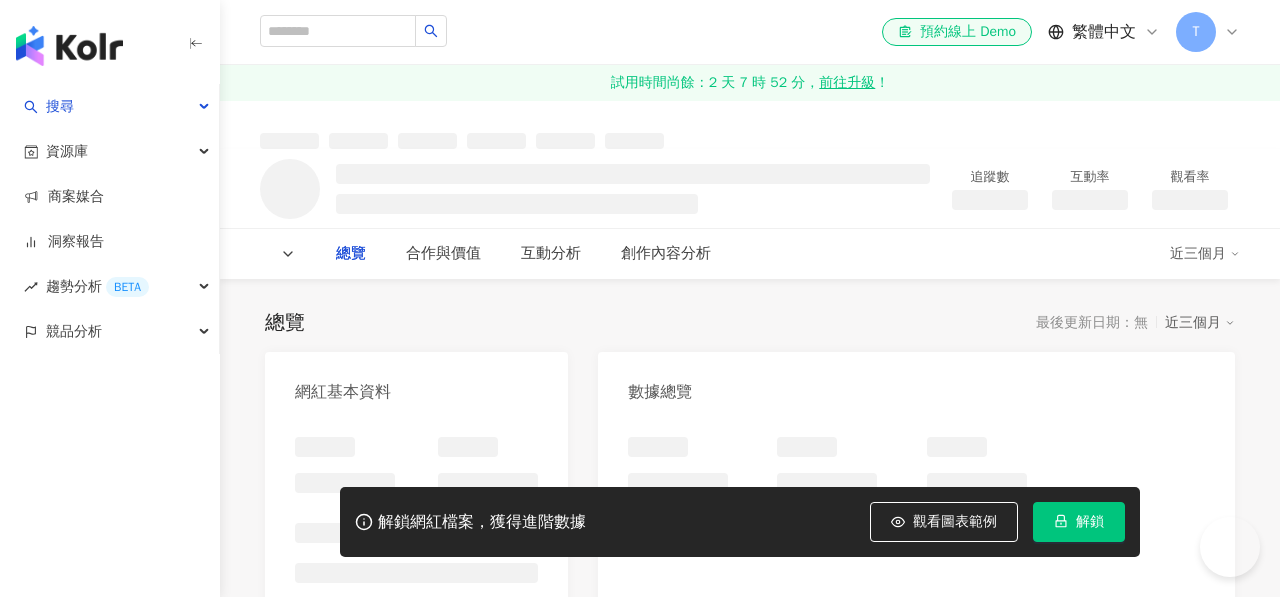 scroll, scrollTop: 0, scrollLeft: 0, axis: both 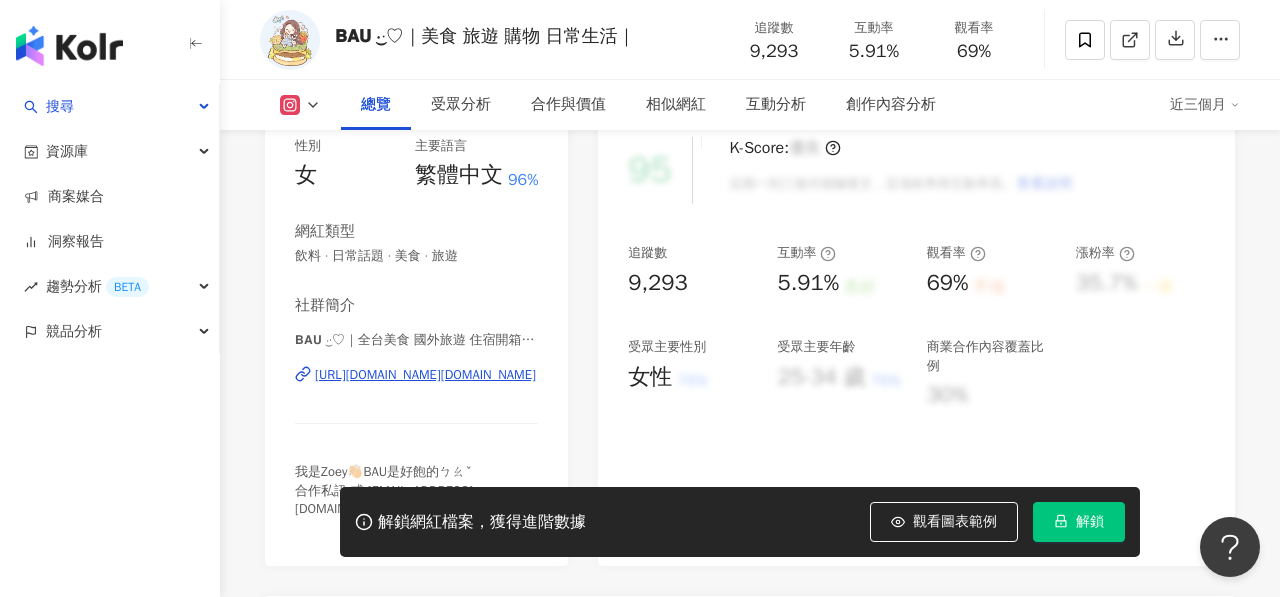 click on "https://www.instagram.com/baubau.foodie/" at bounding box center (425, 375) 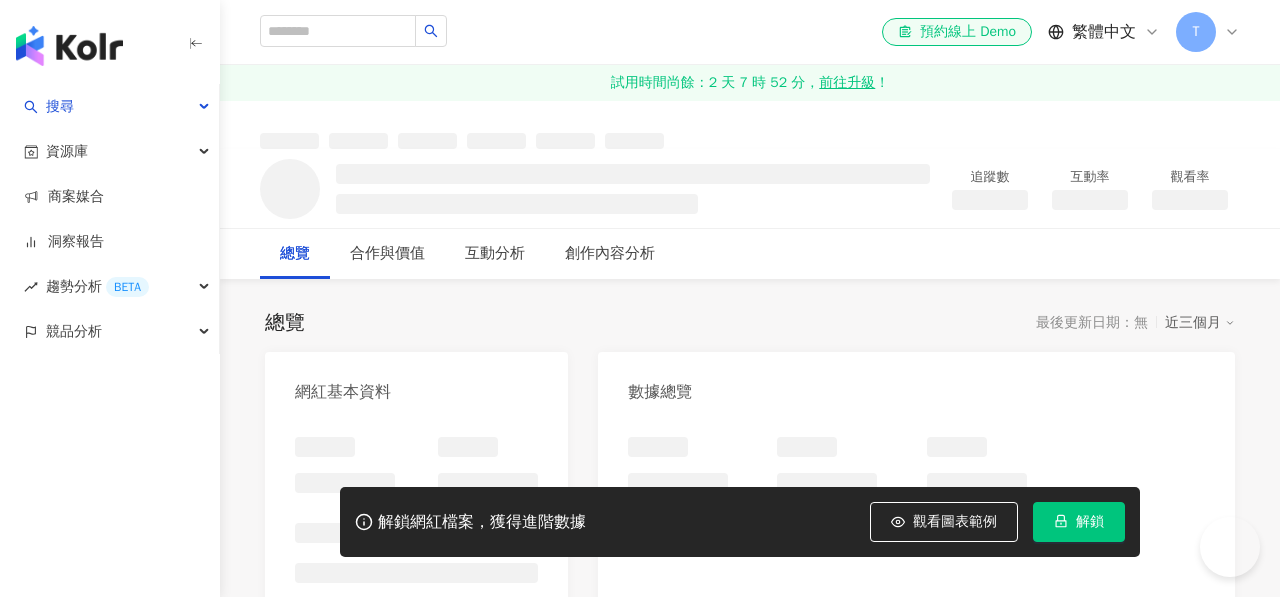 scroll, scrollTop: 0, scrollLeft: 0, axis: both 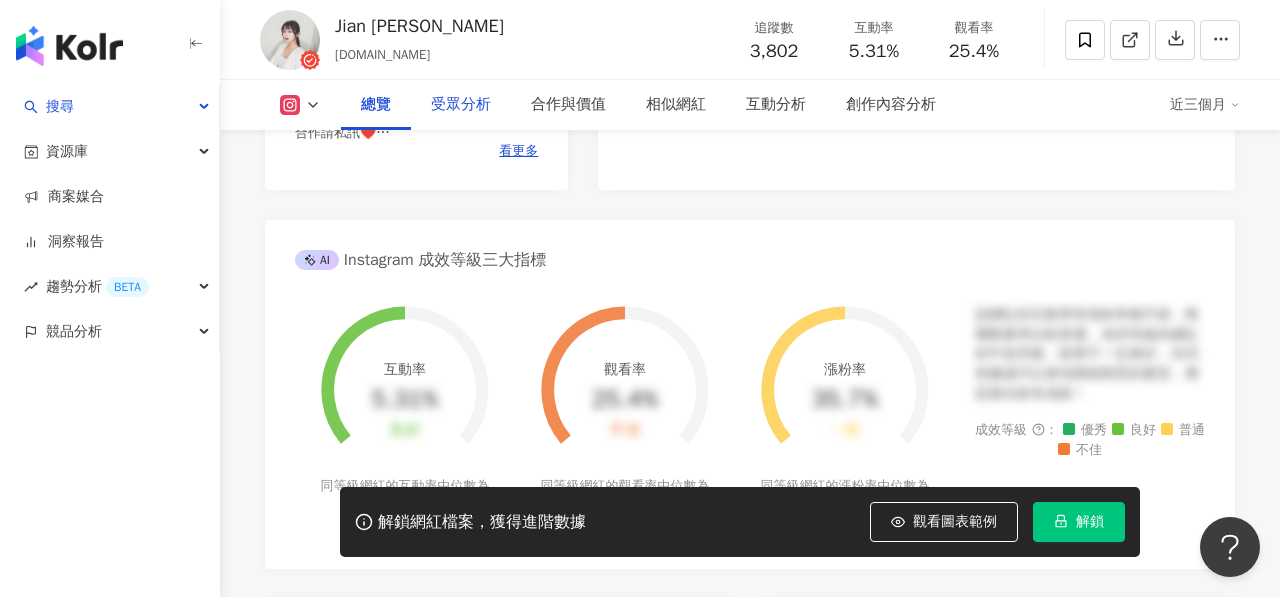 click on "受眾分析" at bounding box center (461, 105) 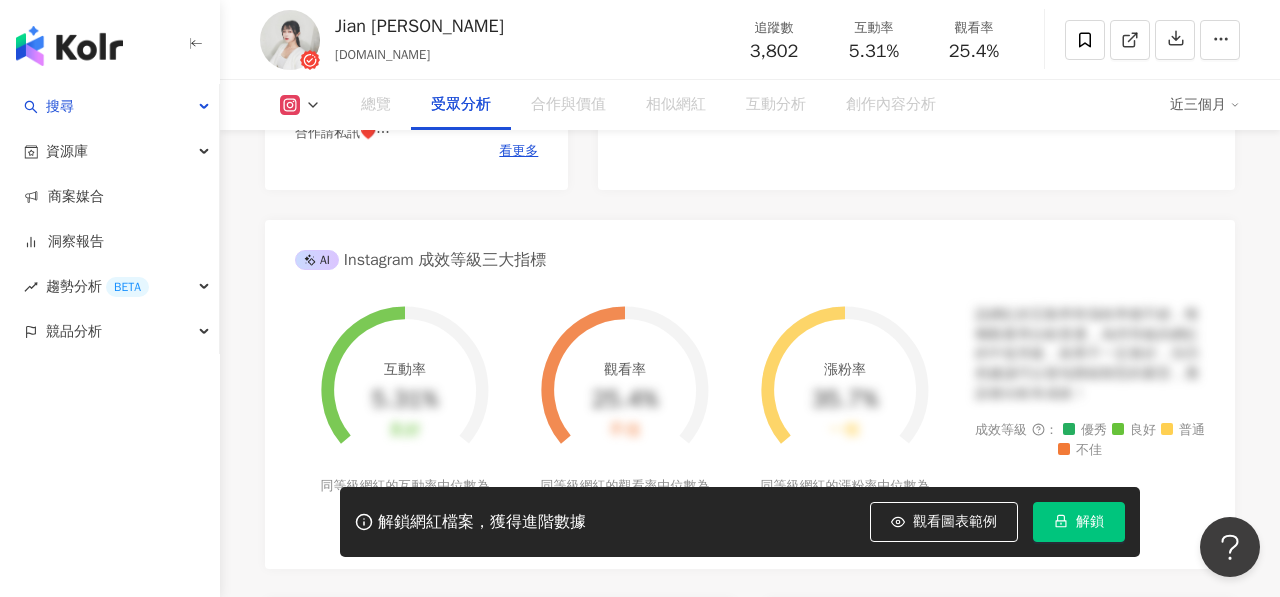 scroll, scrollTop: 1775, scrollLeft: 0, axis: vertical 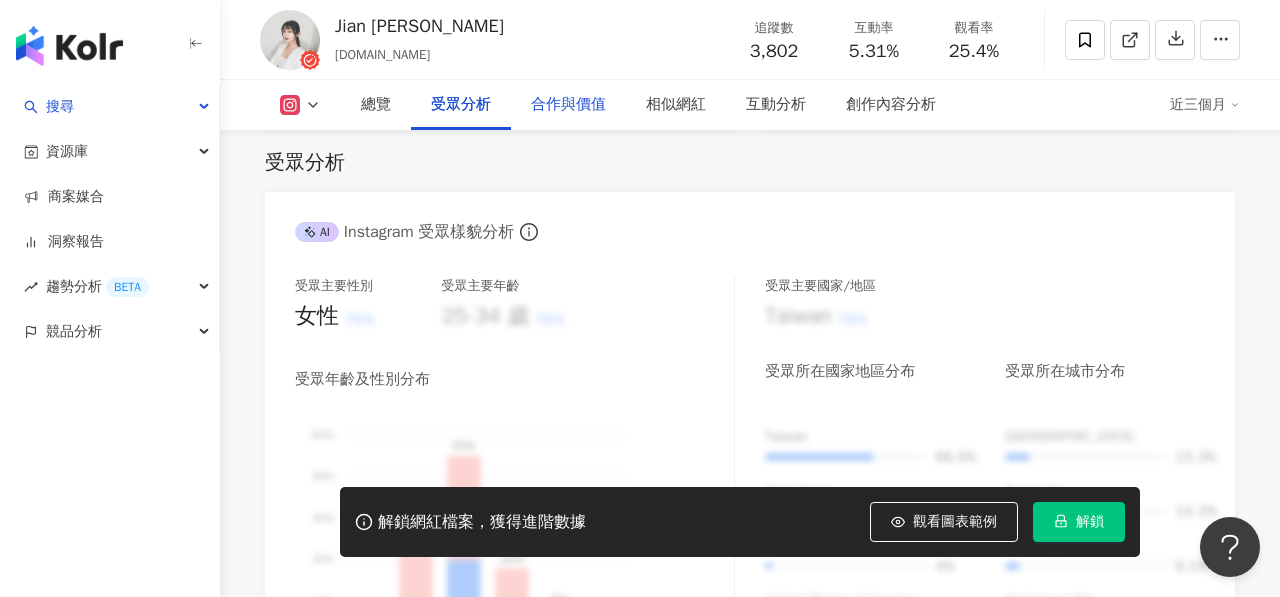 click on "合作與價值" at bounding box center [568, 105] 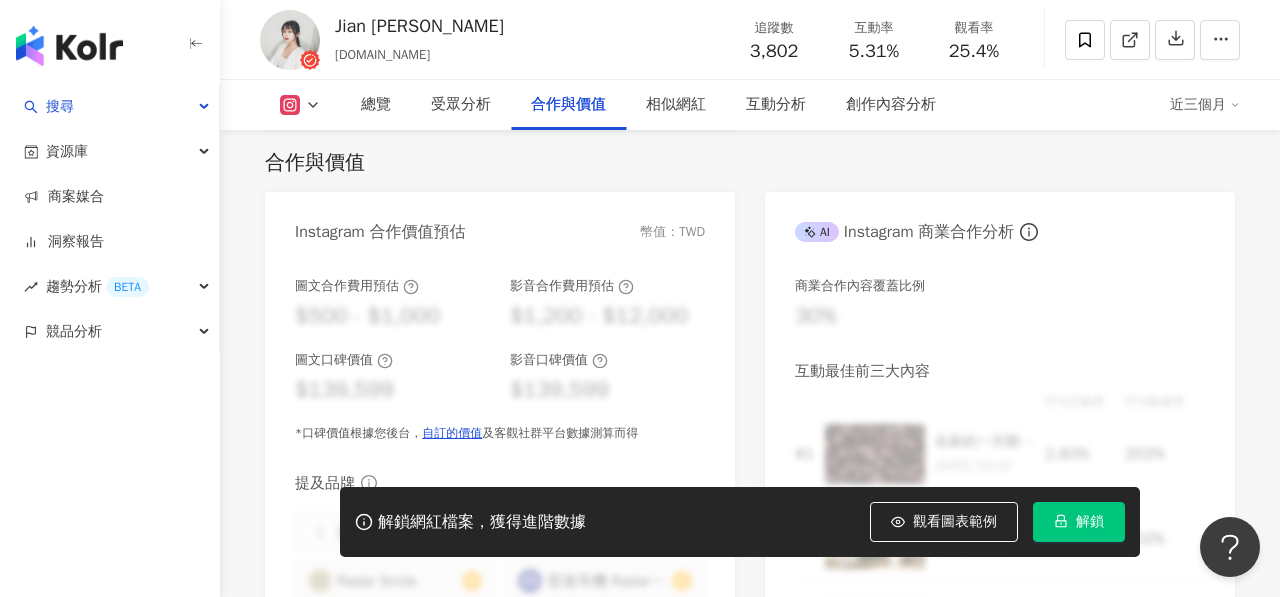 scroll, scrollTop: 2858, scrollLeft: 0, axis: vertical 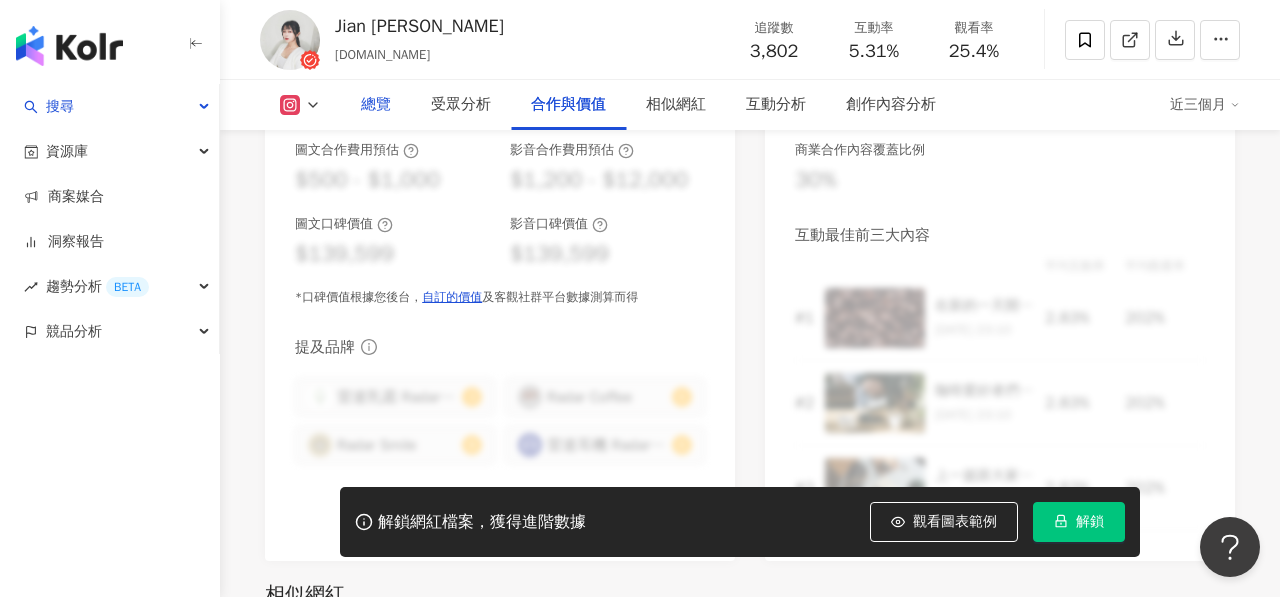 click on "總覽" at bounding box center [376, 105] 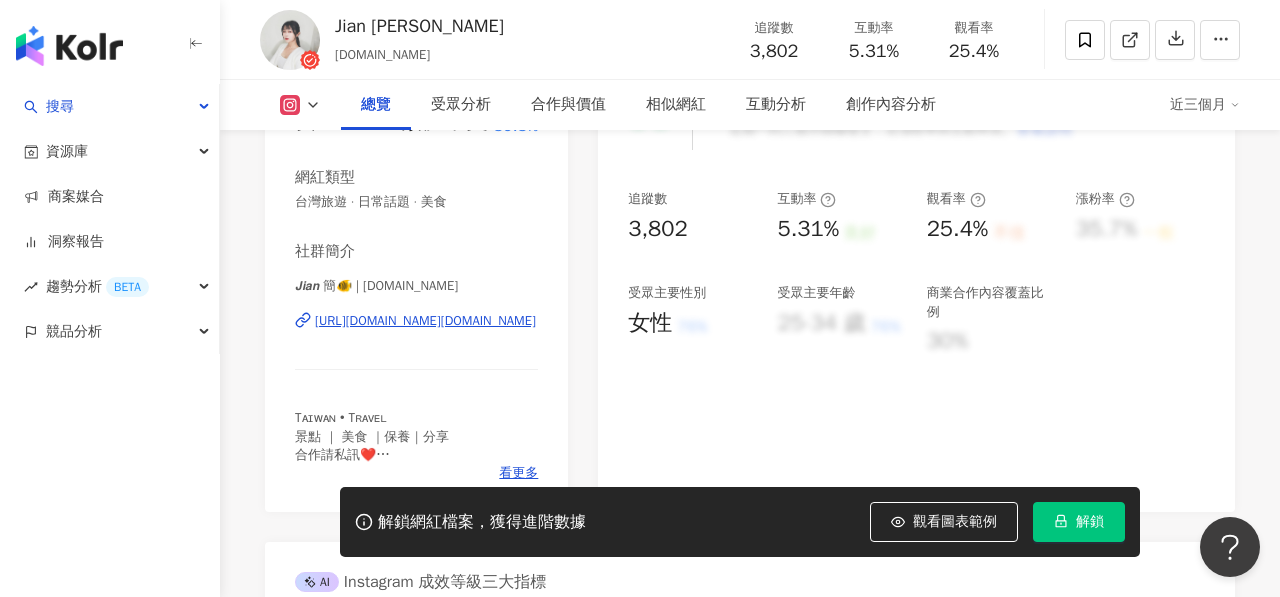 scroll, scrollTop: 355, scrollLeft: 0, axis: vertical 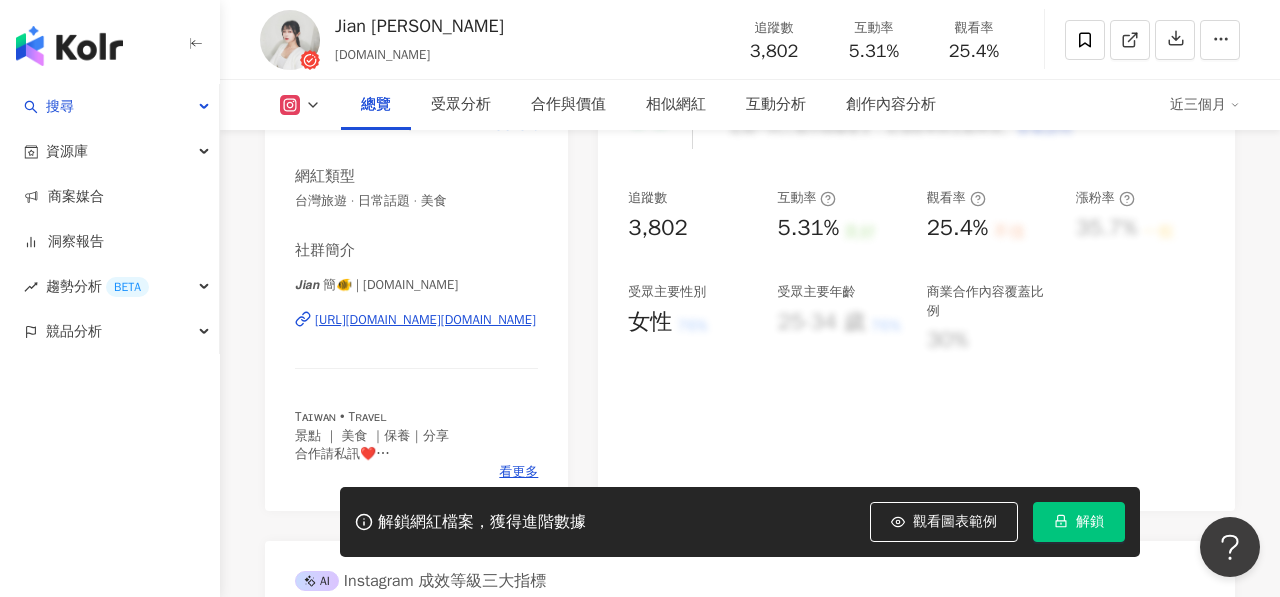 click on "https://www.instagram.com/yjian.tw/" at bounding box center [425, 320] 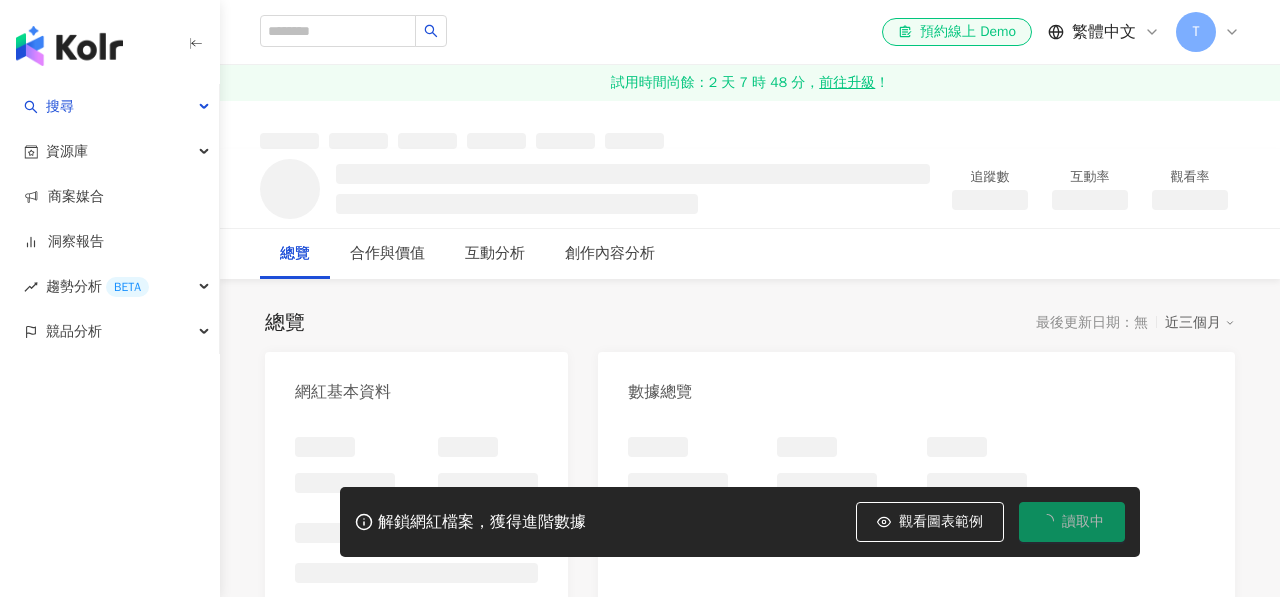 scroll, scrollTop: 0, scrollLeft: 0, axis: both 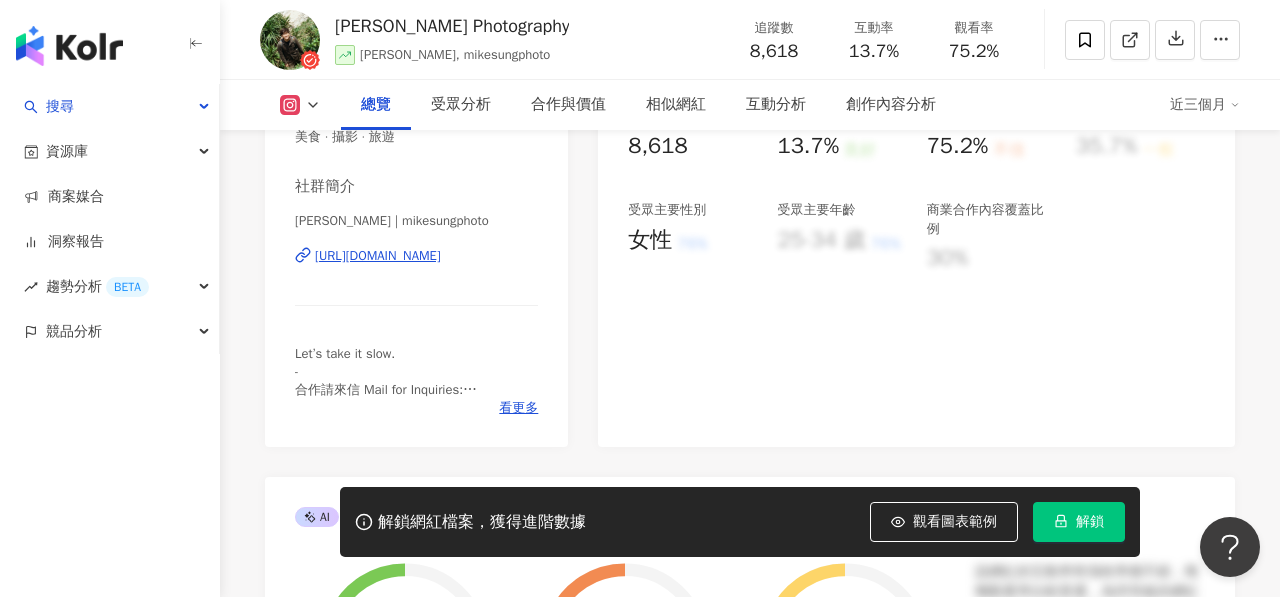 click on "[URL][DOMAIN_NAME]" at bounding box center [378, 256] 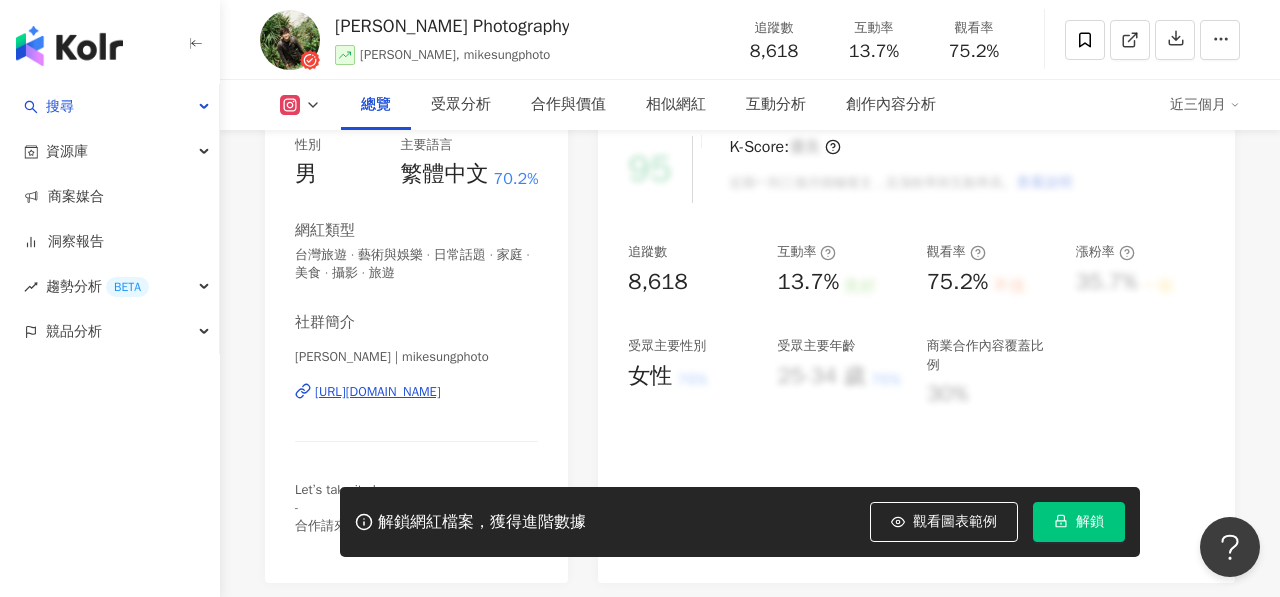 scroll, scrollTop: 323, scrollLeft: 0, axis: vertical 